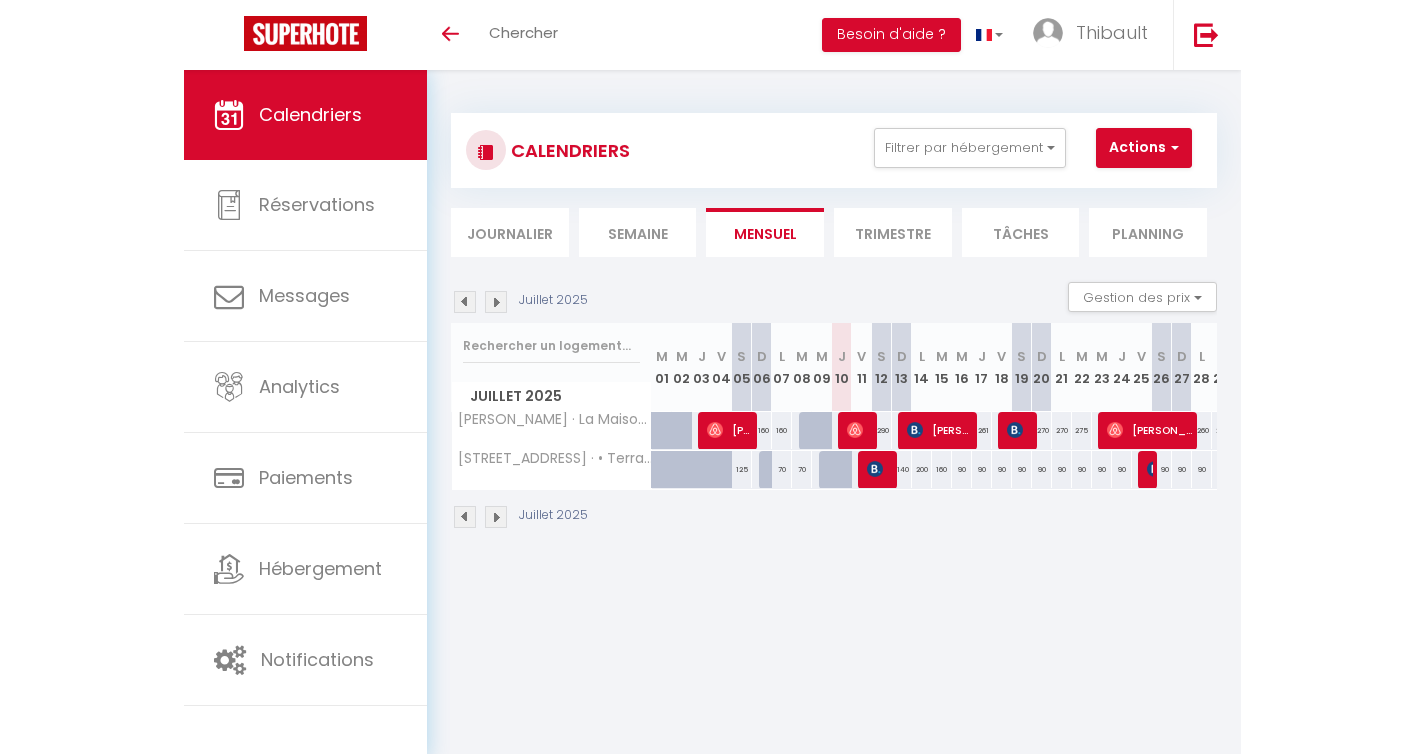 scroll, scrollTop: 0, scrollLeft: 0, axis: both 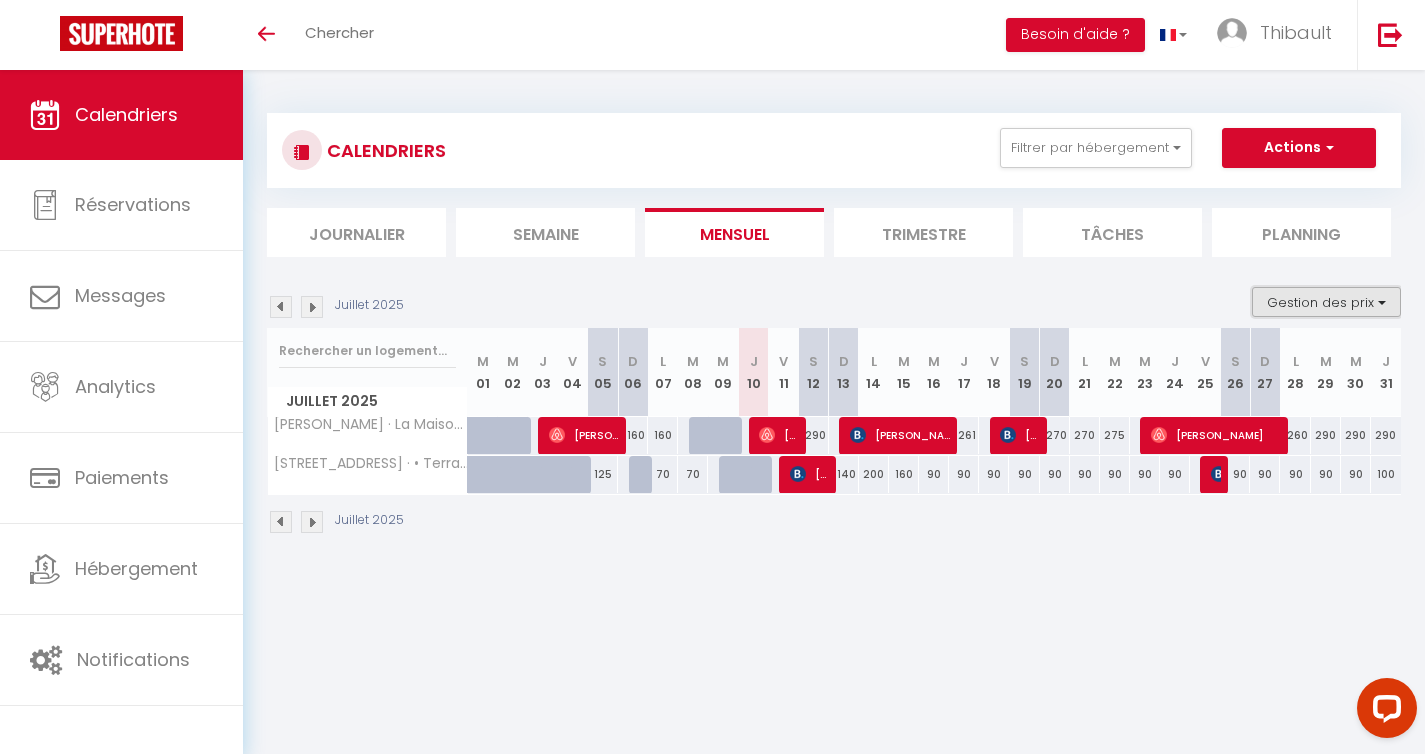 click on "Gestion des prix" at bounding box center [1326, 302] 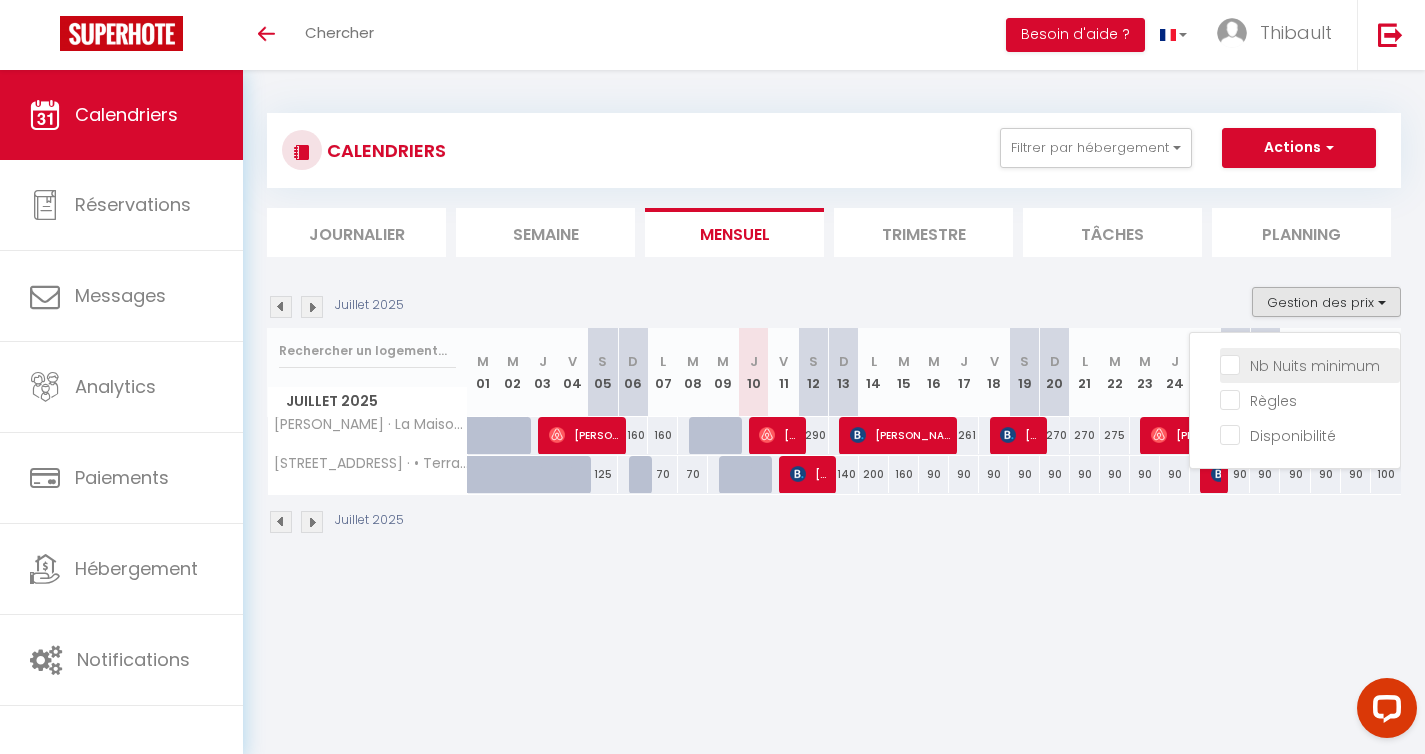 click on "Nb Nuits minimum" at bounding box center (1310, 364) 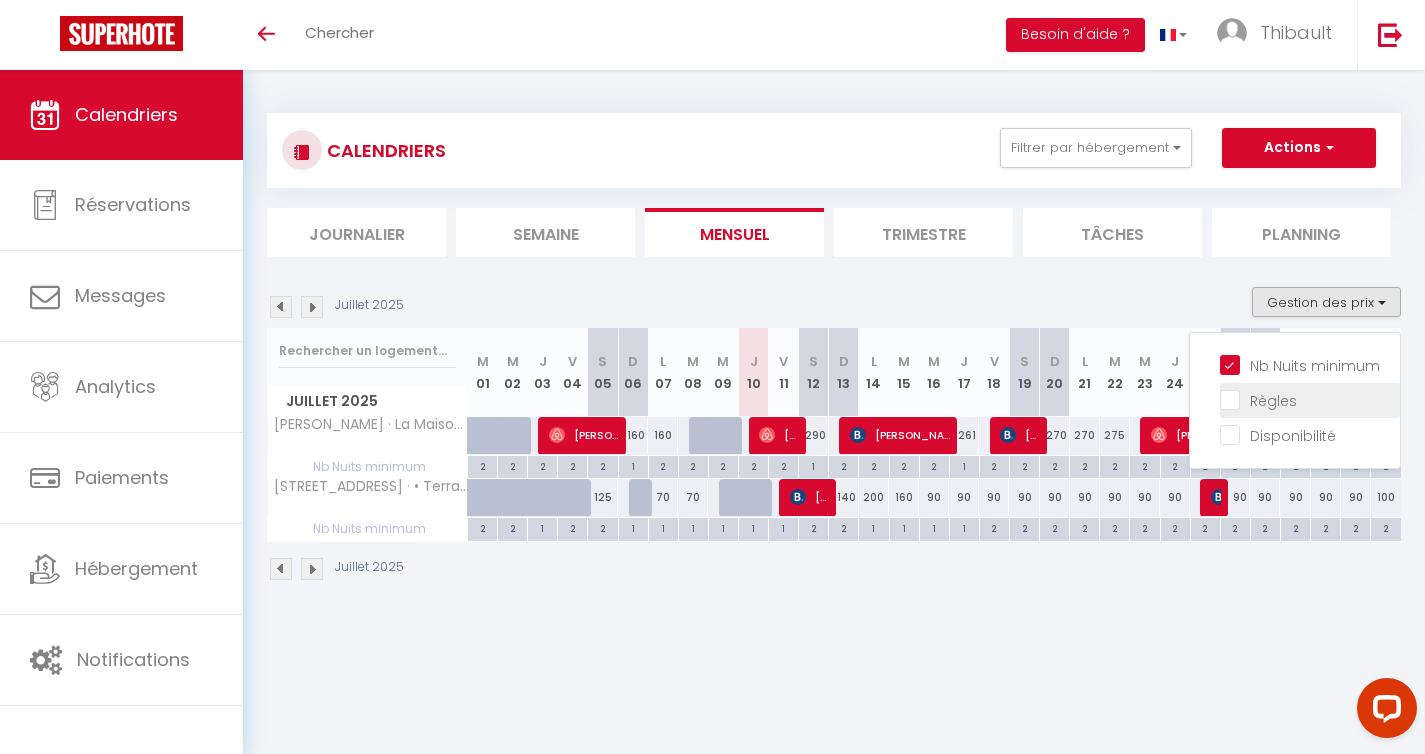 click on "Règles" at bounding box center (1310, 399) 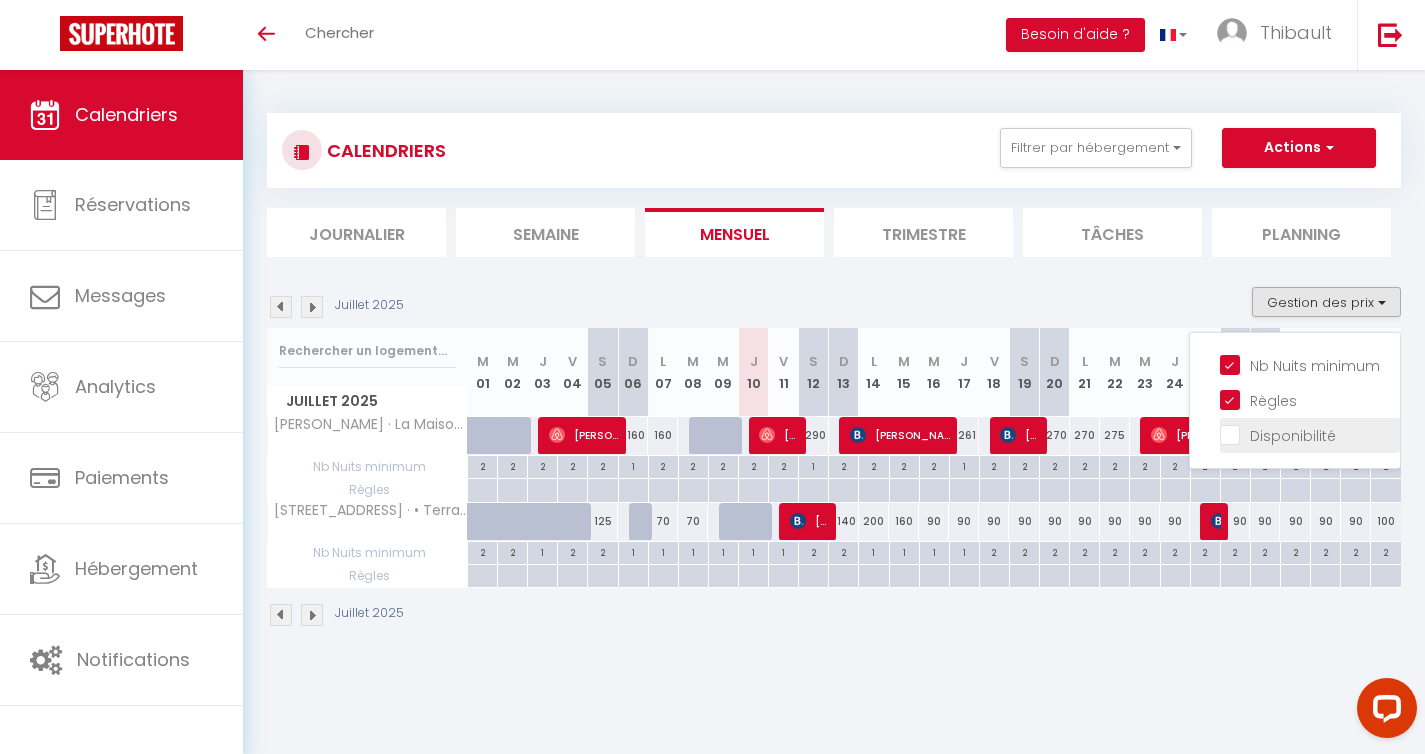 click on "Disponibilité" at bounding box center (1310, 434) 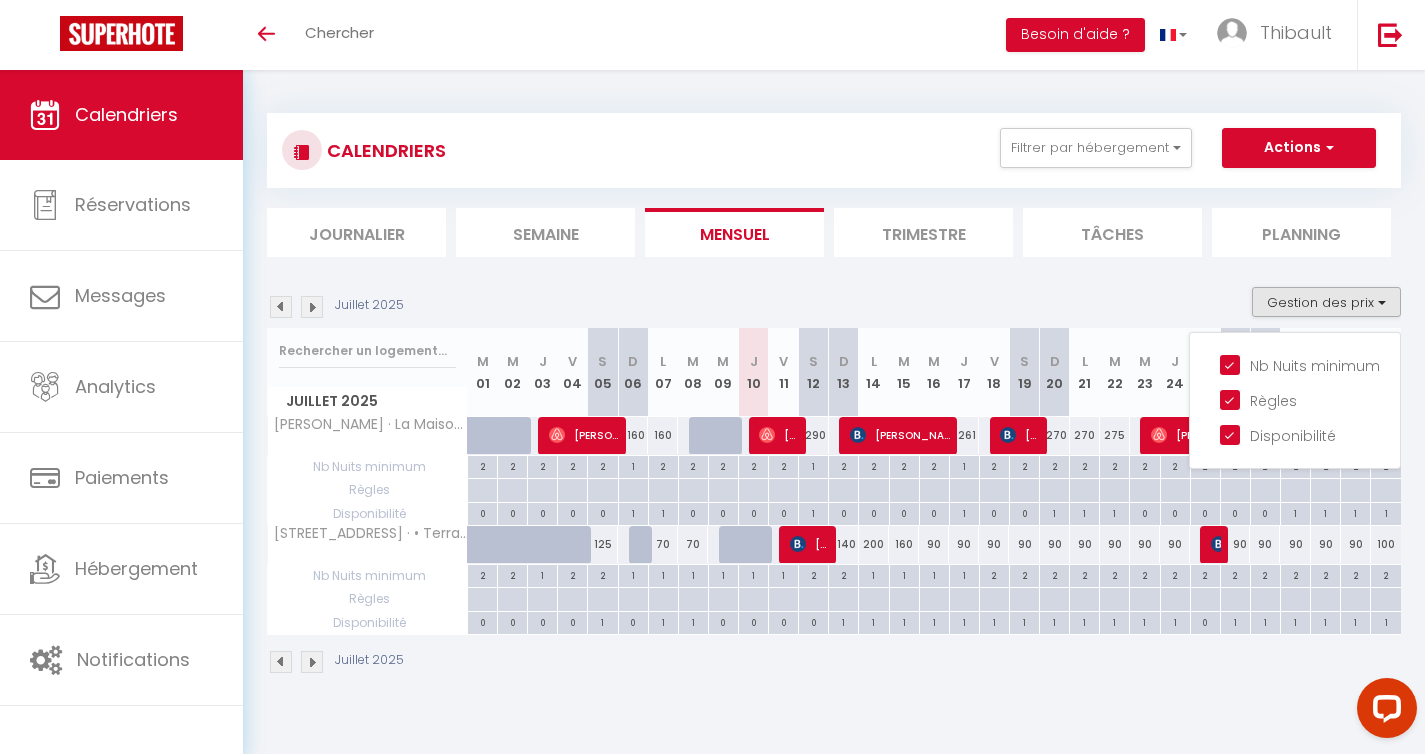 click on "200" at bounding box center (874, 544) 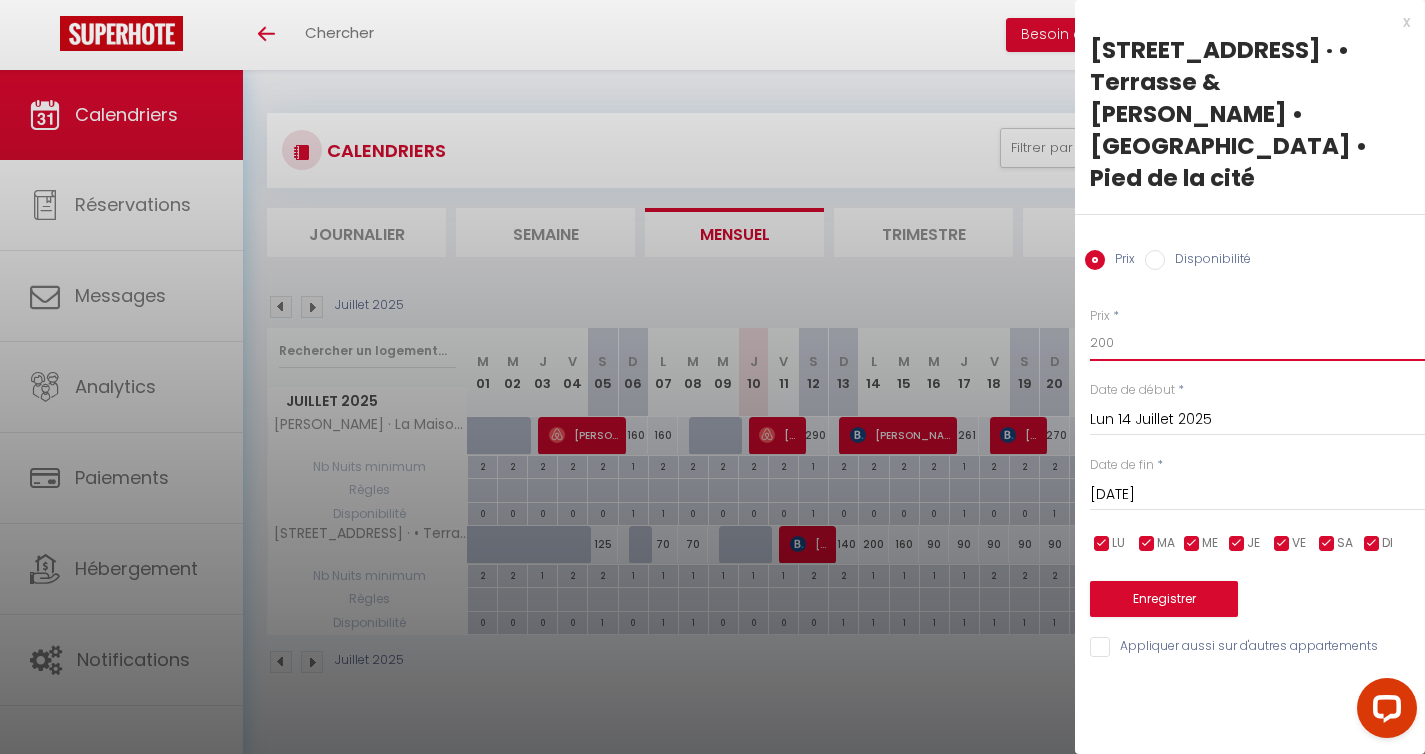 drag, startPoint x: 1146, startPoint y: 286, endPoint x: 1069, endPoint y: 286, distance: 77 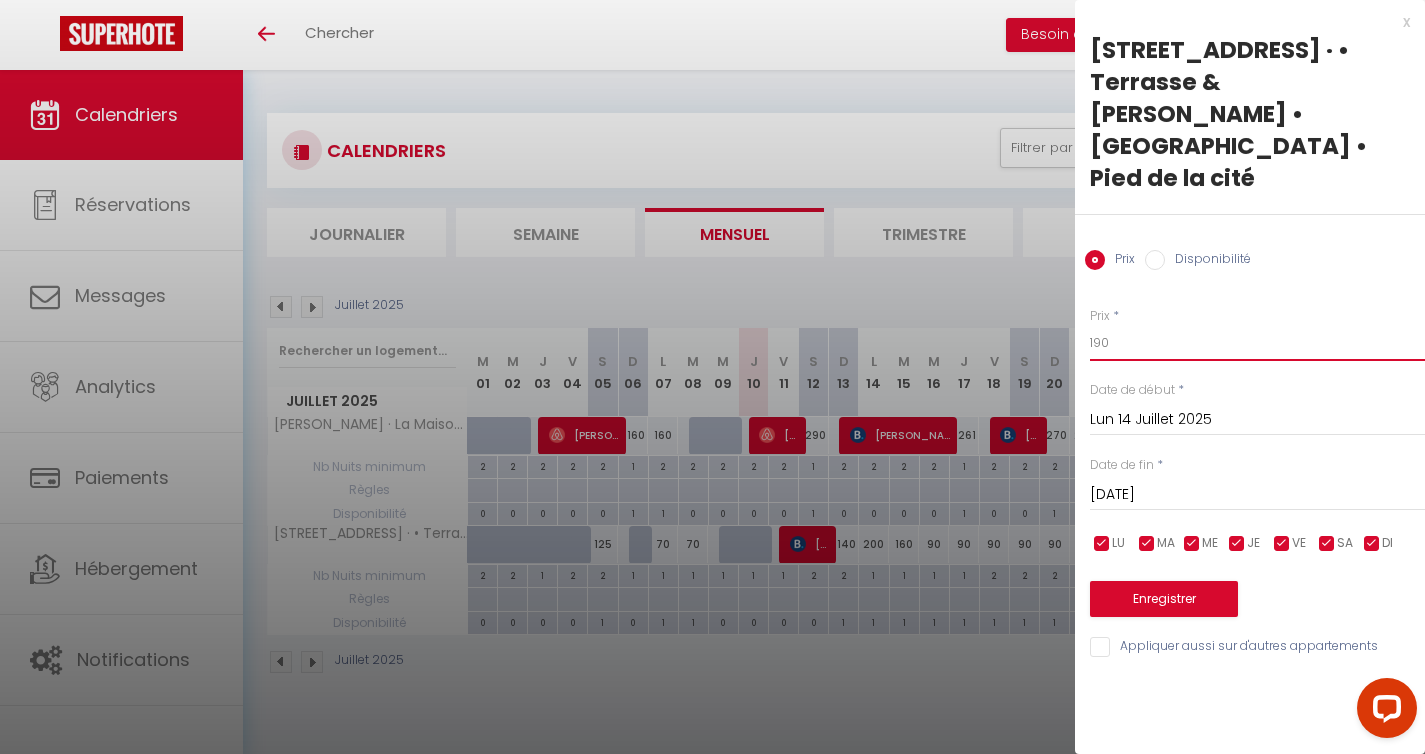 type on "190" 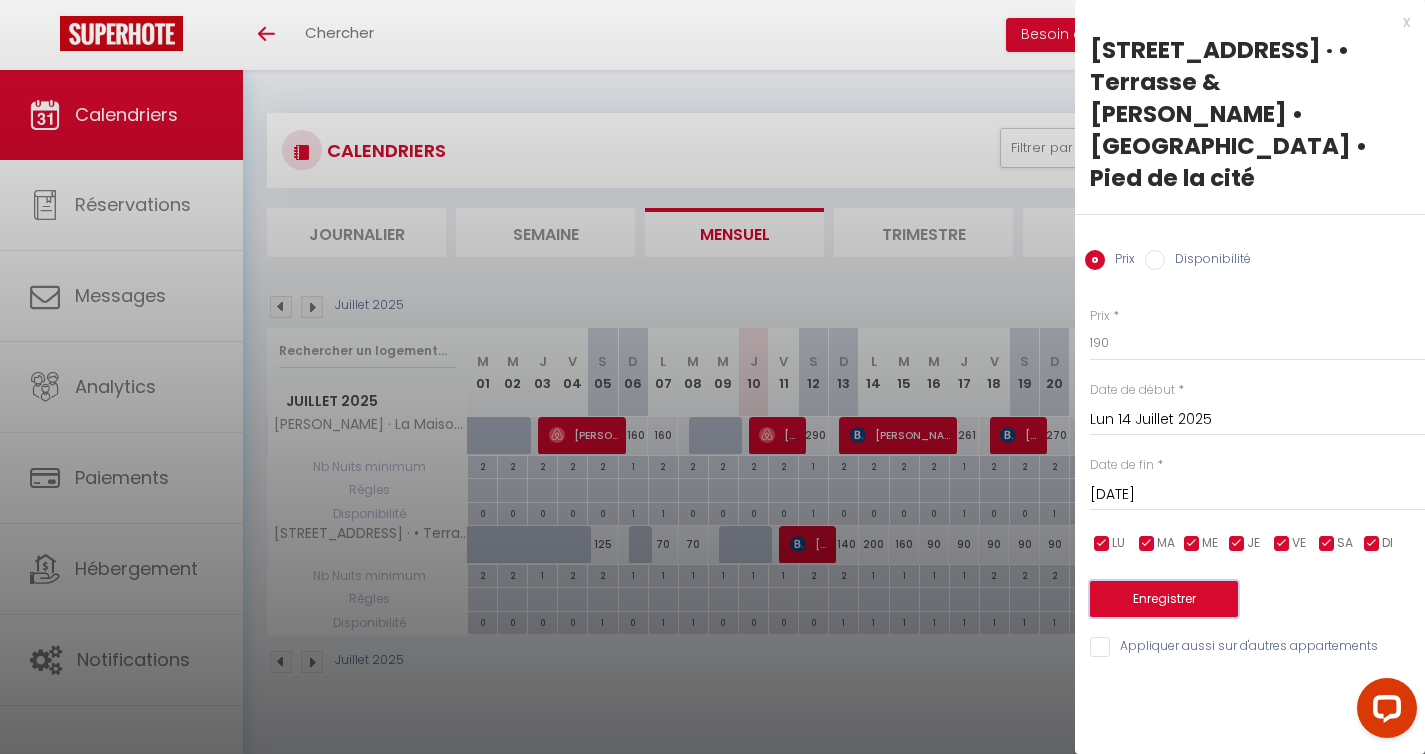 click on "Enregistrer" at bounding box center (1164, 599) 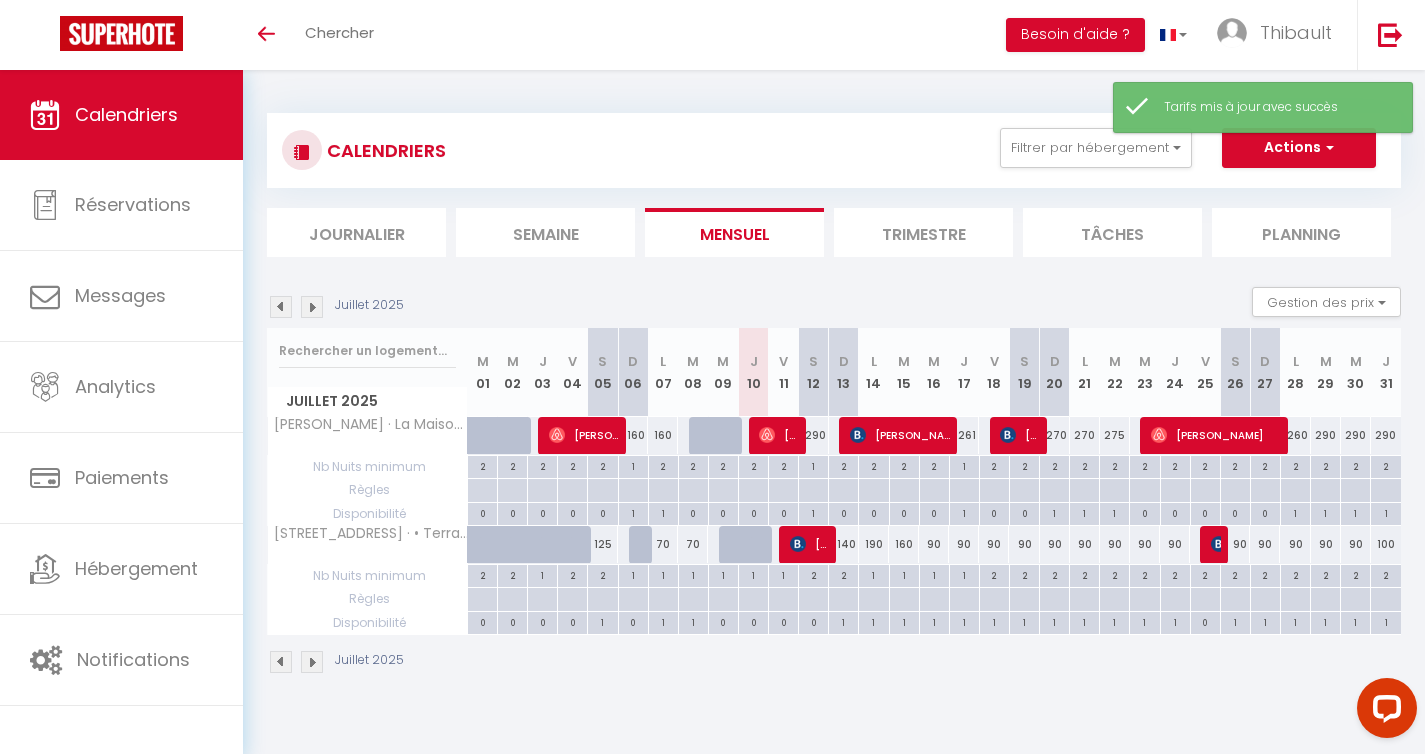 click on "160" at bounding box center (904, 544) 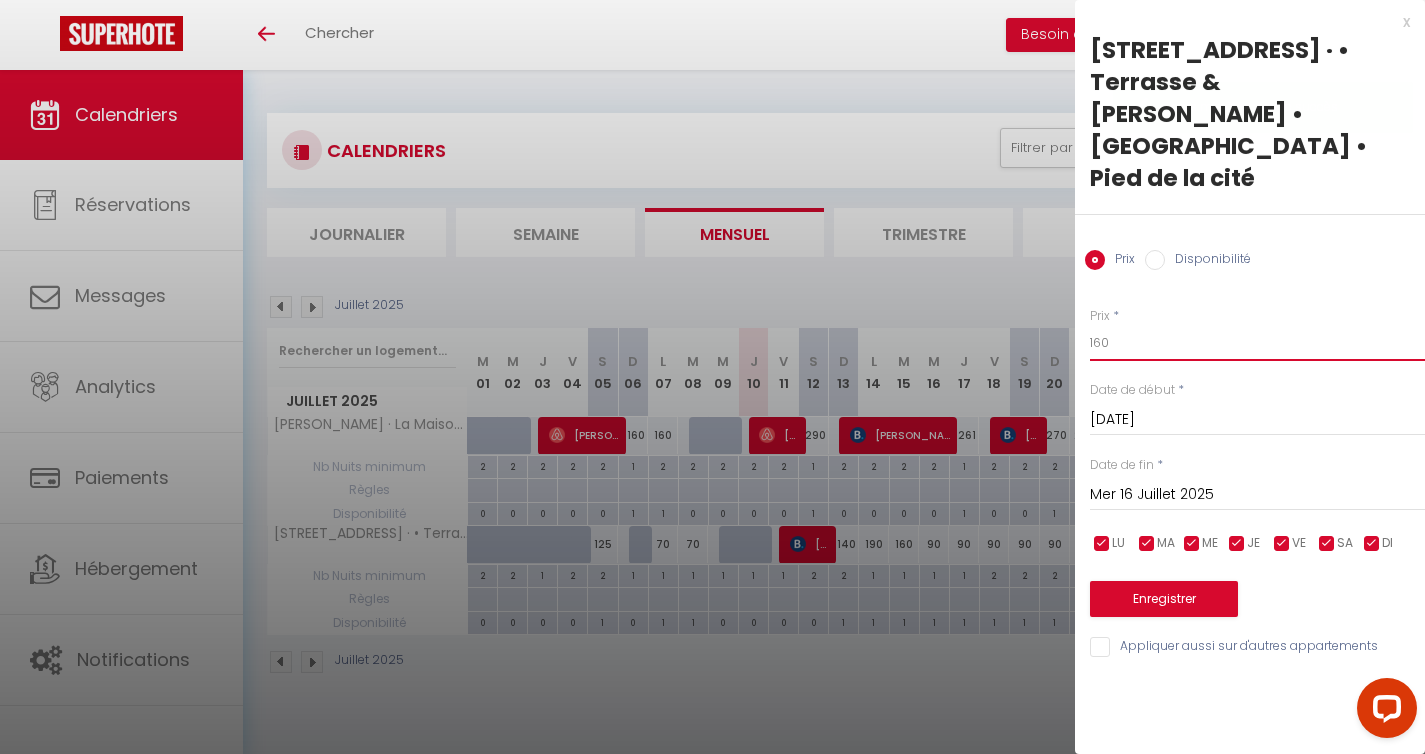drag, startPoint x: 1128, startPoint y: 287, endPoint x: 1068, endPoint y: 287, distance: 60 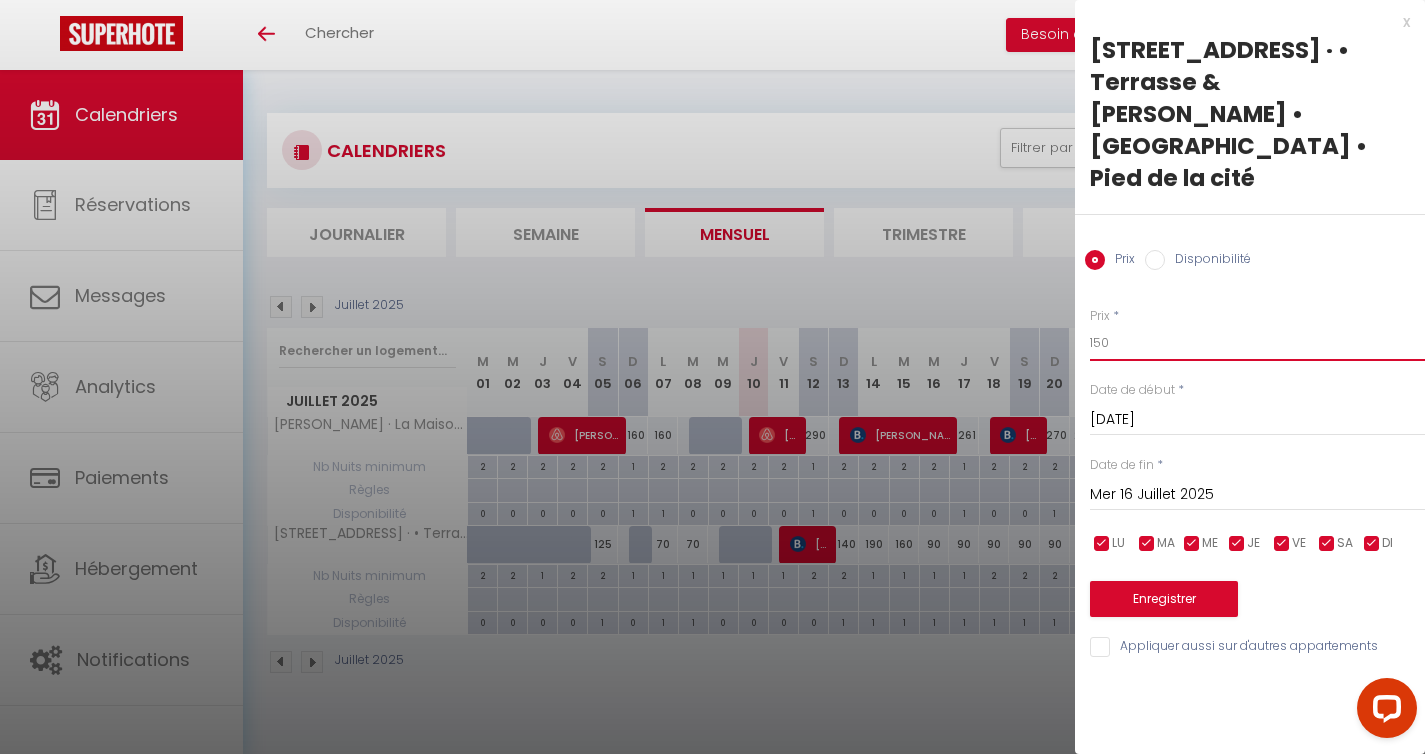 type on "150" 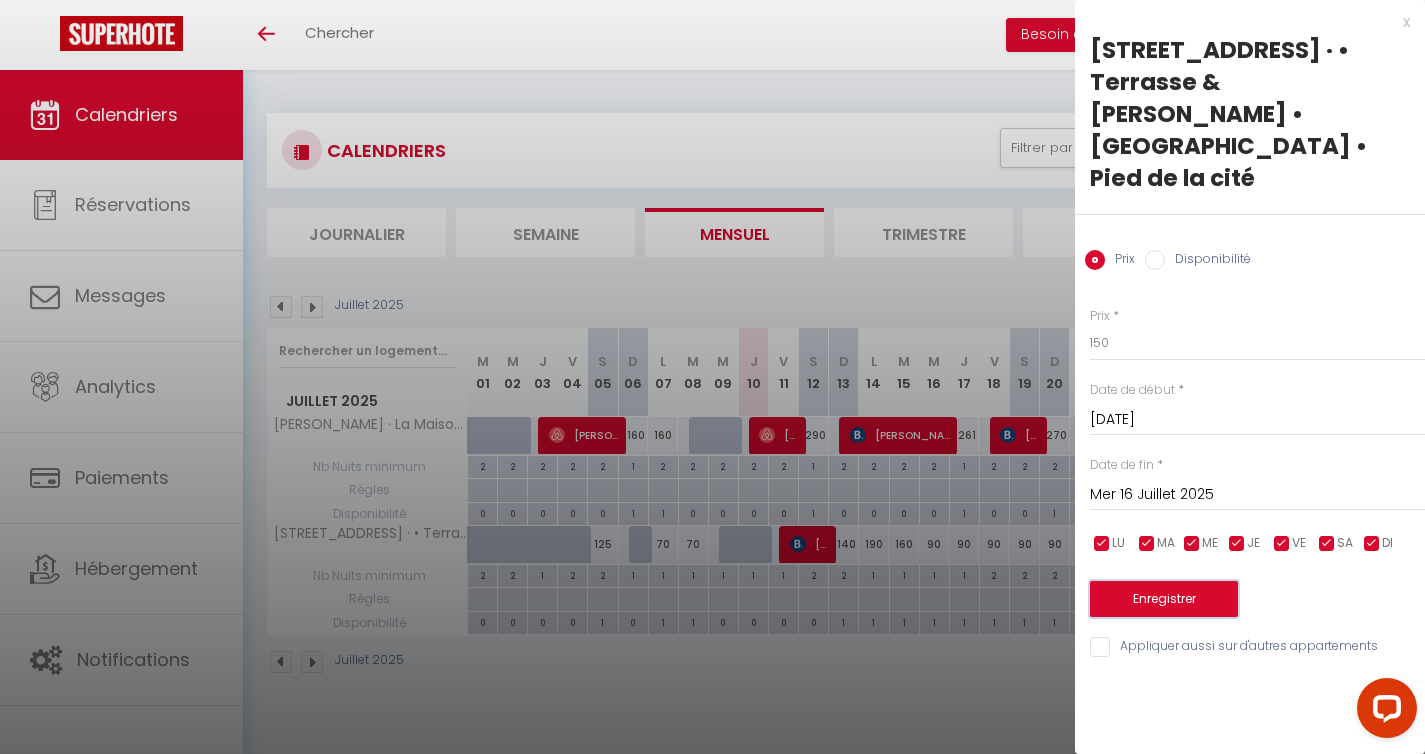 click on "Enregistrer" at bounding box center [1164, 599] 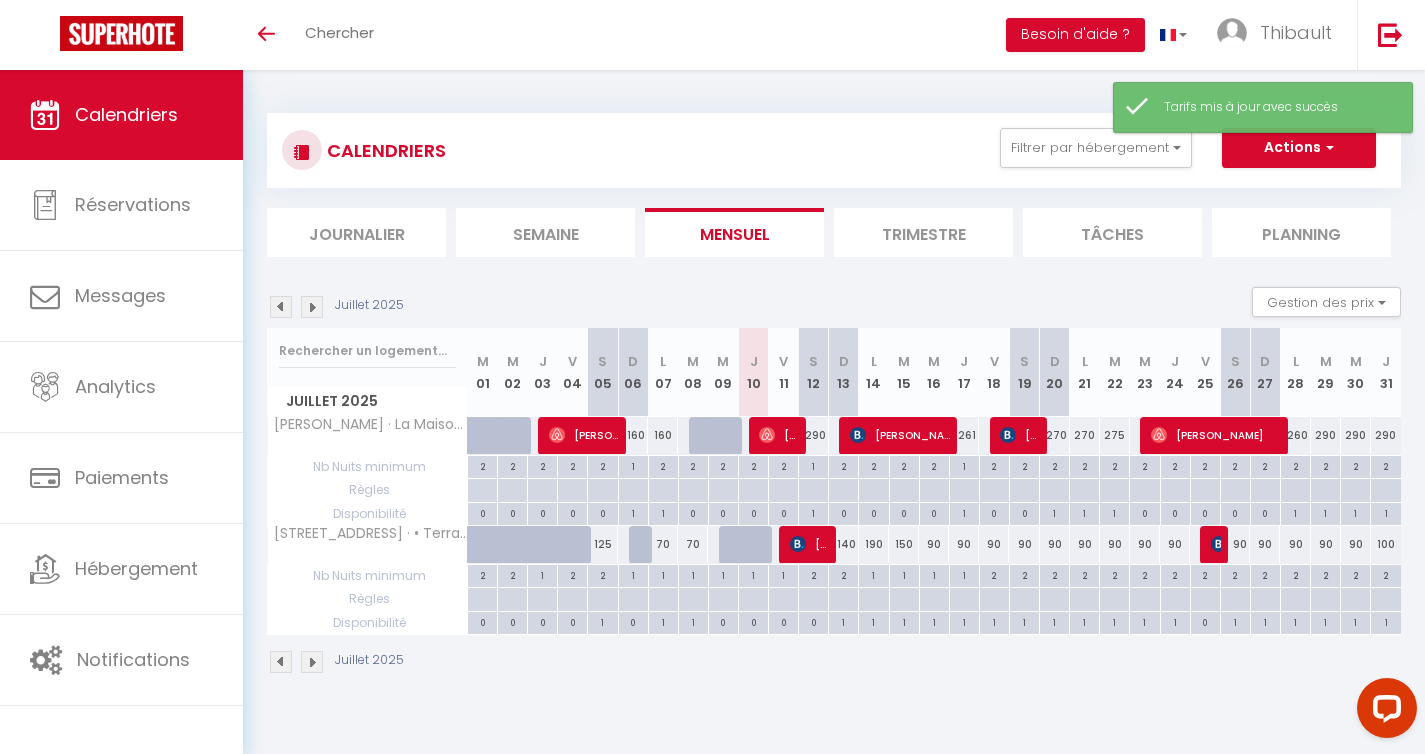 click on "150" at bounding box center [904, 544] 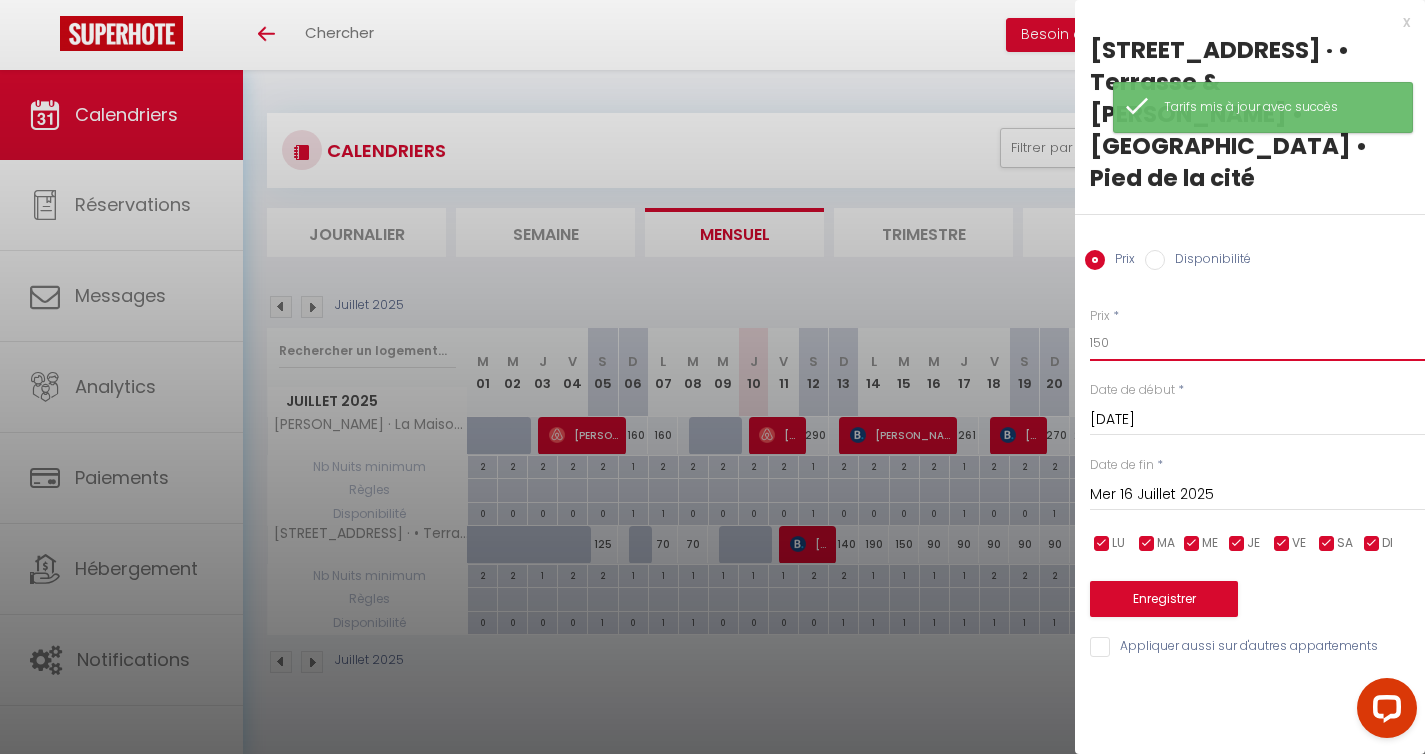 drag, startPoint x: 1124, startPoint y: 284, endPoint x: 1078, endPoint y: 284, distance: 46 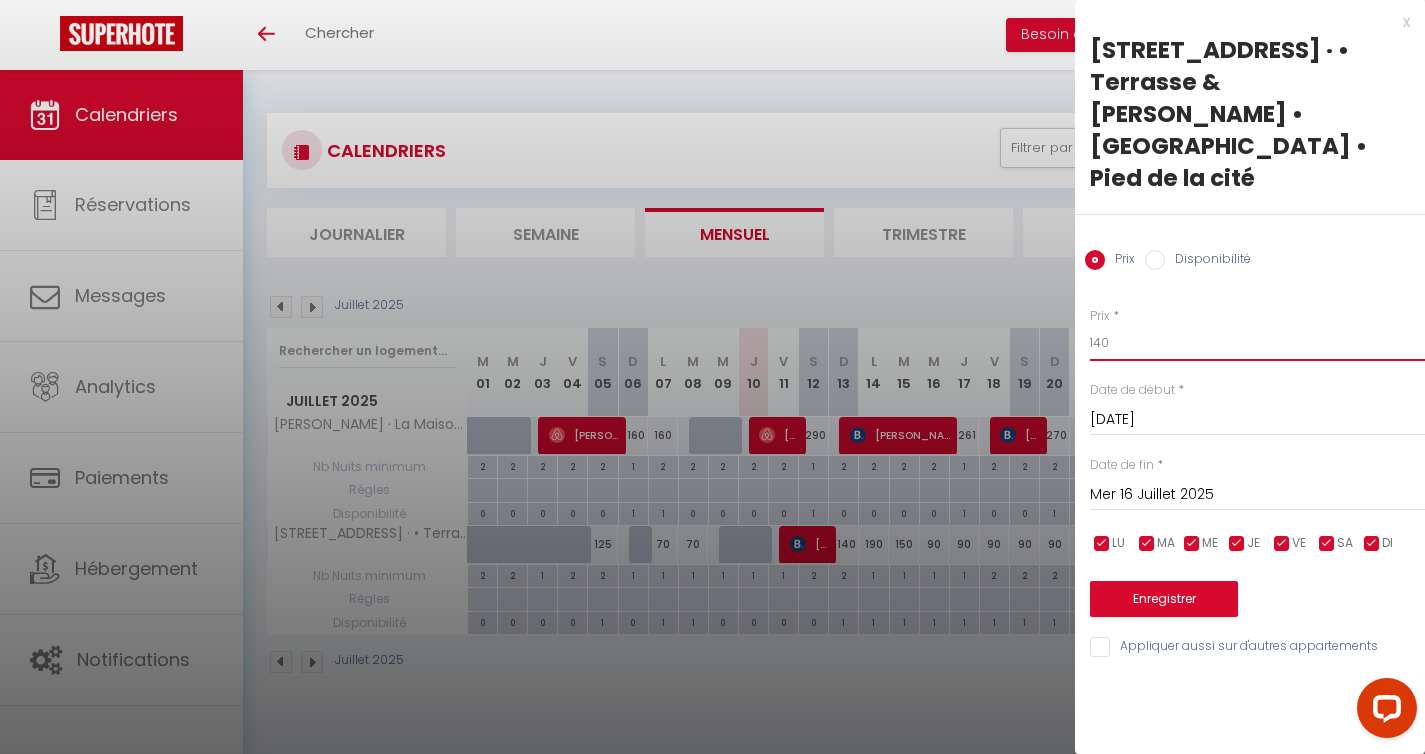 type on "140" 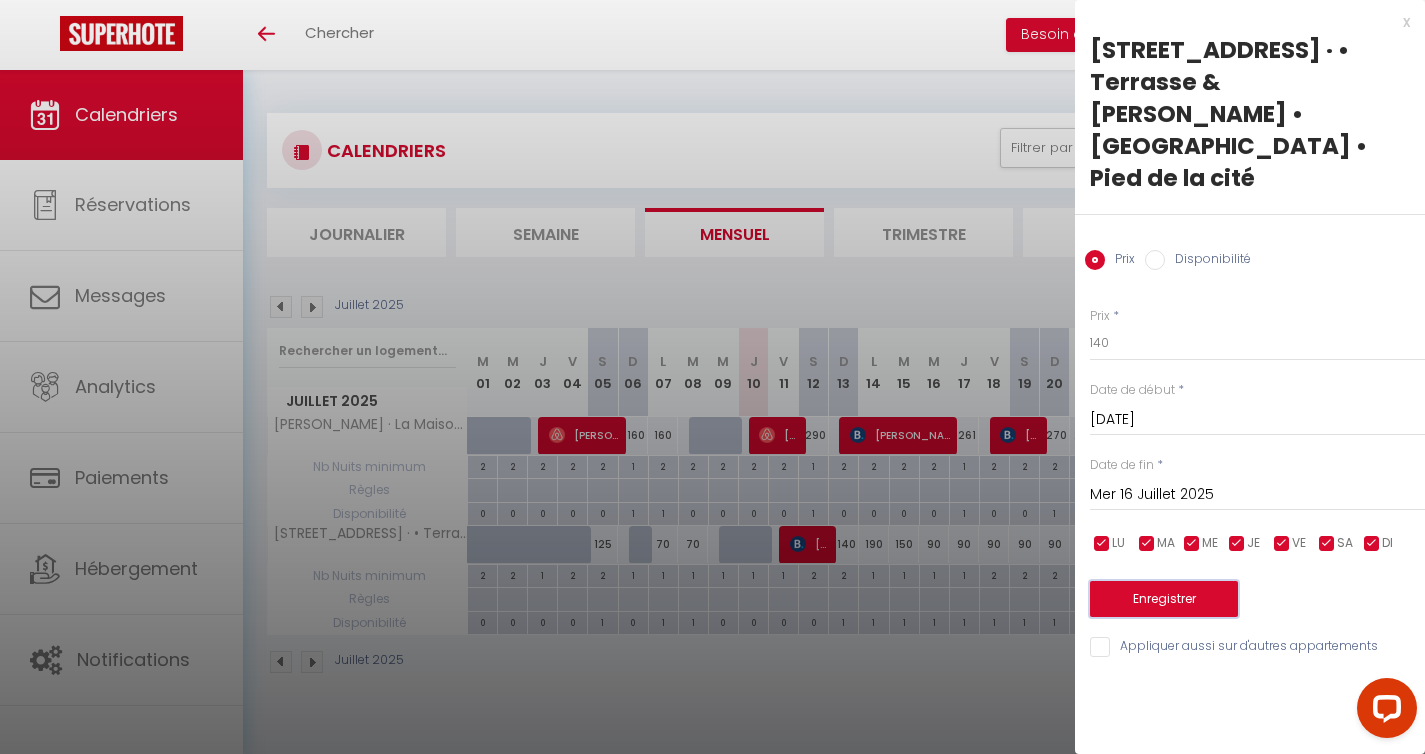 click on "Enregistrer" at bounding box center [1164, 599] 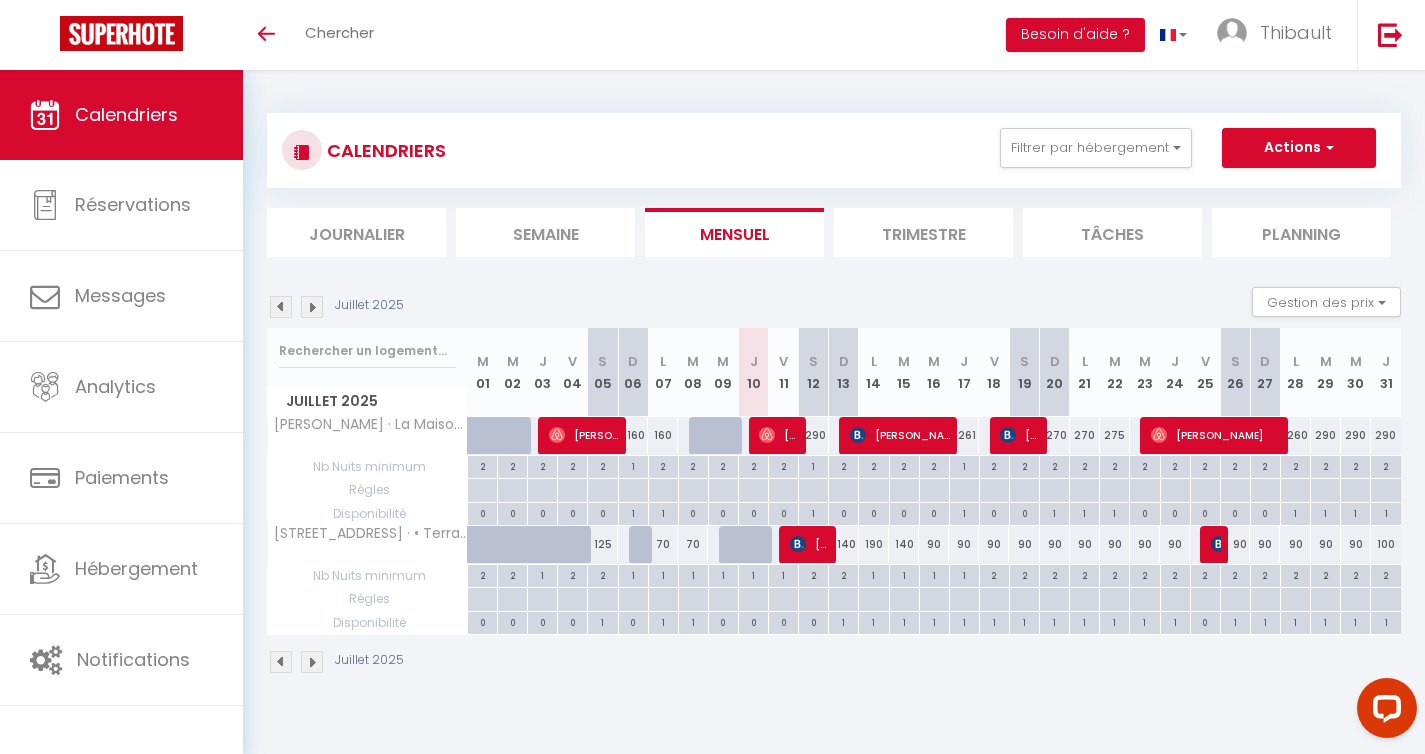 click on "Calendriers" at bounding box center [121, 115] 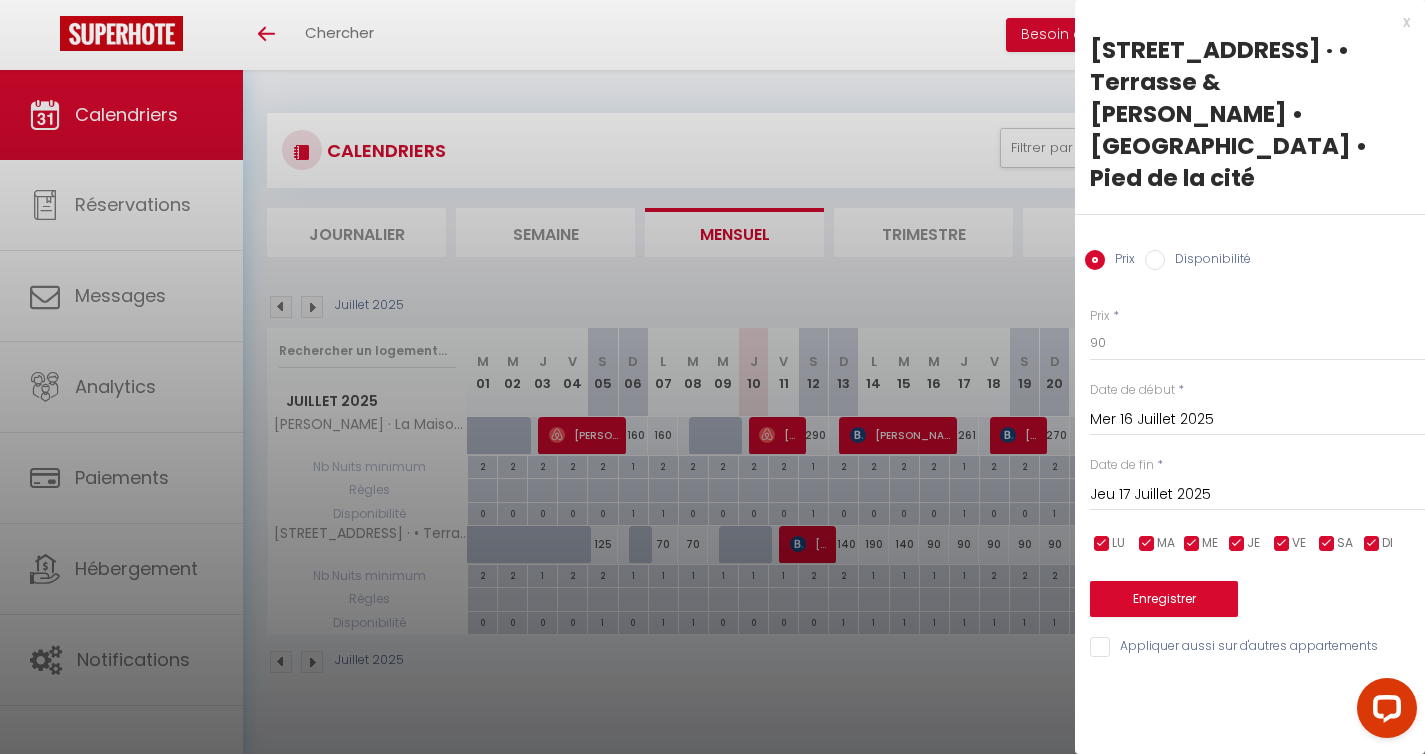 click on "Jeu 17 Juillet 2025" at bounding box center [1257, 495] 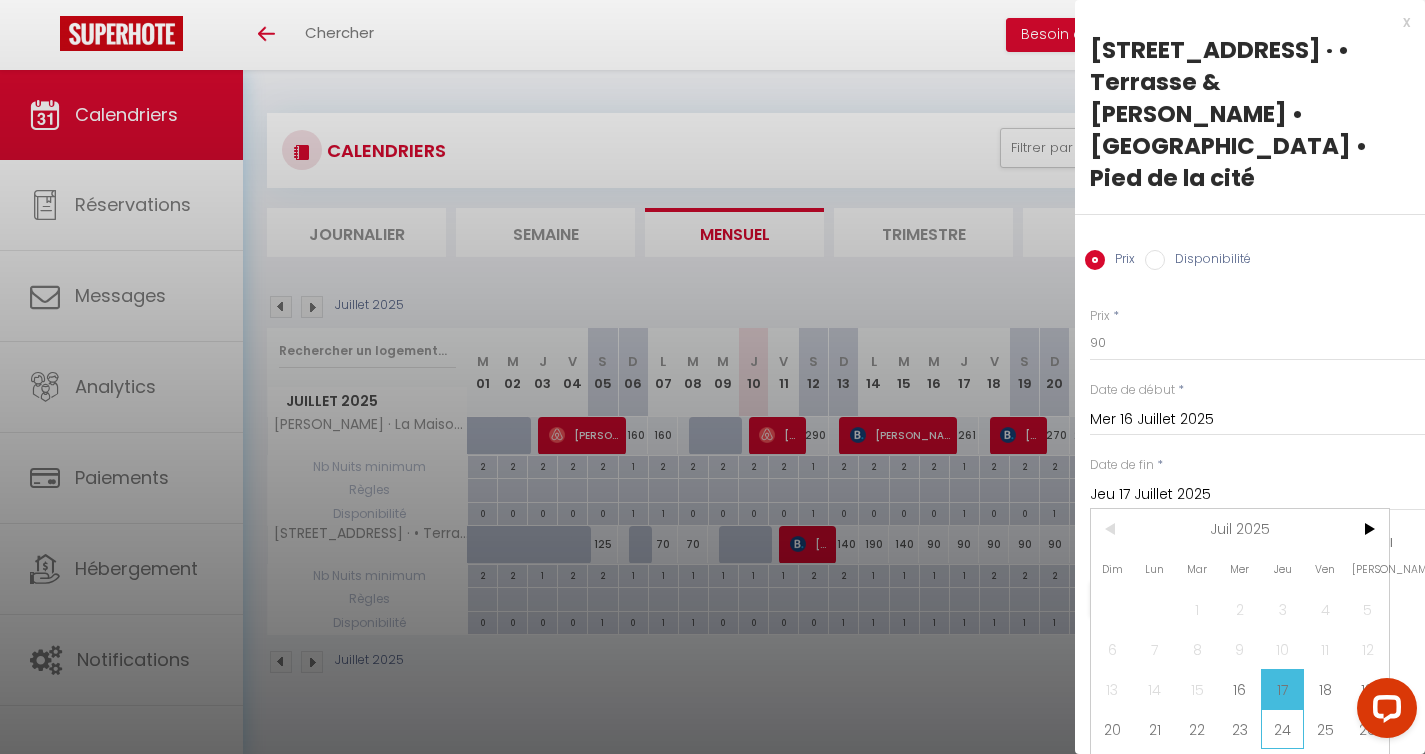 click on "24" at bounding box center (1282, 729) 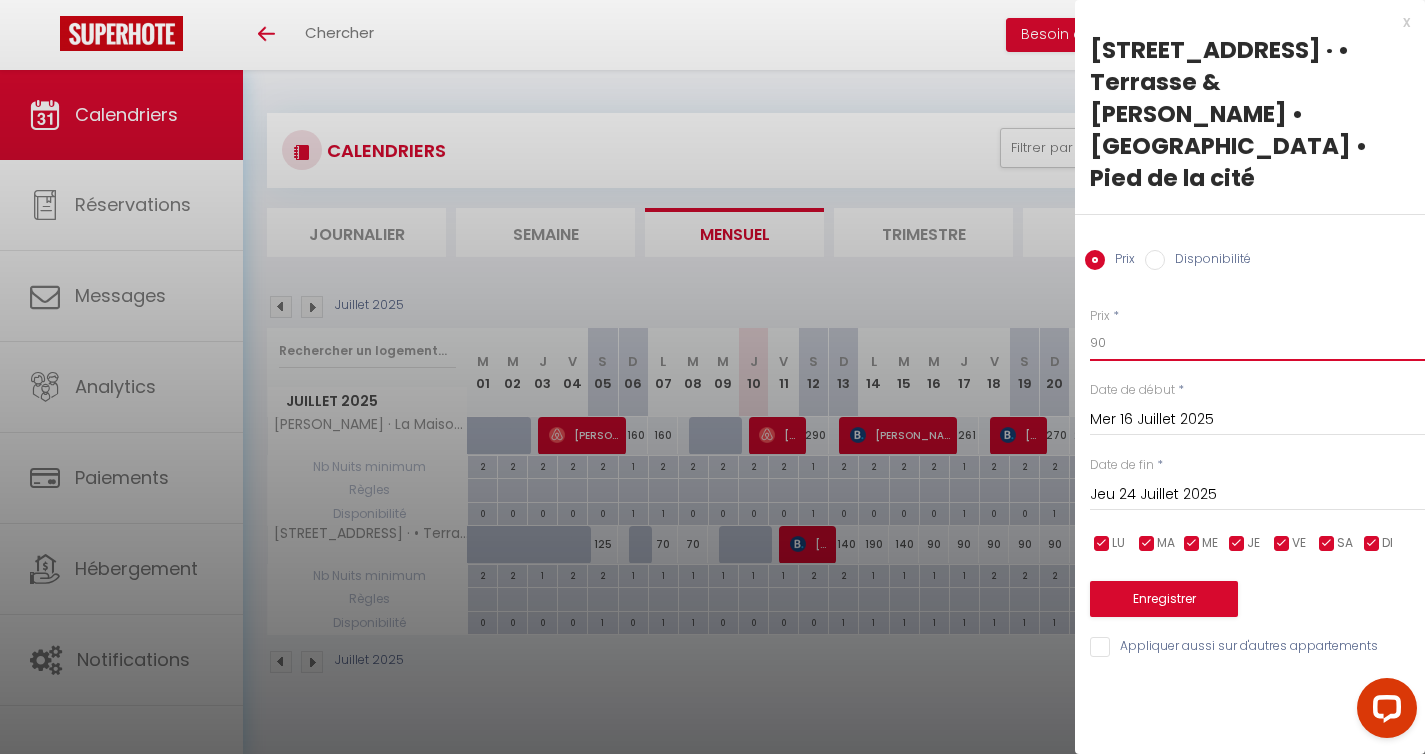 drag, startPoint x: 1141, startPoint y: 276, endPoint x: 1067, endPoint y: 276, distance: 74 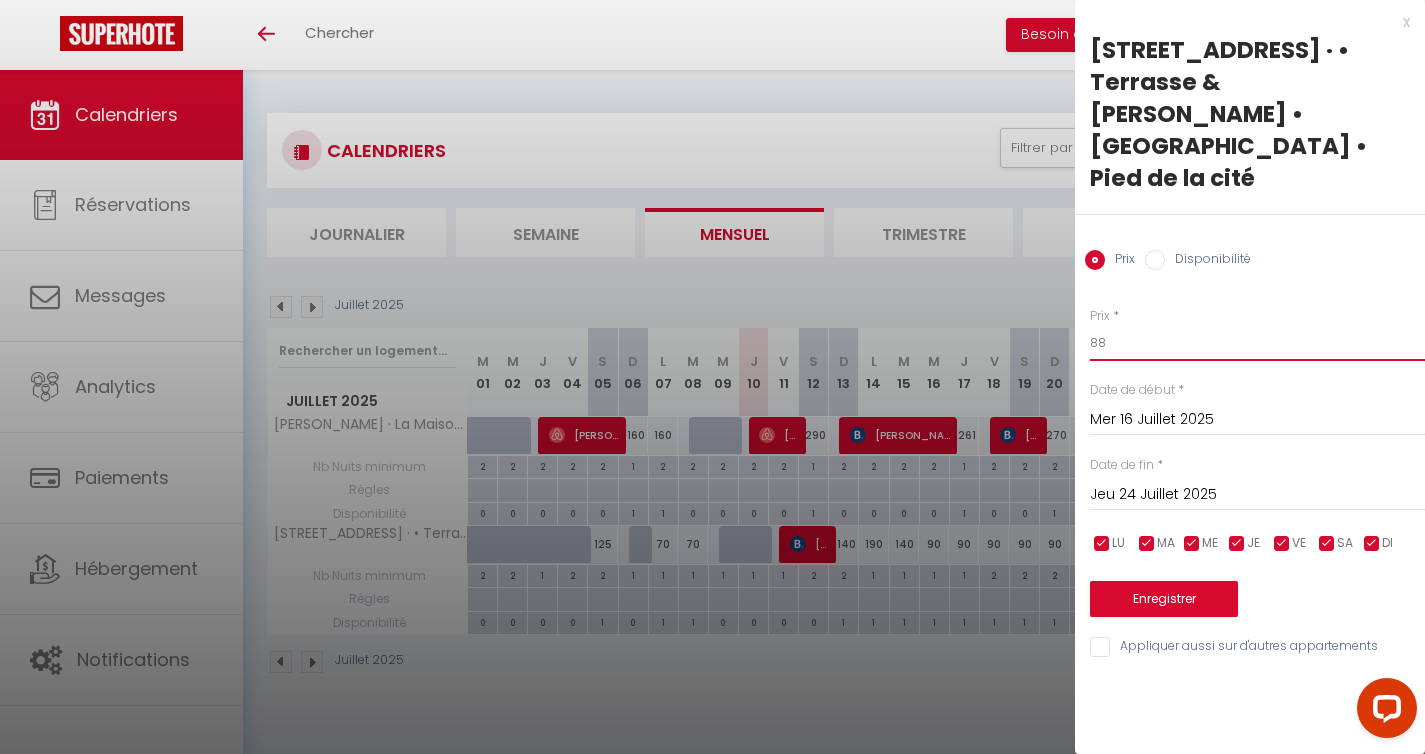 type on "88" 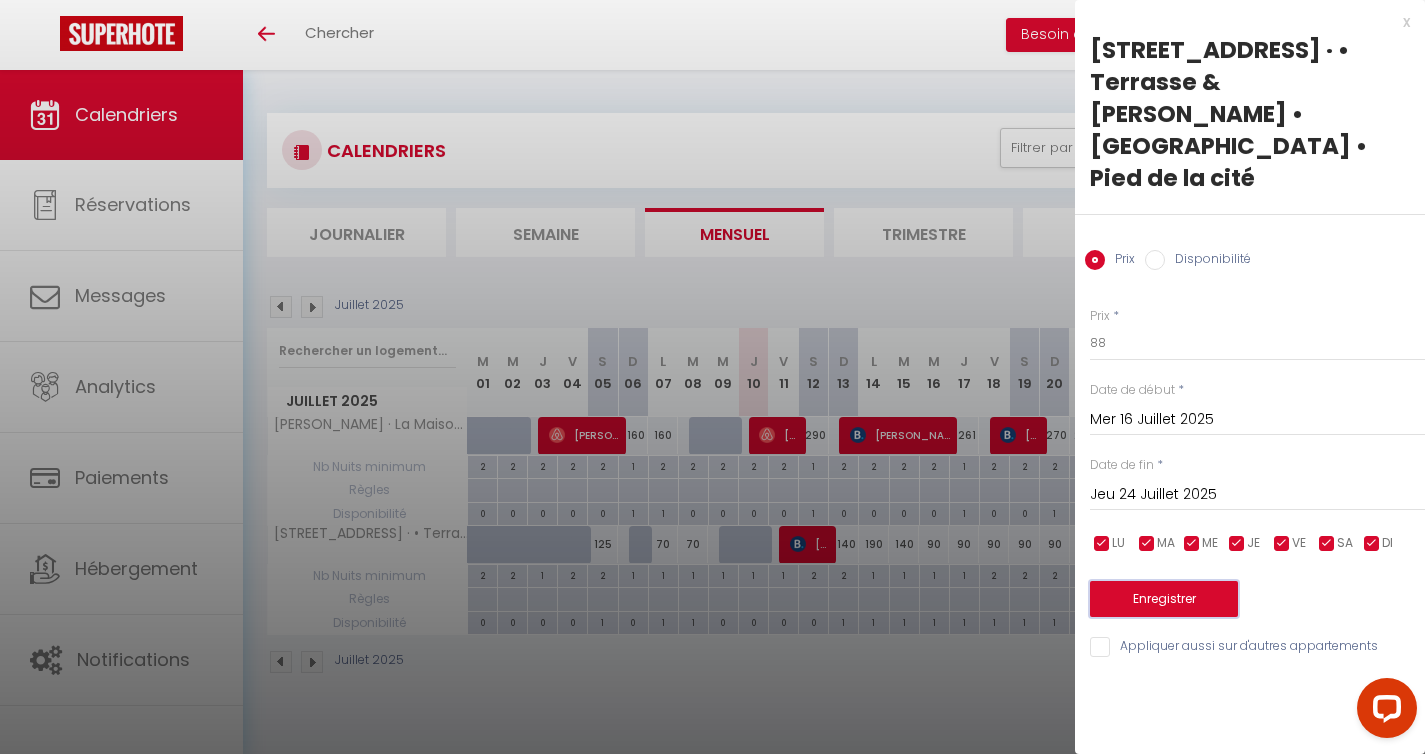 click on "Enregistrer" at bounding box center (1164, 599) 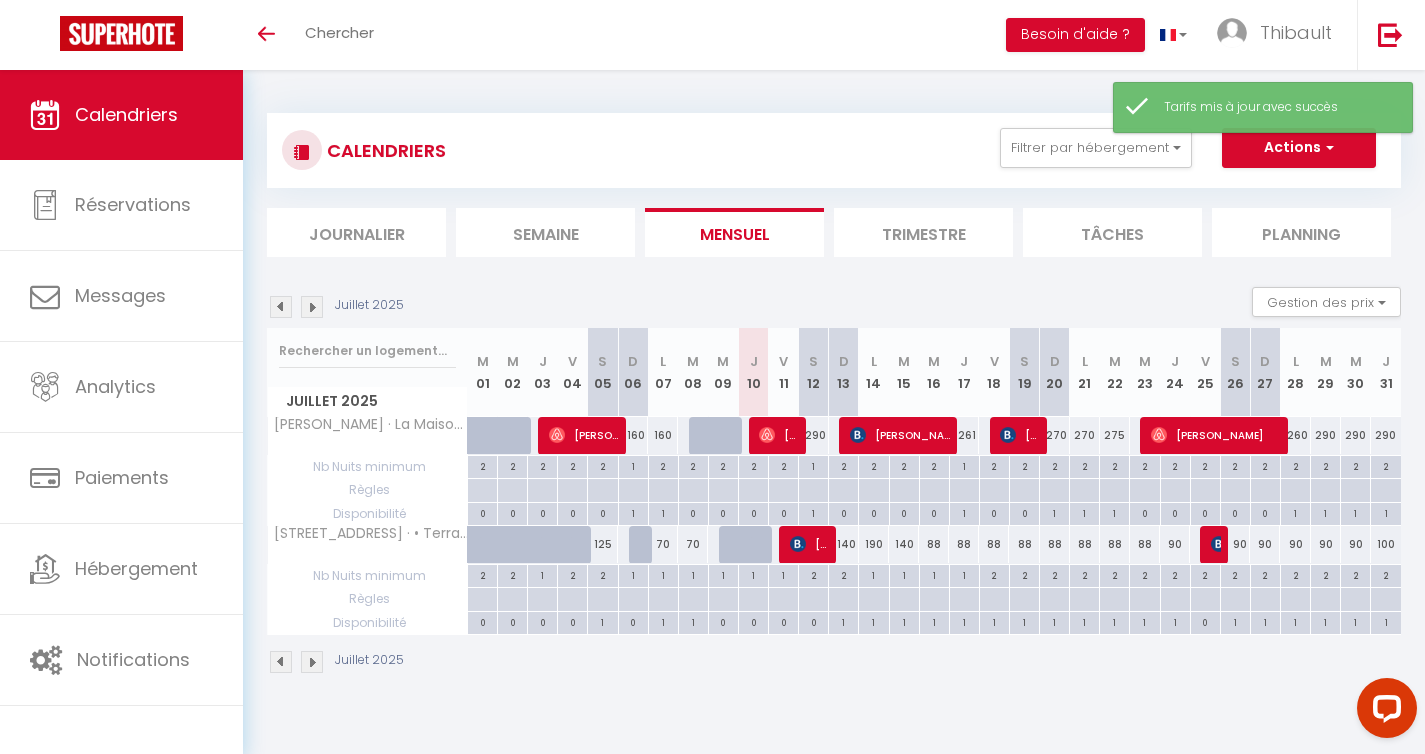 click on "90" at bounding box center [1175, 544] 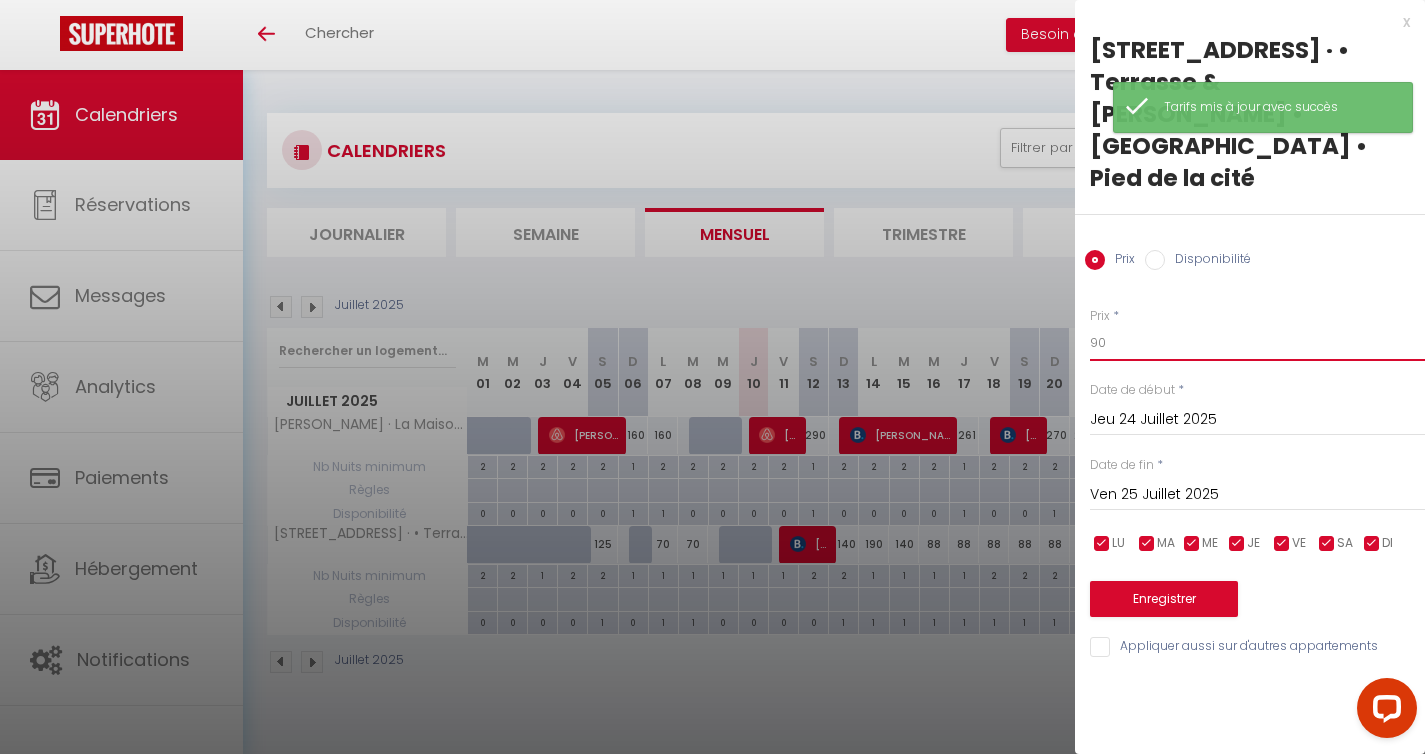 drag, startPoint x: 1125, startPoint y: 283, endPoint x: 1012, endPoint y: 269, distance: 113.86395 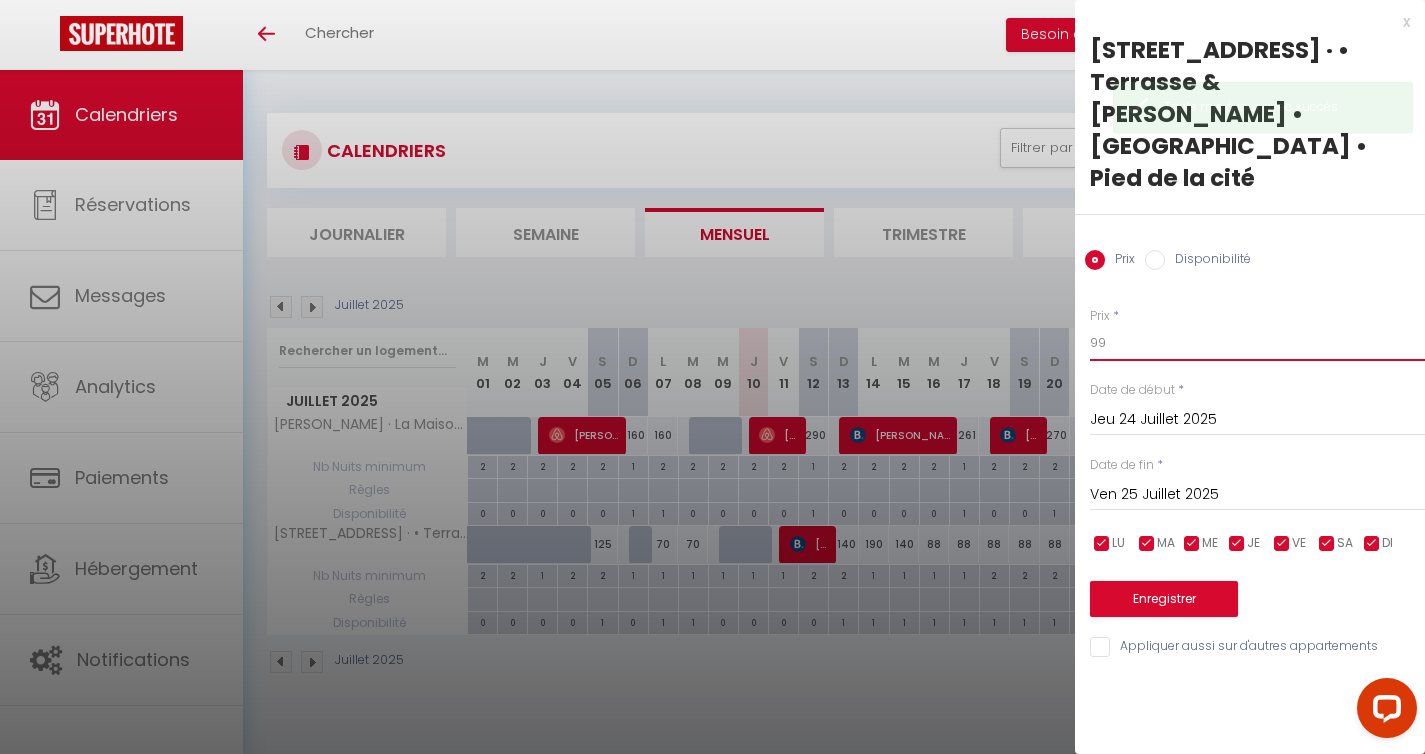 type on "9" 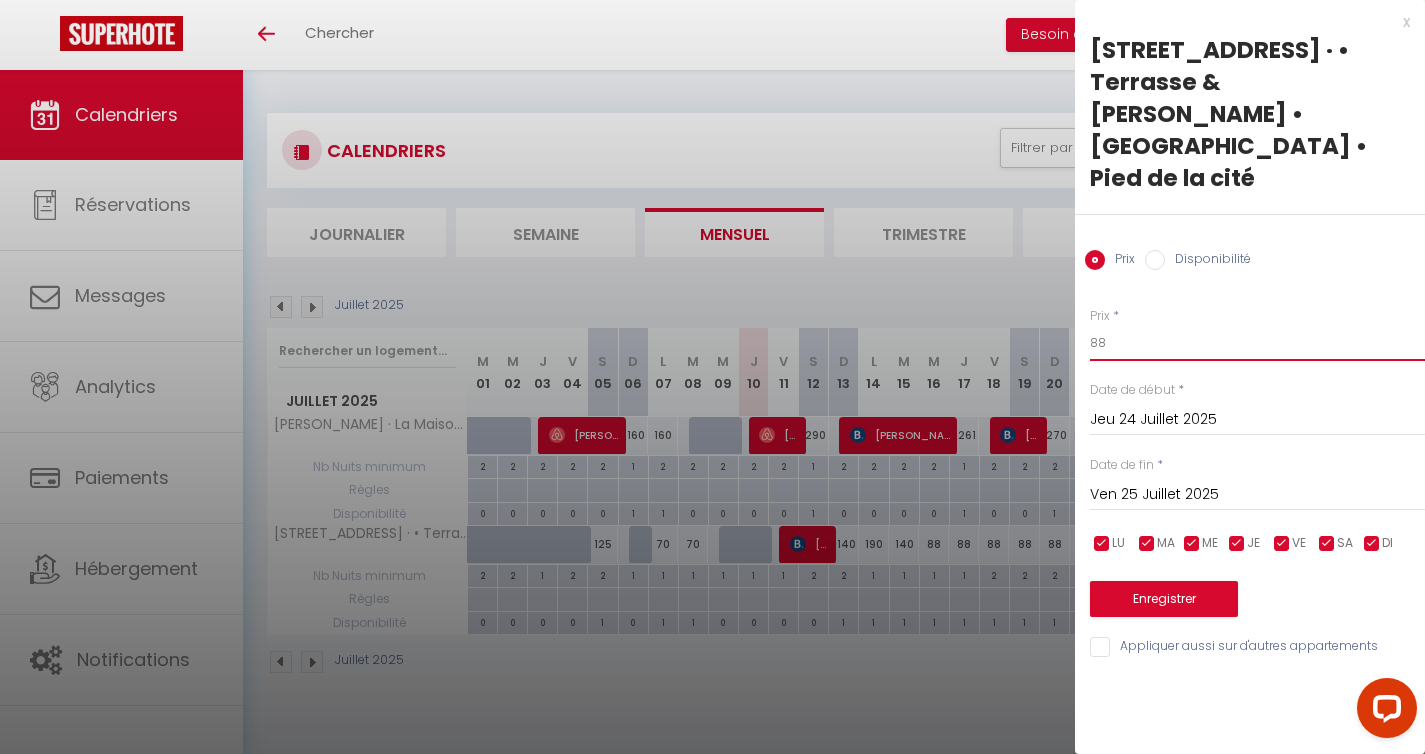 type on "88" 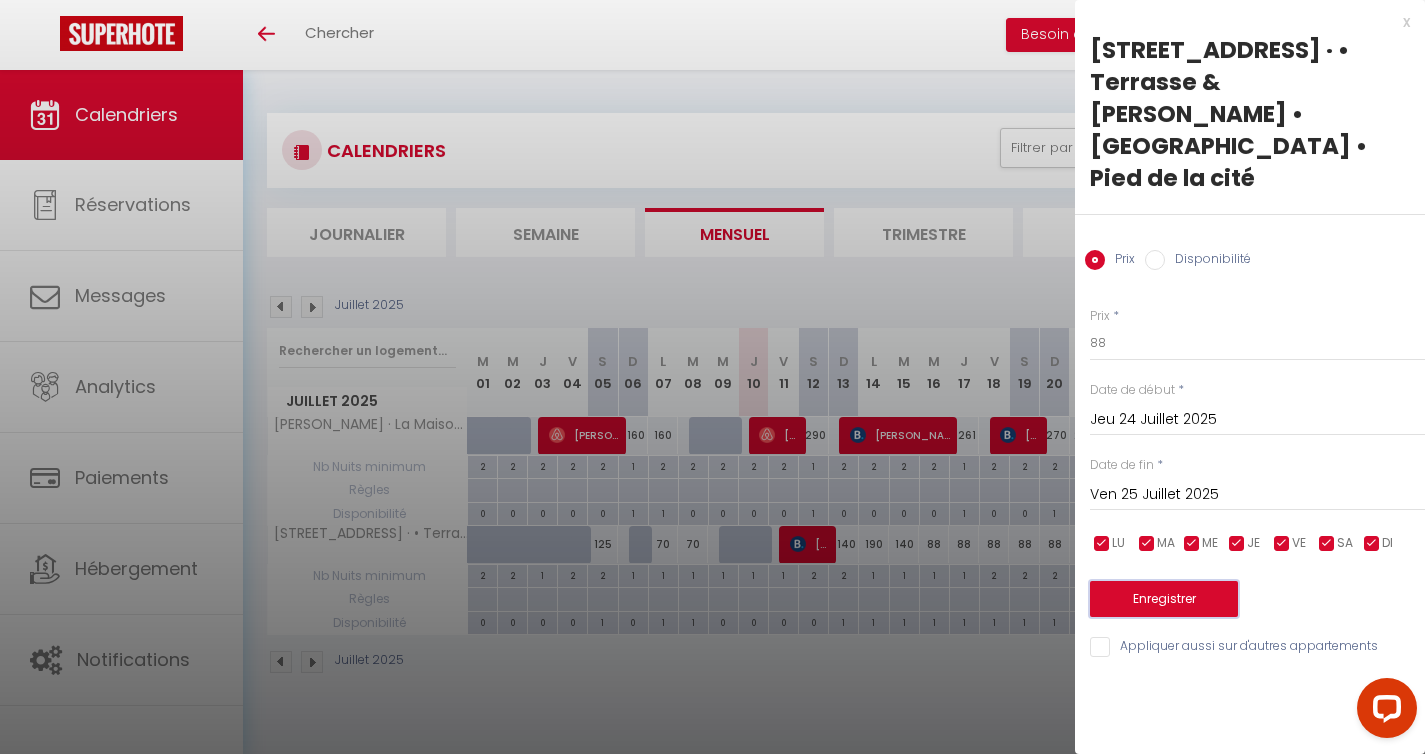 click on "Enregistrer" at bounding box center (1164, 599) 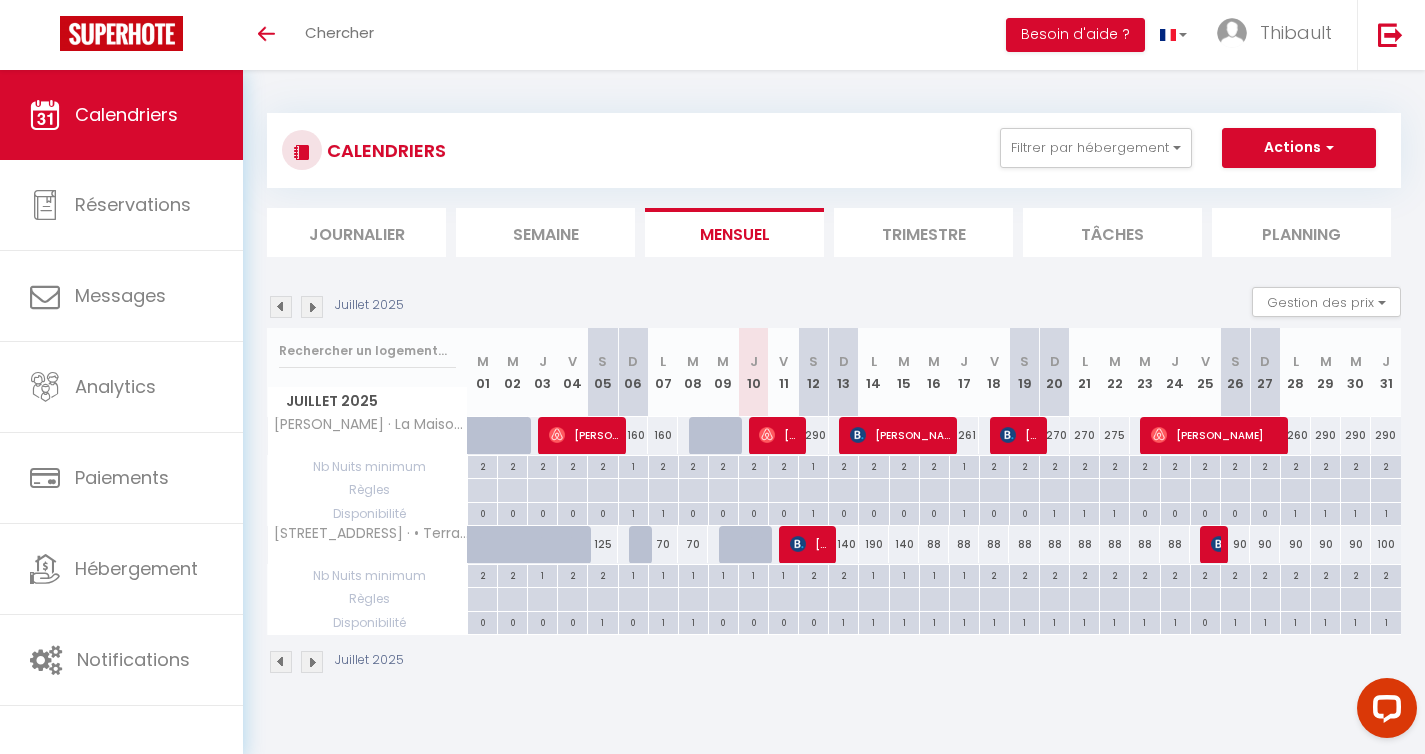 click on "100" at bounding box center [1386, 544] 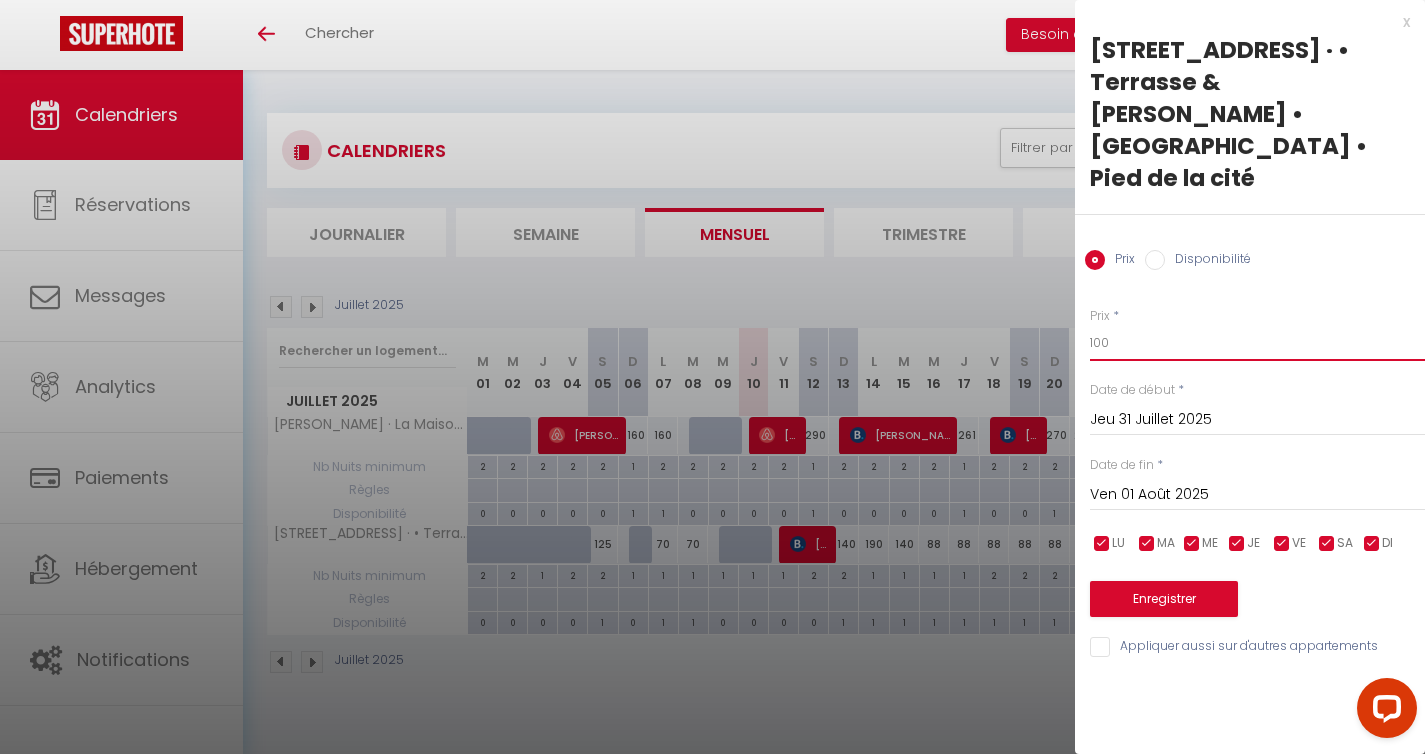 drag, startPoint x: 1143, startPoint y: 278, endPoint x: 1060, endPoint y: 278, distance: 83 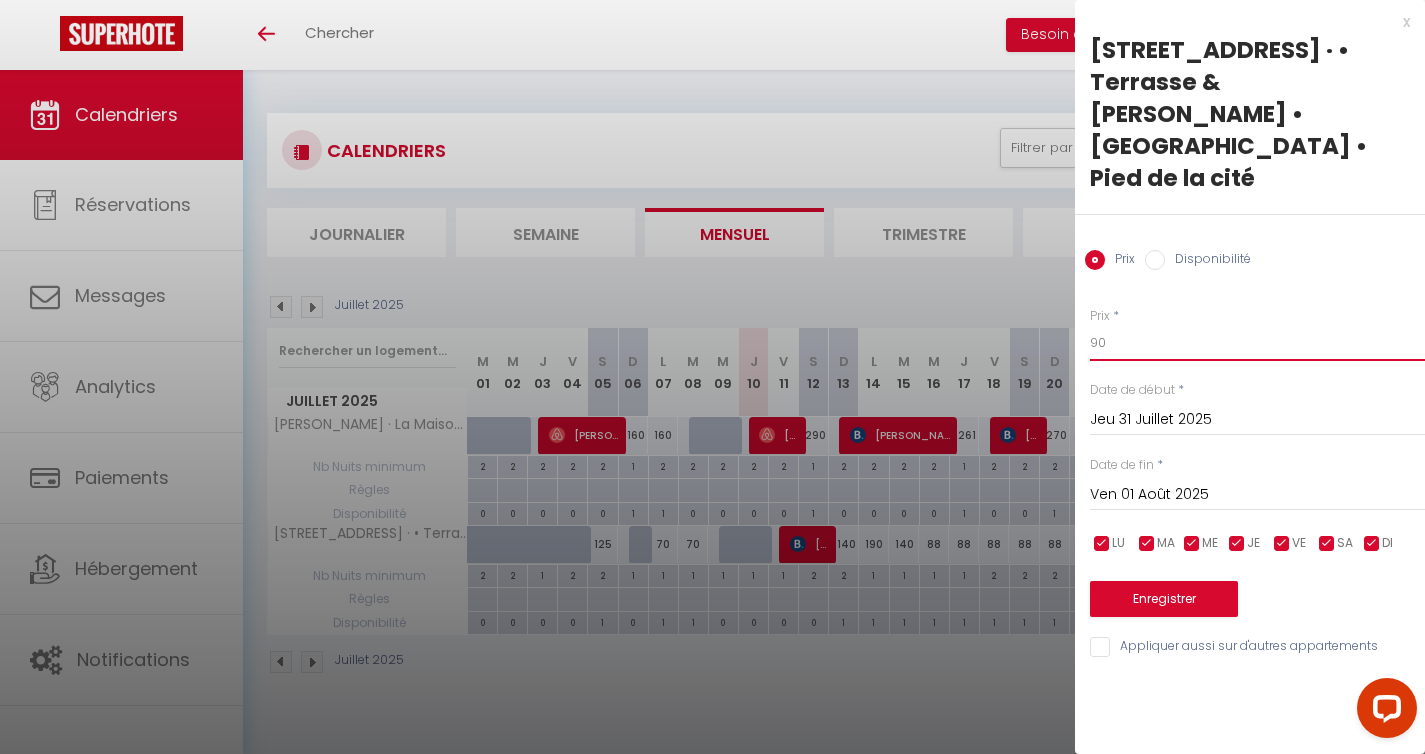 type on "90" 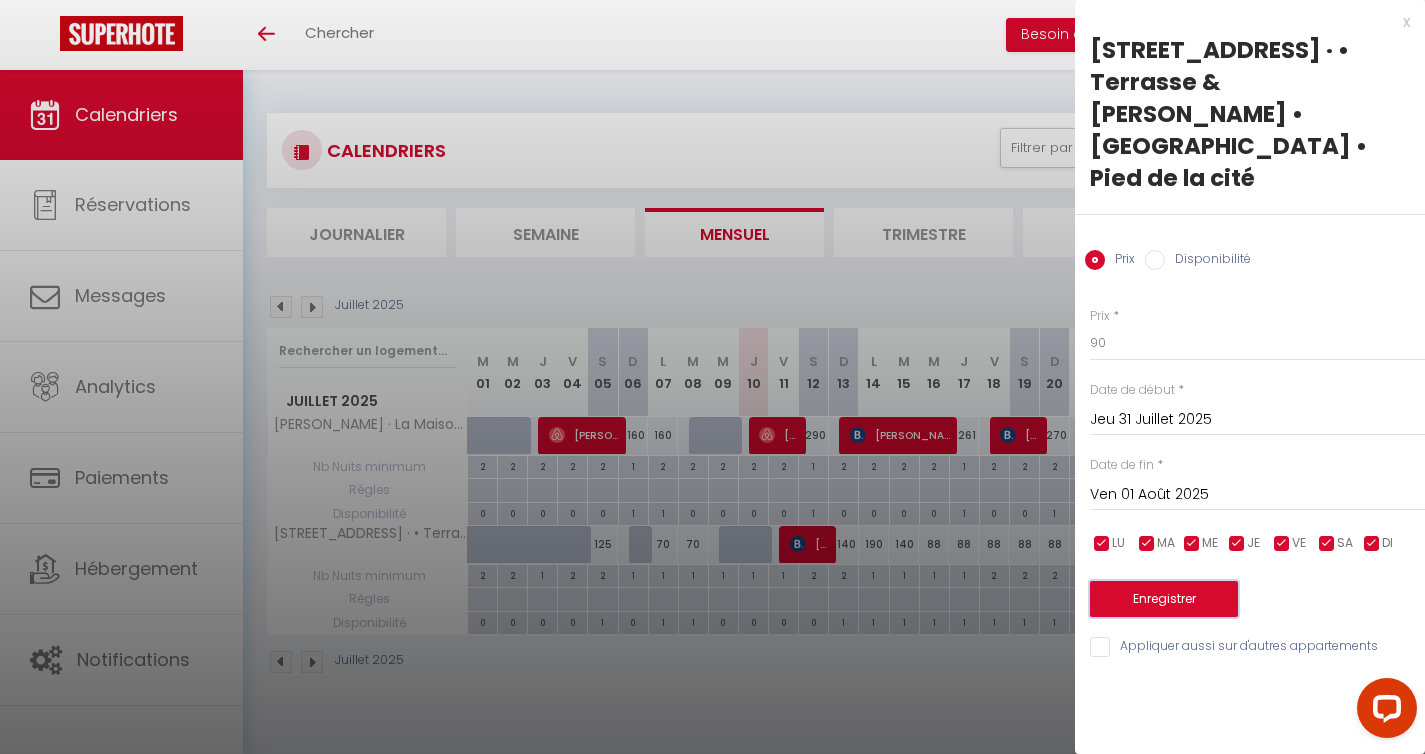 click on "Enregistrer" at bounding box center [1164, 599] 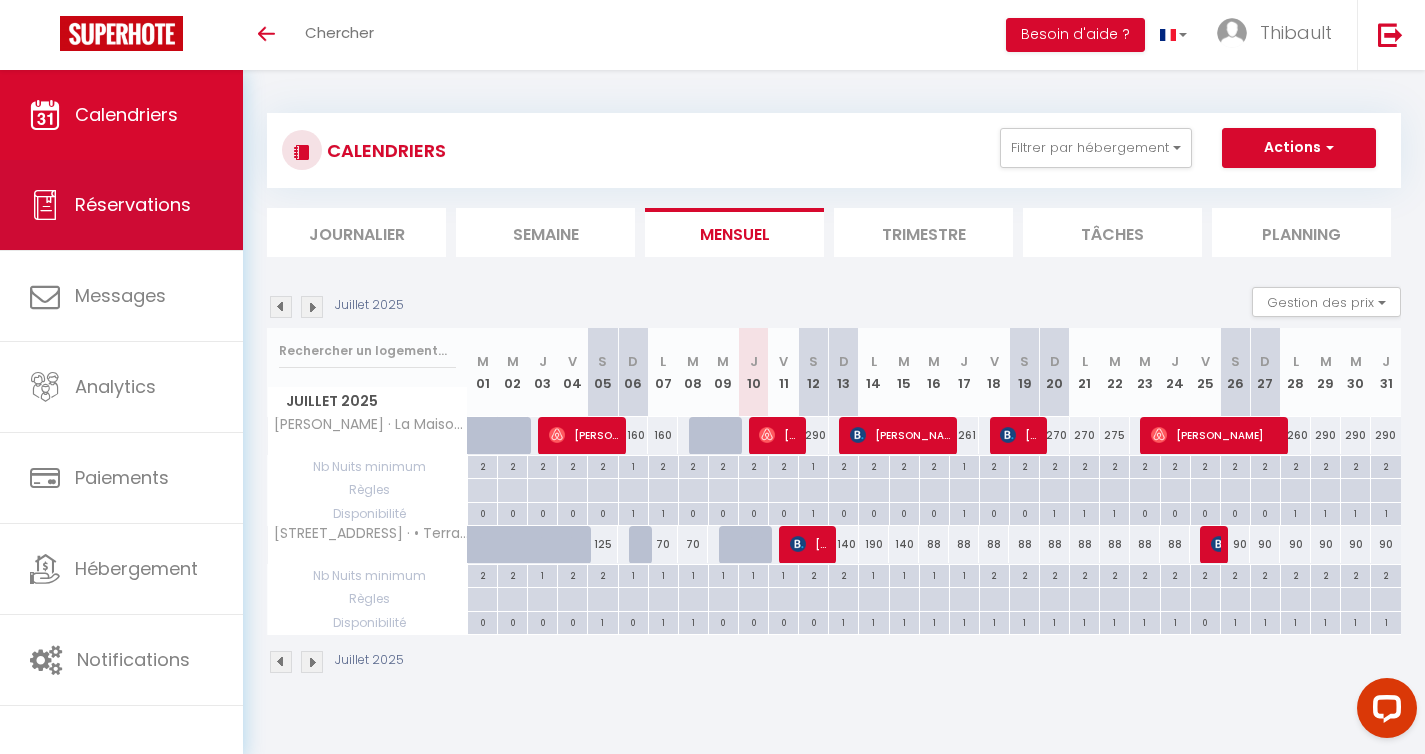 click on "Réservations" at bounding box center [121, 205] 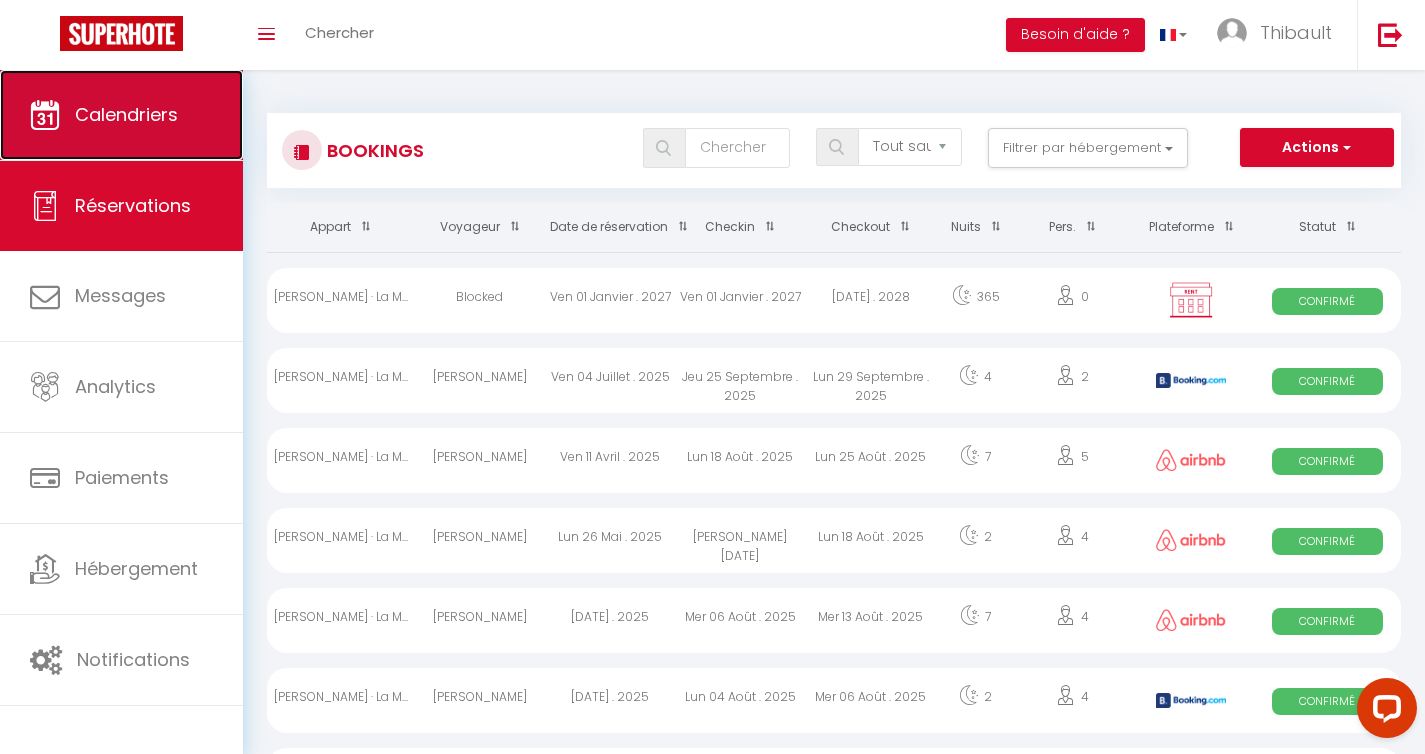 click on "Calendriers" at bounding box center [121, 115] 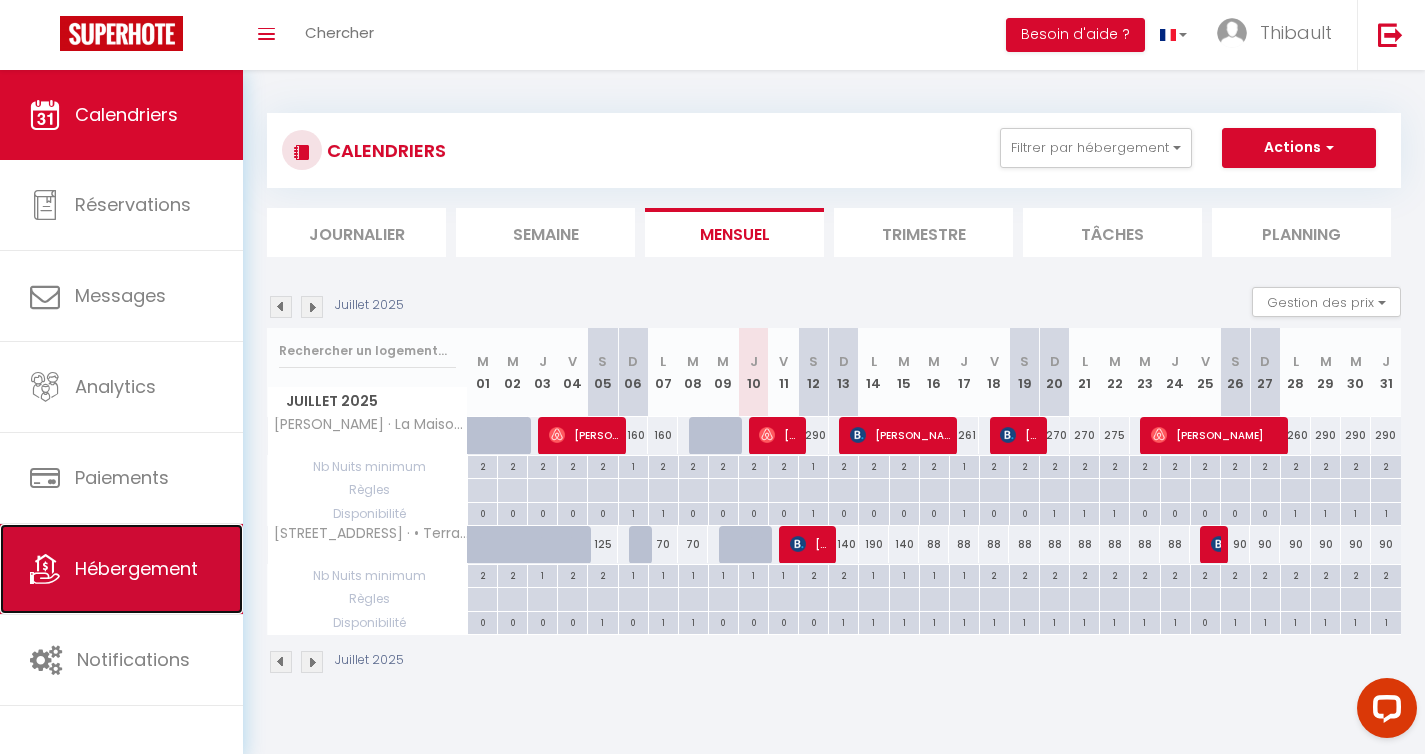 click on "Hébergement" at bounding box center [136, 568] 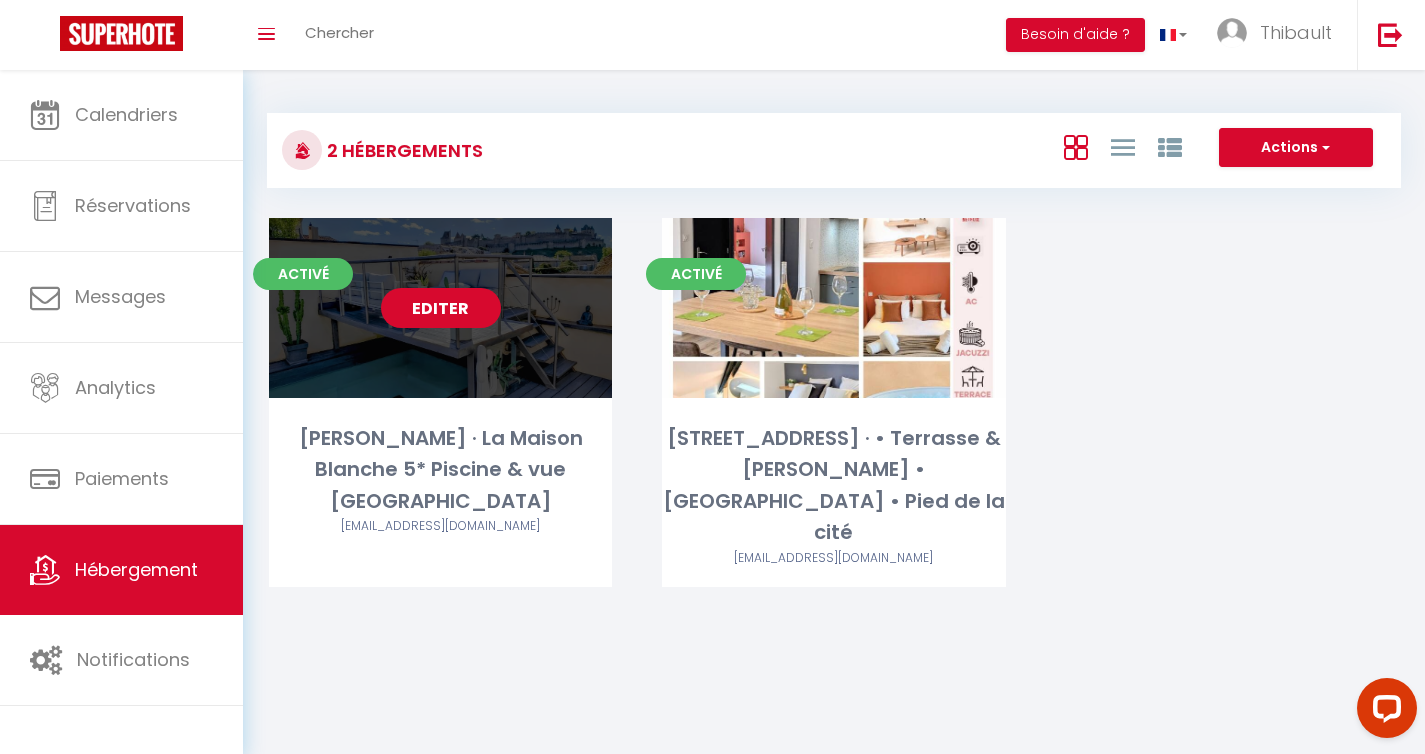 click on "Editer" at bounding box center (441, 308) 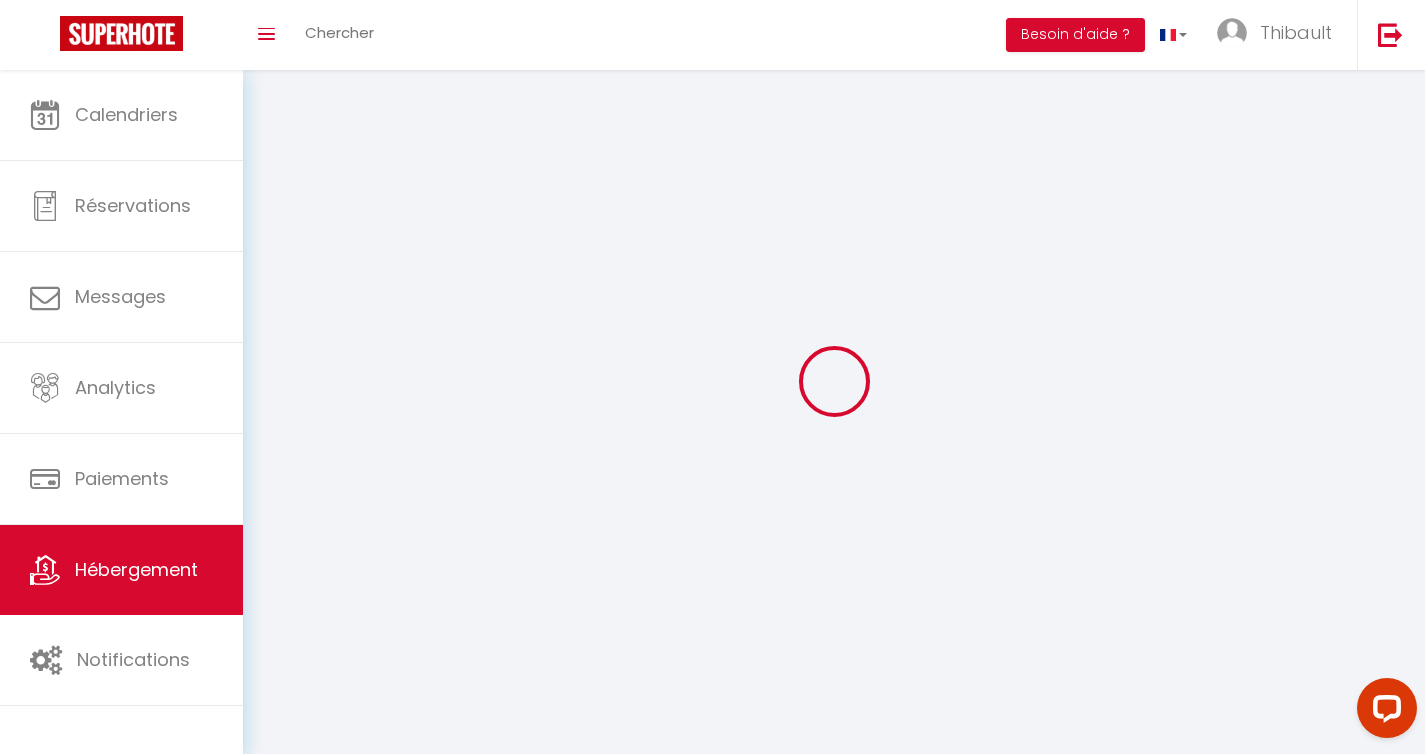 select 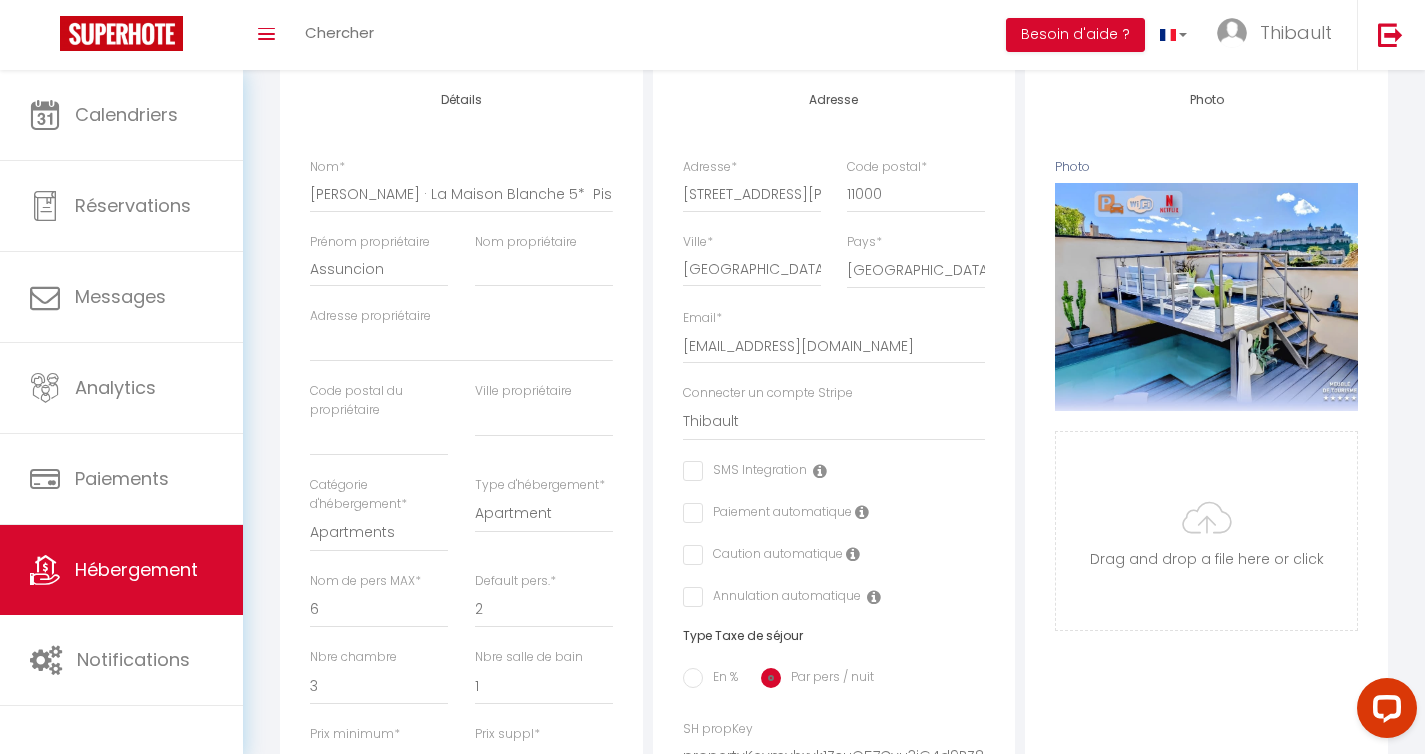 scroll, scrollTop: 0, scrollLeft: 0, axis: both 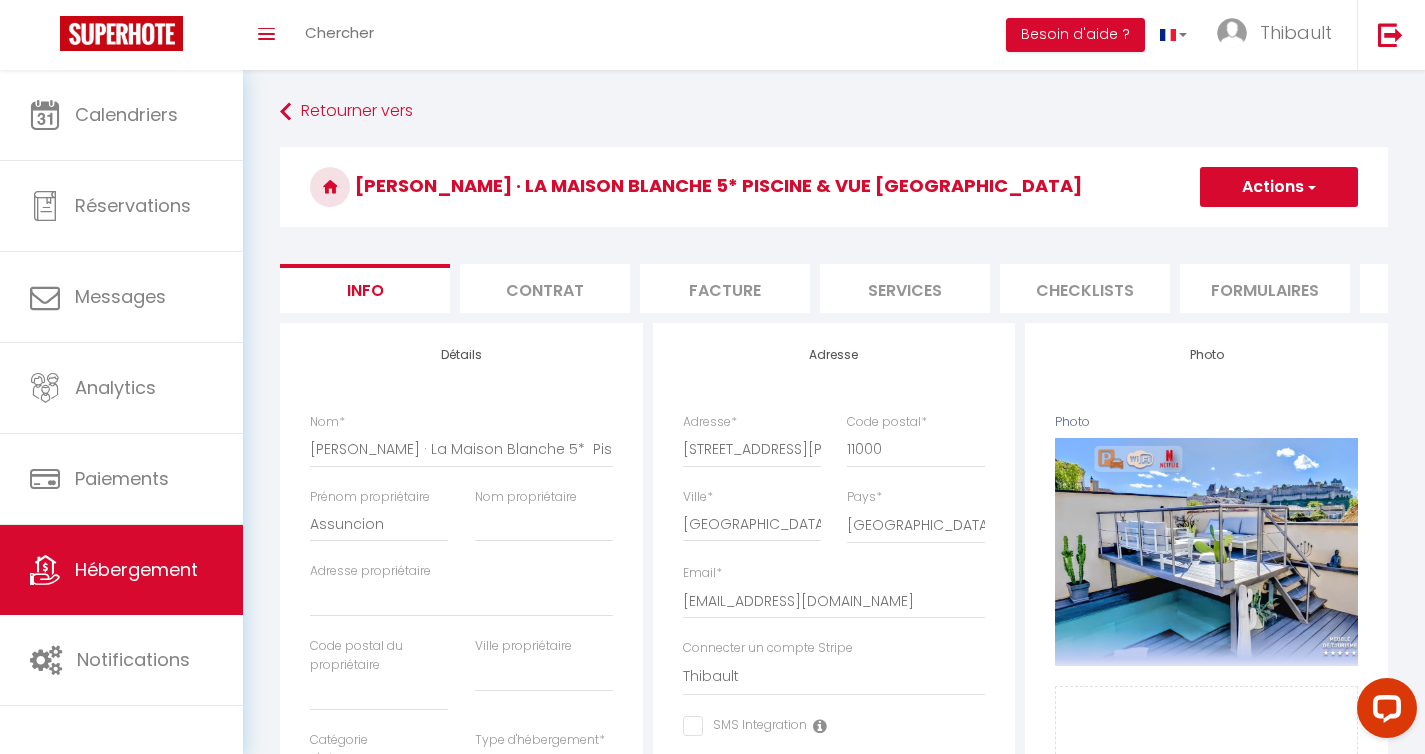 click on "Contrat" at bounding box center [545, 288] 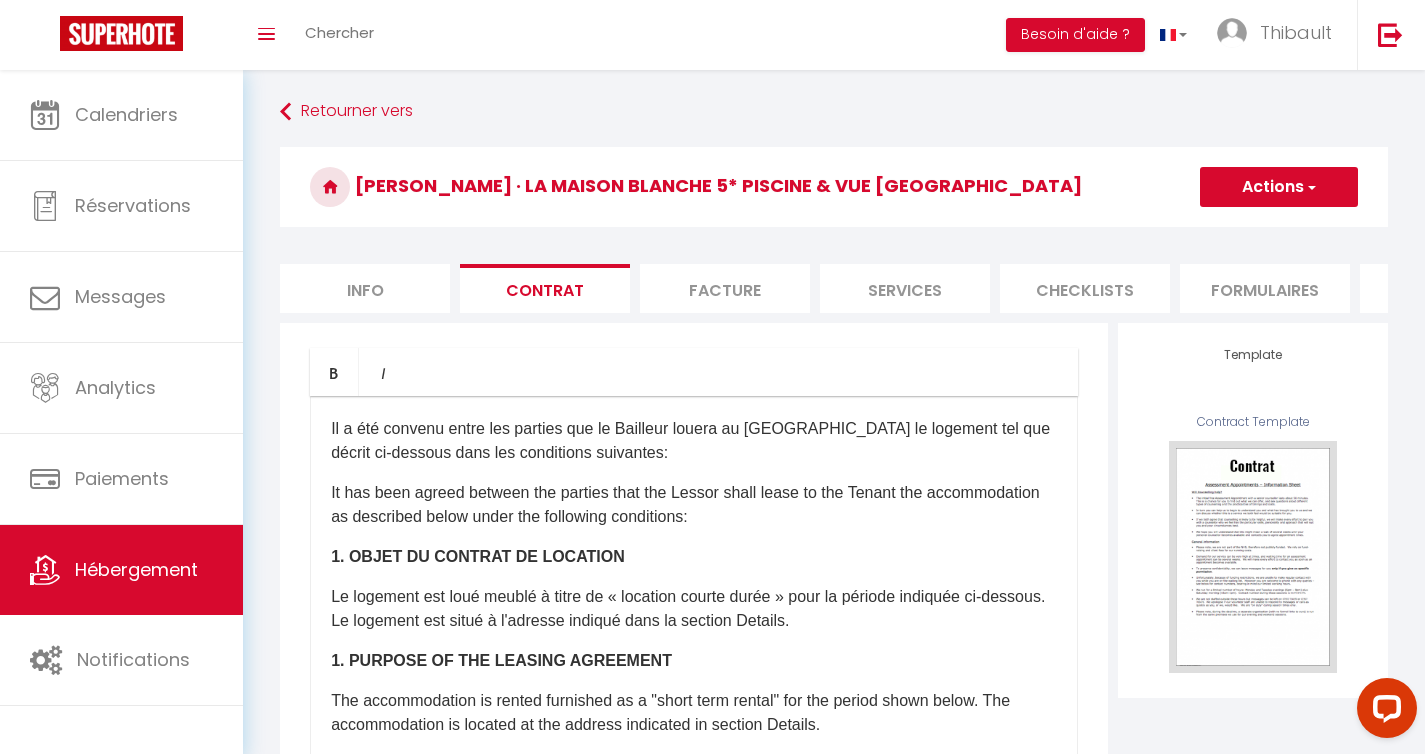 click on "Facture" at bounding box center (725, 288) 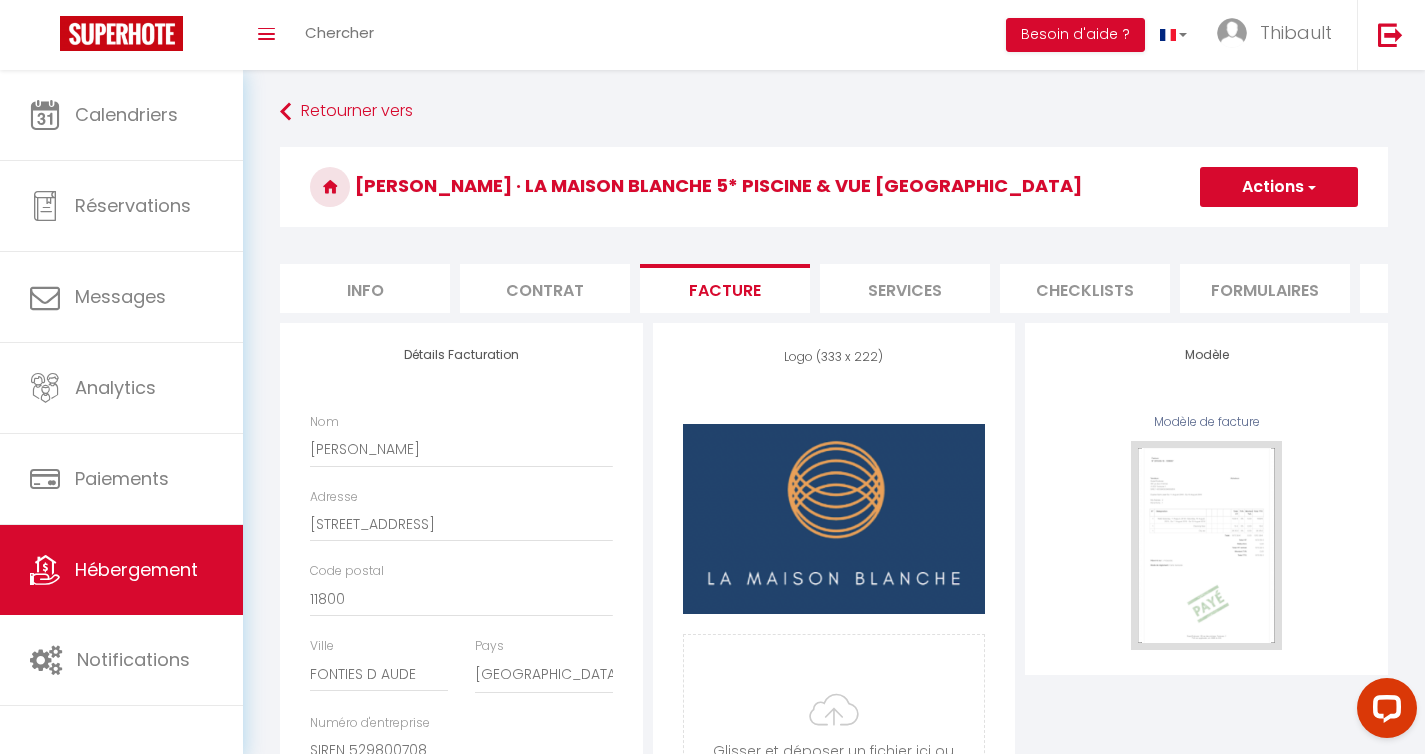 click on "Services" at bounding box center [905, 288] 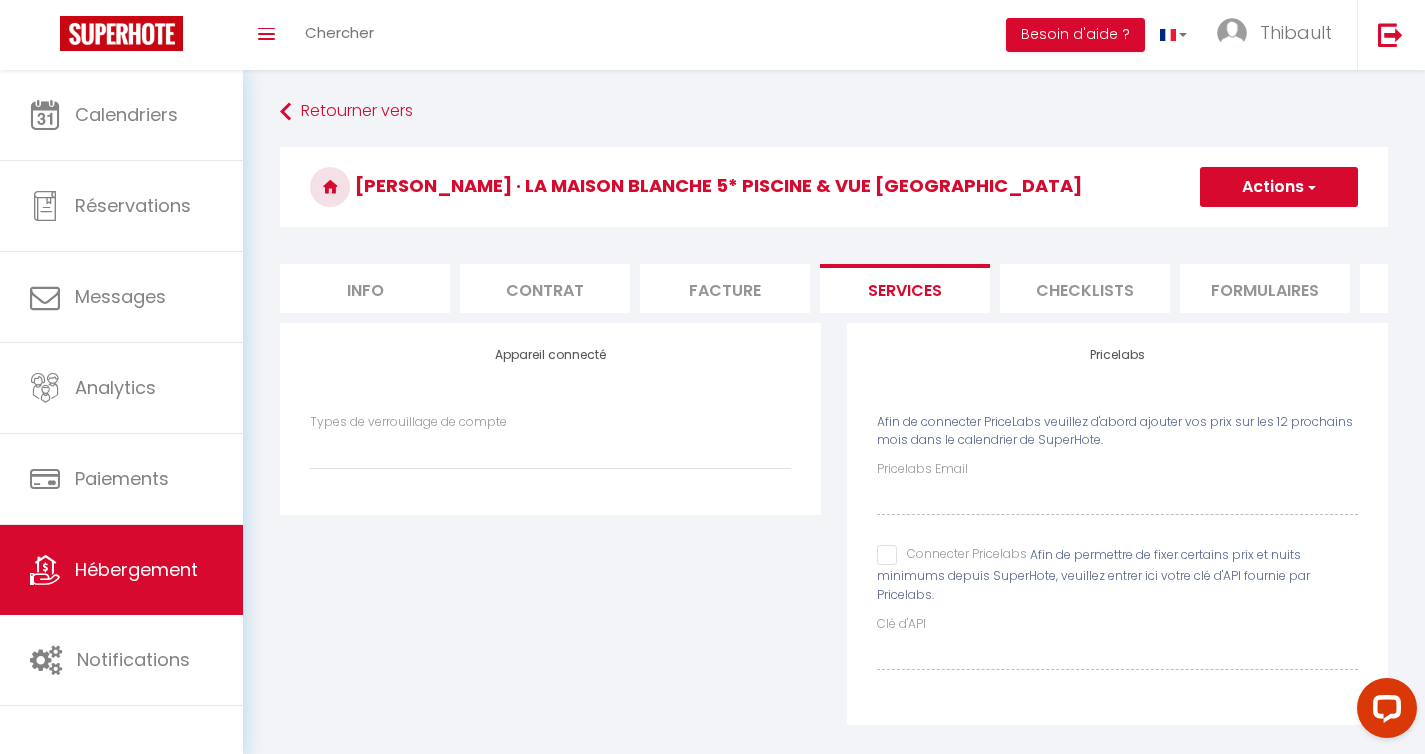 click on "Checklists" at bounding box center [1085, 288] 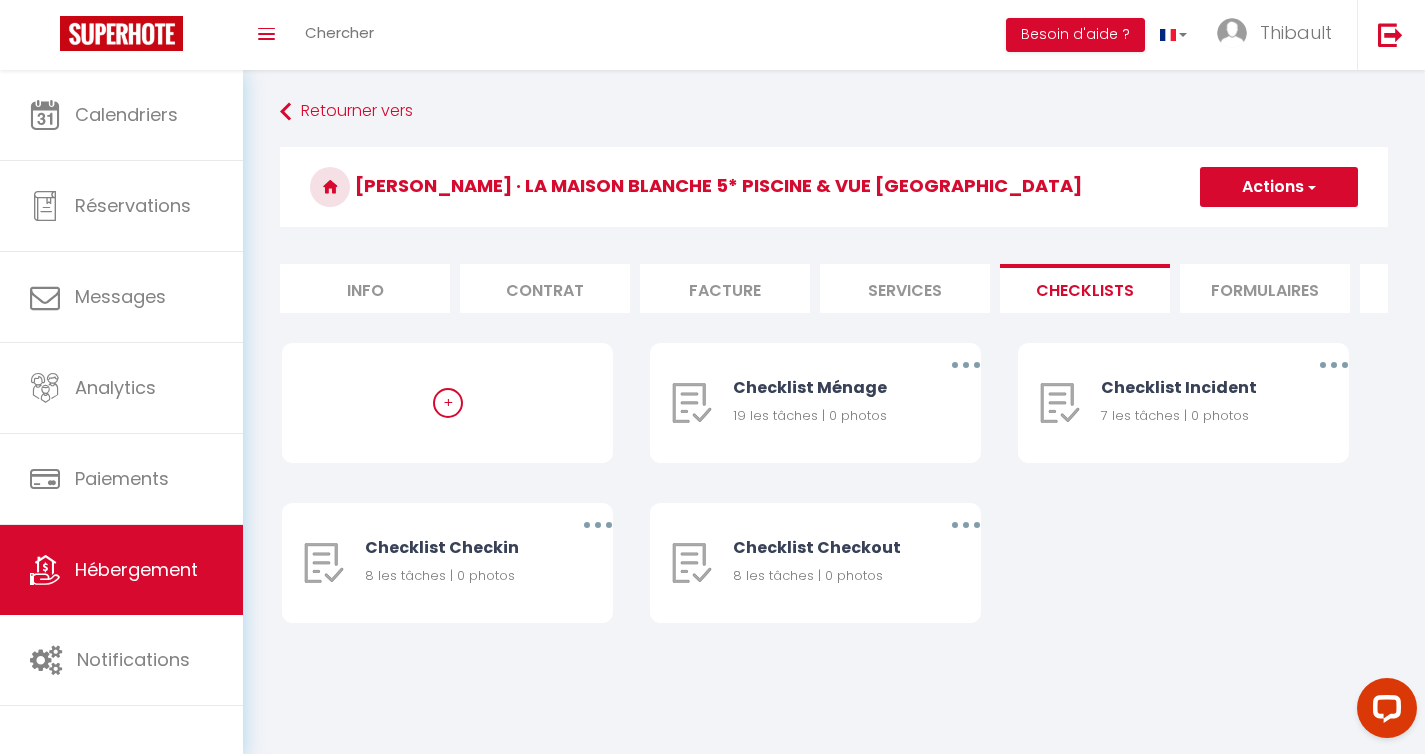 click on "Formulaires" at bounding box center [1265, 288] 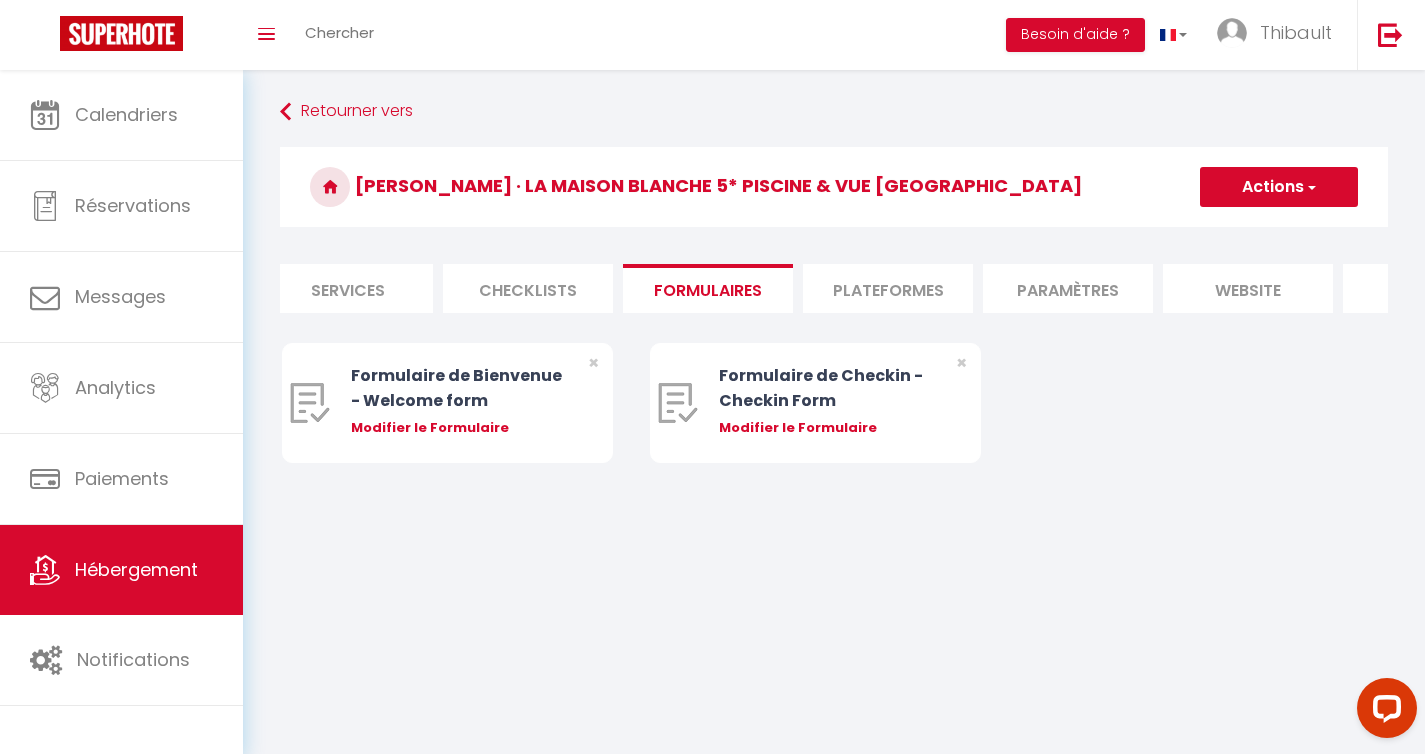 scroll, scrollTop: 0, scrollLeft: 590, axis: horizontal 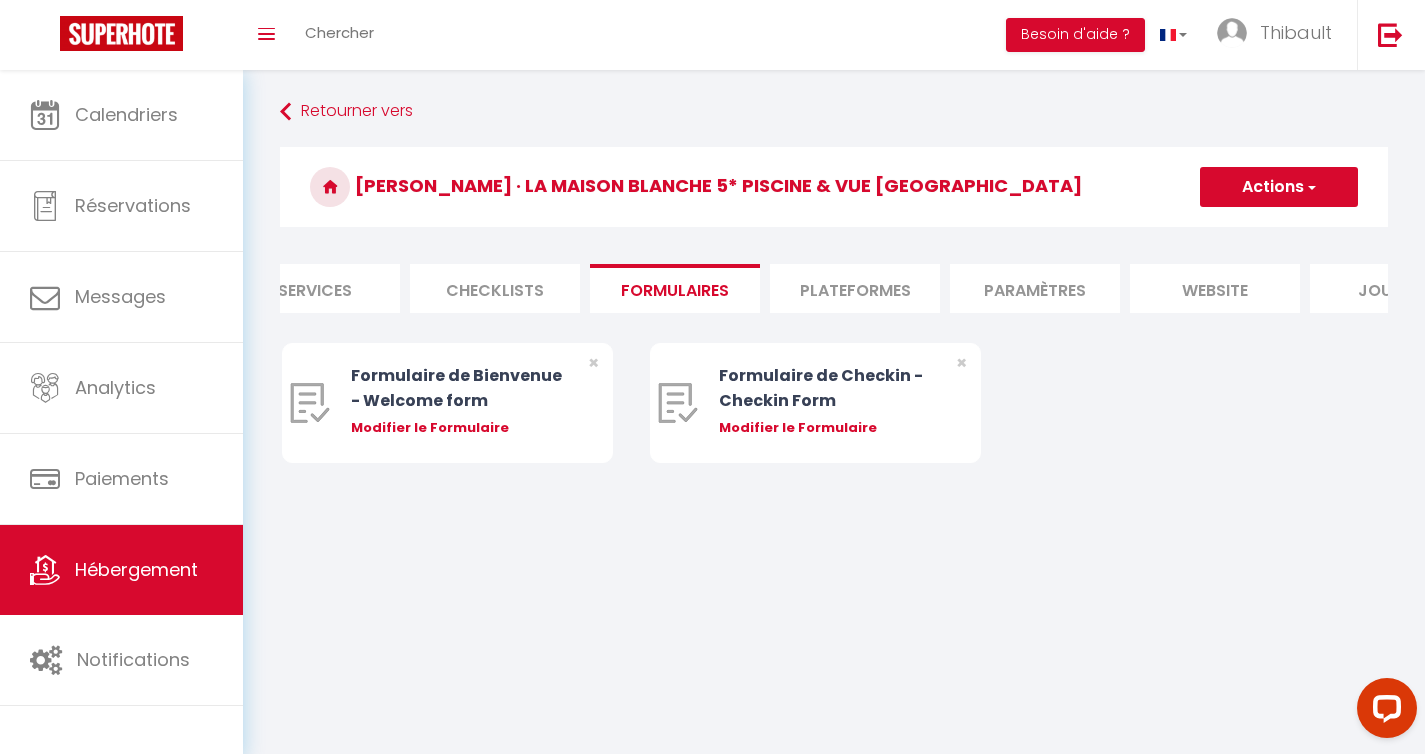 click on "Plateformes" at bounding box center [855, 288] 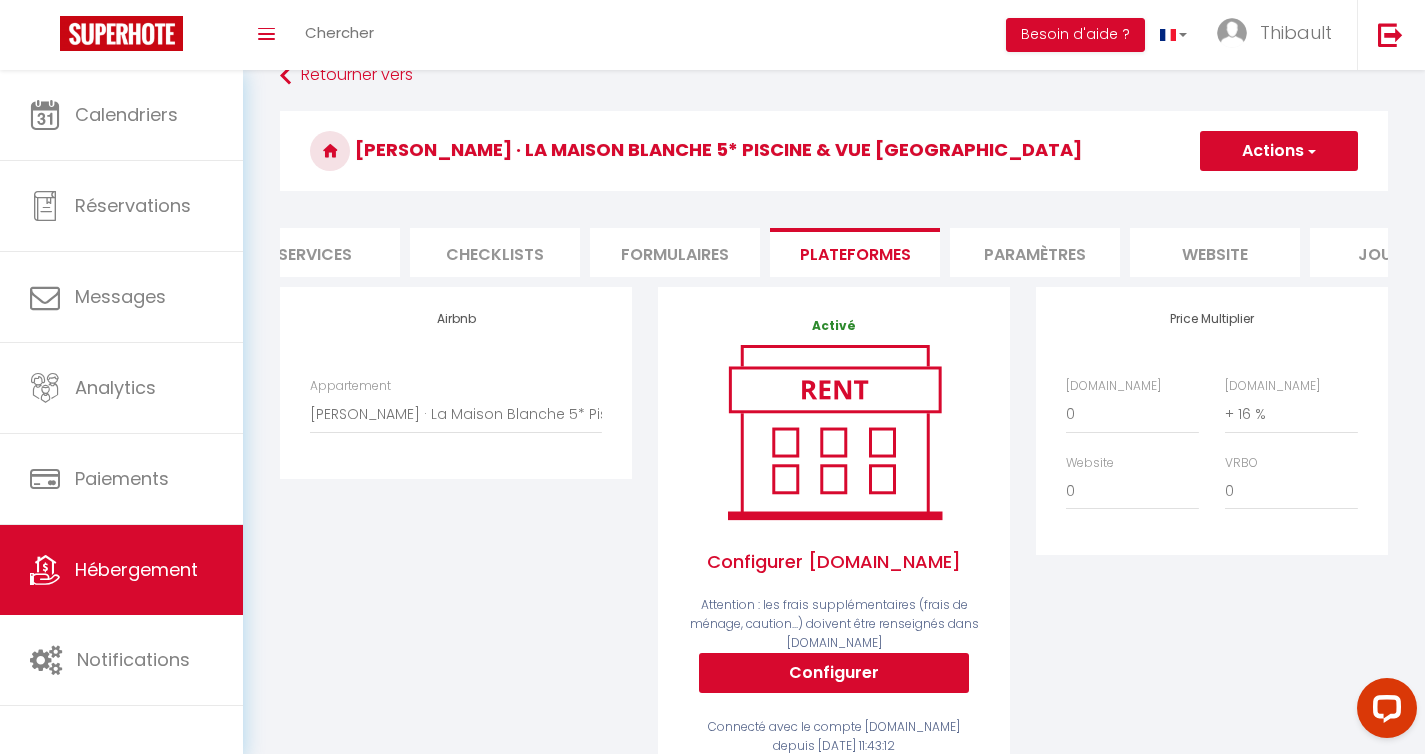 scroll, scrollTop: 0, scrollLeft: 0, axis: both 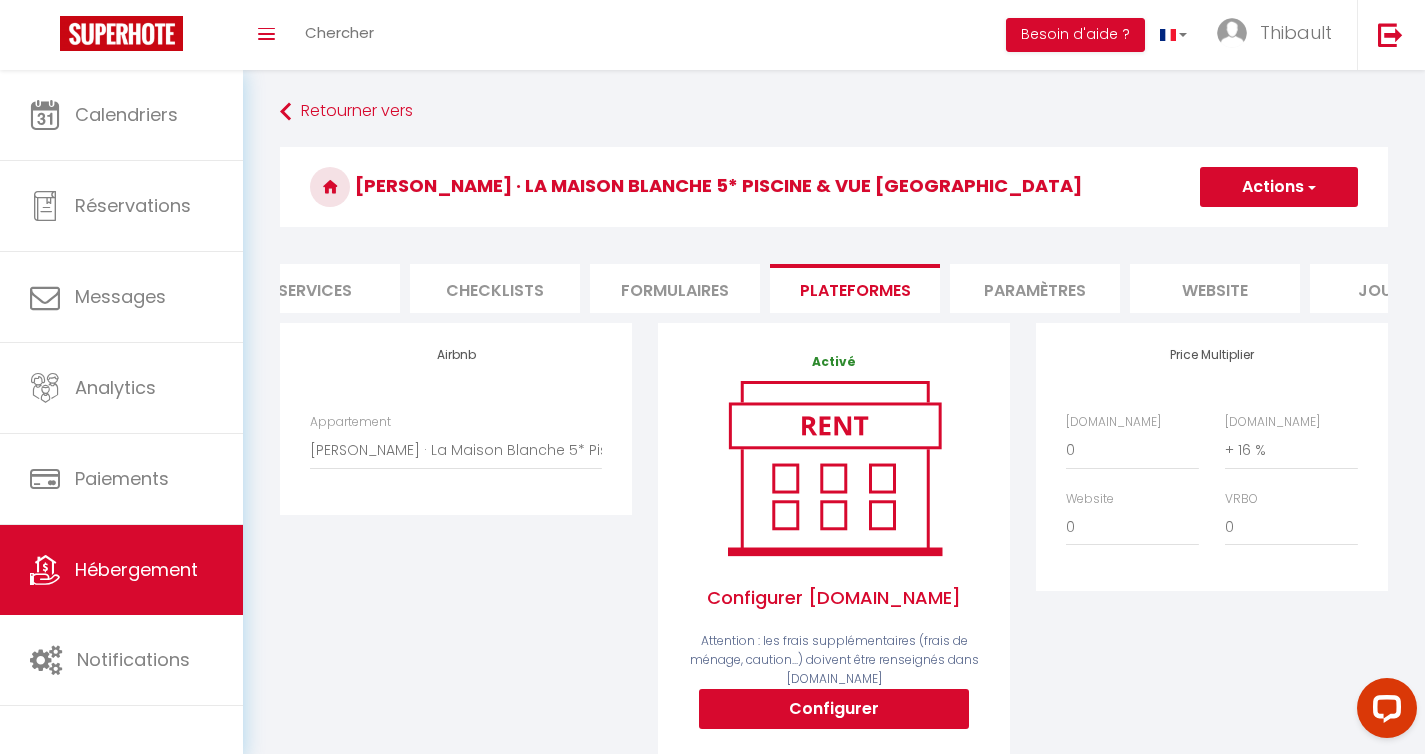 click on "Paramètres" at bounding box center [1035, 288] 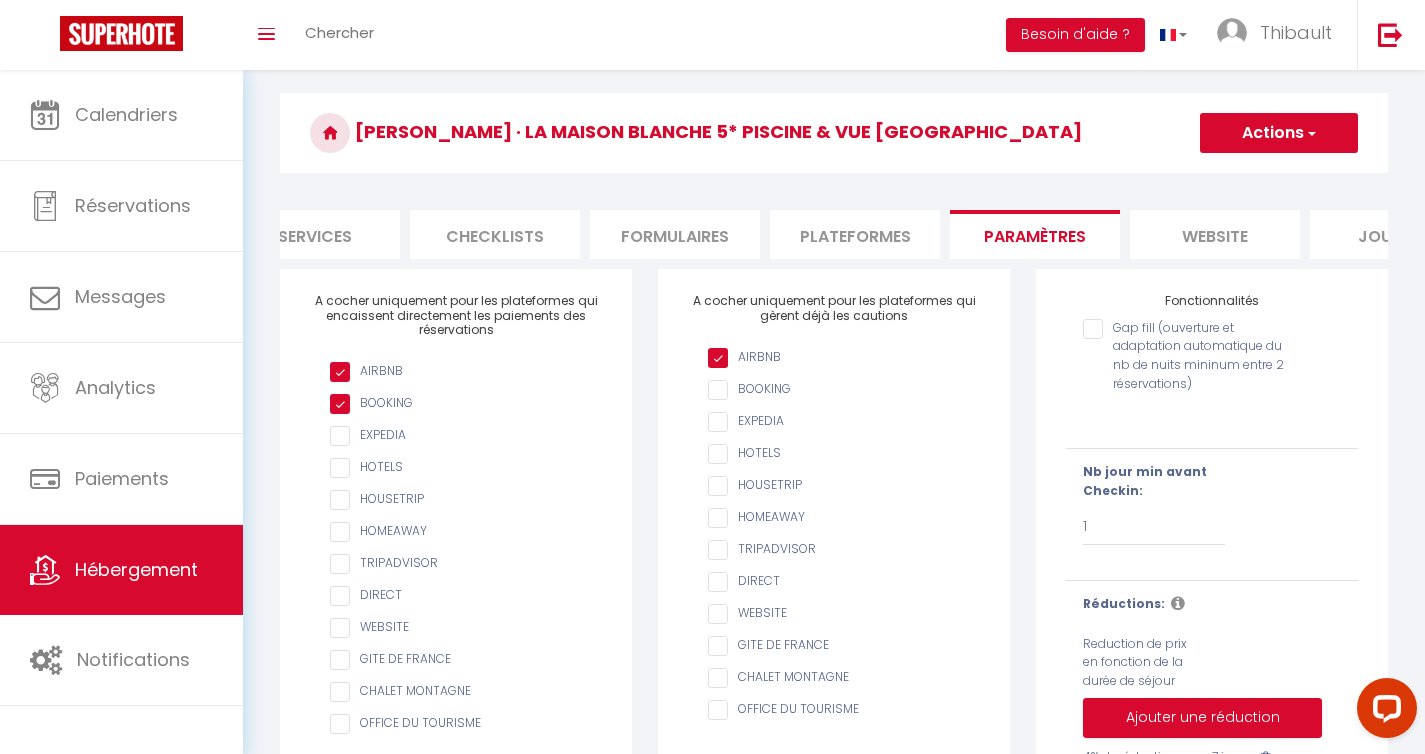 scroll, scrollTop: 86, scrollLeft: 0, axis: vertical 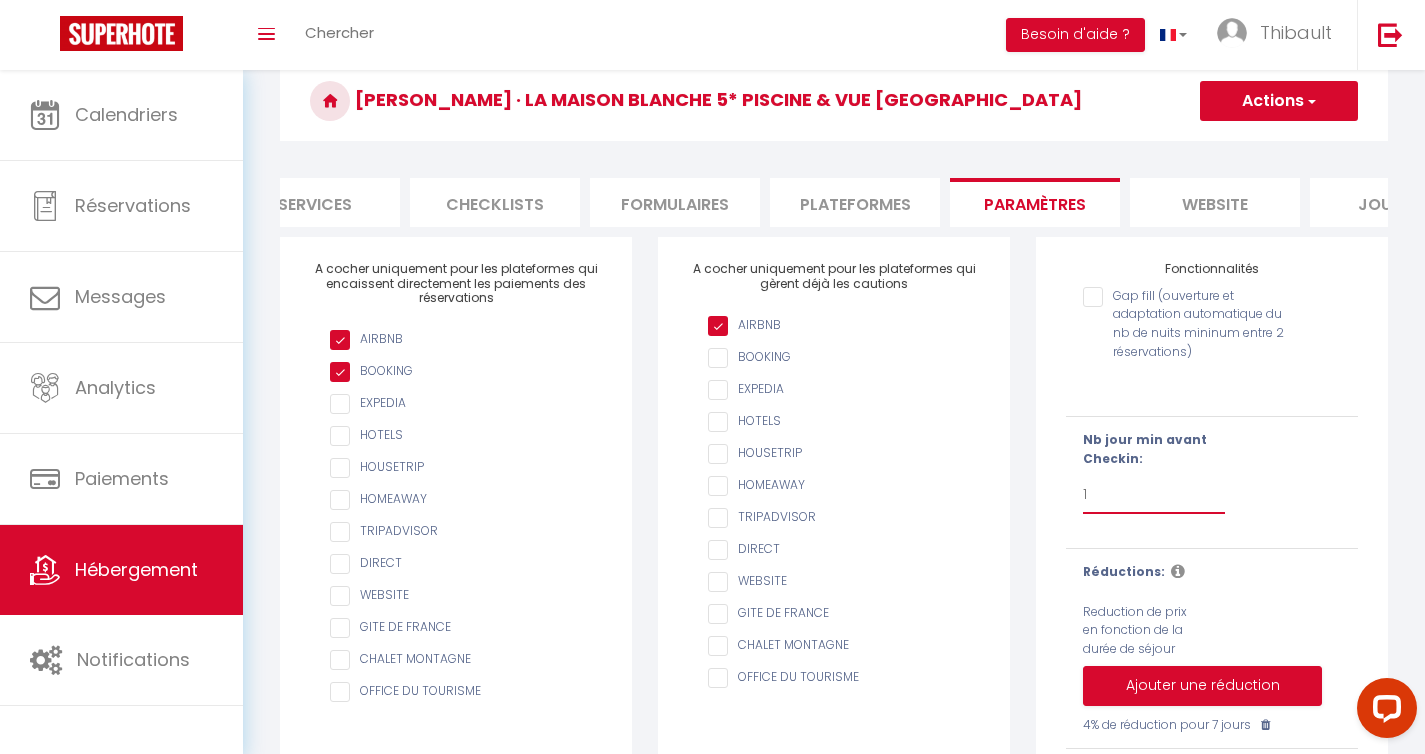 click on "Pas de limite   1 2 3 4 5 6 7" at bounding box center [1154, 495] 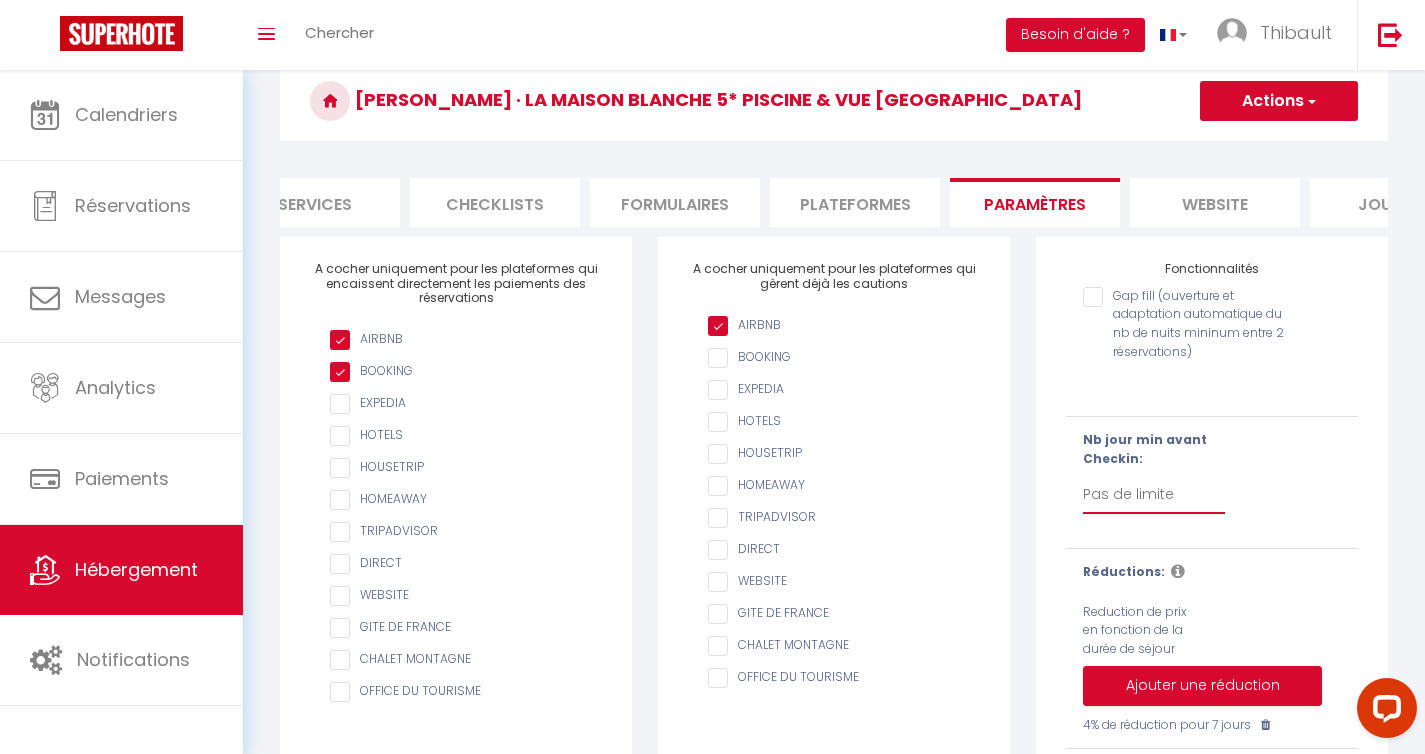 checkbox on "false" 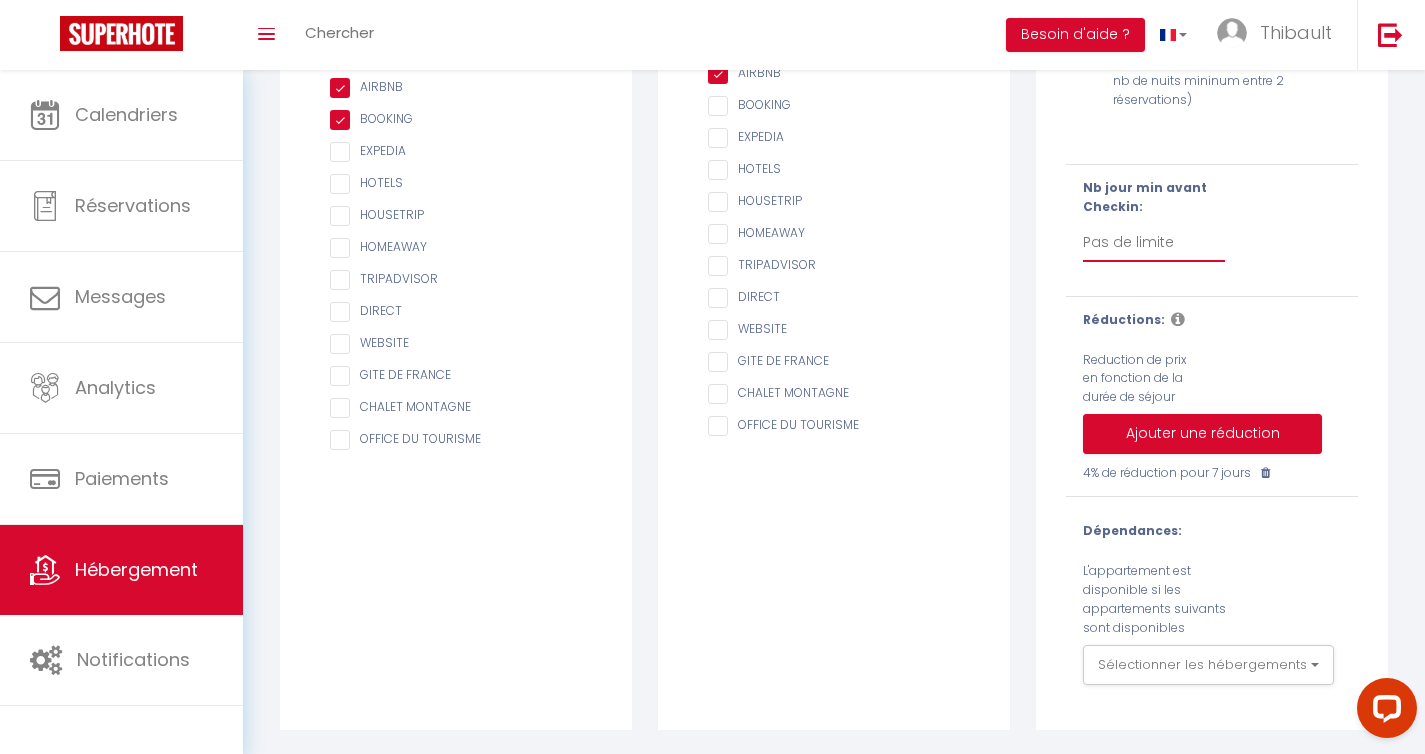 scroll, scrollTop: 0, scrollLeft: 0, axis: both 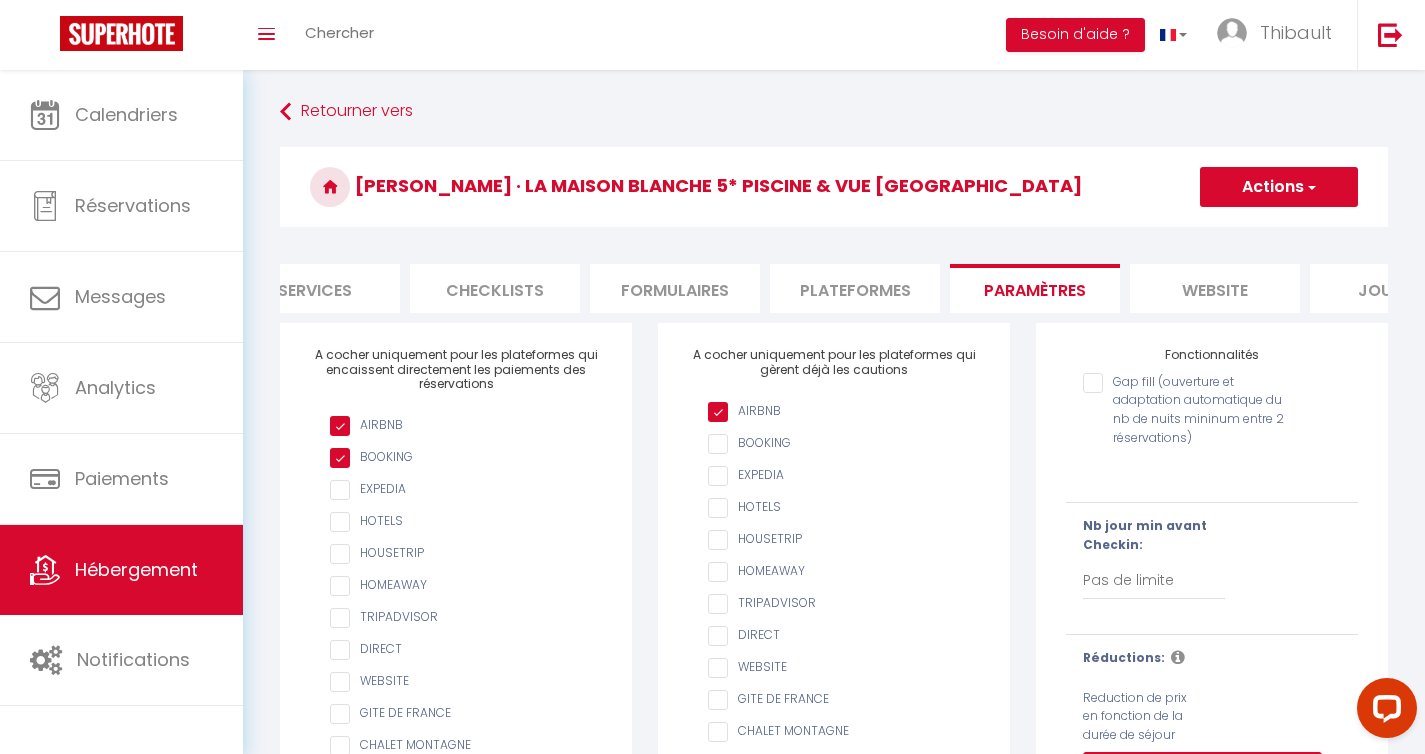 click on "Actions" at bounding box center (1279, 187) 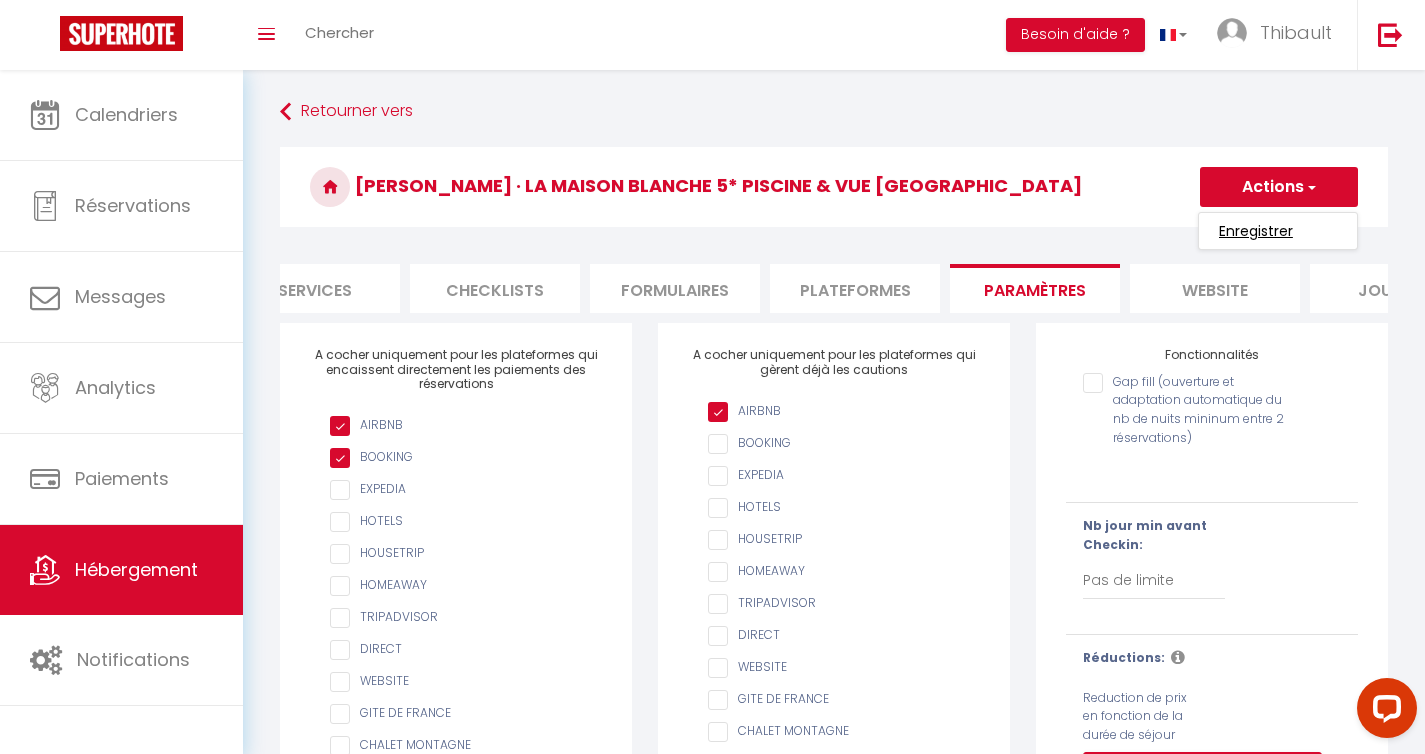 click on "Enregistrer" at bounding box center (1256, 231) 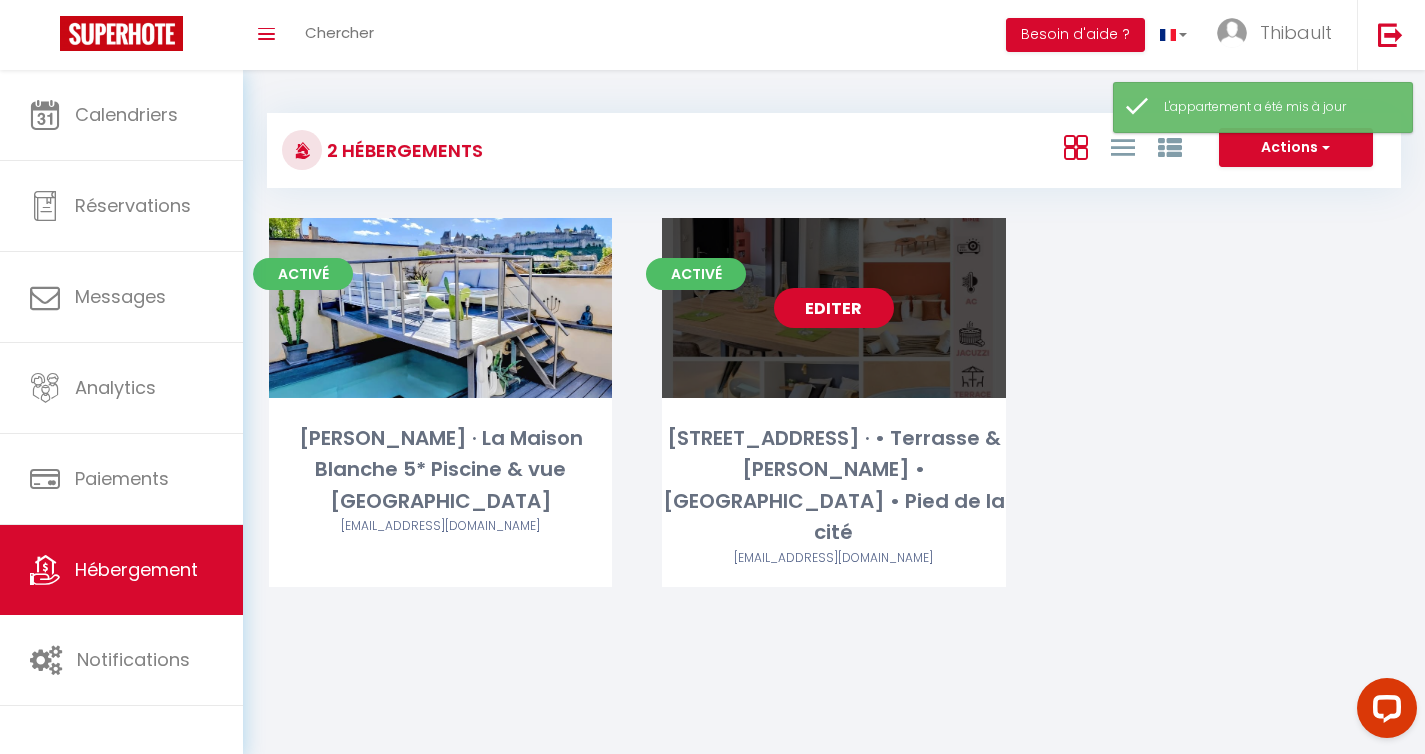 click on "Editer" at bounding box center (834, 308) 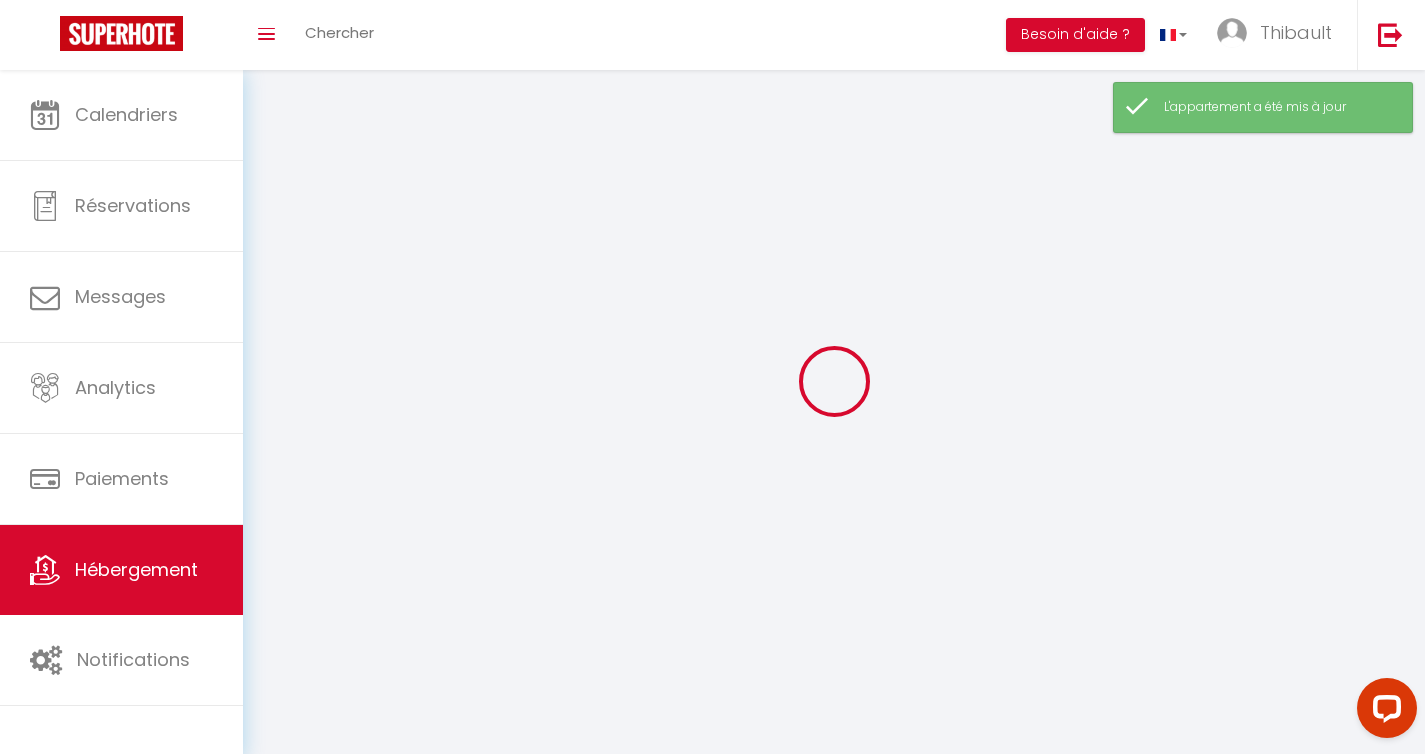 select on "14:00" 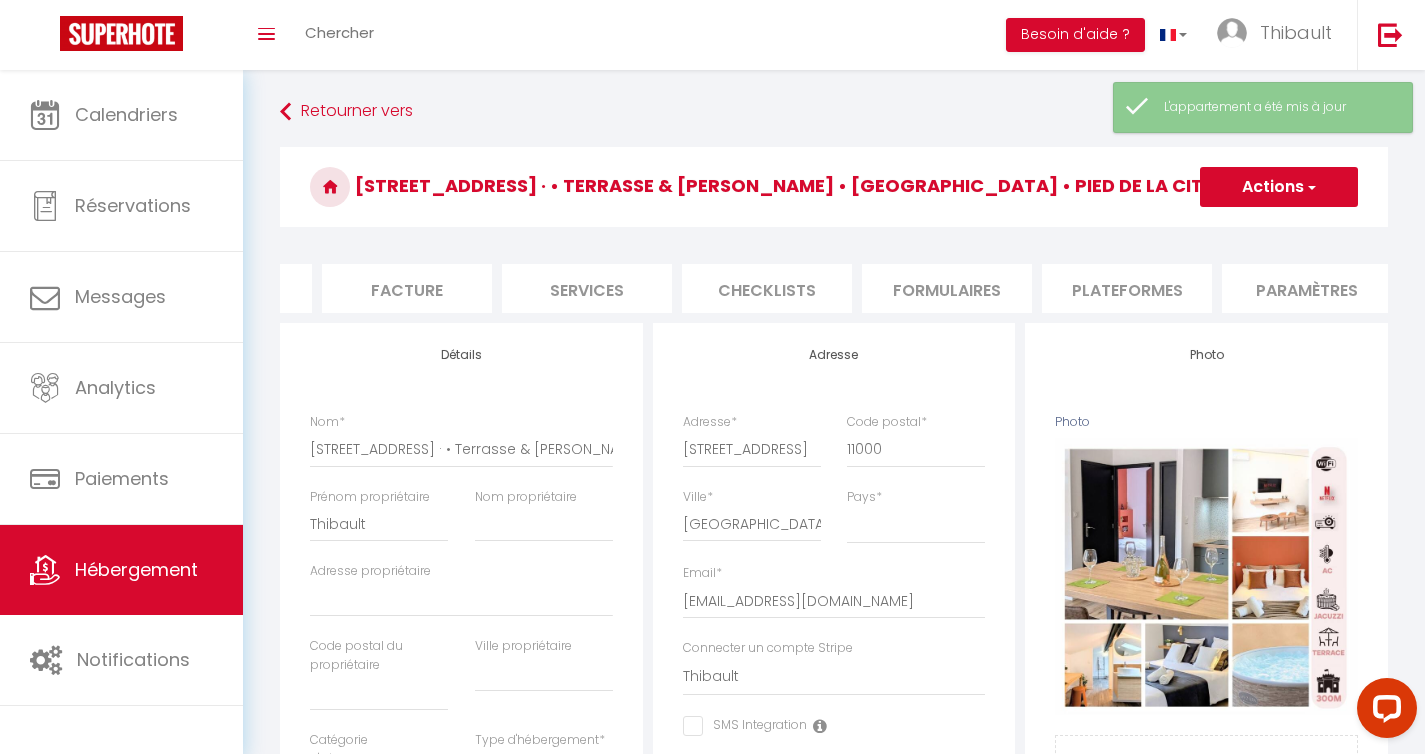 scroll, scrollTop: 0, scrollLeft: 397, axis: horizontal 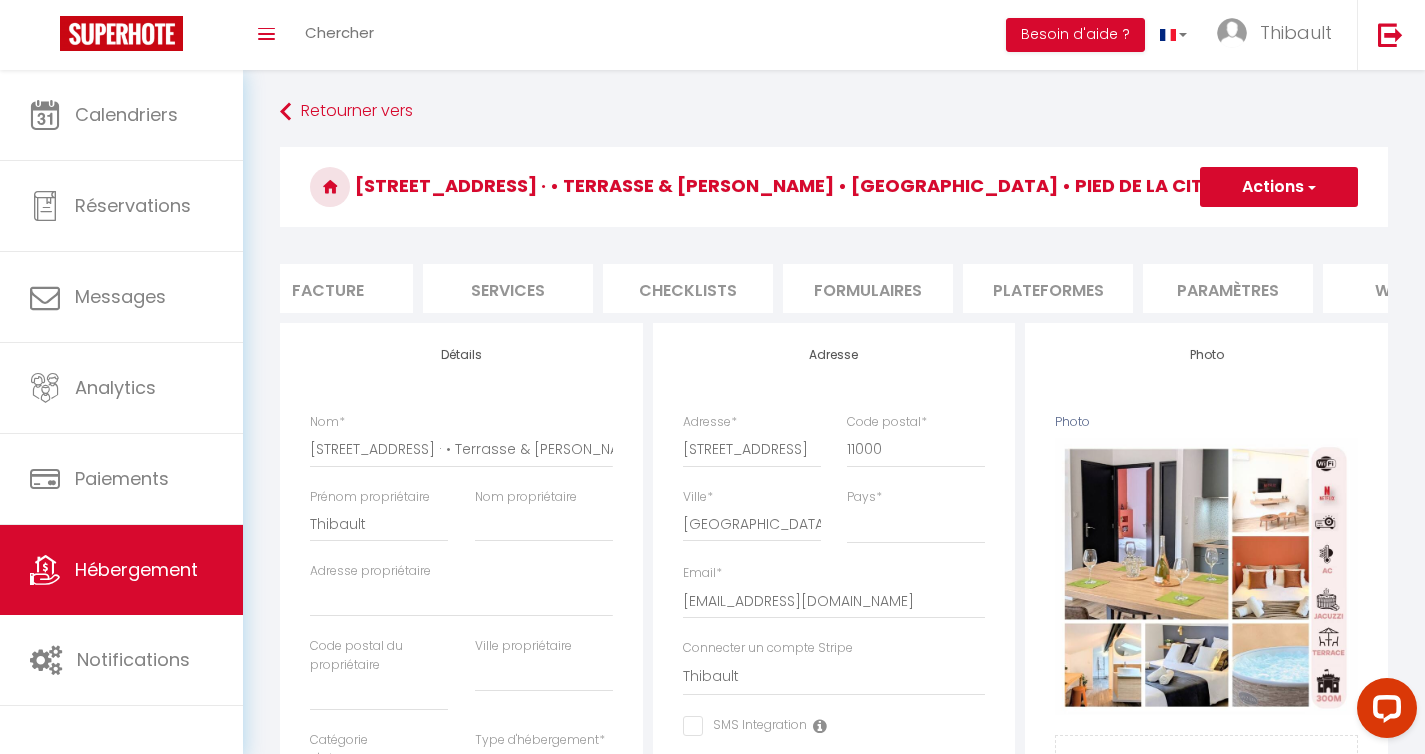 click on "Paramètres" at bounding box center (1228, 288) 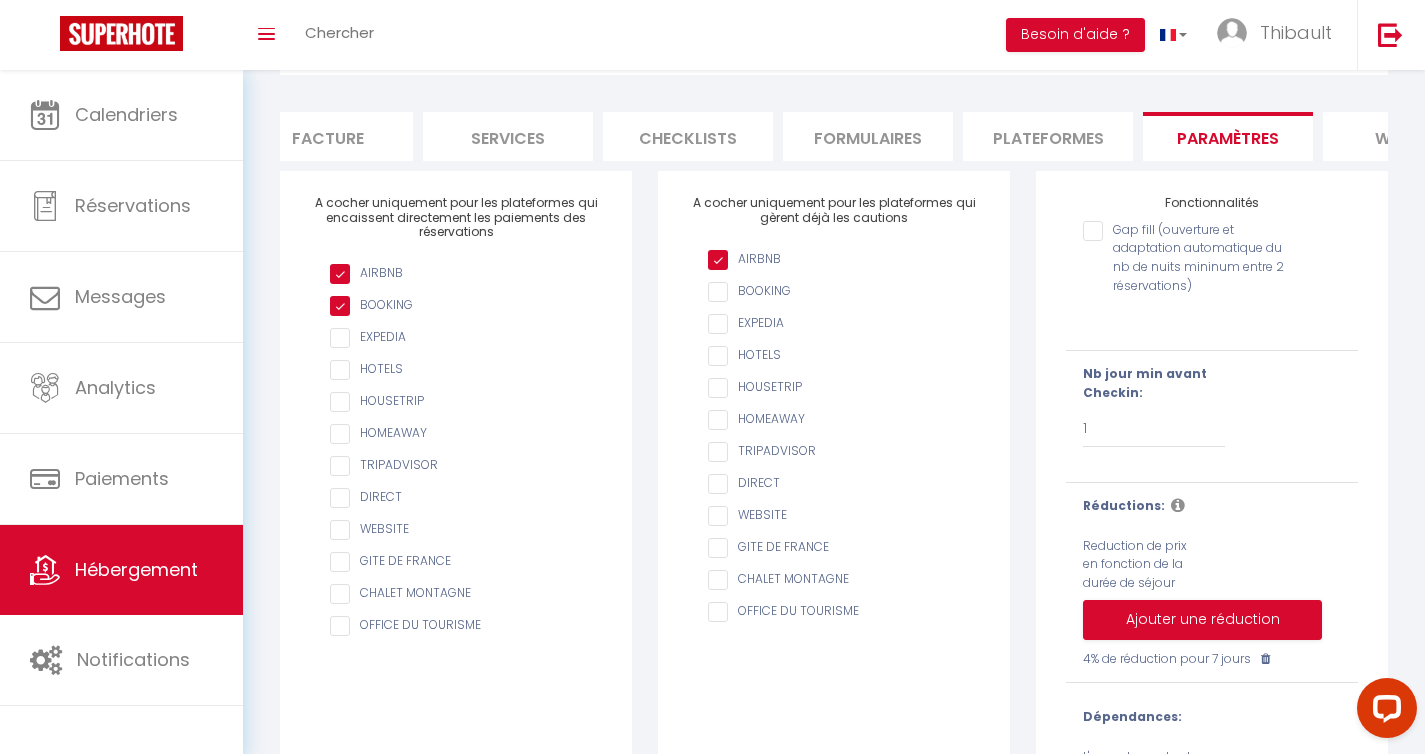 scroll, scrollTop: 168, scrollLeft: 0, axis: vertical 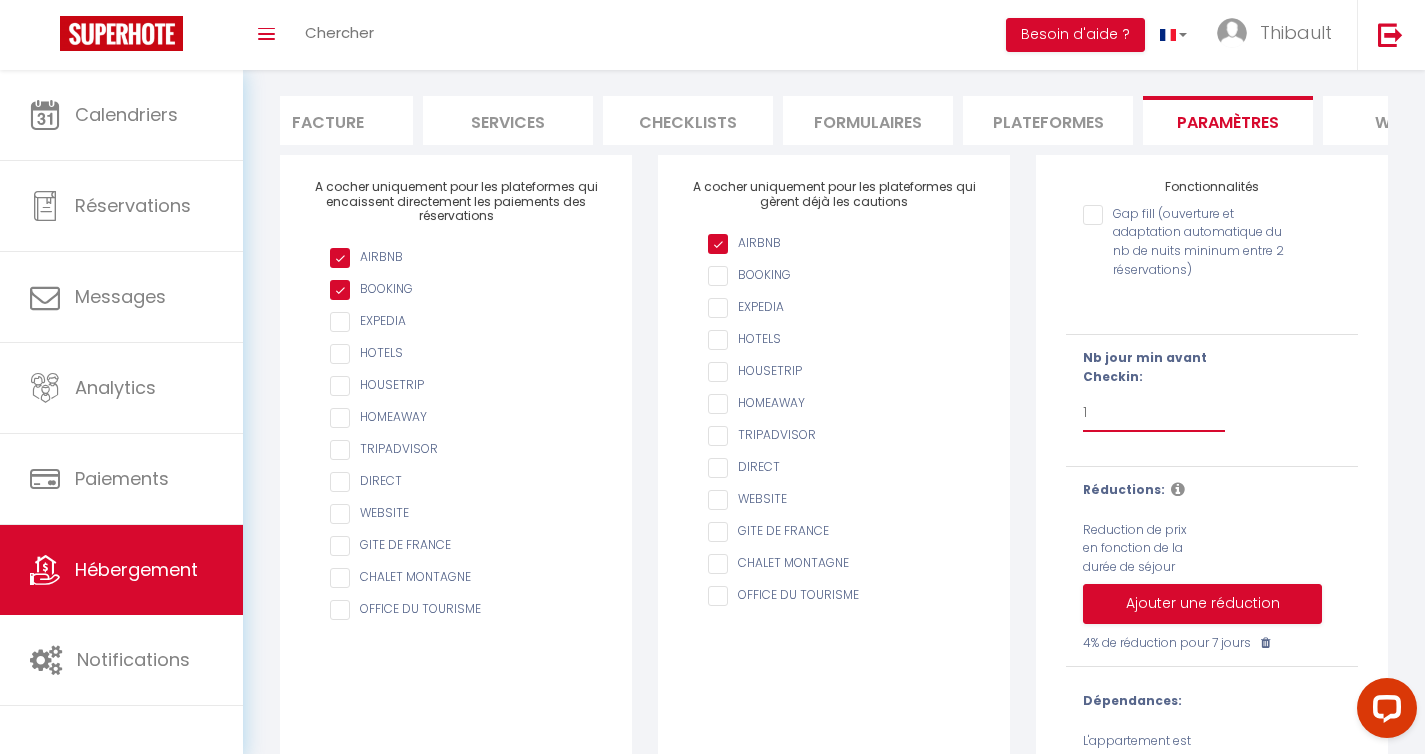 click on "Pas de limite   1 2 3 4 5 6 7" at bounding box center [1154, 413] 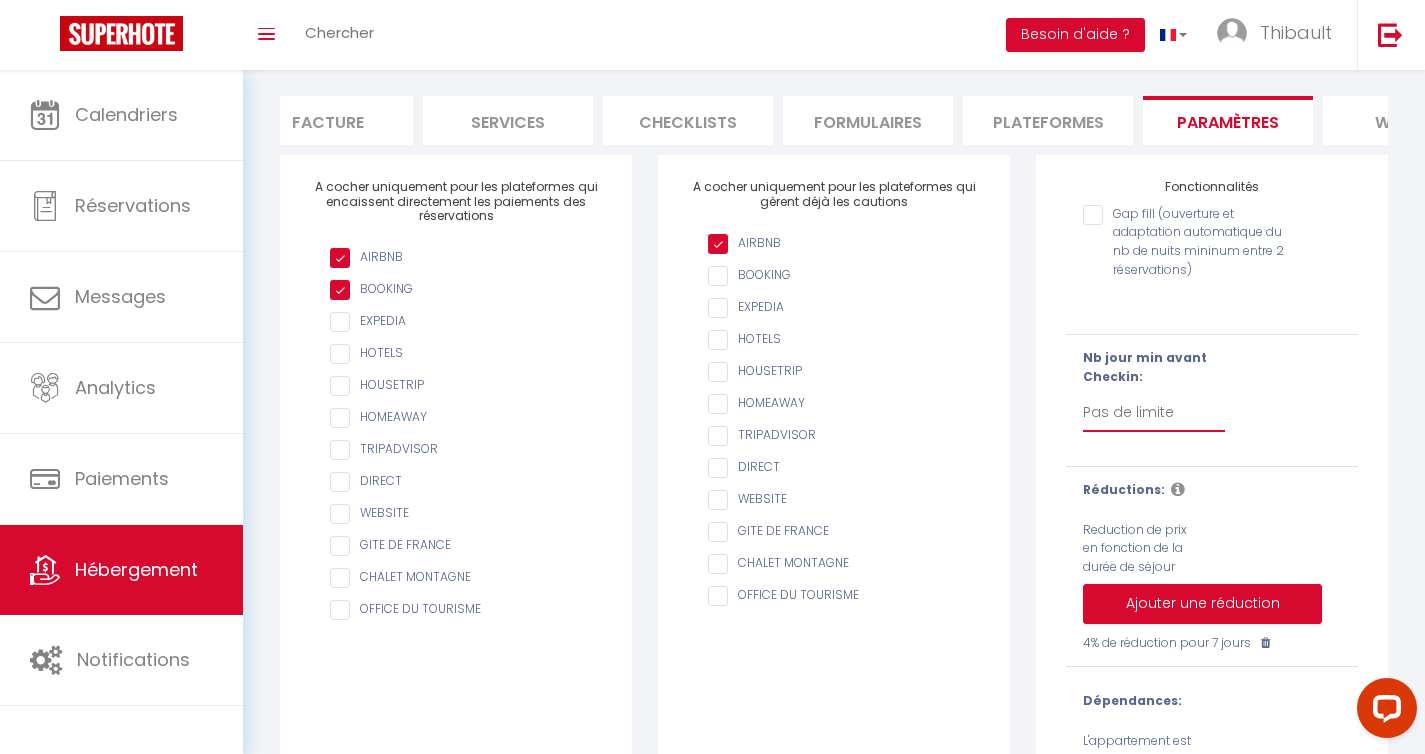 checkbox on "false" 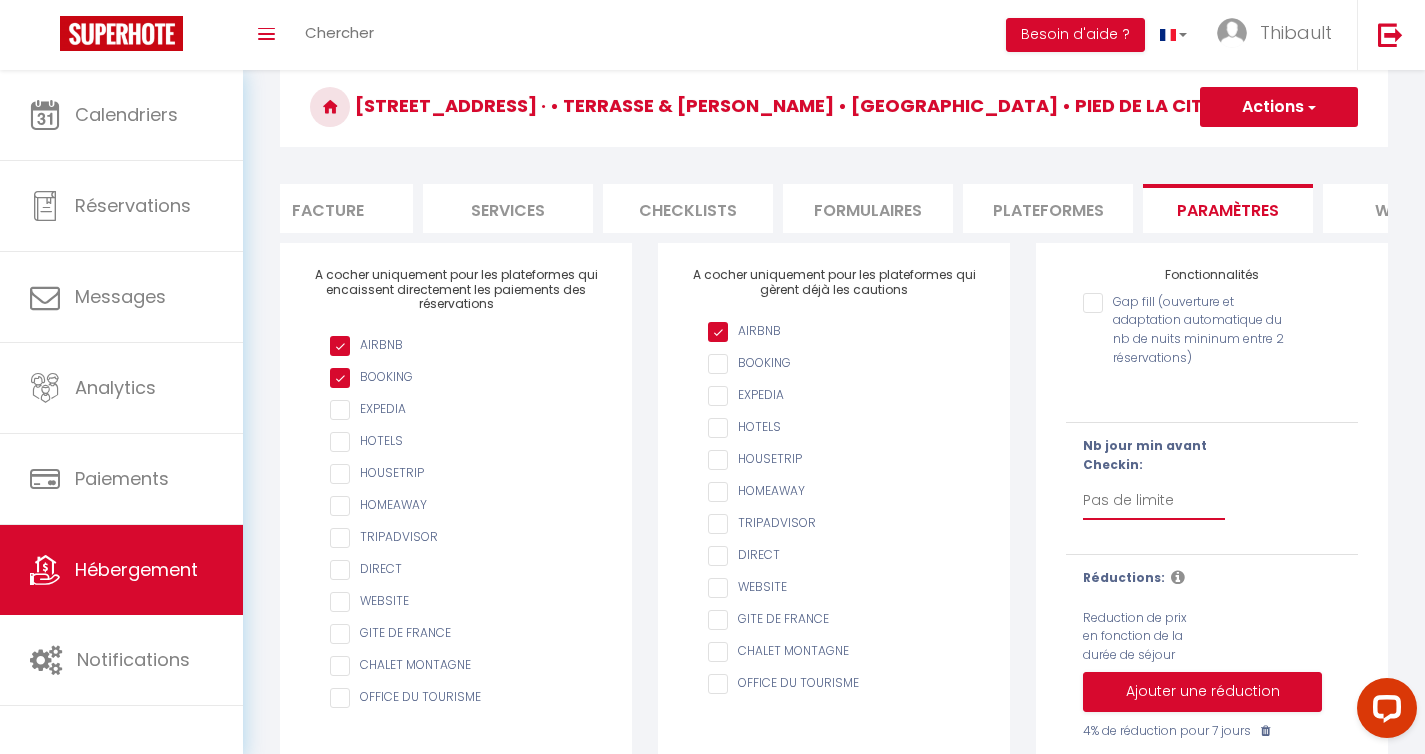 scroll, scrollTop: 0, scrollLeft: 0, axis: both 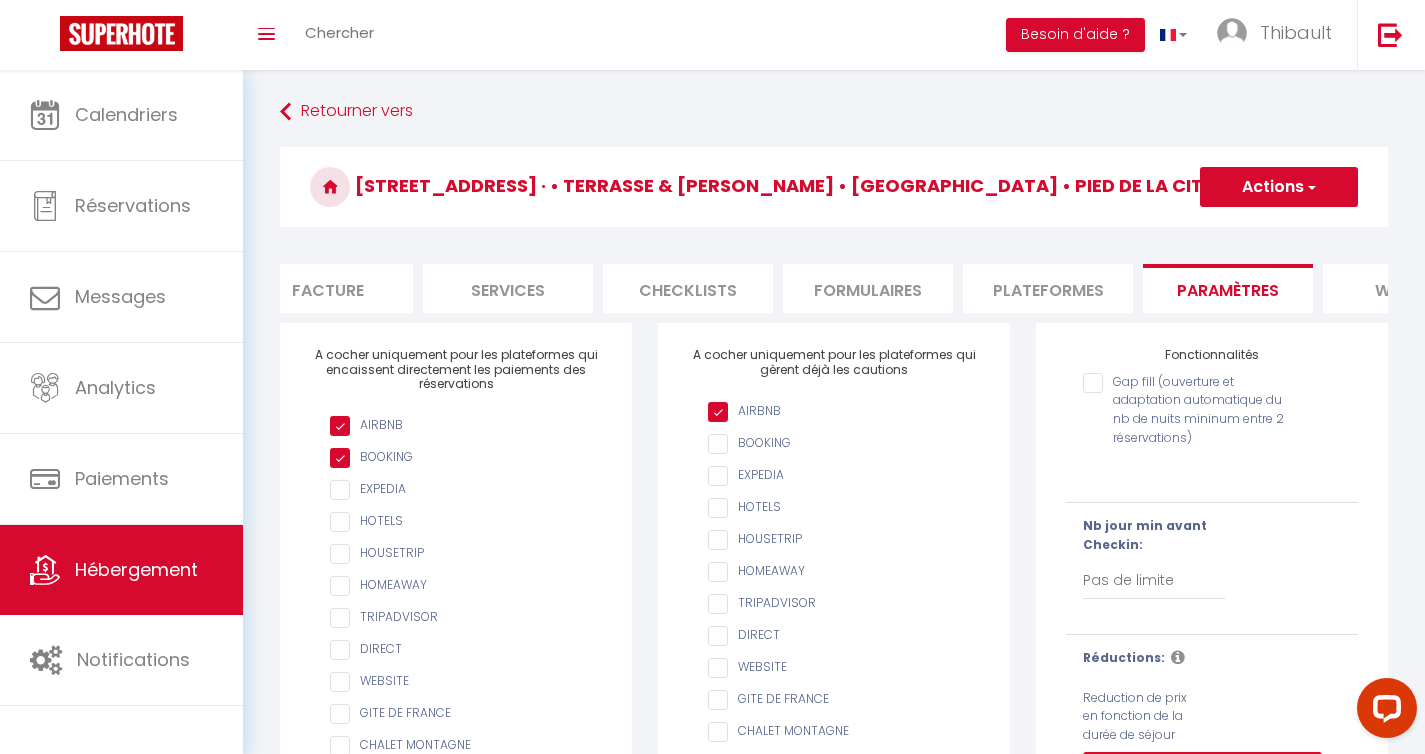 click on "Actions" at bounding box center [1279, 187] 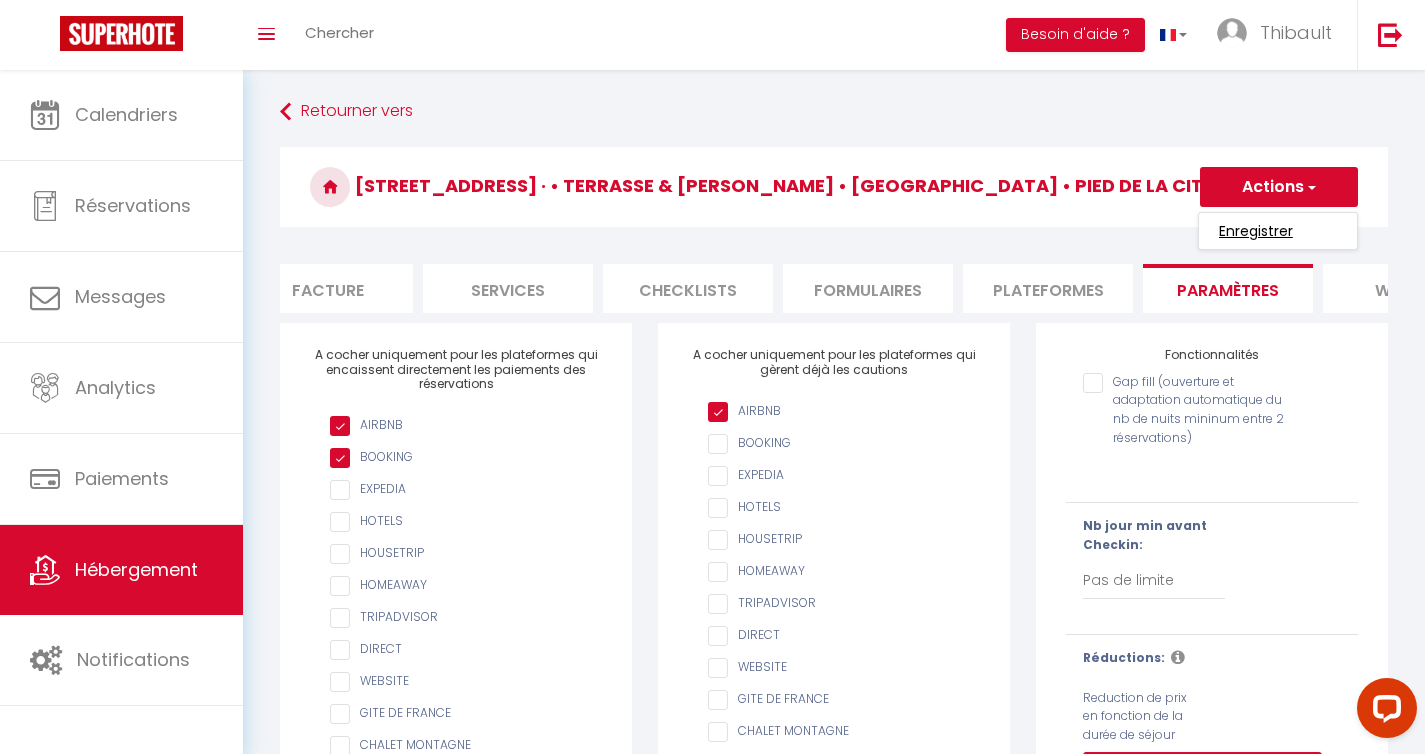 click on "Enregistrer" at bounding box center (1256, 231) 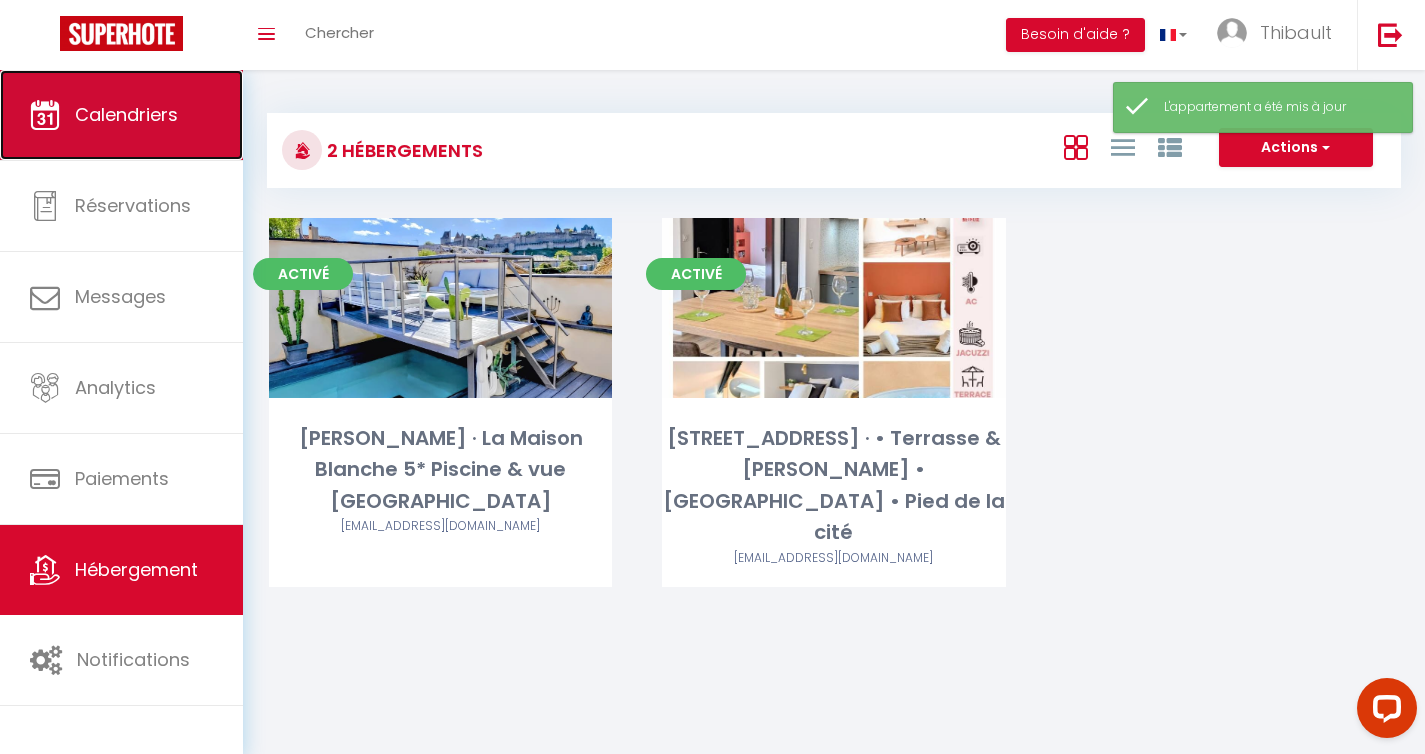 click on "Calendriers" at bounding box center (126, 114) 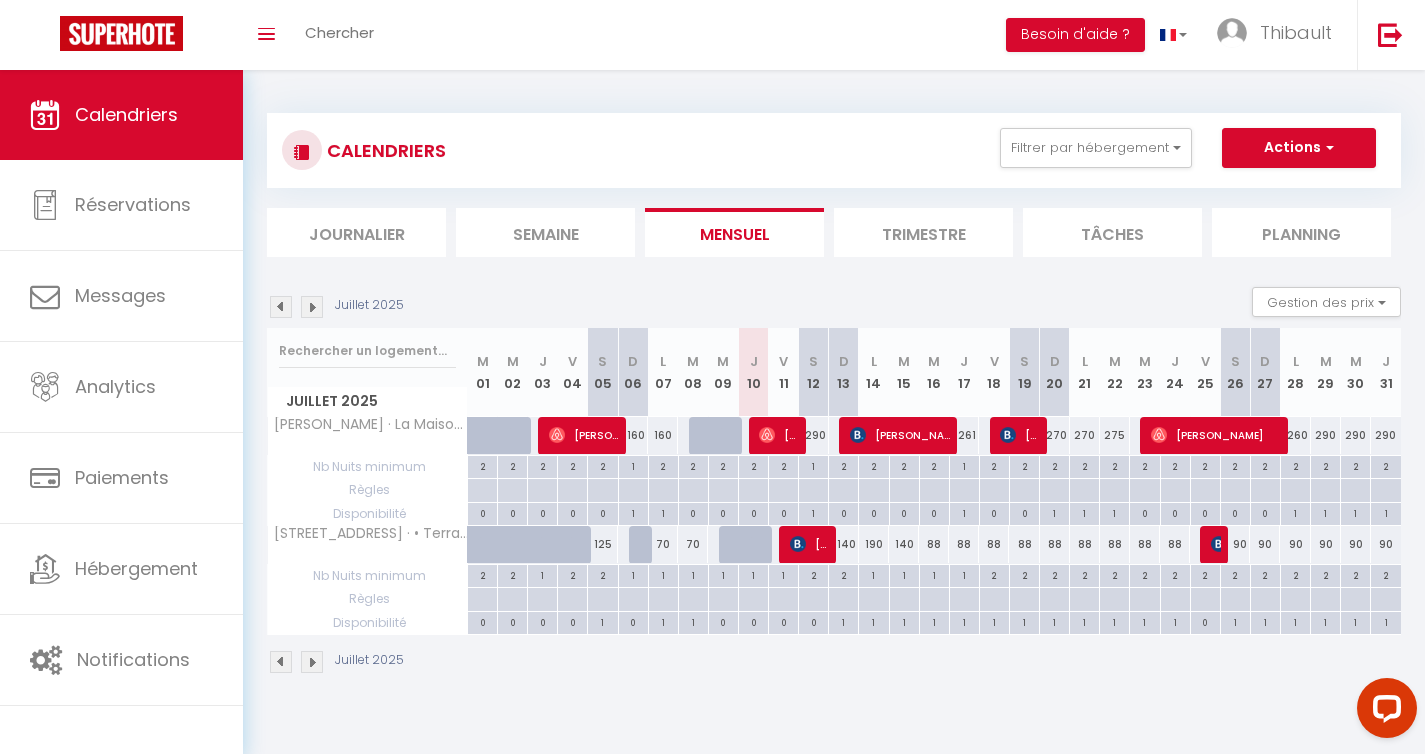 click at bounding box center (764, 556) 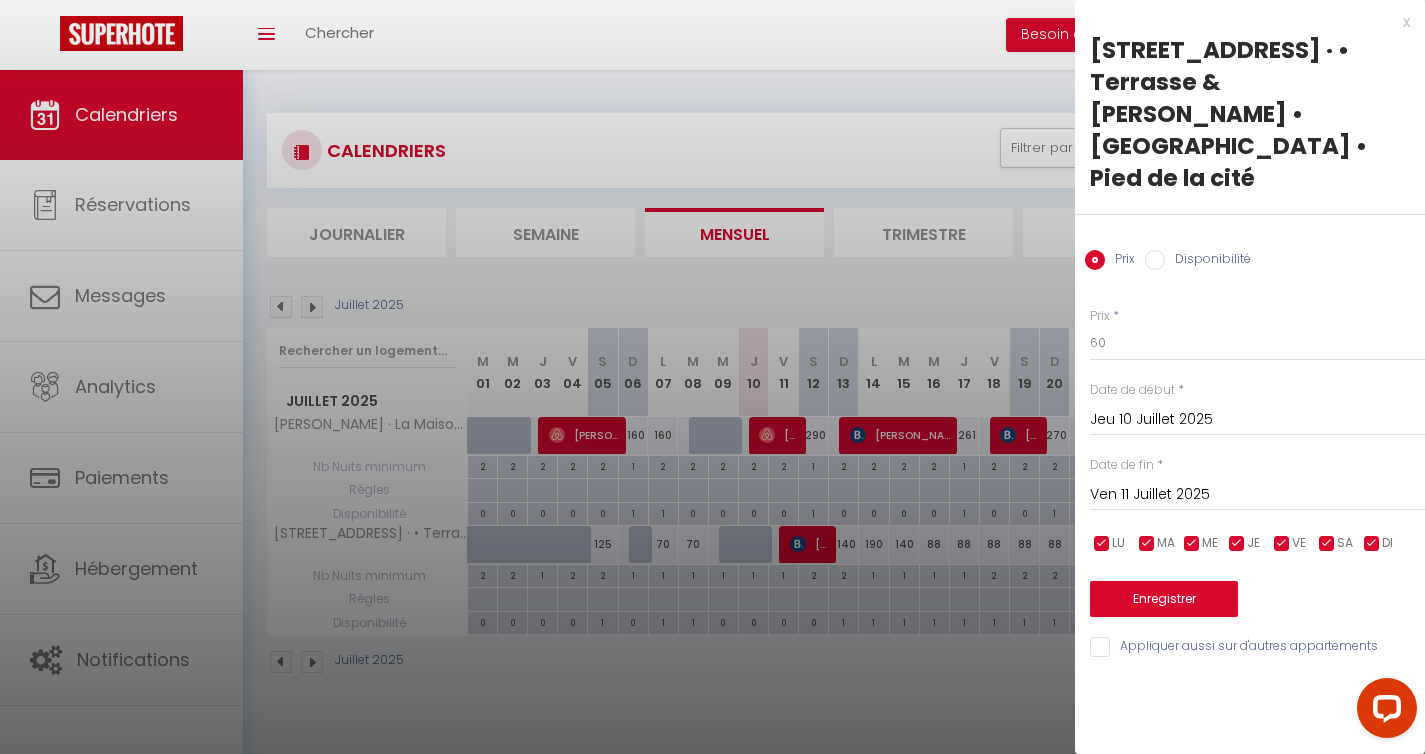 click on "Disponibilité" at bounding box center [1155, 260] 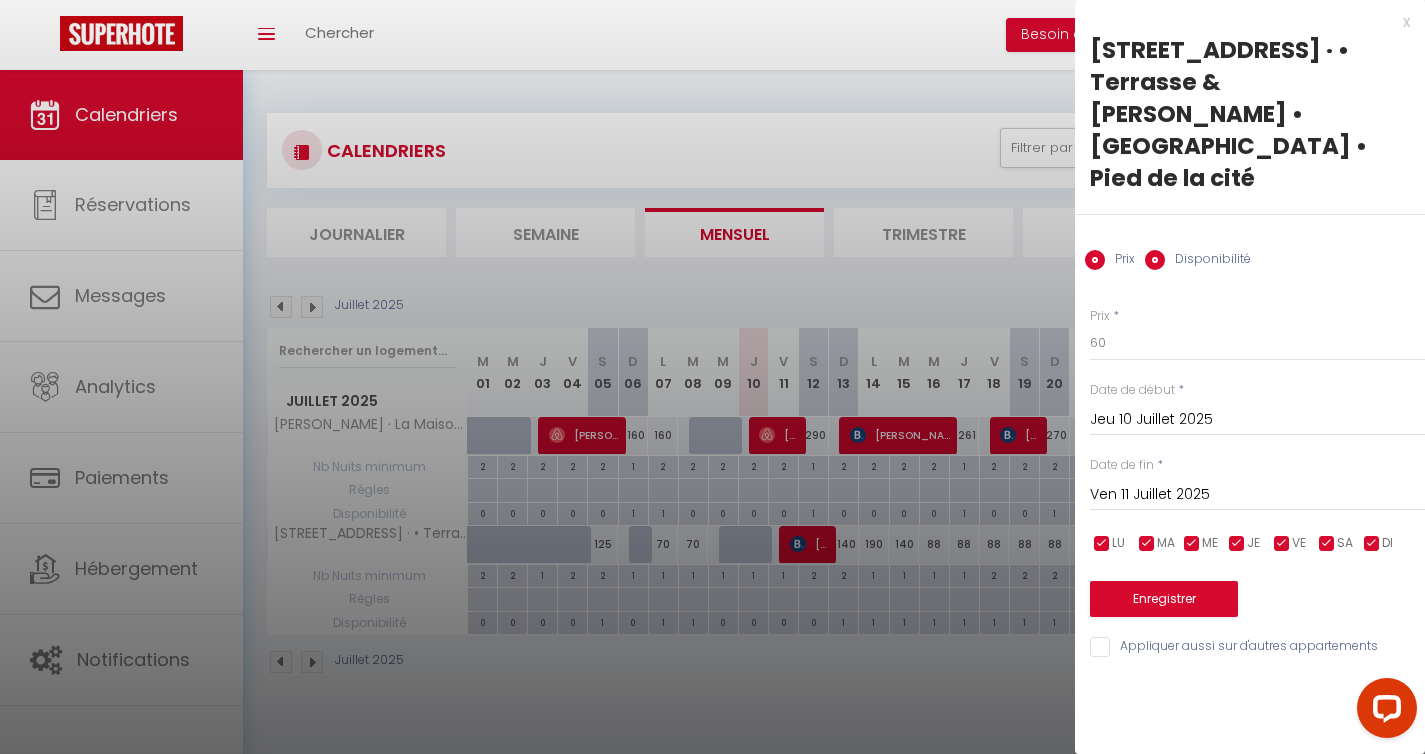 radio on "false" 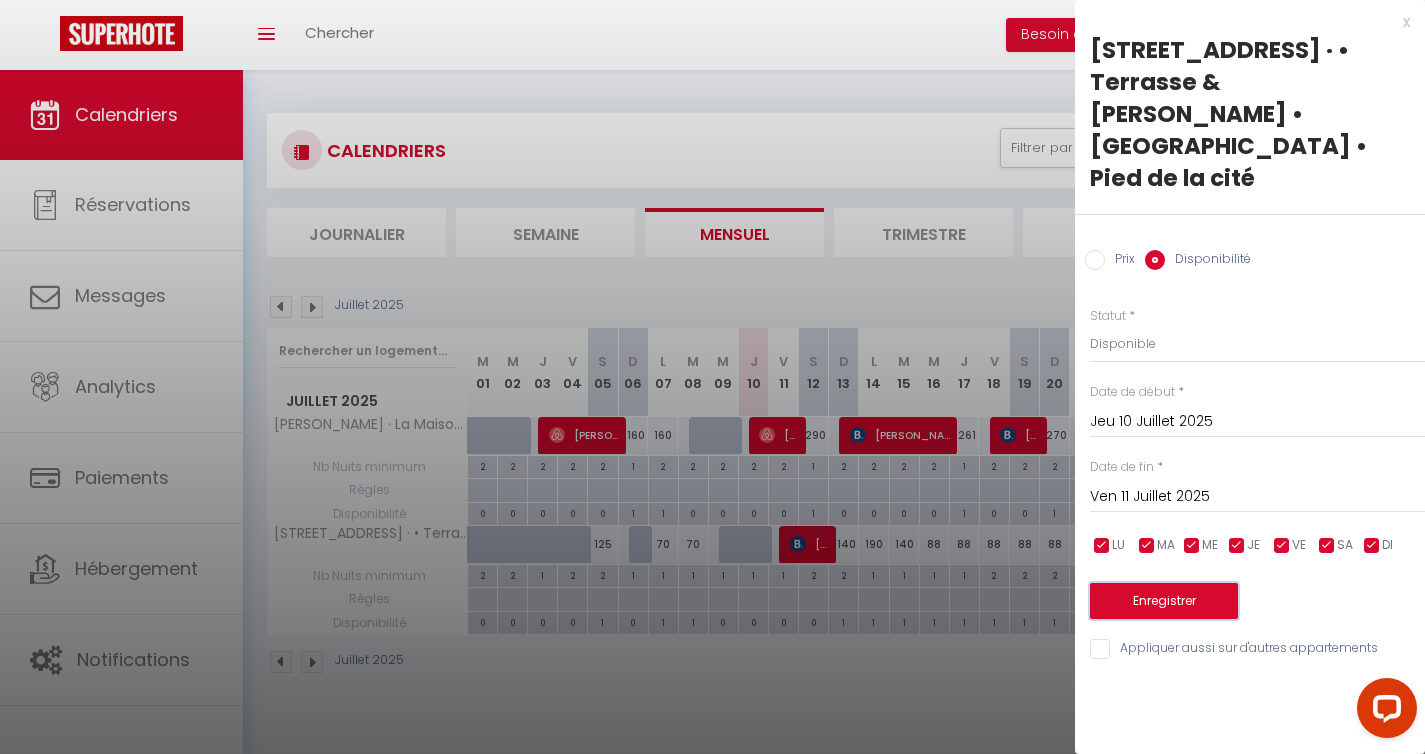 click on "Enregistrer" at bounding box center [1164, 601] 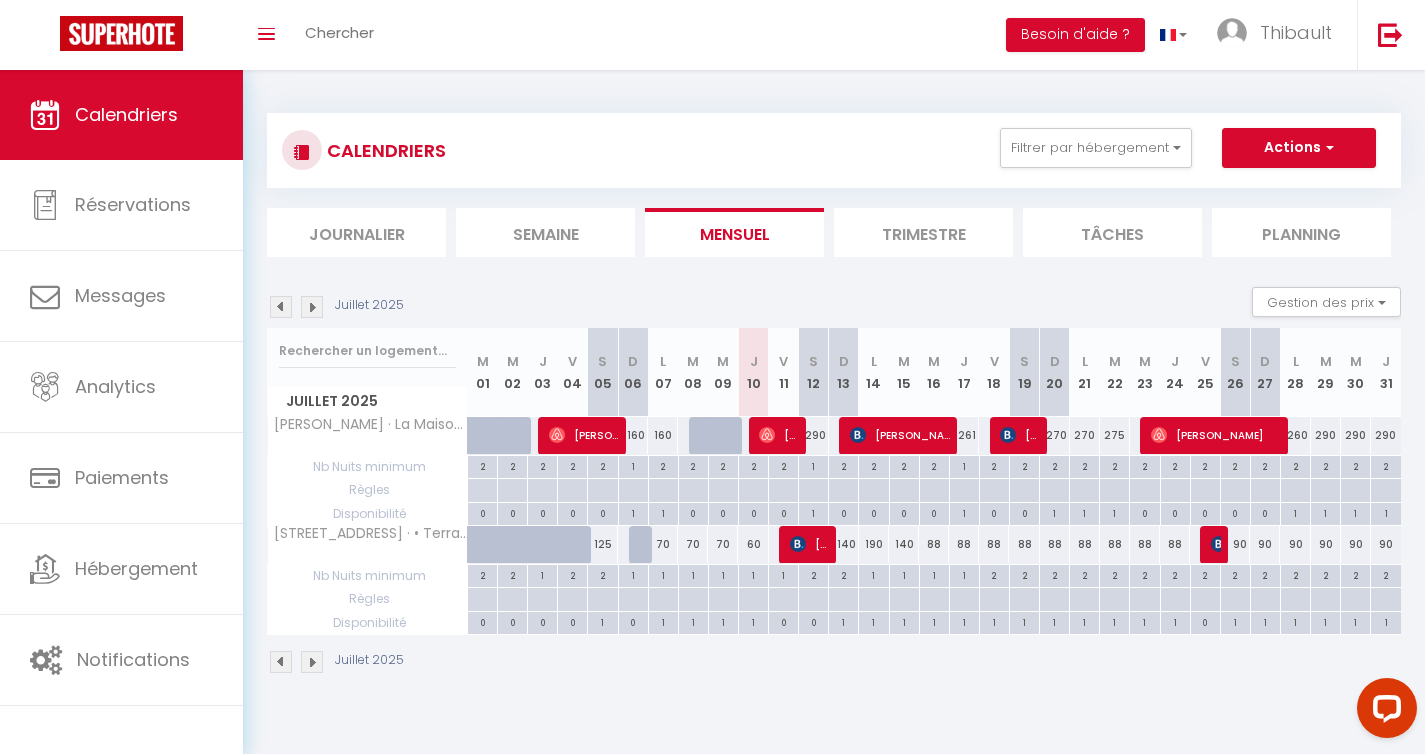 click on "140" at bounding box center [844, 544] 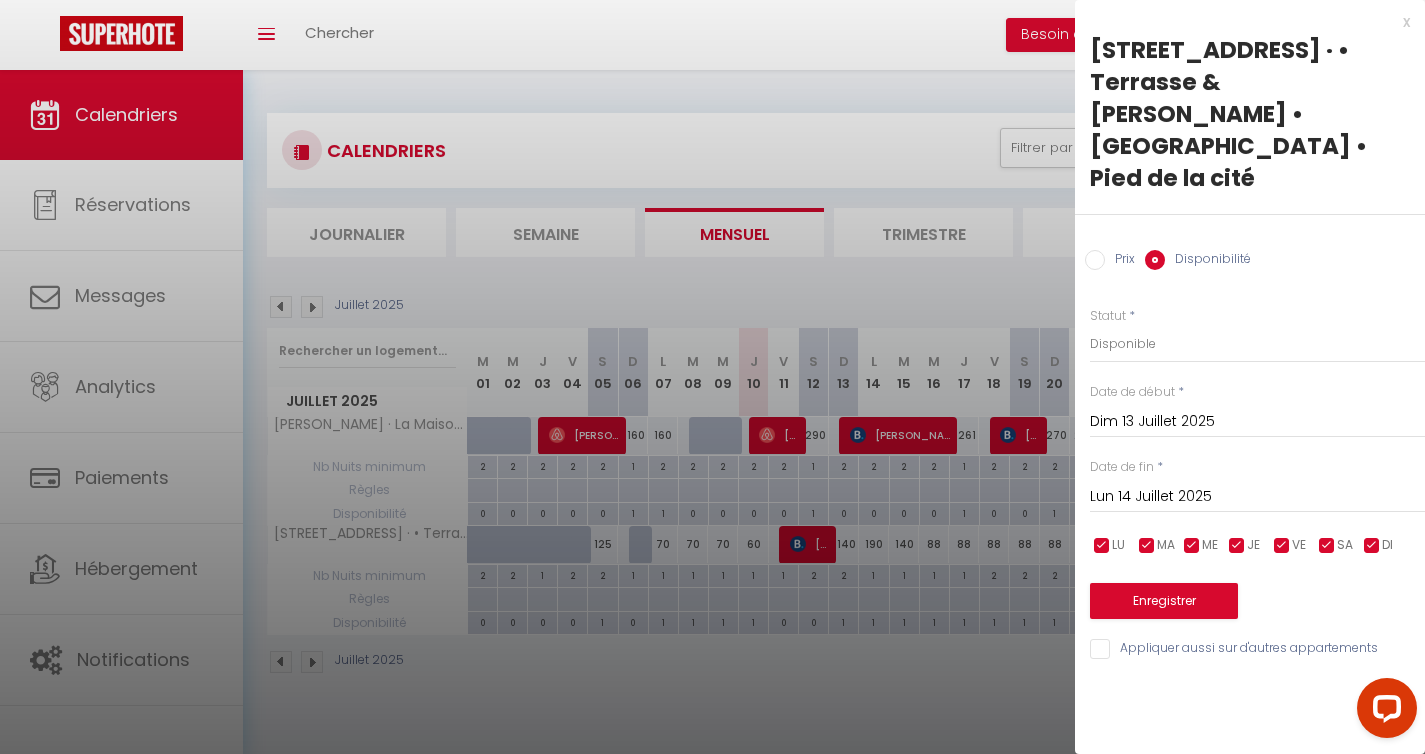 click on "x
151 Rue Trivalle · • Terrasse & Jacuzzi • Trivalle • Pied de la cité     Prix     Disponibilité
Prix
*   140
Statut
*
Disponible
Indisponible
Date de début
*     Dim 13 Juillet 2025         <   Juil 2025   >   Dim Lun Mar Mer Jeu Ven Sam   1 2 3 4 5 6 7 8 9 10 11 12 13 14 15 16 17 18 19 20 21 22 23 24 25 26 27 28 29 30 31     <   2025   >   Janvier Février Mars Avril Mai Juin Juillet Août Septembre Octobre Novembre Décembre     <   2020 - 2029   >   2020 2021 2022 2023 2024 2025 2026 2027 2028 2029
Date de fin
*     Lun 14 Juillet 2025         <   Juil 2025   >   Dim Lun Mar Mer Jeu Ven Sam   1 2 3 4 5 6 7 8 9 10 11 12 13 14 15 16 17 18 19 20 21 22 23 24 25 26 27 28 29 30" at bounding box center [1250, 340] 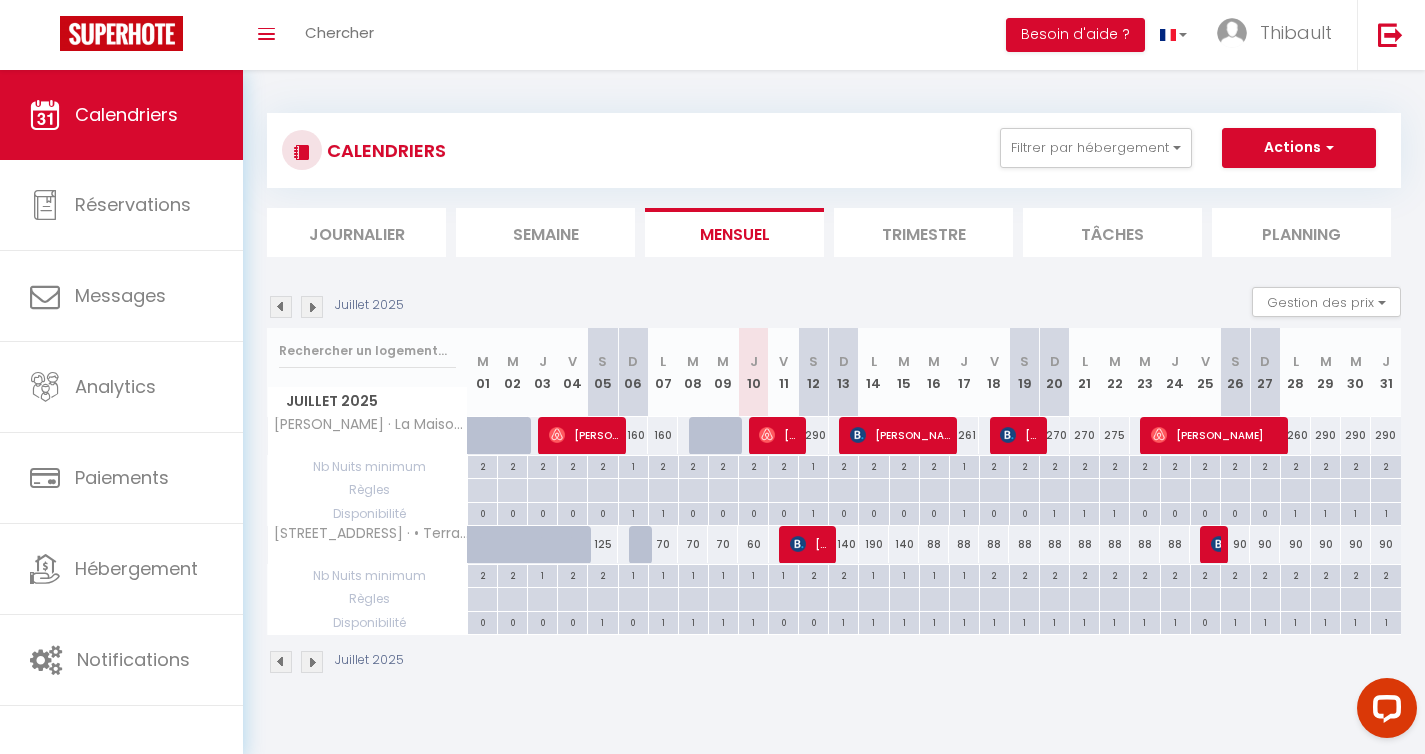 click on "140" at bounding box center [844, 544] 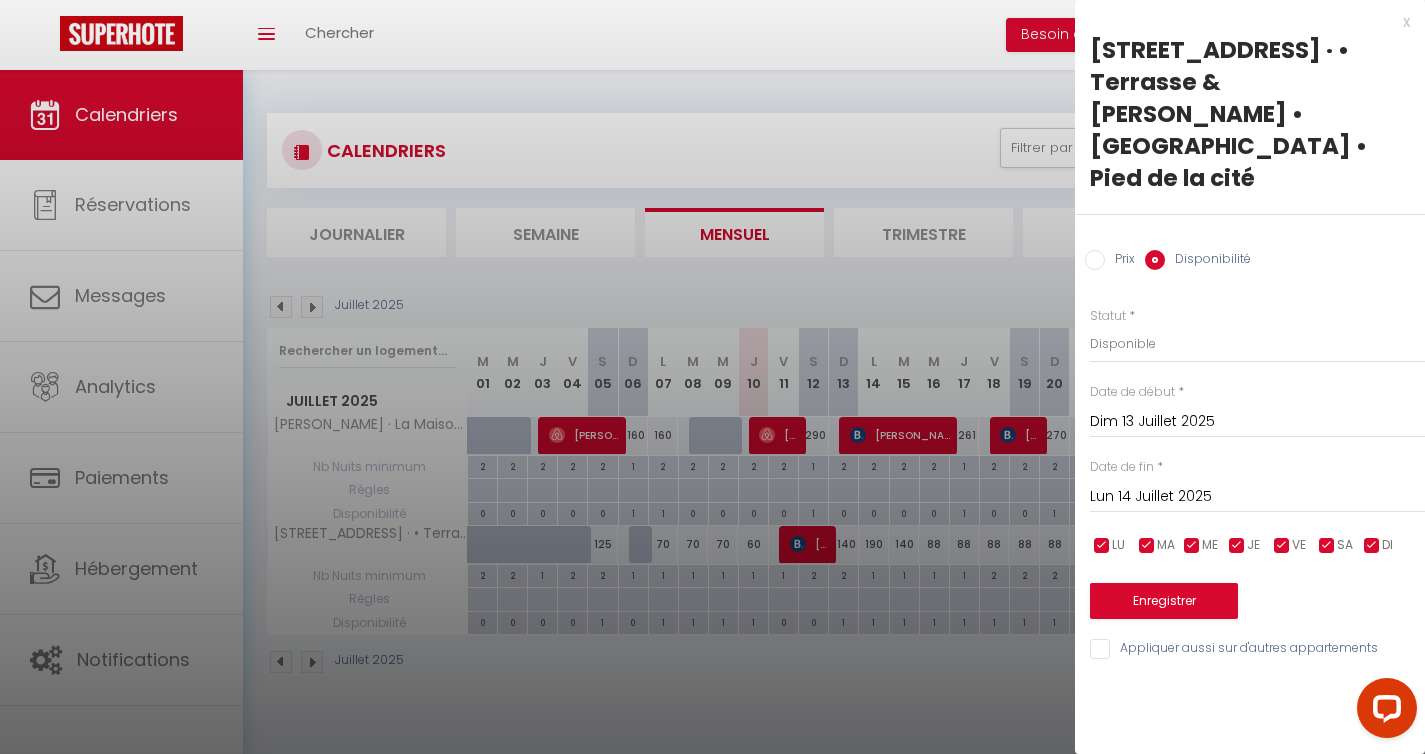 click on "Prix" at bounding box center [1120, 261] 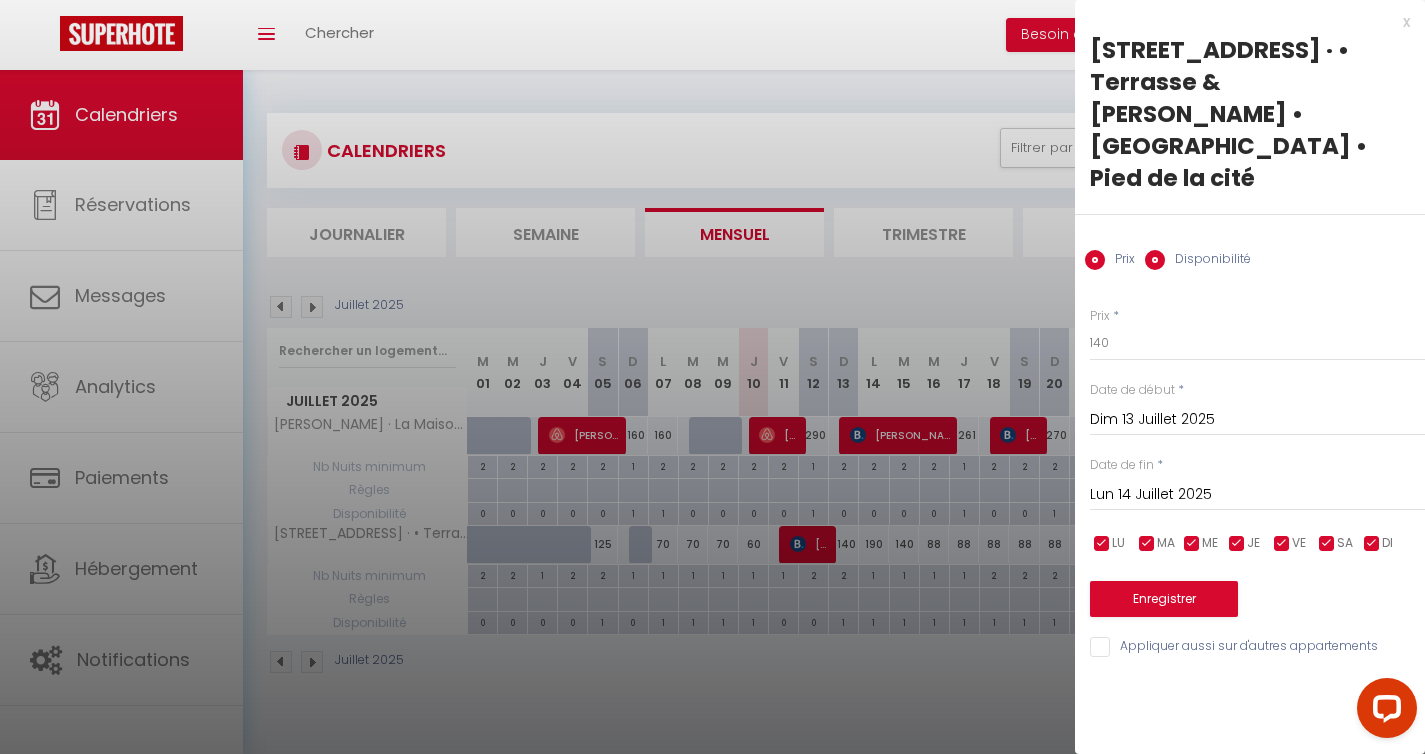 radio on "false" 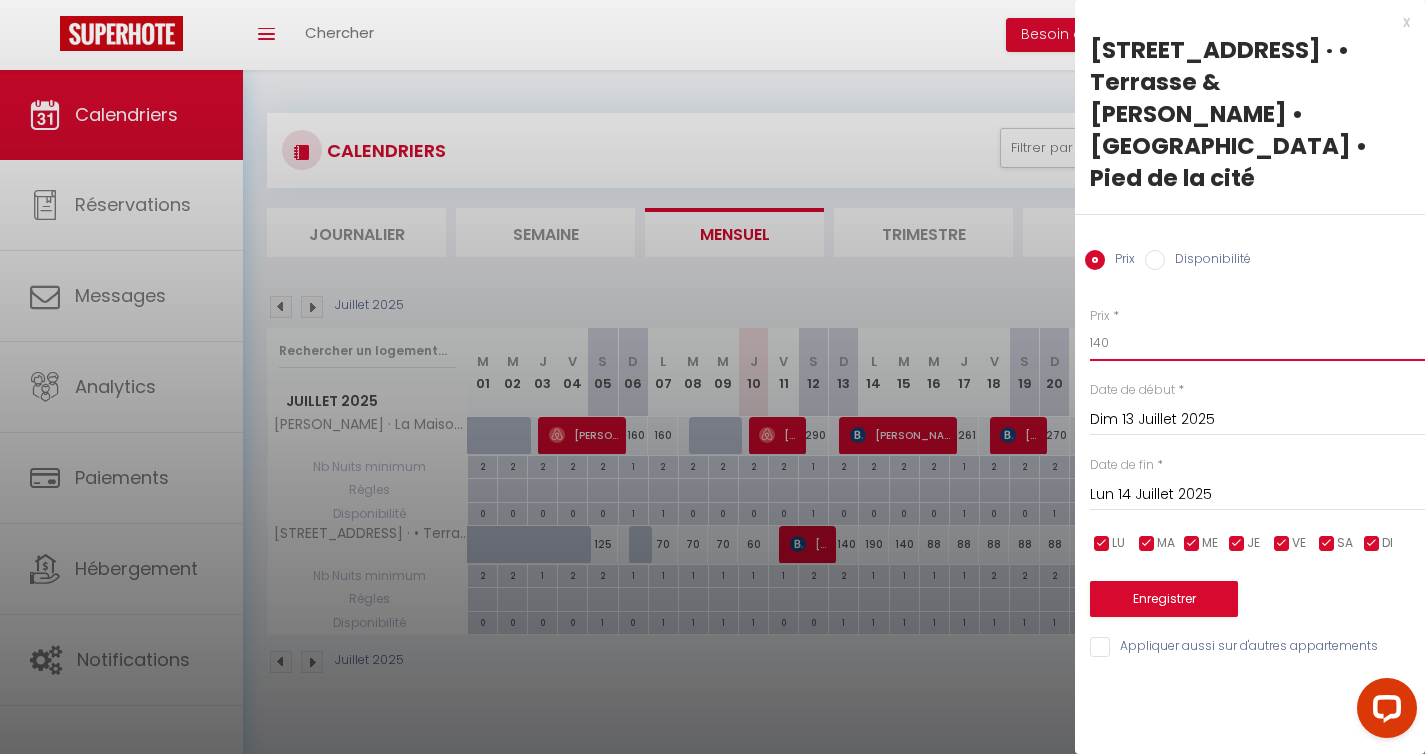 drag, startPoint x: 1144, startPoint y: 280, endPoint x: 1087, endPoint y: 280, distance: 57 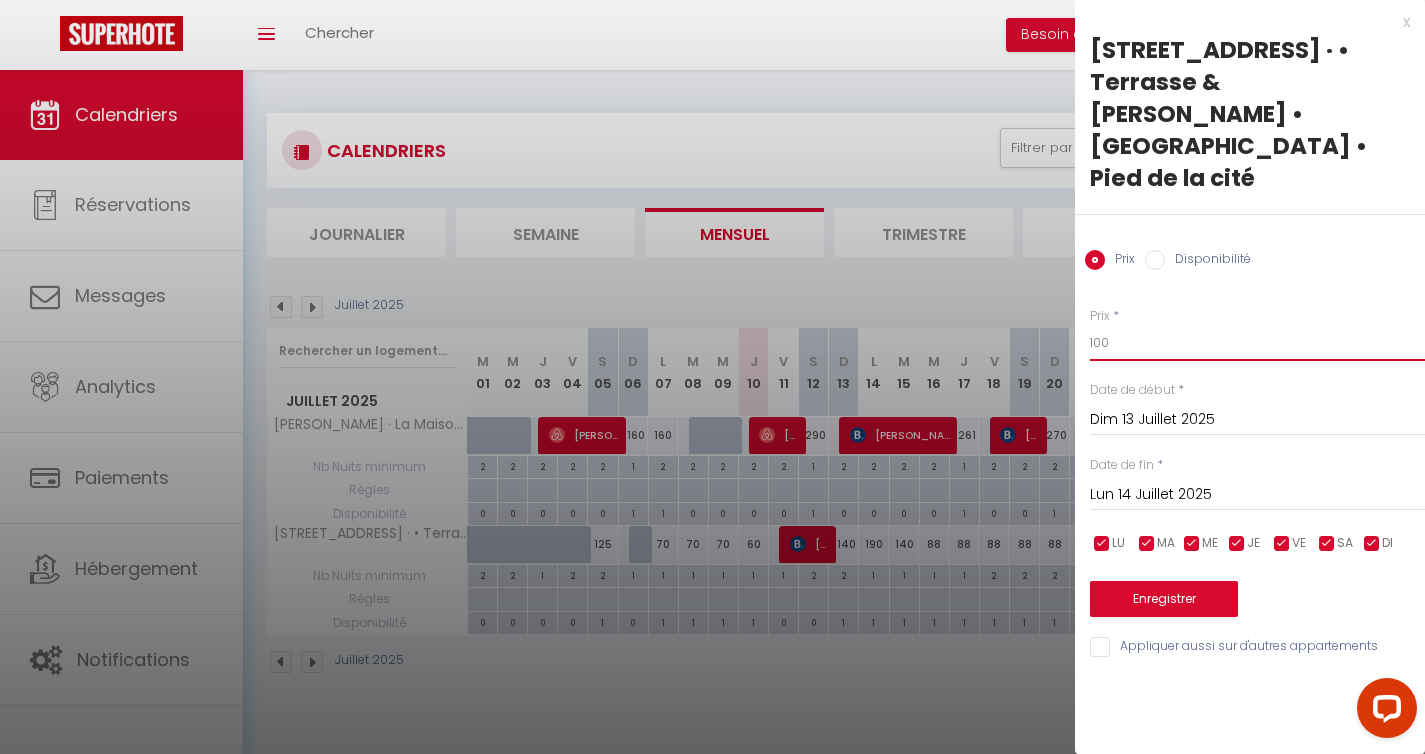 type on "100" 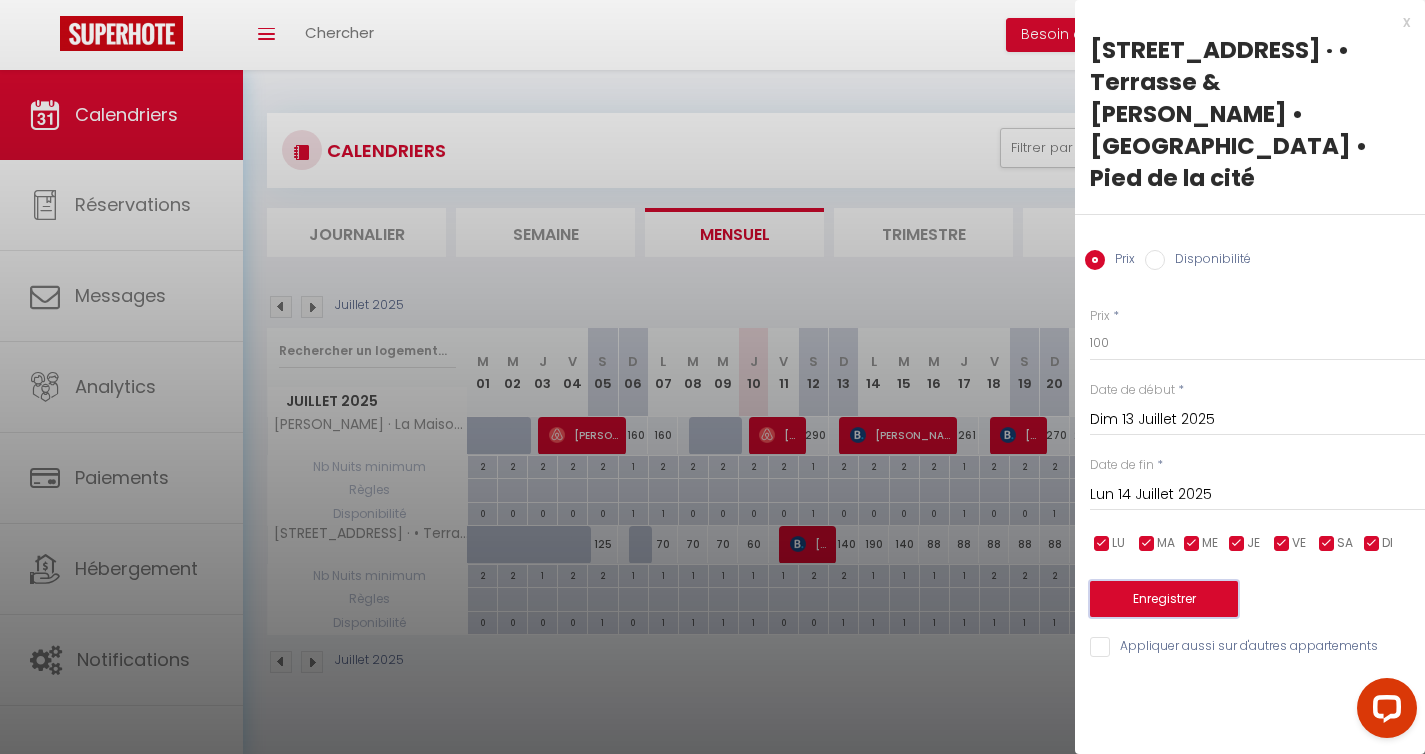 click on "Enregistrer" at bounding box center [1164, 599] 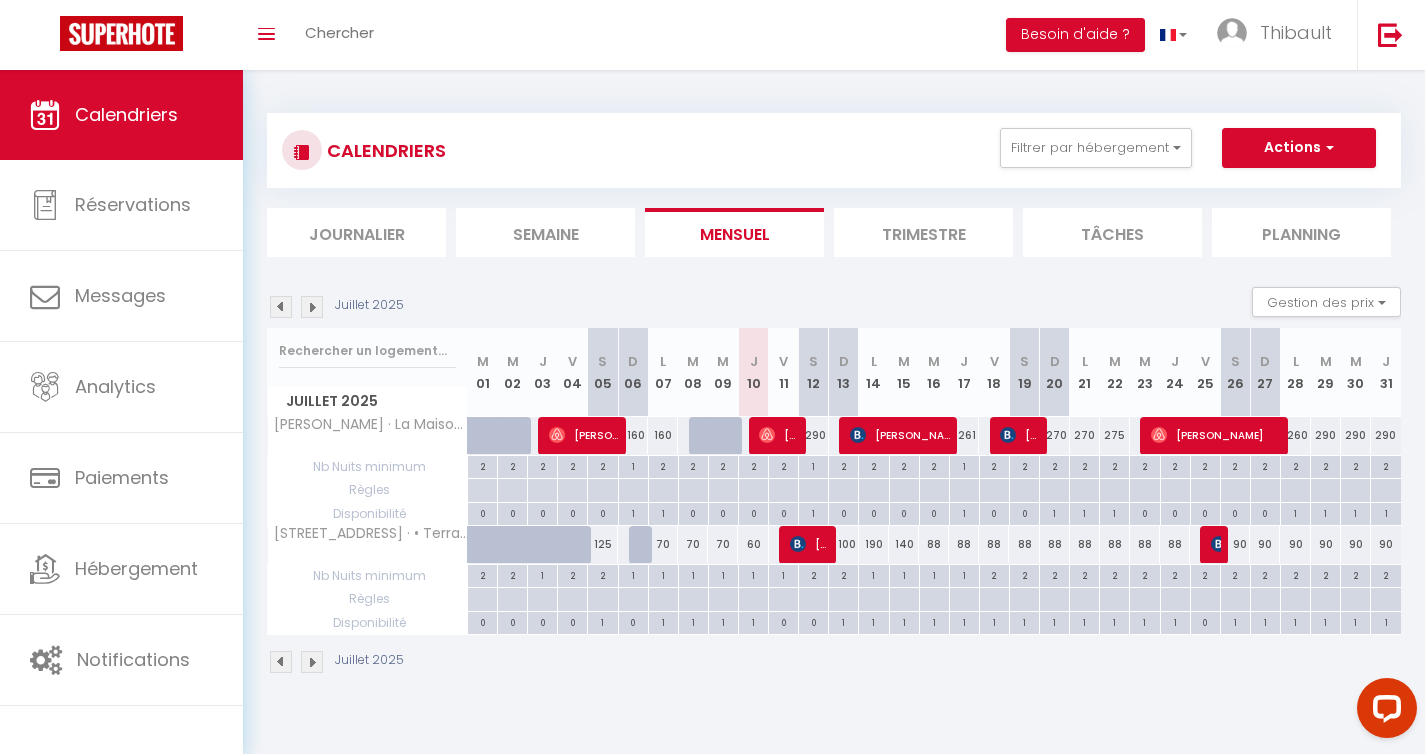 click on "190" at bounding box center (874, 544) 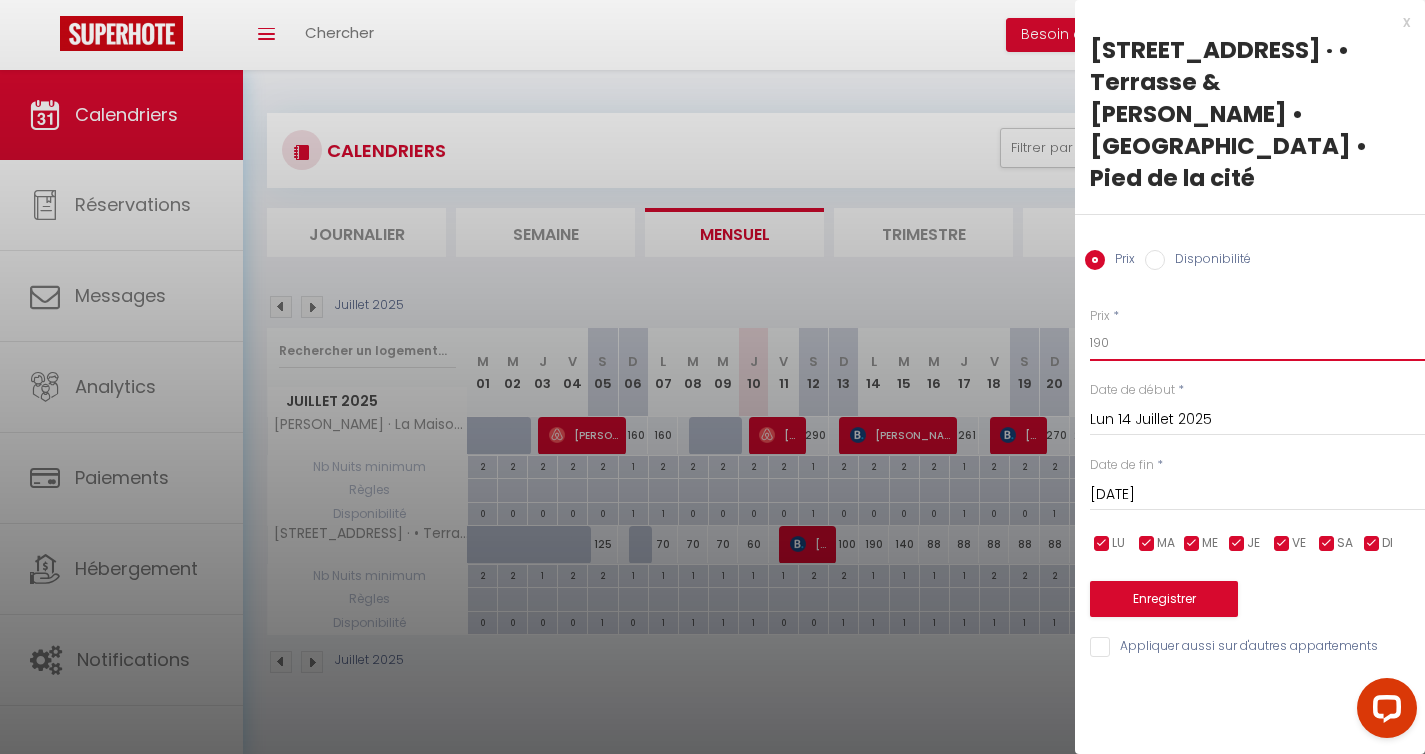 drag, startPoint x: 1112, startPoint y: 281, endPoint x: 1077, endPoint y: 281, distance: 35 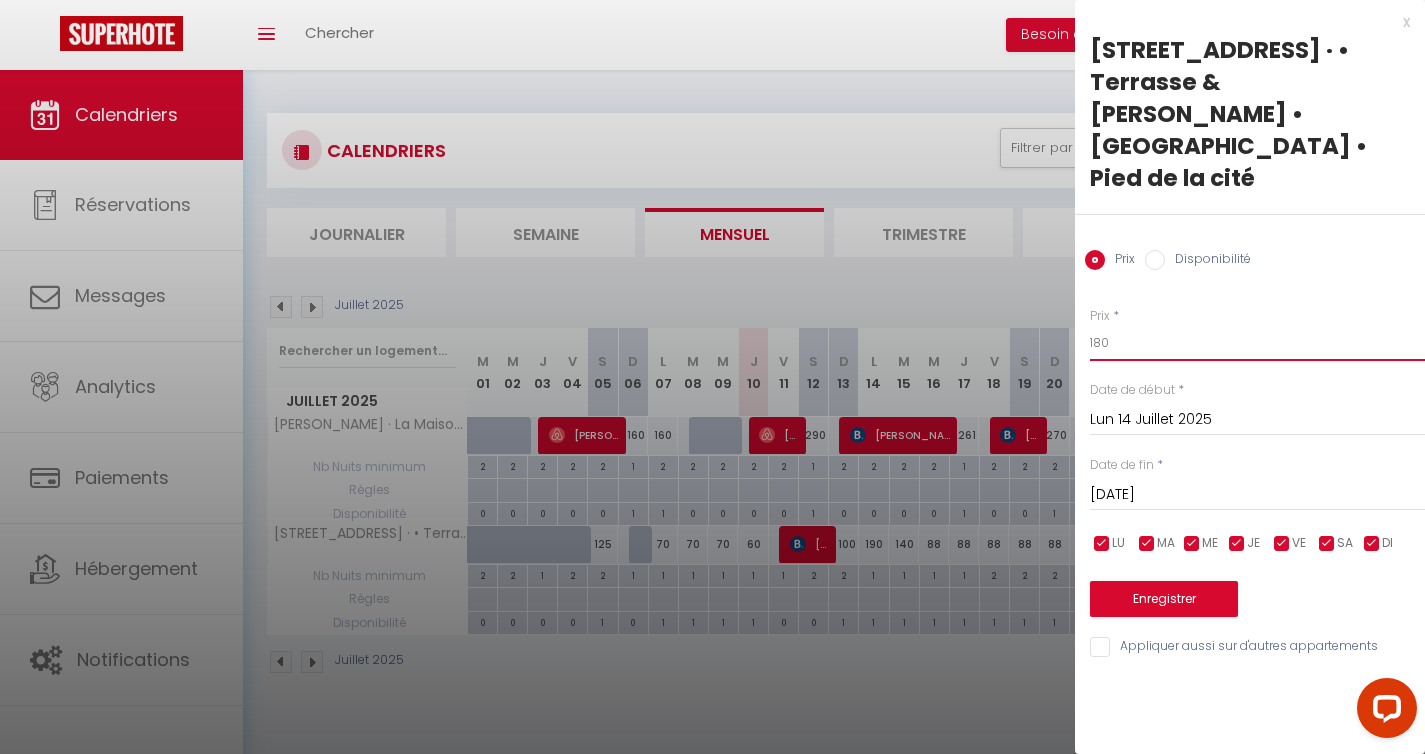type on "180" 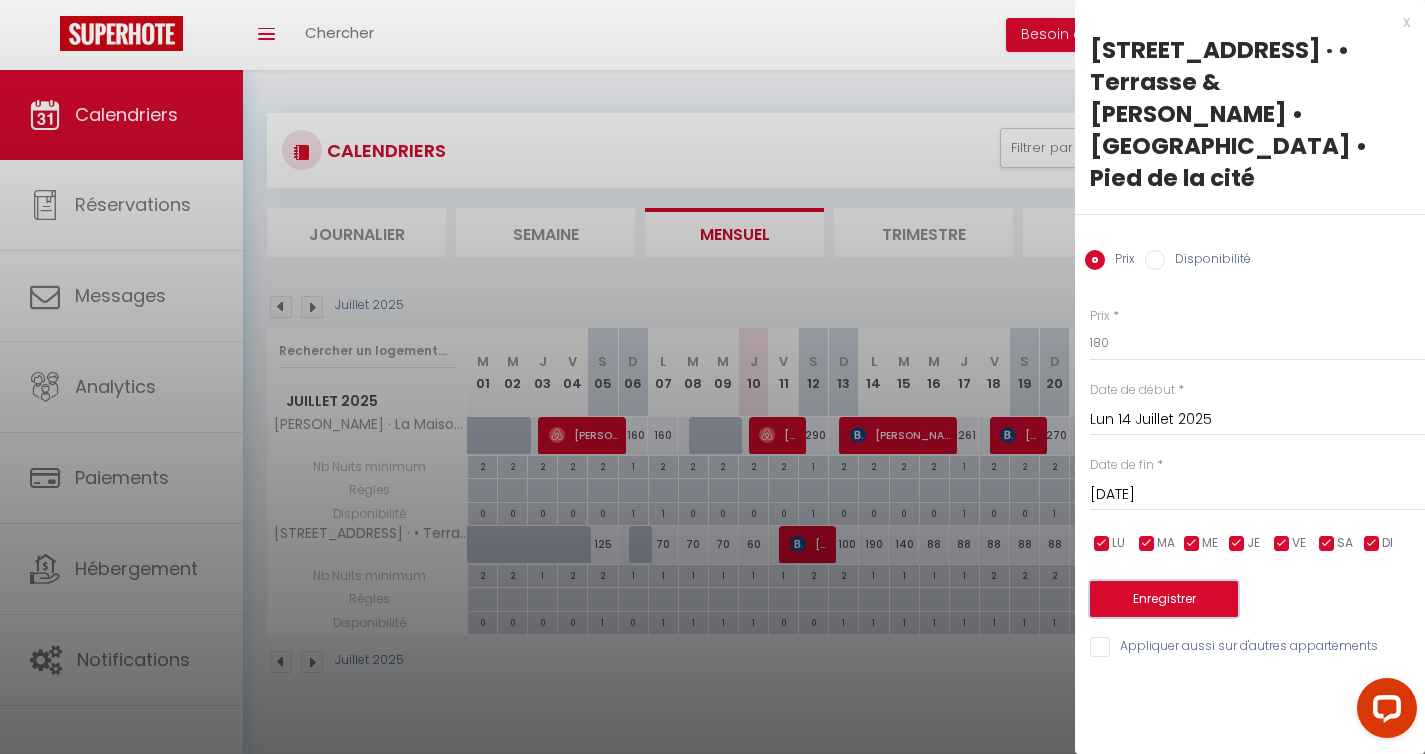 click on "Enregistrer" at bounding box center (1164, 599) 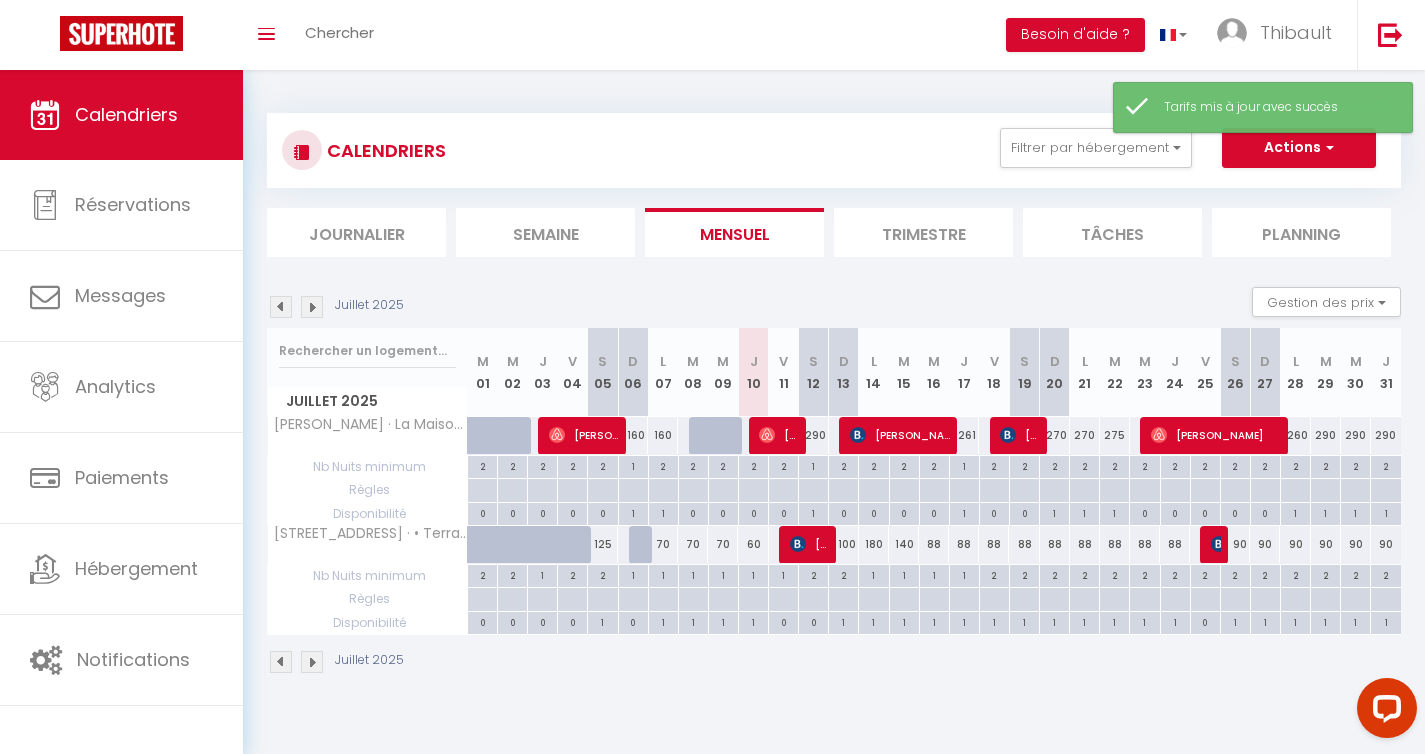 click on "140" at bounding box center [904, 544] 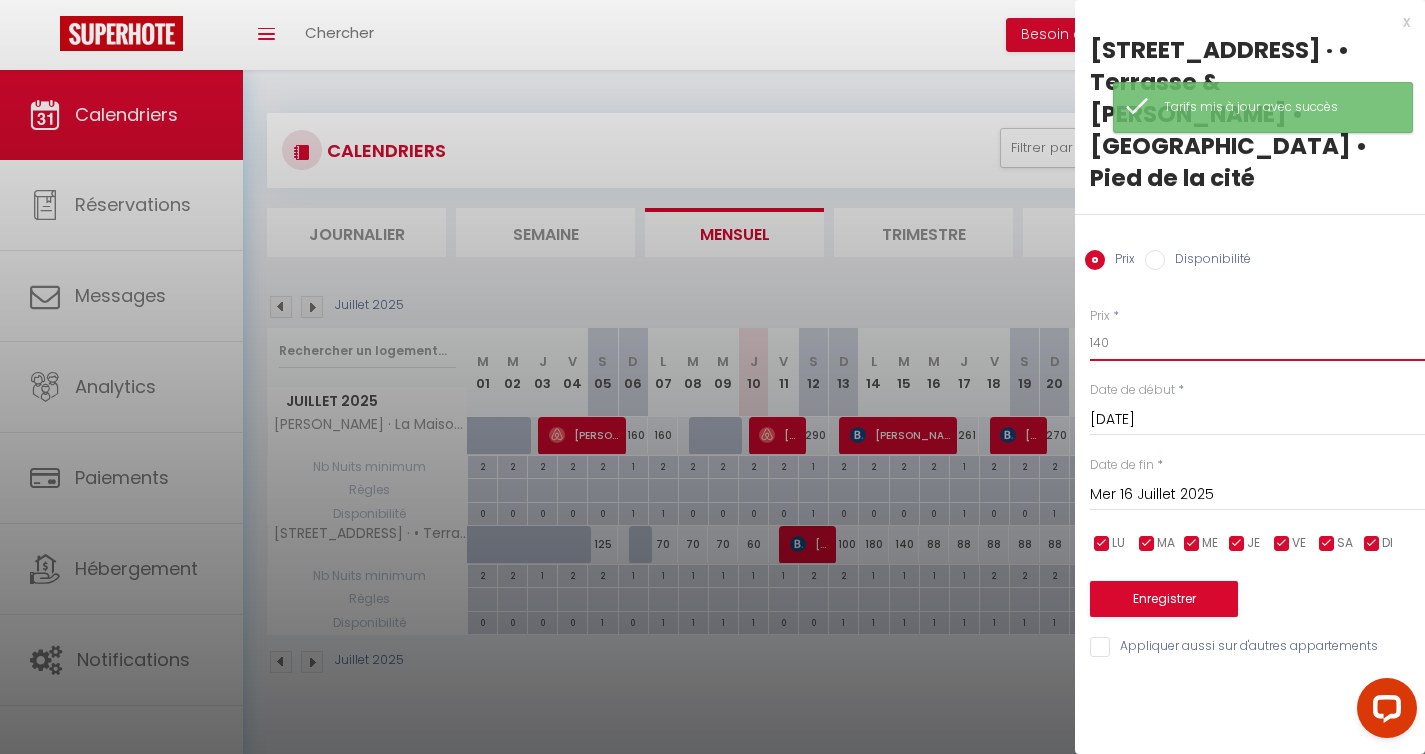 drag, startPoint x: 1140, startPoint y: 283, endPoint x: 1073, endPoint y: 283, distance: 67 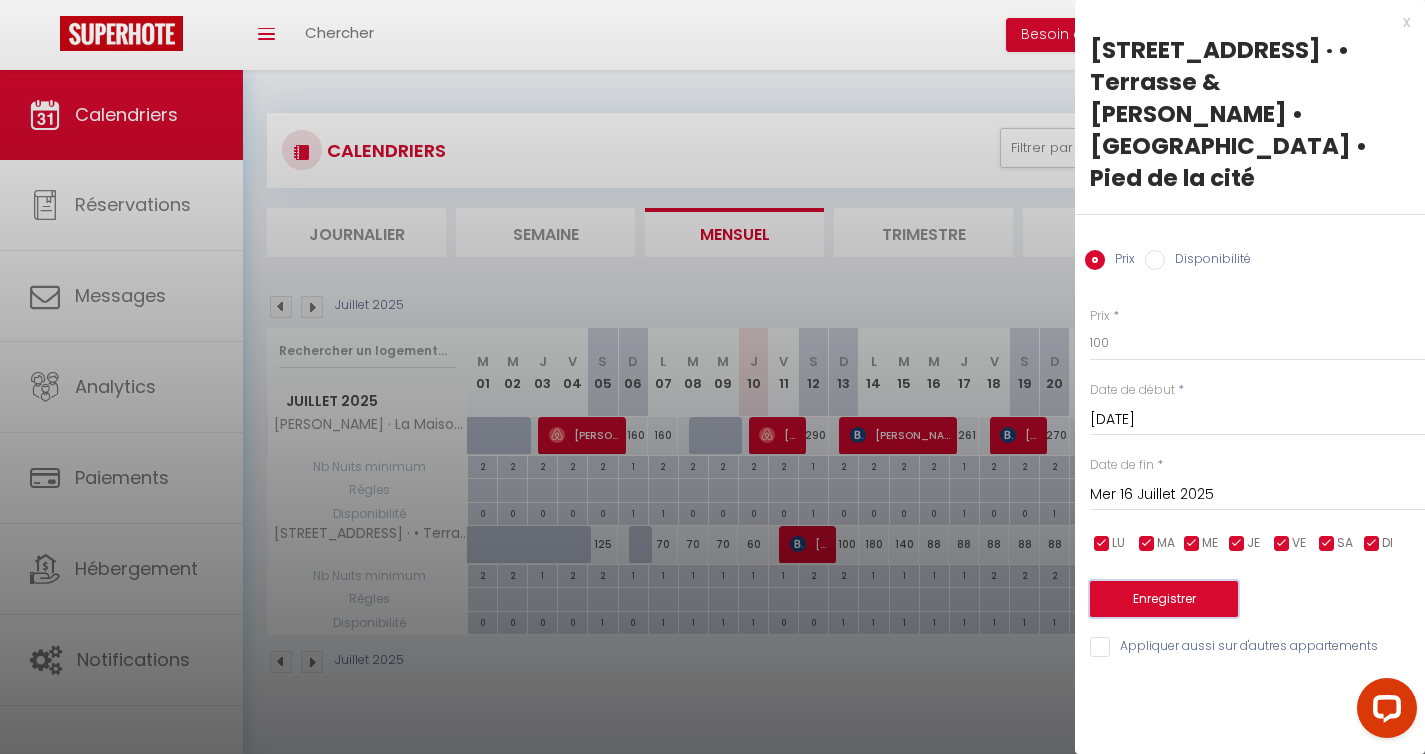 click on "Enregistrer" at bounding box center [1164, 599] 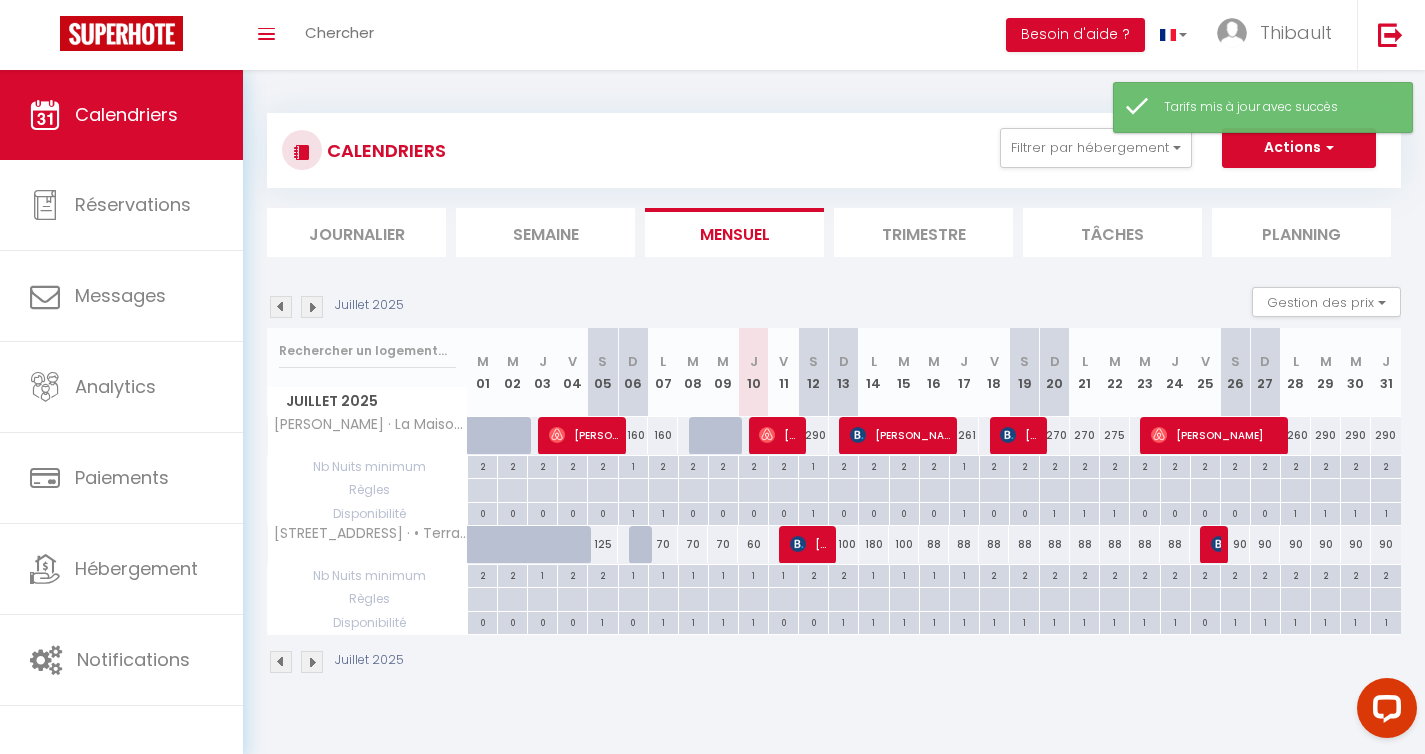 click on "100" at bounding box center (844, 544) 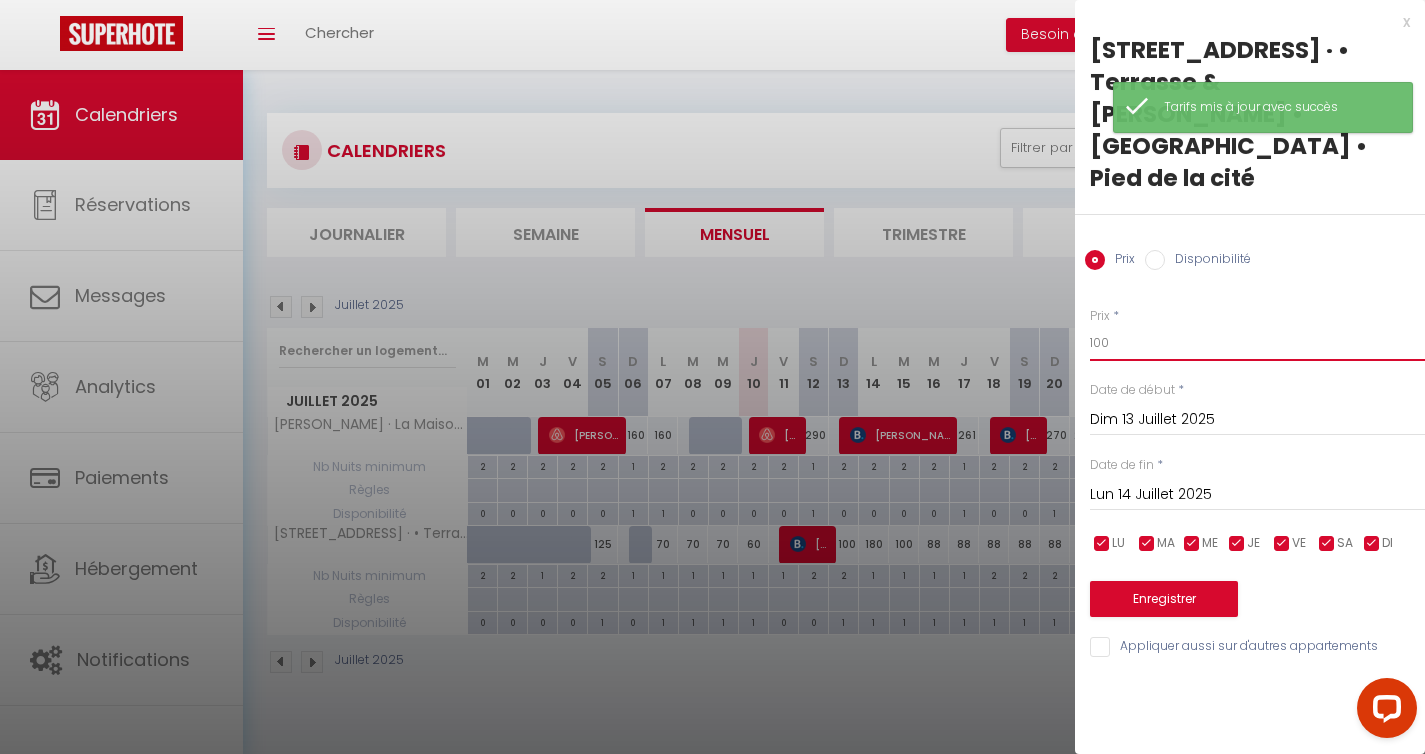 drag, startPoint x: 1118, startPoint y: 279, endPoint x: 1086, endPoint y: 279, distance: 32 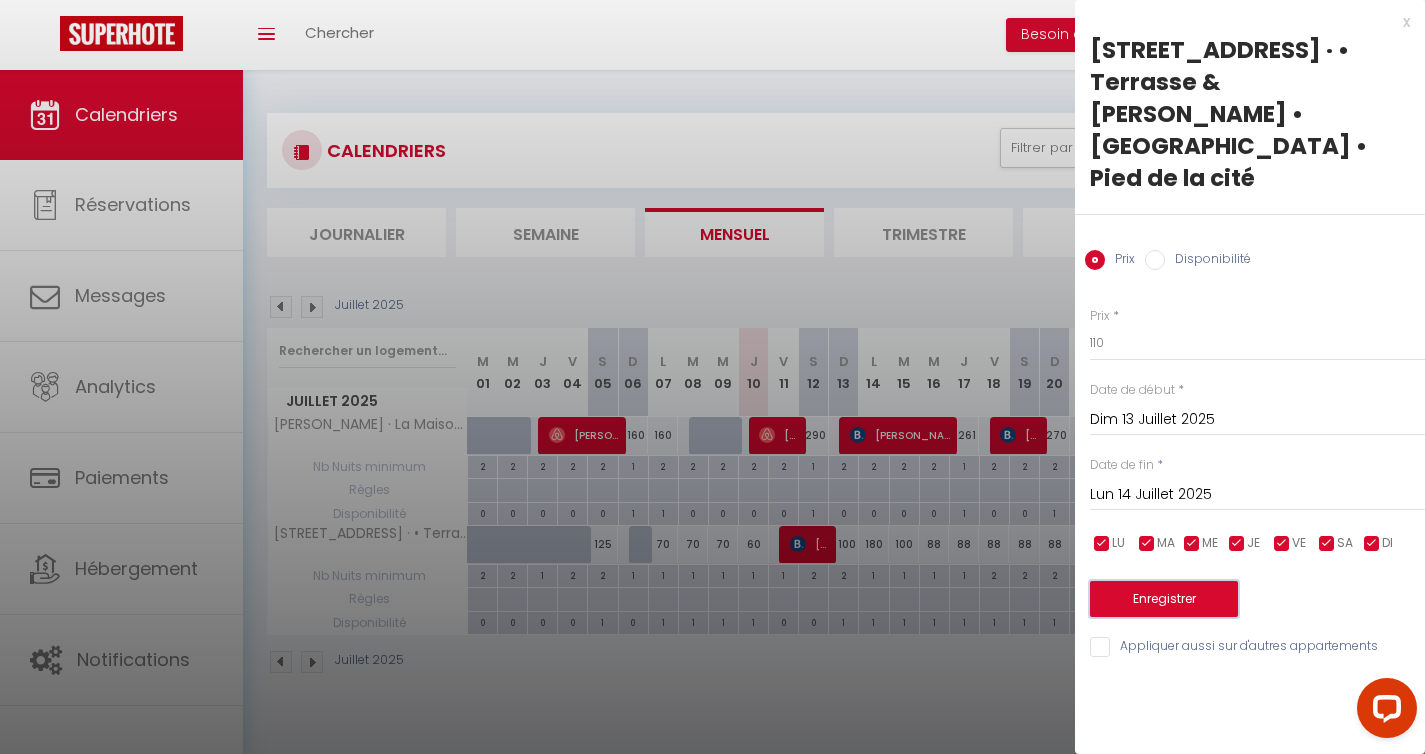 click on "Enregistrer" at bounding box center [1164, 599] 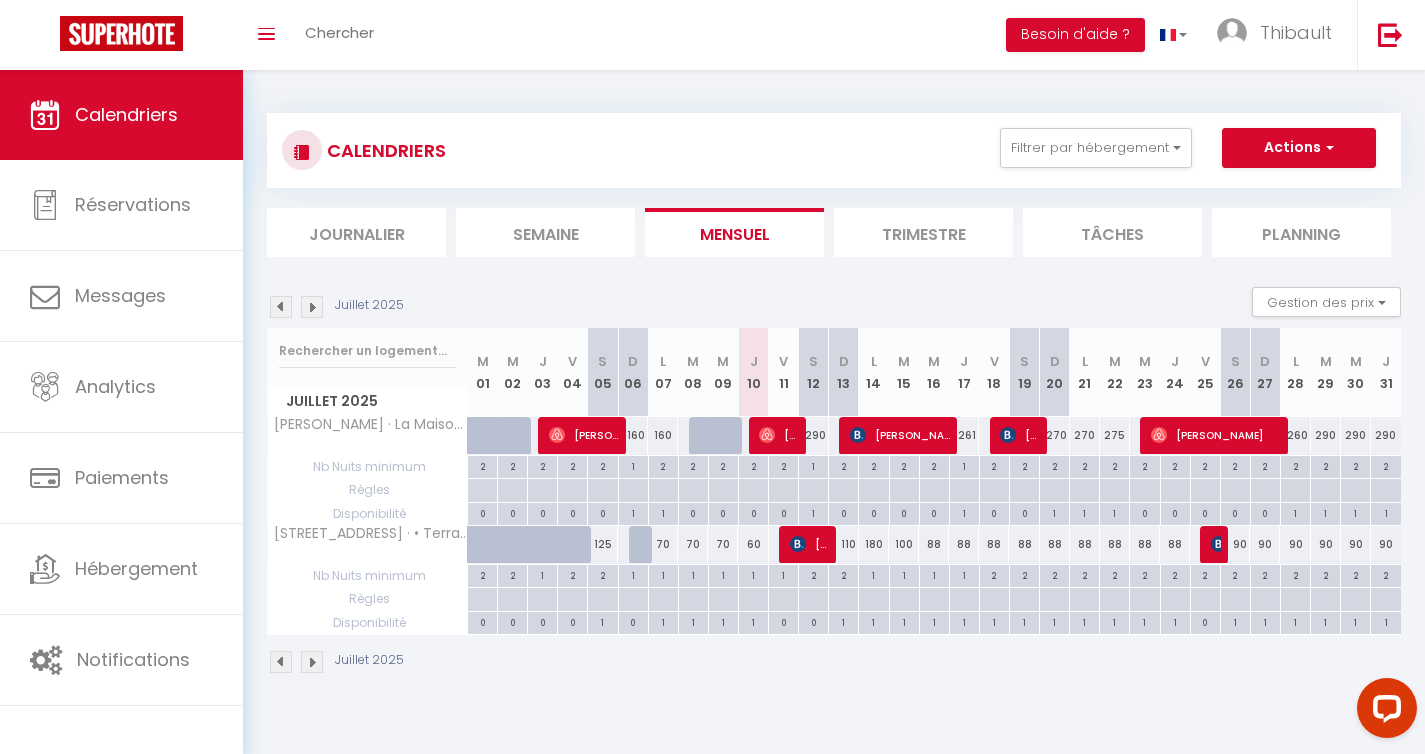 click on "2" at bounding box center (994, 574) 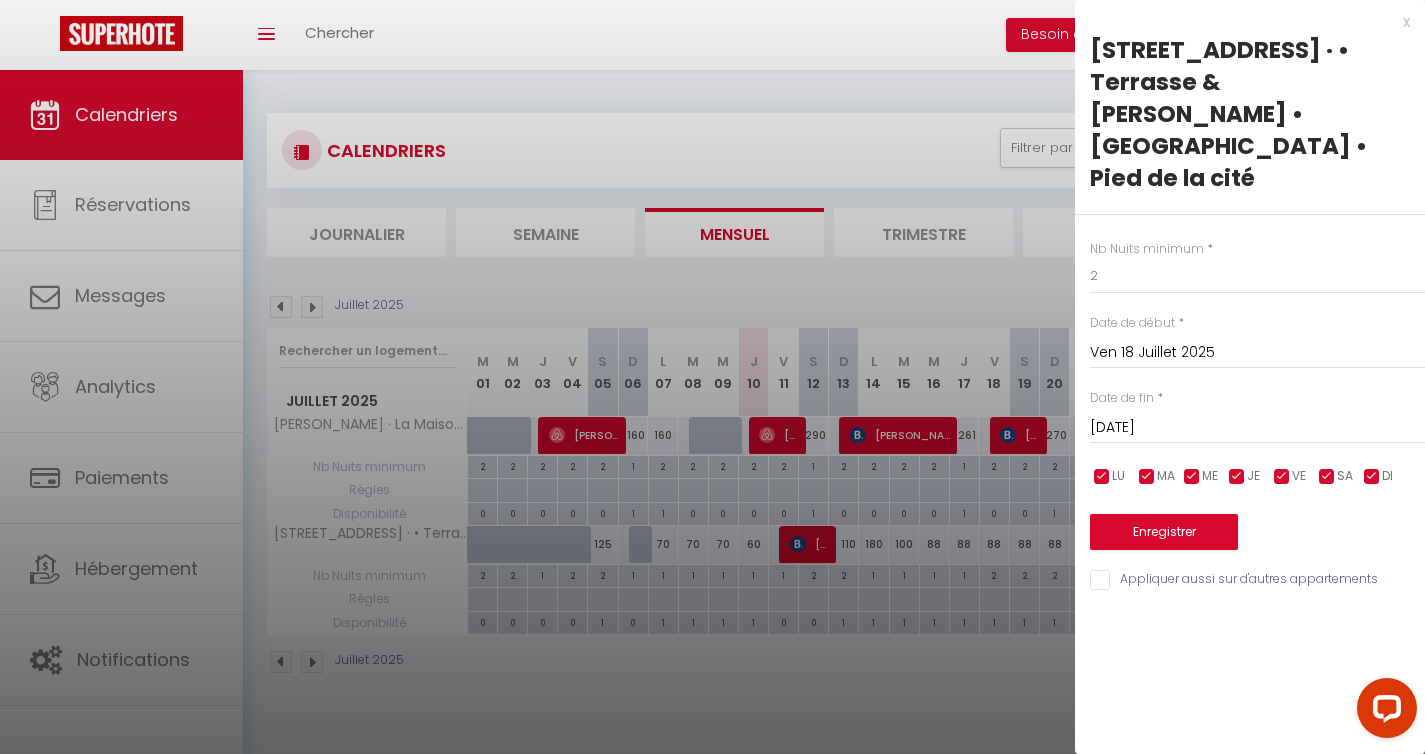 click on "Sam 19 Juillet 2025" at bounding box center (1257, 428) 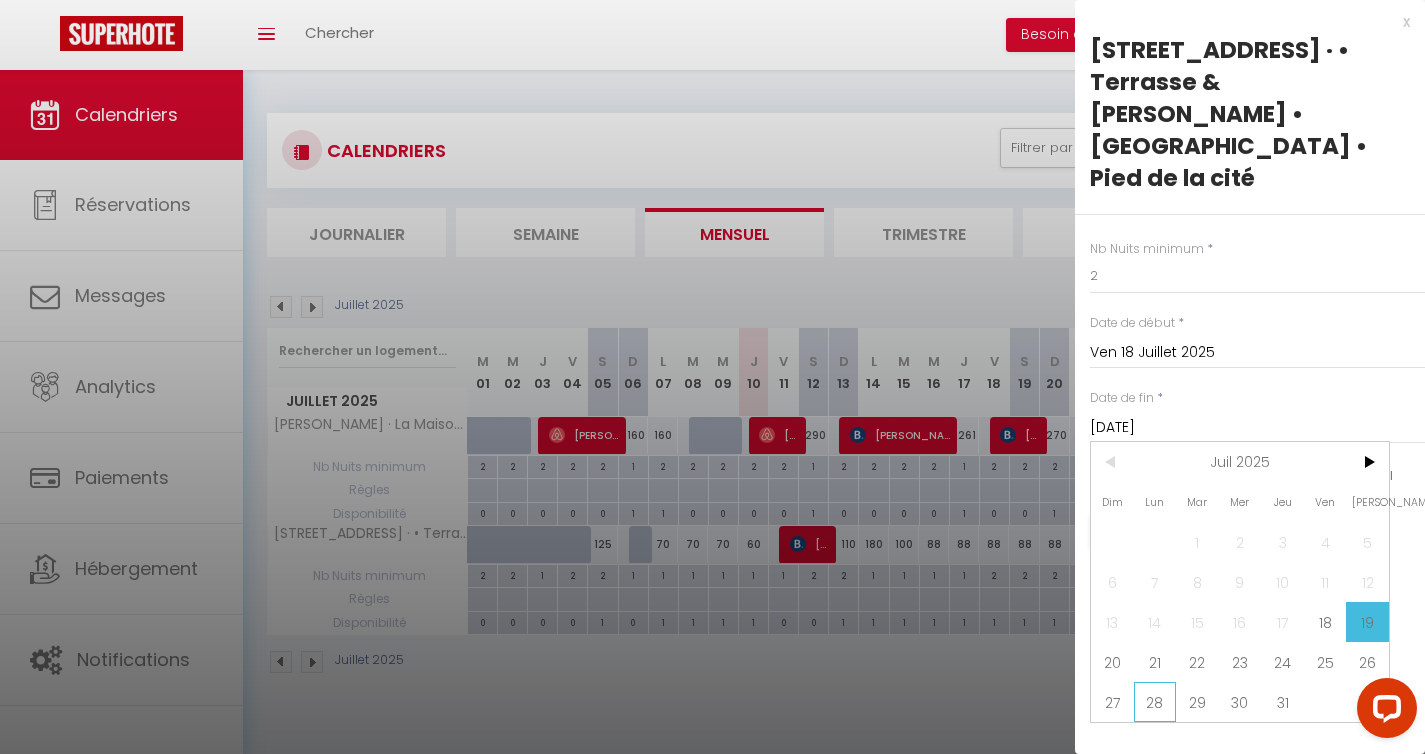 click on "28" at bounding box center (1155, 702) 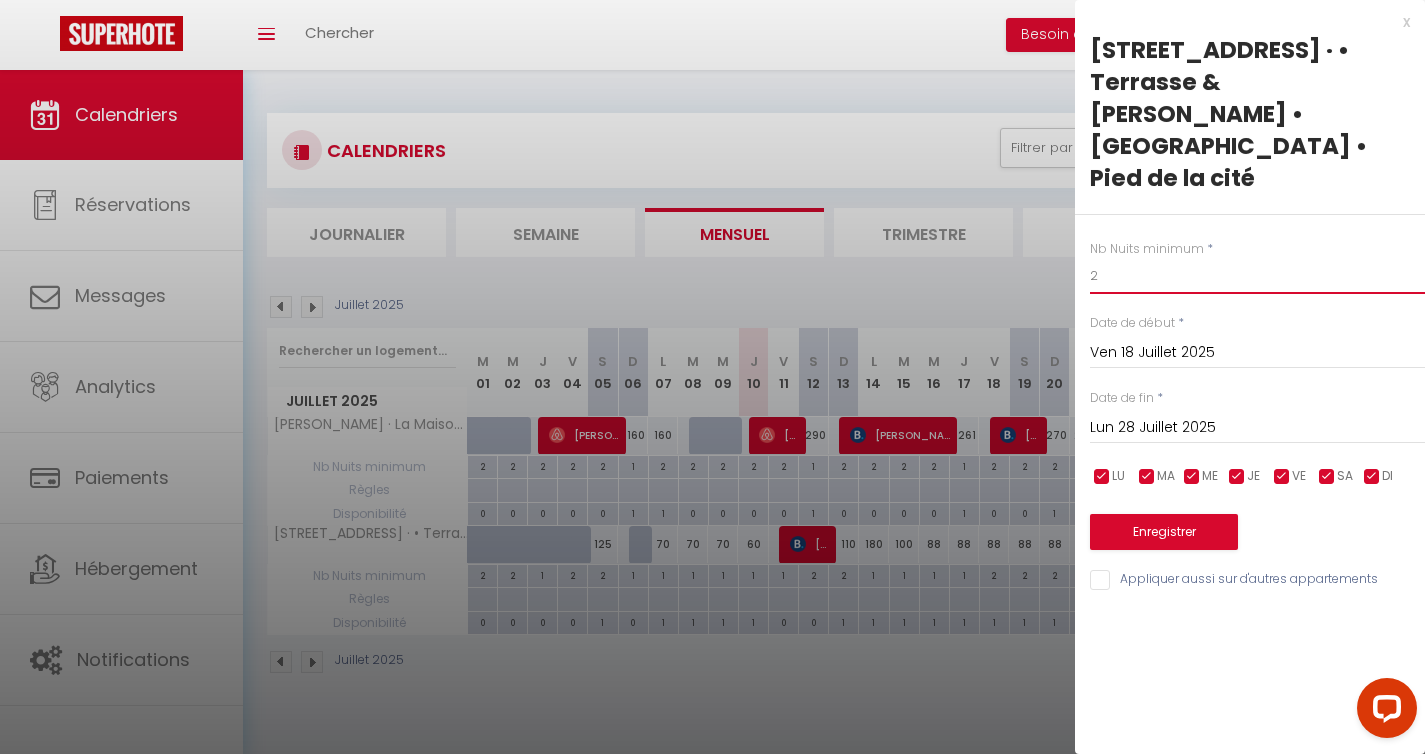 drag, startPoint x: 1123, startPoint y: 217, endPoint x: 1078, endPoint y: 217, distance: 45 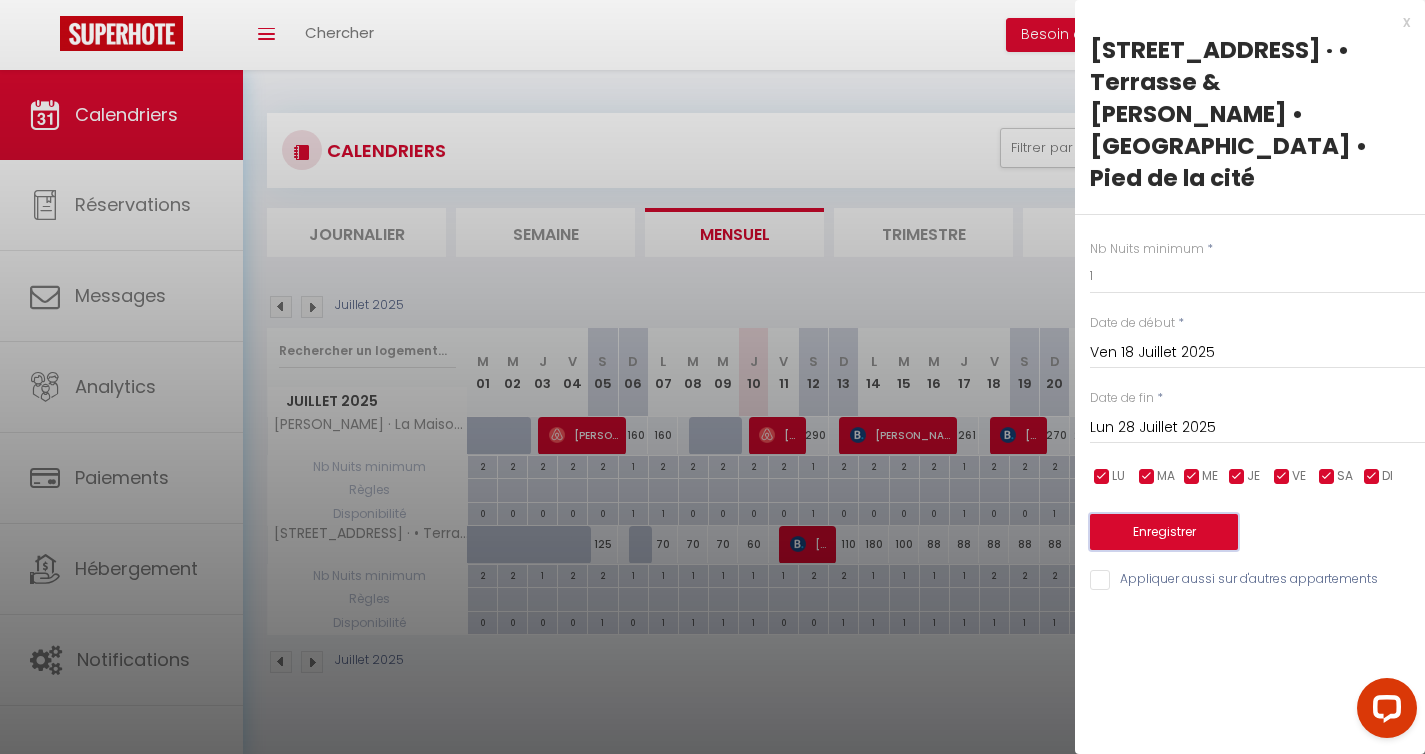 click on "Enregistrer" at bounding box center [1164, 532] 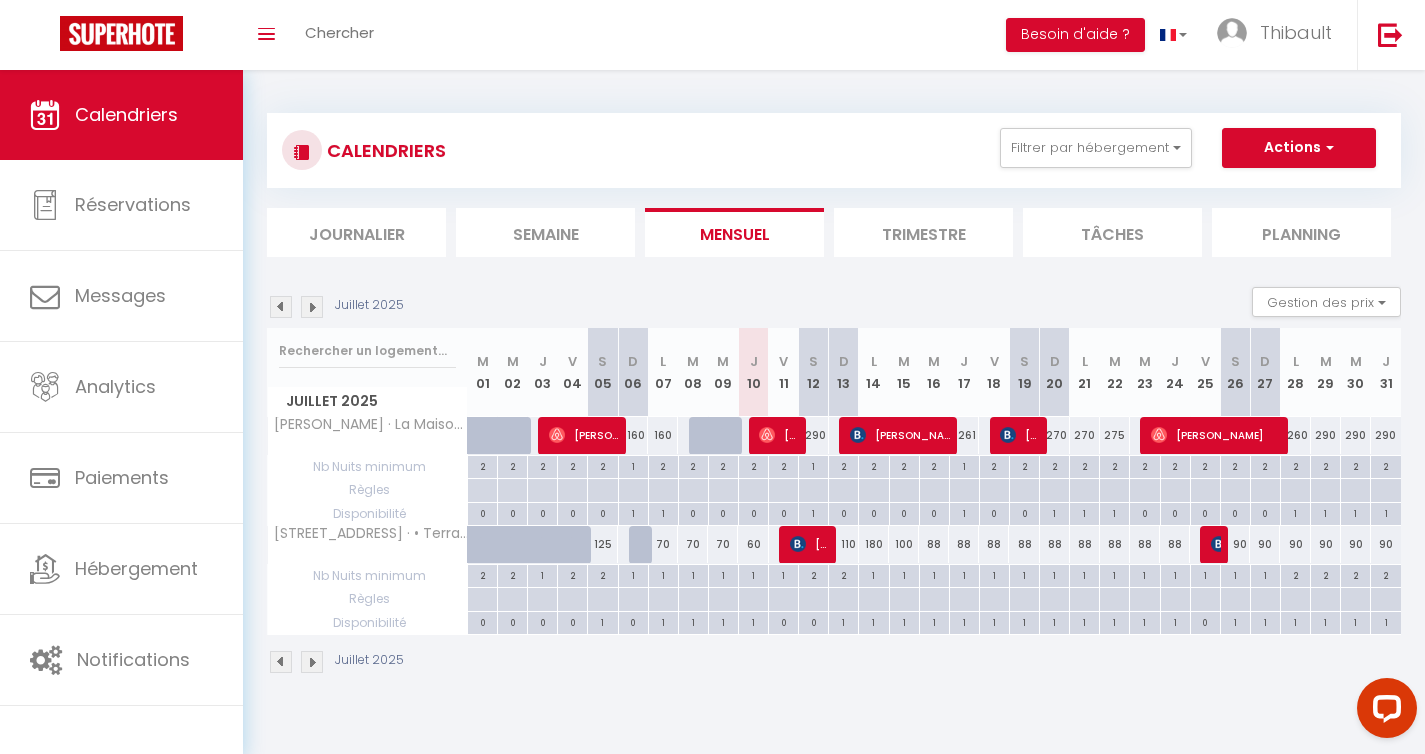 click at bounding box center (312, 307) 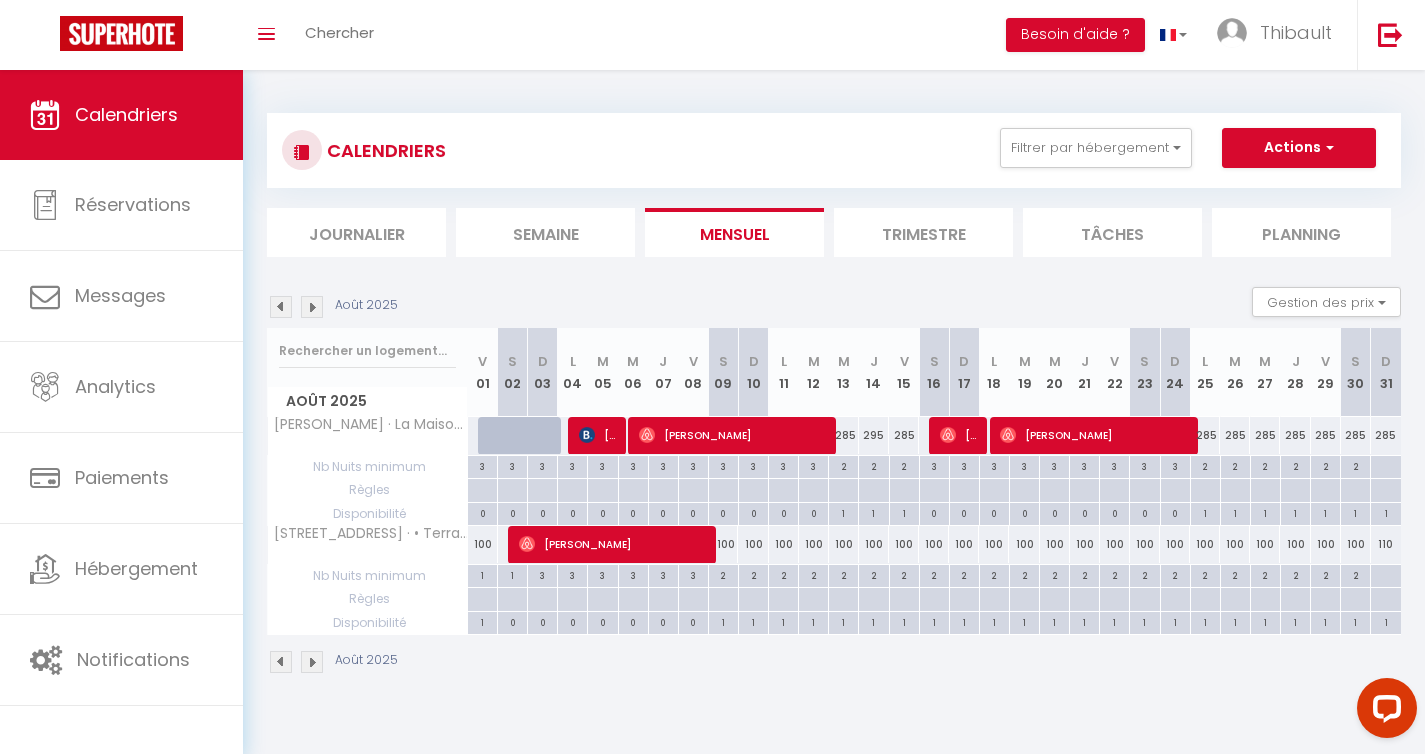 click on "2" at bounding box center (934, 574) 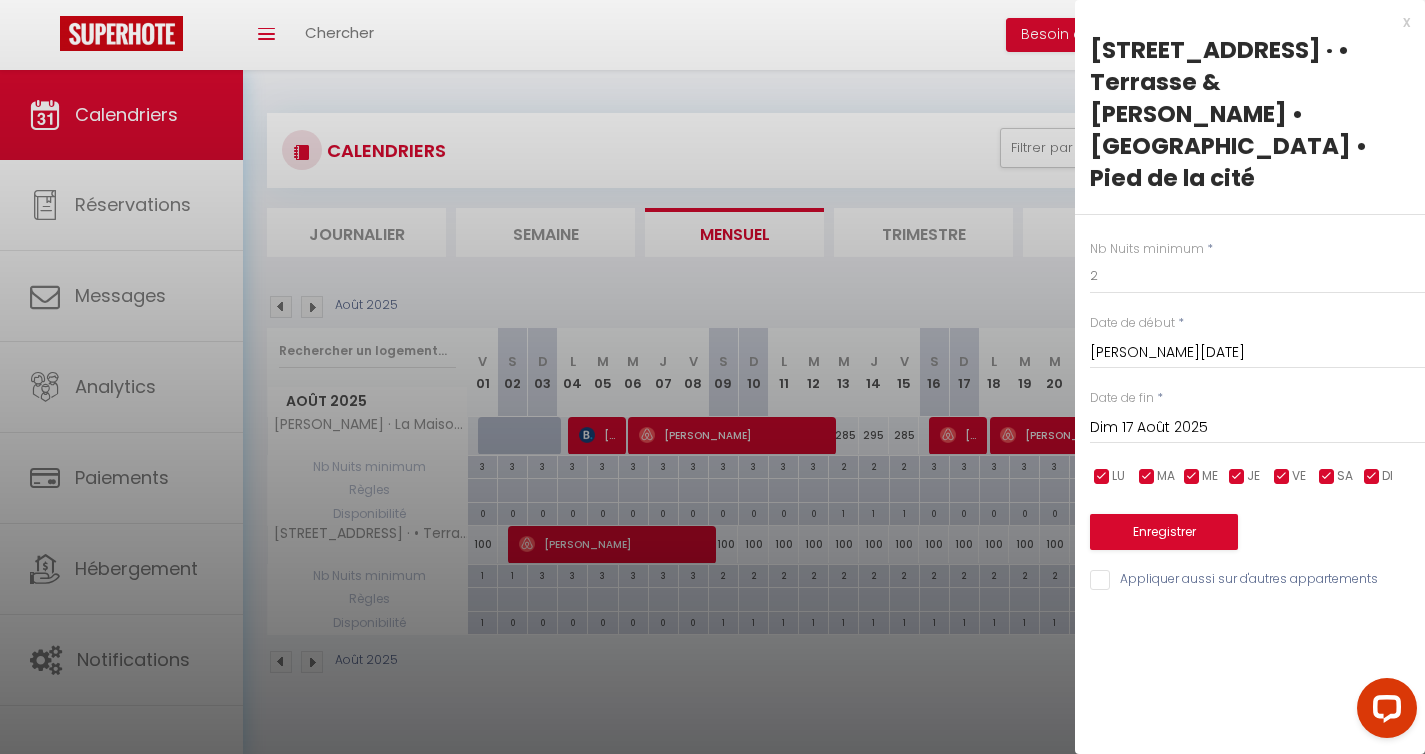 click on "Dim 17 Août 2025" at bounding box center [1257, 428] 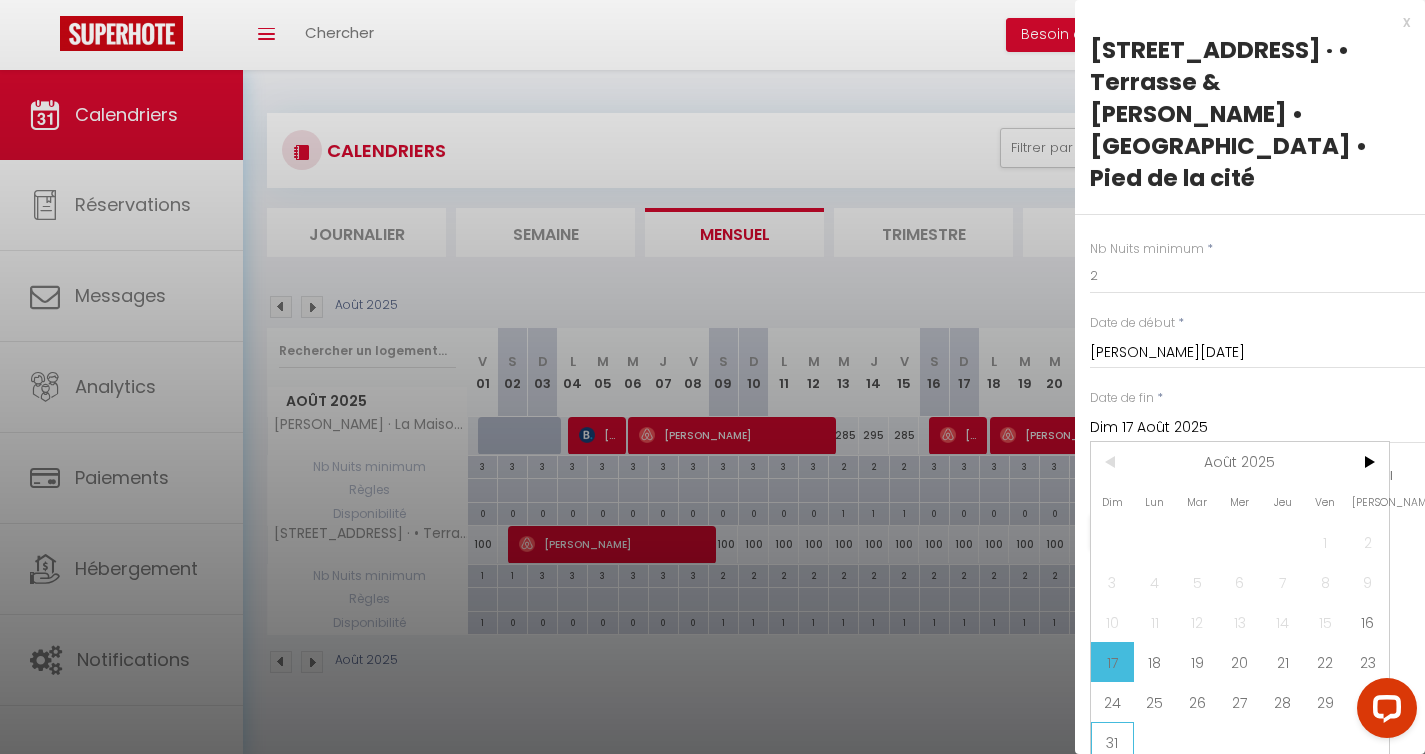 click on "31" at bounding box center (1112, 742) 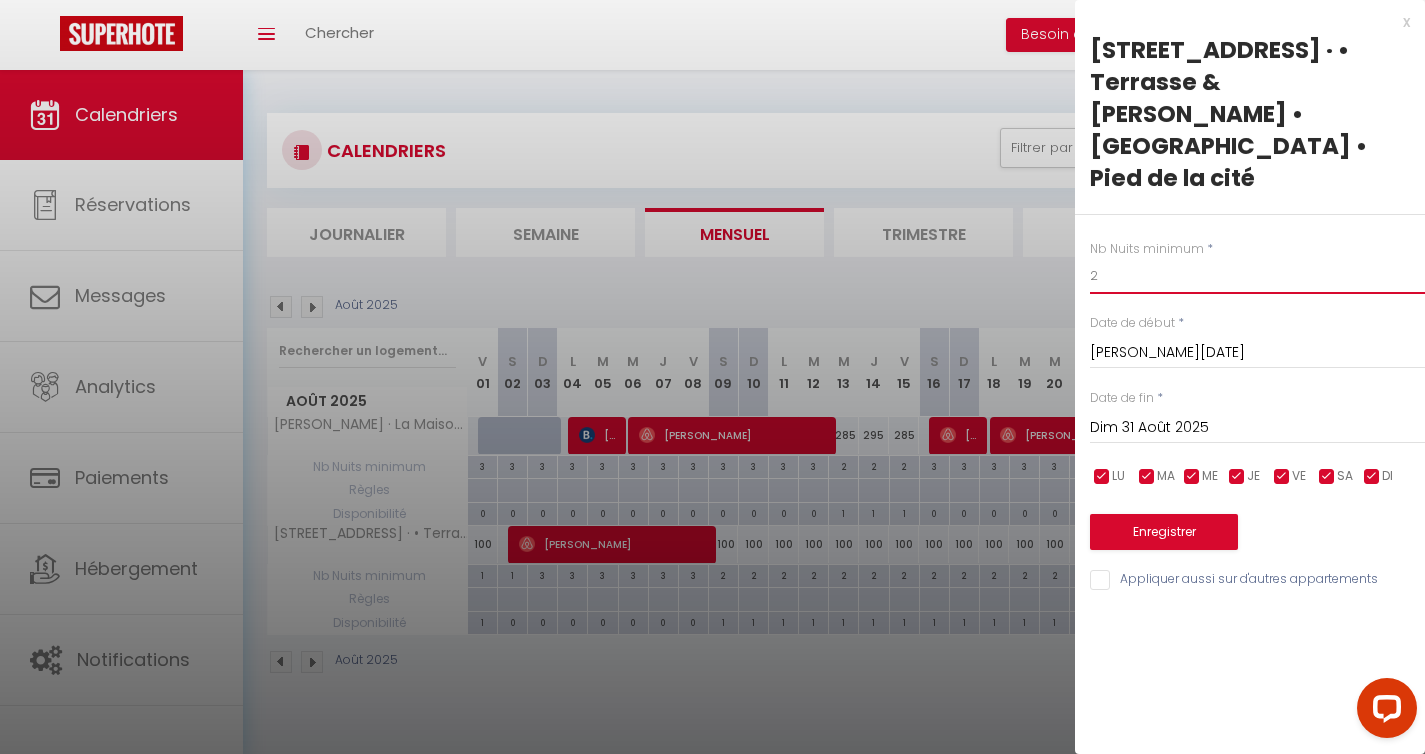 click on "2" at bounding box center (1257, 276) 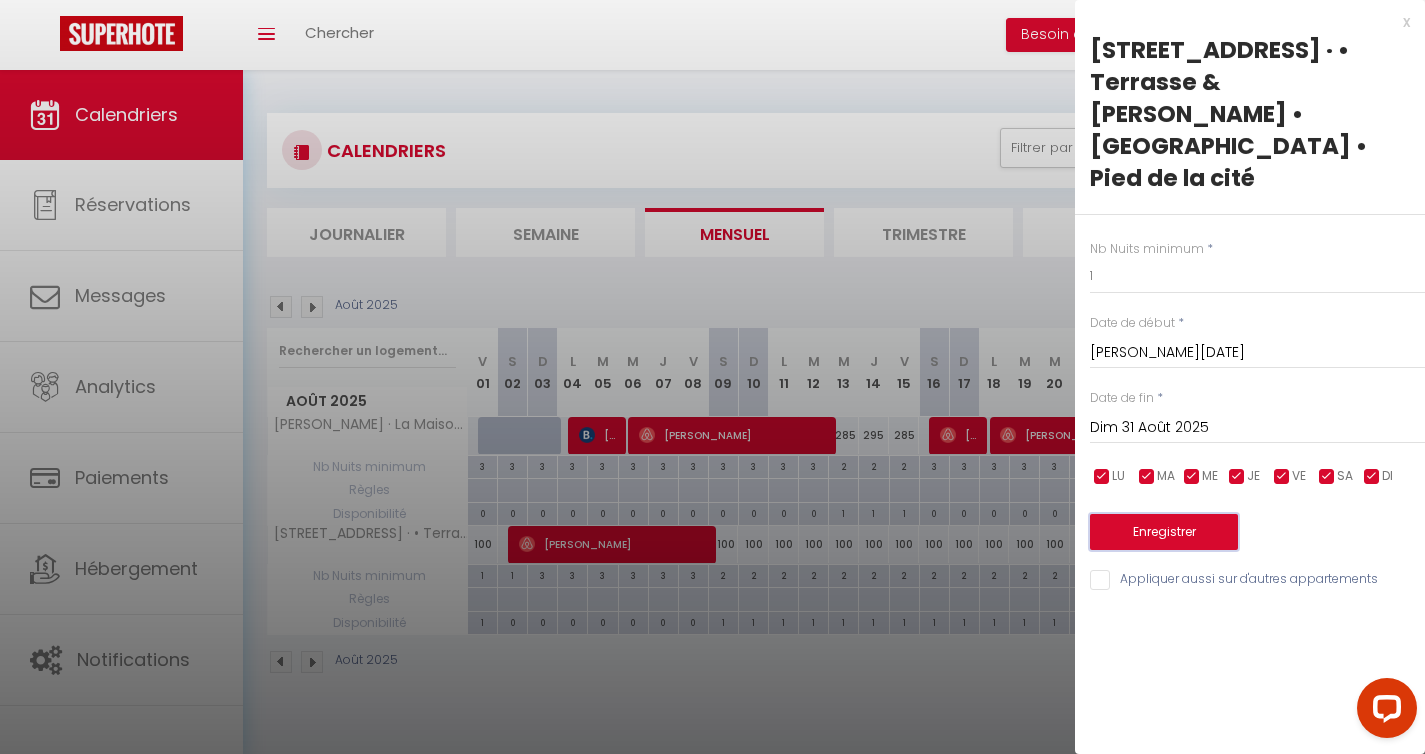 click on "Enregistrer" at bounding box center (1164, 532) 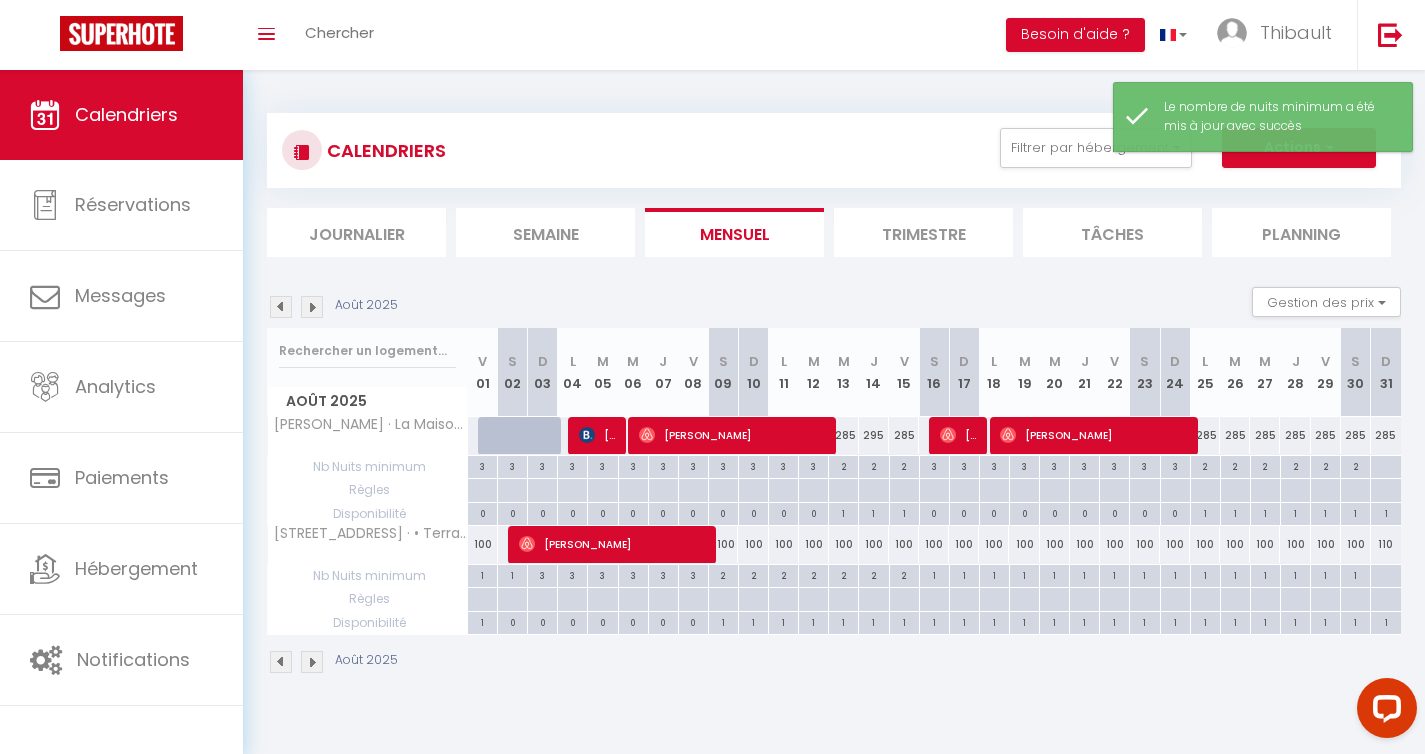 click at bounding box center [312, 307] 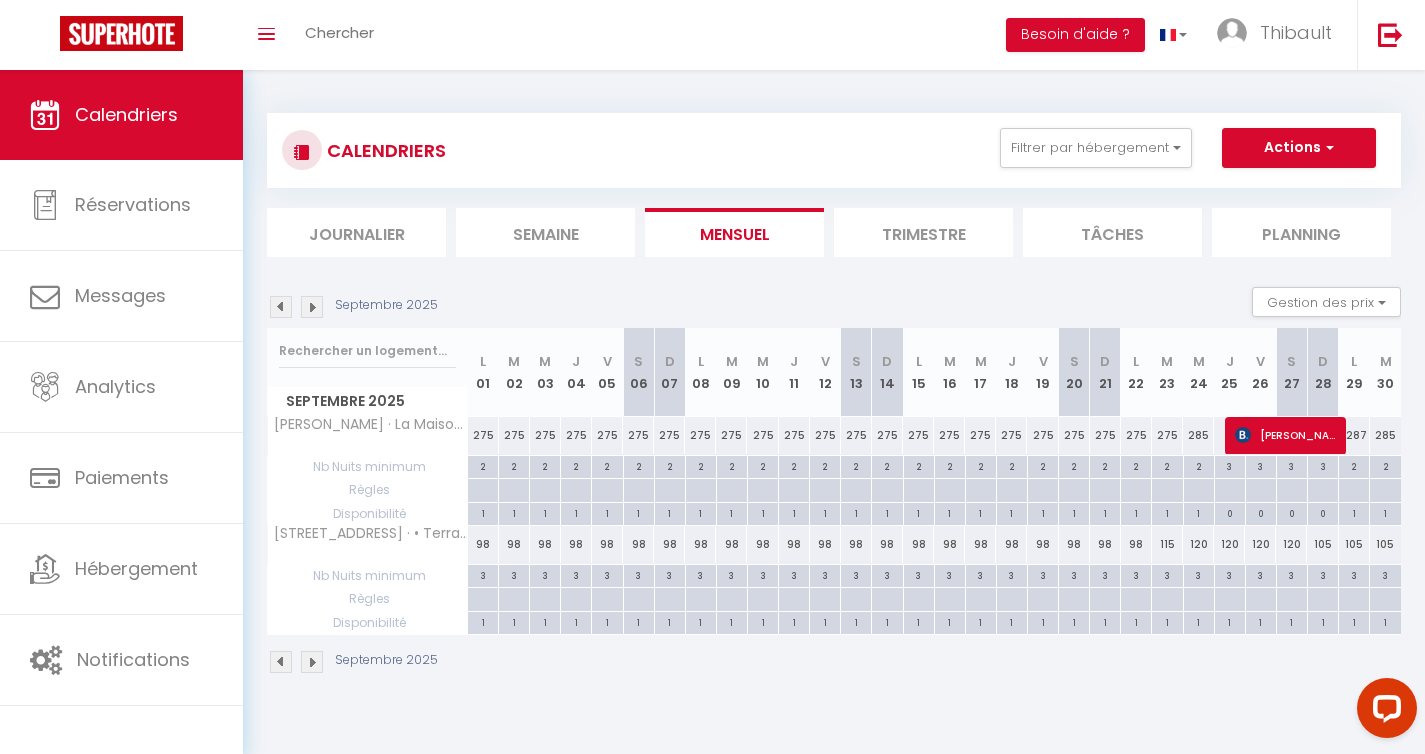 click on "275" at bounding box center (483, 435) 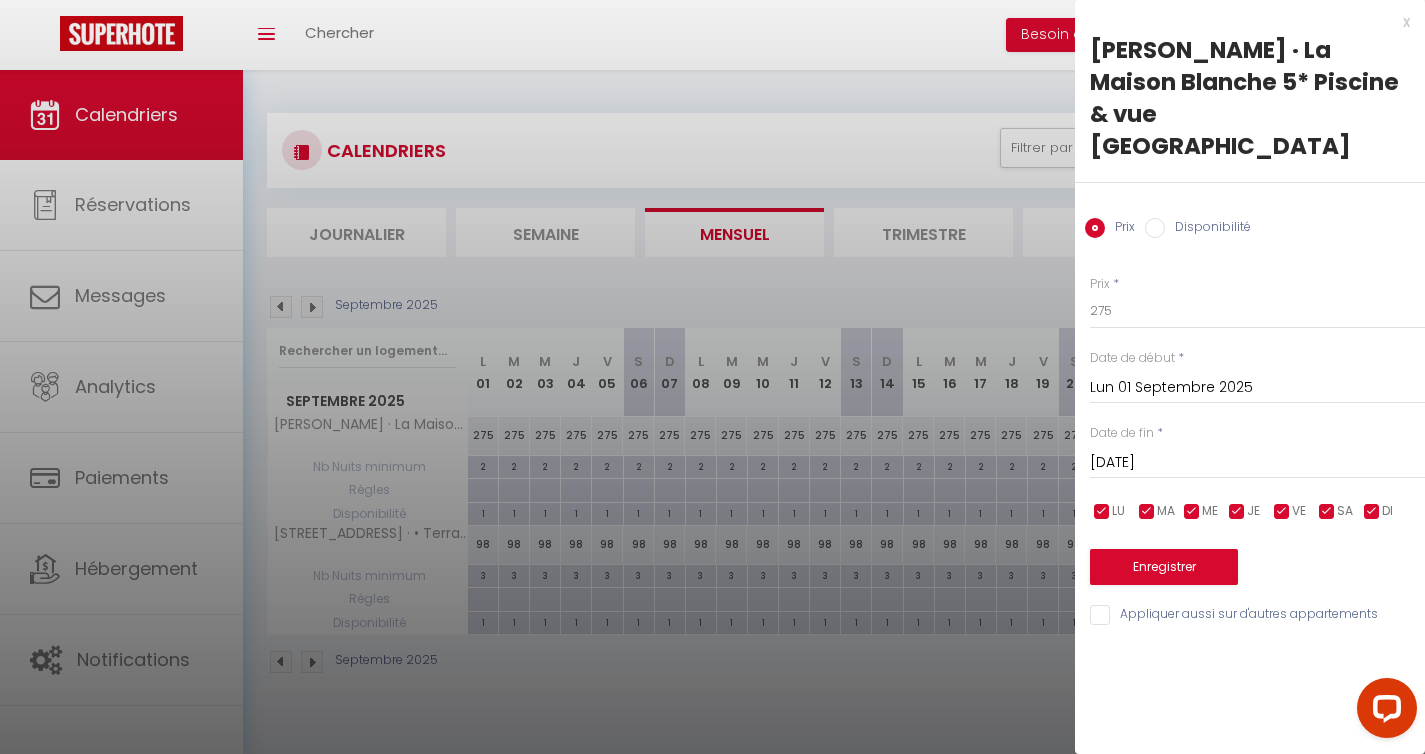 click on "Mar 02 Septembre 2025" at bounding box center [1257, 463] 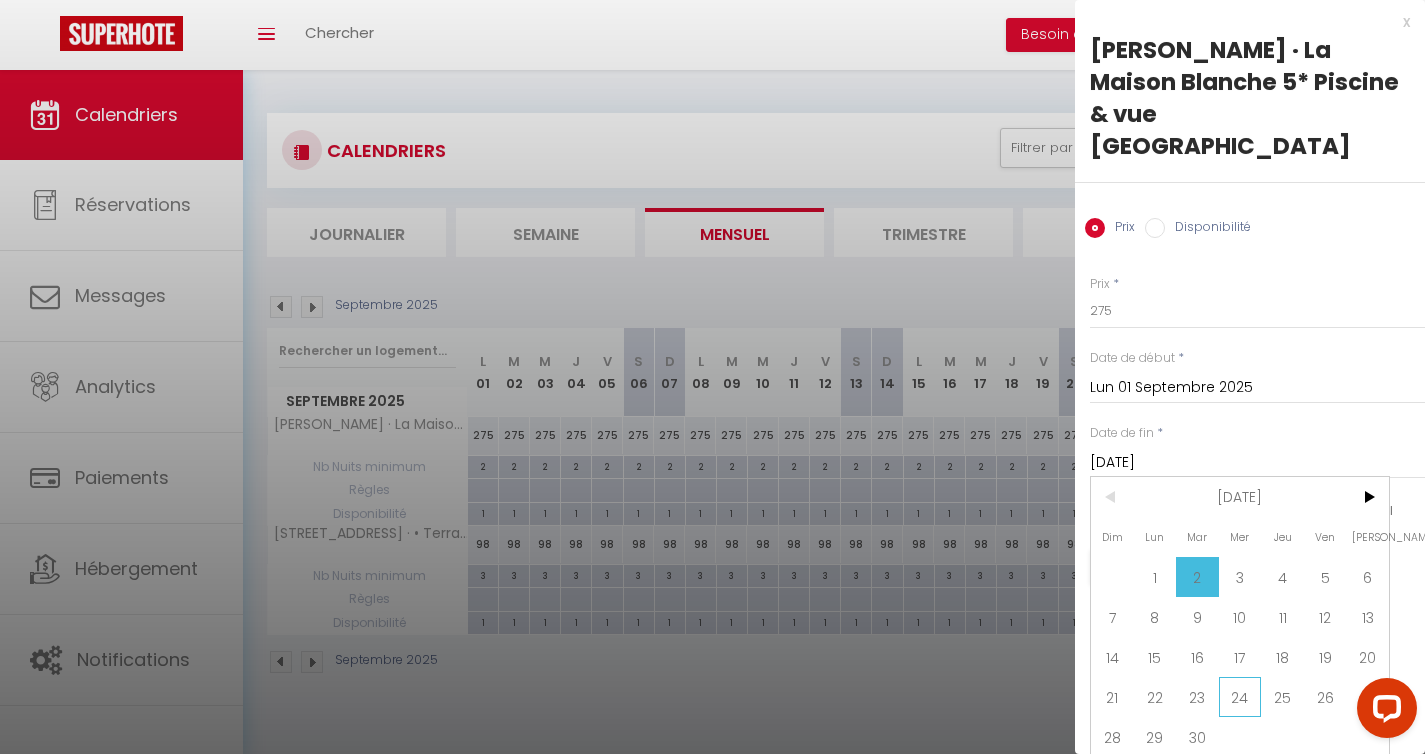 click on "24" at bounding box center (1240, 697) 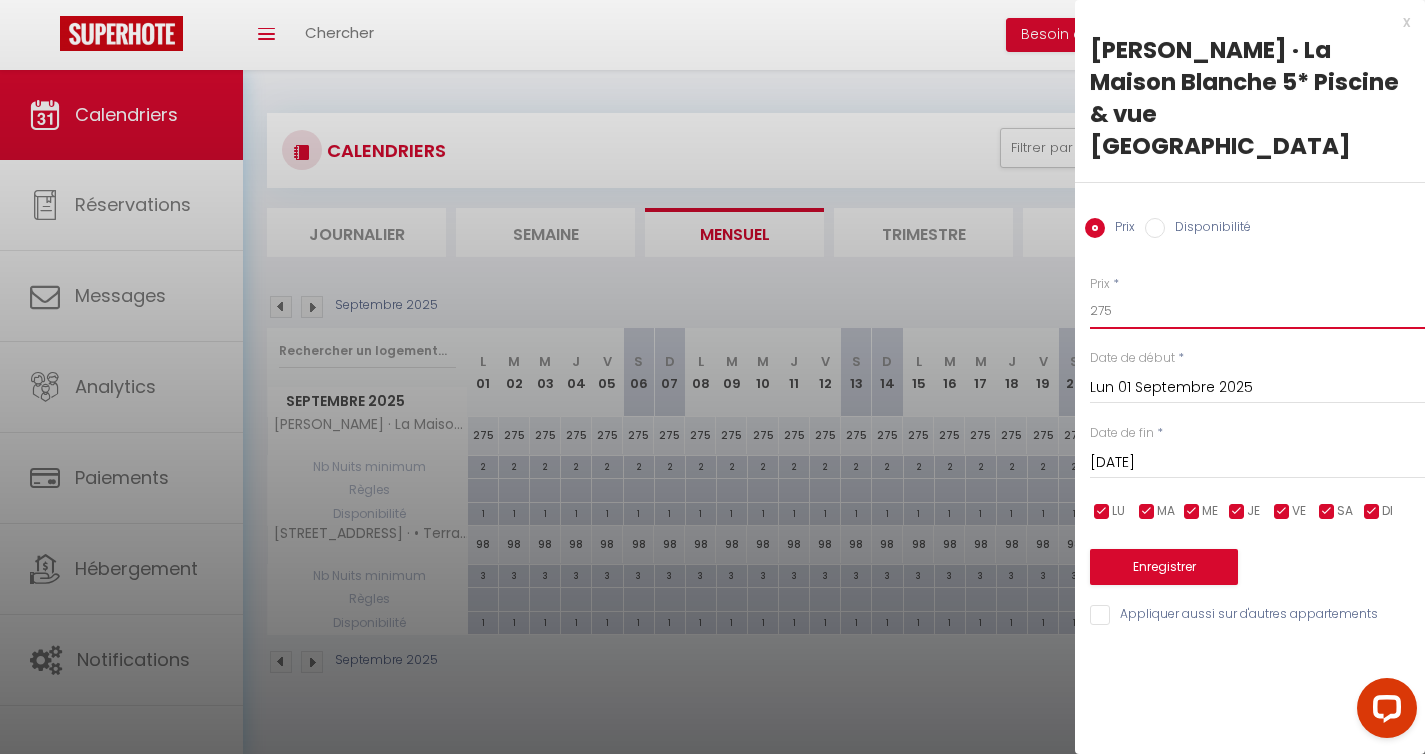 click on "275" at bounding box center [1257, 311] 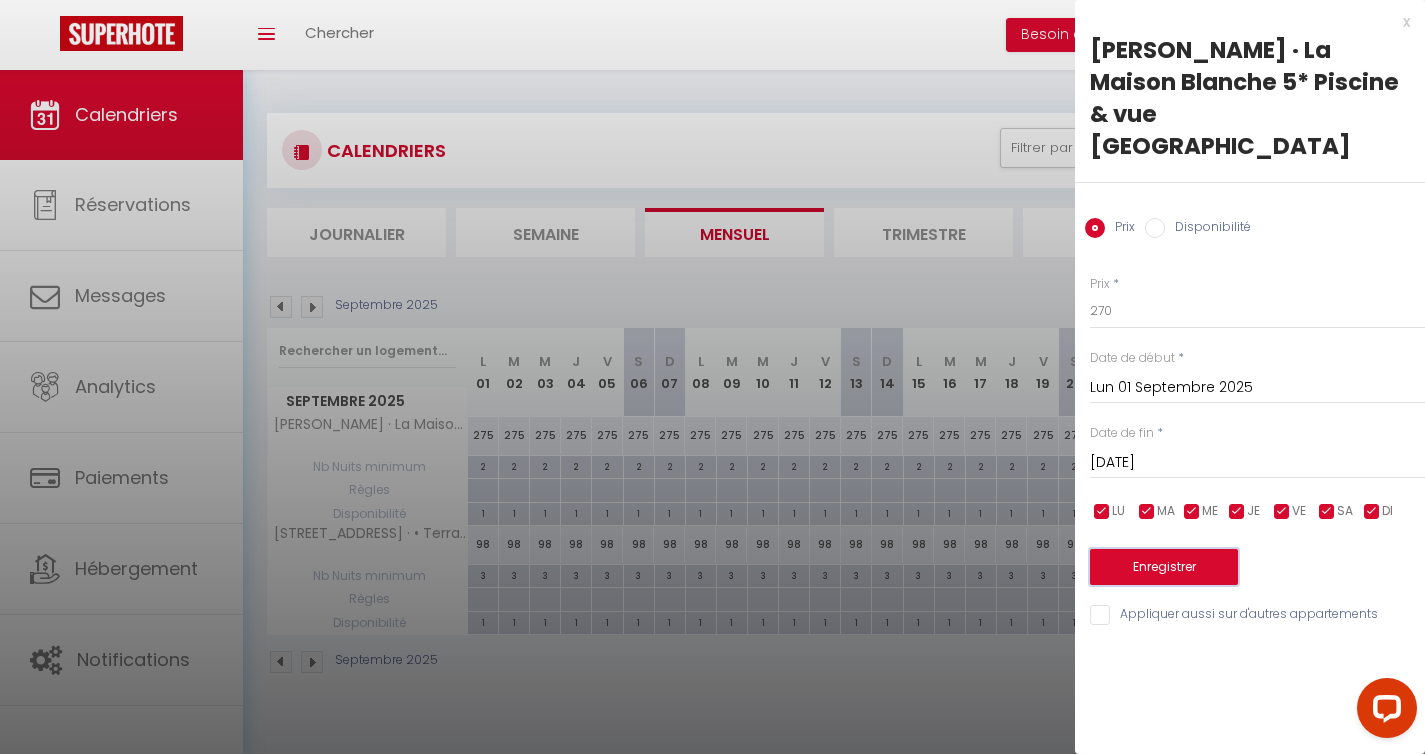 click on "Enregistrer" at bounding box center (1164, 567) 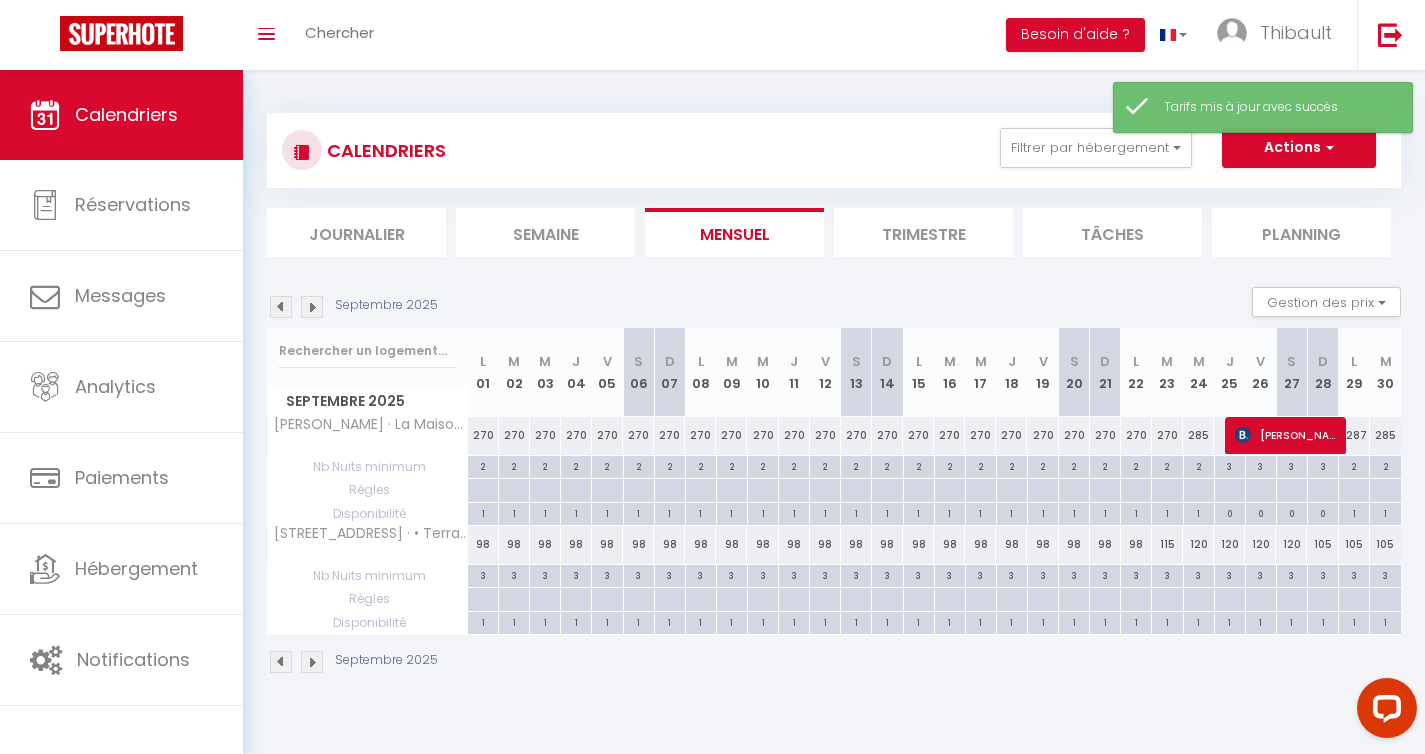 click on "285" at bounding box center [1198, 435] 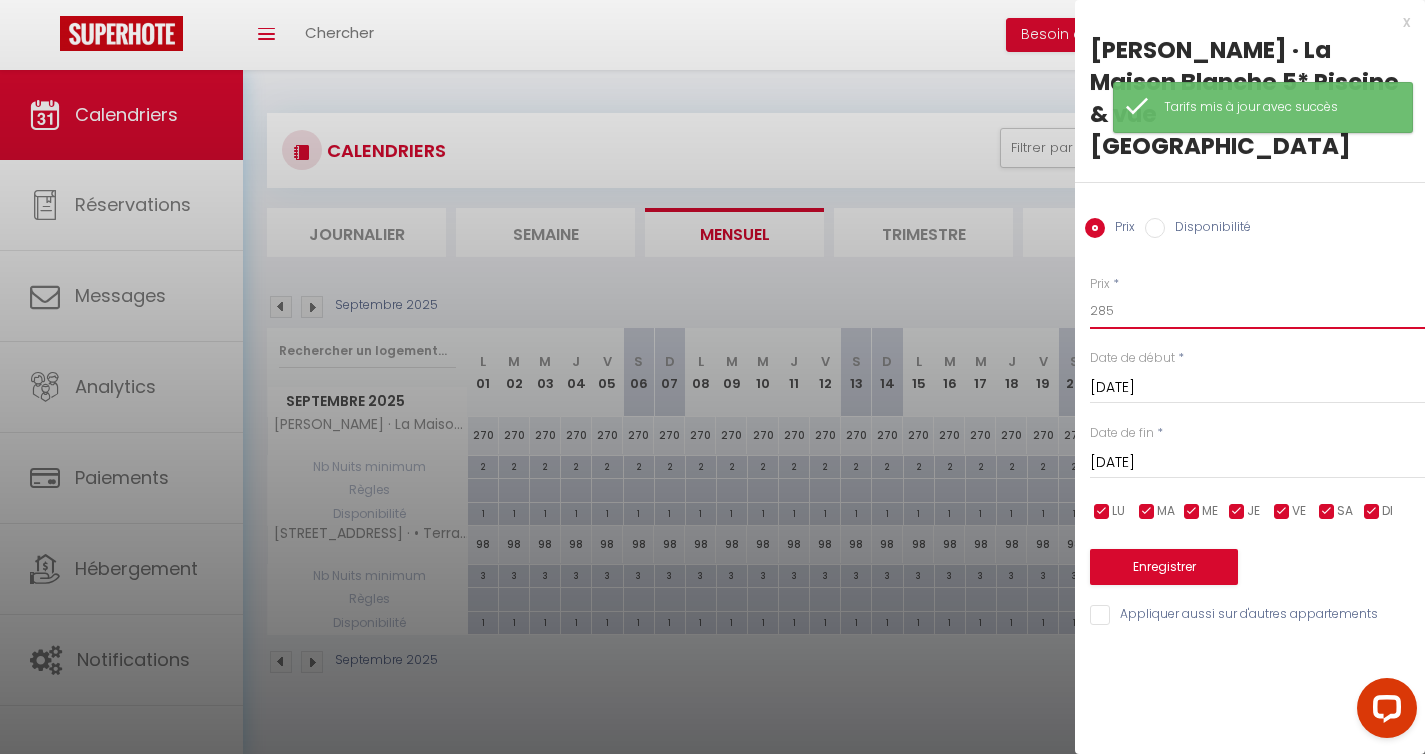 click on "285" at bounding box center [1257, 311] 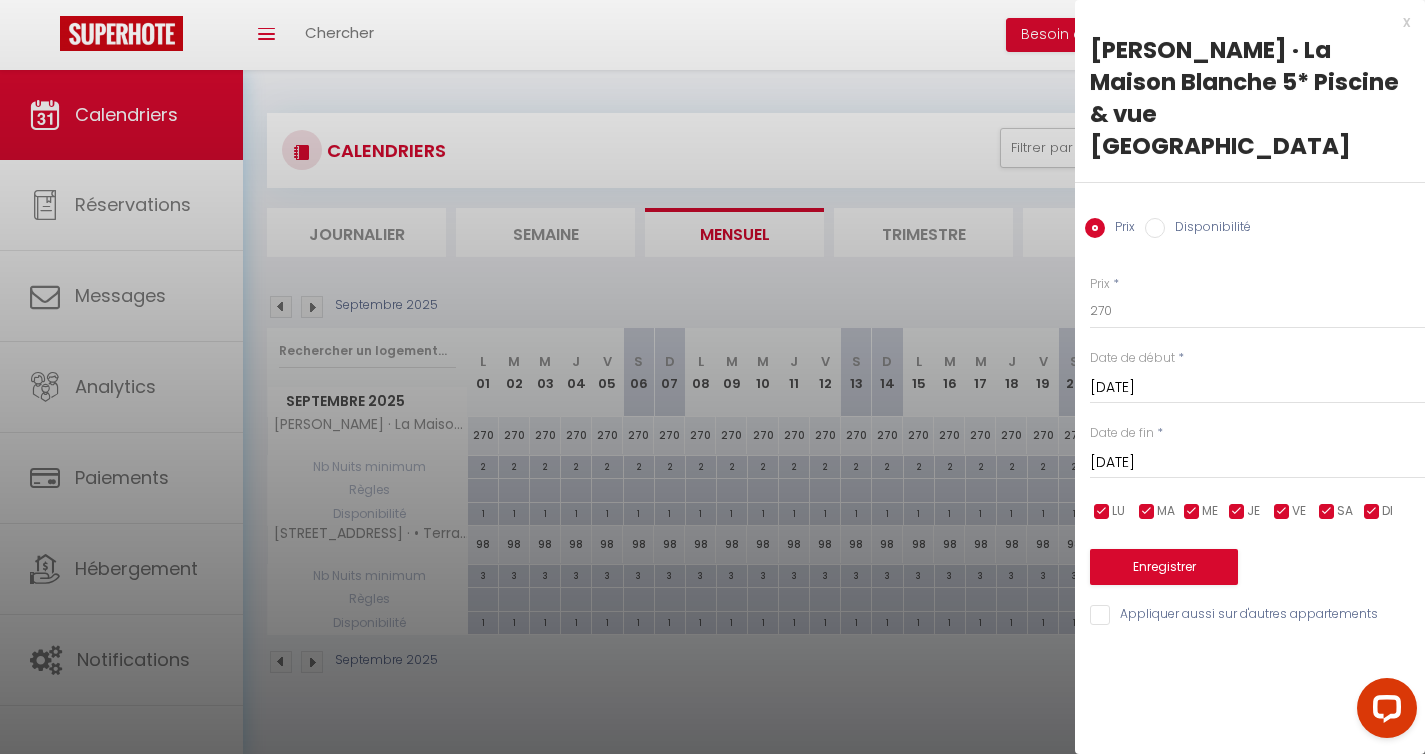 click on "Prix
*   270
Statut
*
Disponible
Indisponible
Date de début
*     Mer 24 Septembre 2025         <   Sep 2025   >   Dim Lun Mar Mer Jeu Ven Sam   1 2 3 4 5 6 7 8 9 10 11 12 13 14 15 16 17 18 19 20 21 22 23 24 25 26 27 28 29 30     <   2025   >   Janvier Février Mars Avril Mai Juin Juillet Août Septembre Octobre Novembre Décembre     <   2020 - 2029   >   2020 2021 2022 2023 2024 2025 2026 2027 2028 2029
Date de fin
*     Jeu 25 Septembre 2025         <   Sep 2025   >   Dim Lun Mar Mer Jeu Ven Sam   1 2 3 4 5 6 7 8 9 10 11 12 13 14 15 16 17 18 19 20 21 22 23 24 25 26 27 28 29 30     <   2025   >   Janvier Février Mars Avril Mai Juin Juillet Août Septembre Octobre Novembre Décembre     <   2020 - 2029   >   2020 2021" at bounding box center [1250, 439] 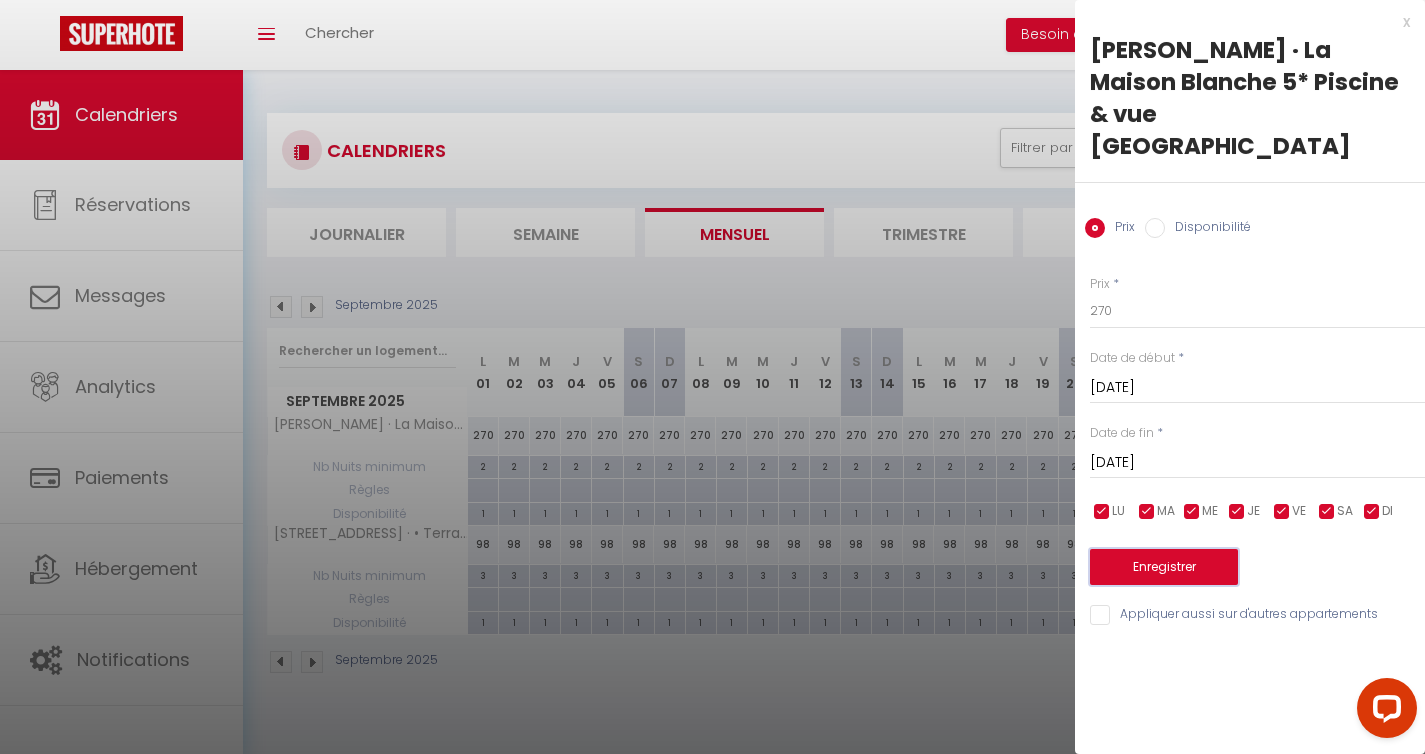click on "Enregistrer" at bounding box center (1164, 567) 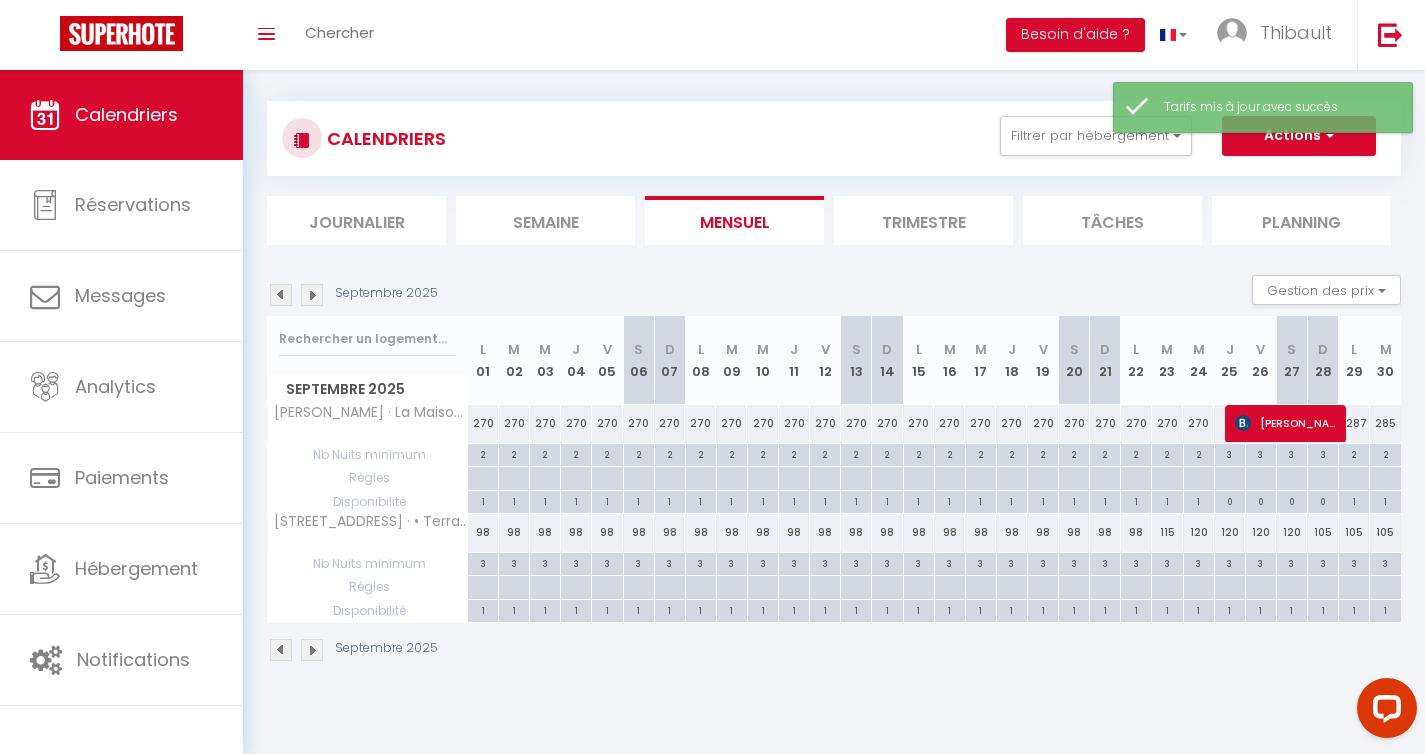 scroll, scrollTop: 13, scrollLeft: 0, axis: vertical 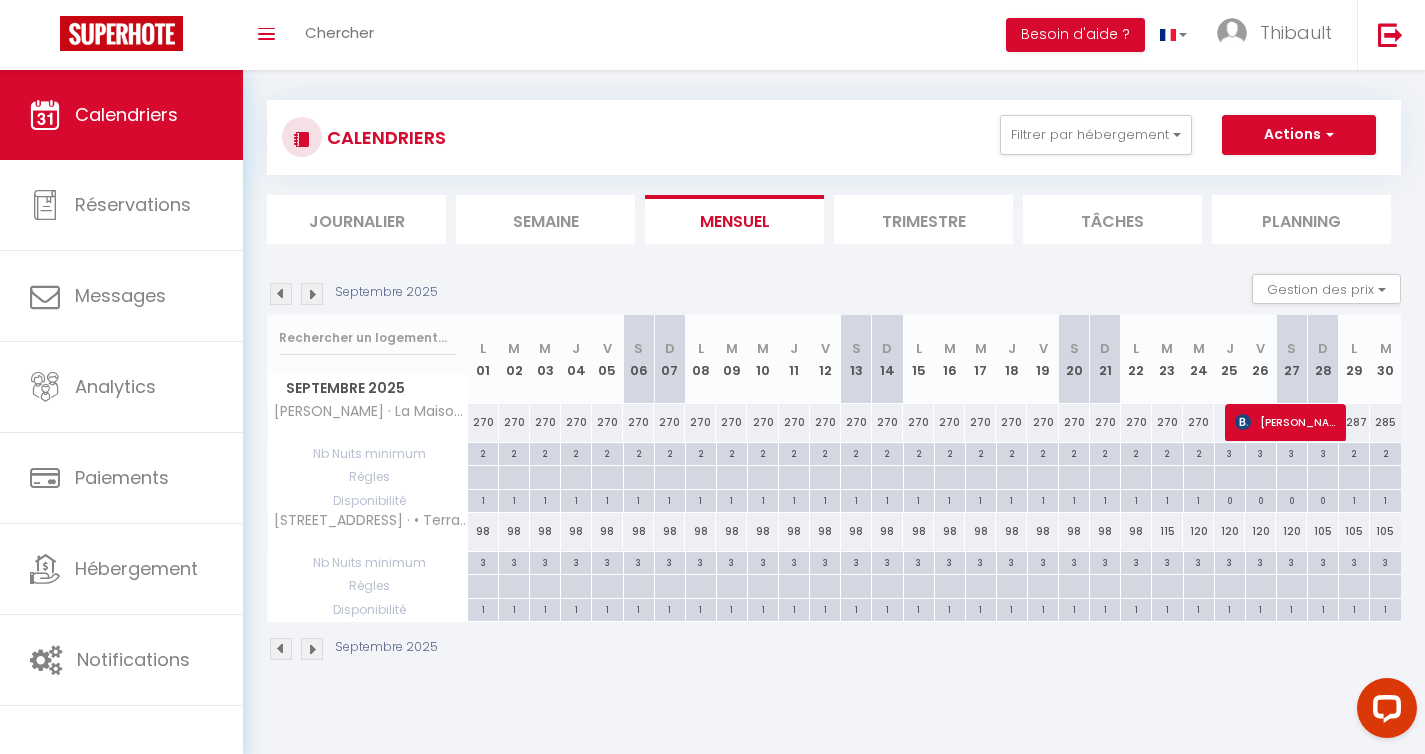 click at bounding box center [312, 294] 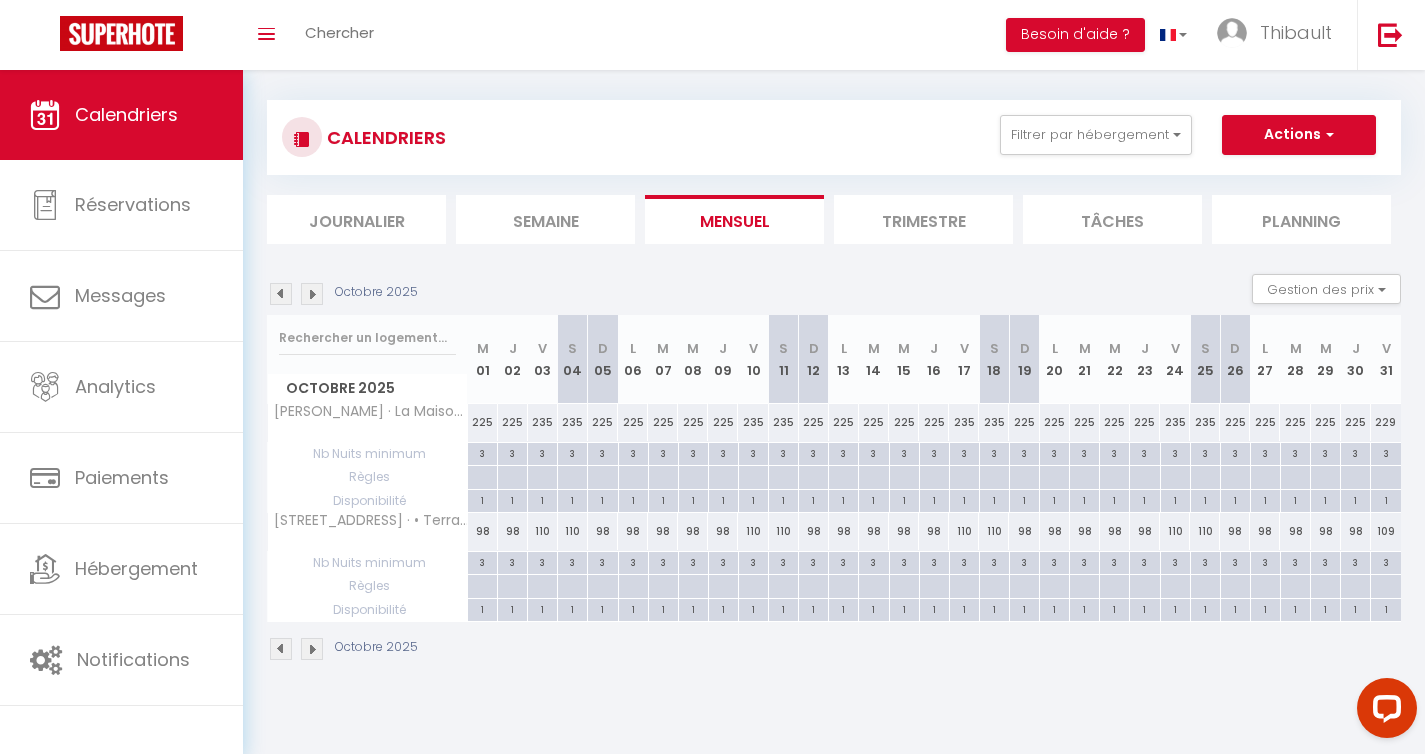 click at bounding box center (312, 294) 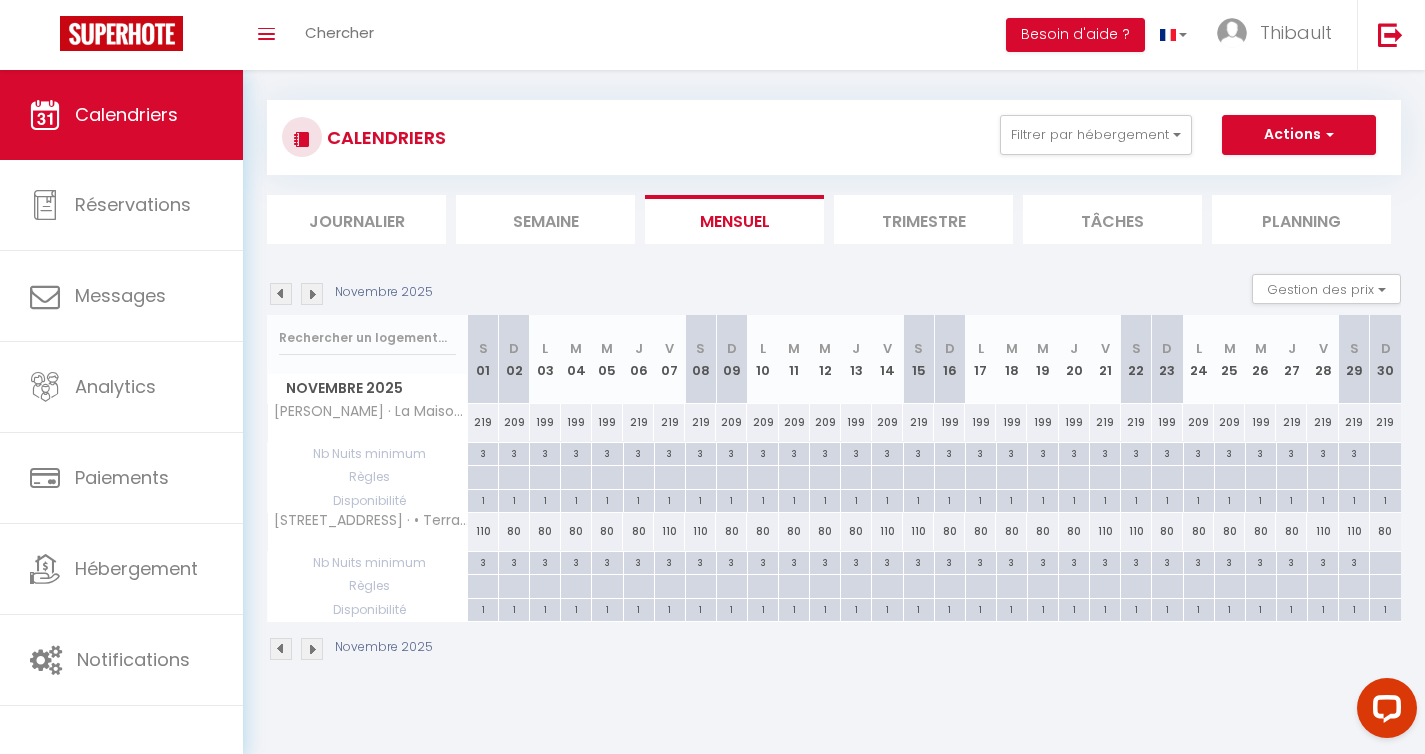 click at bounding box center (312, 294) 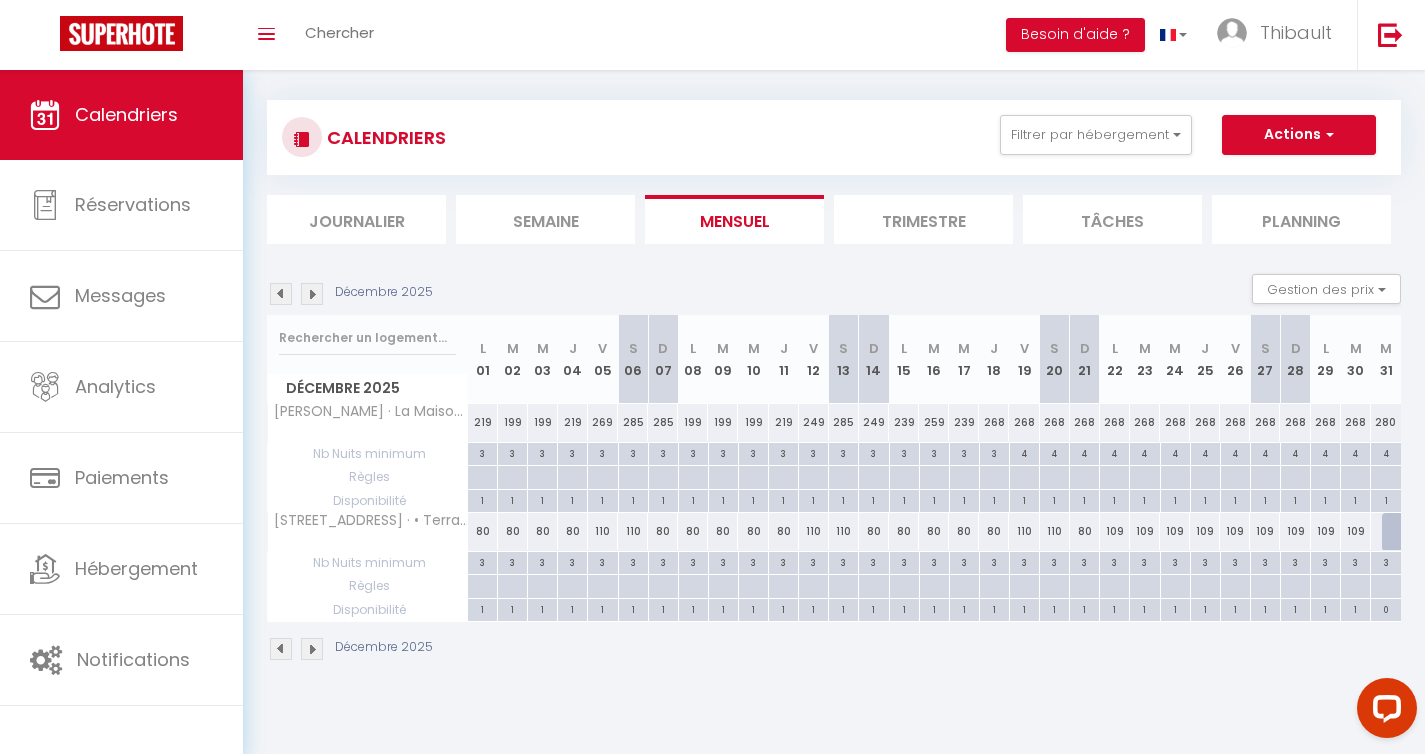 click at bounding box center [312, 294] 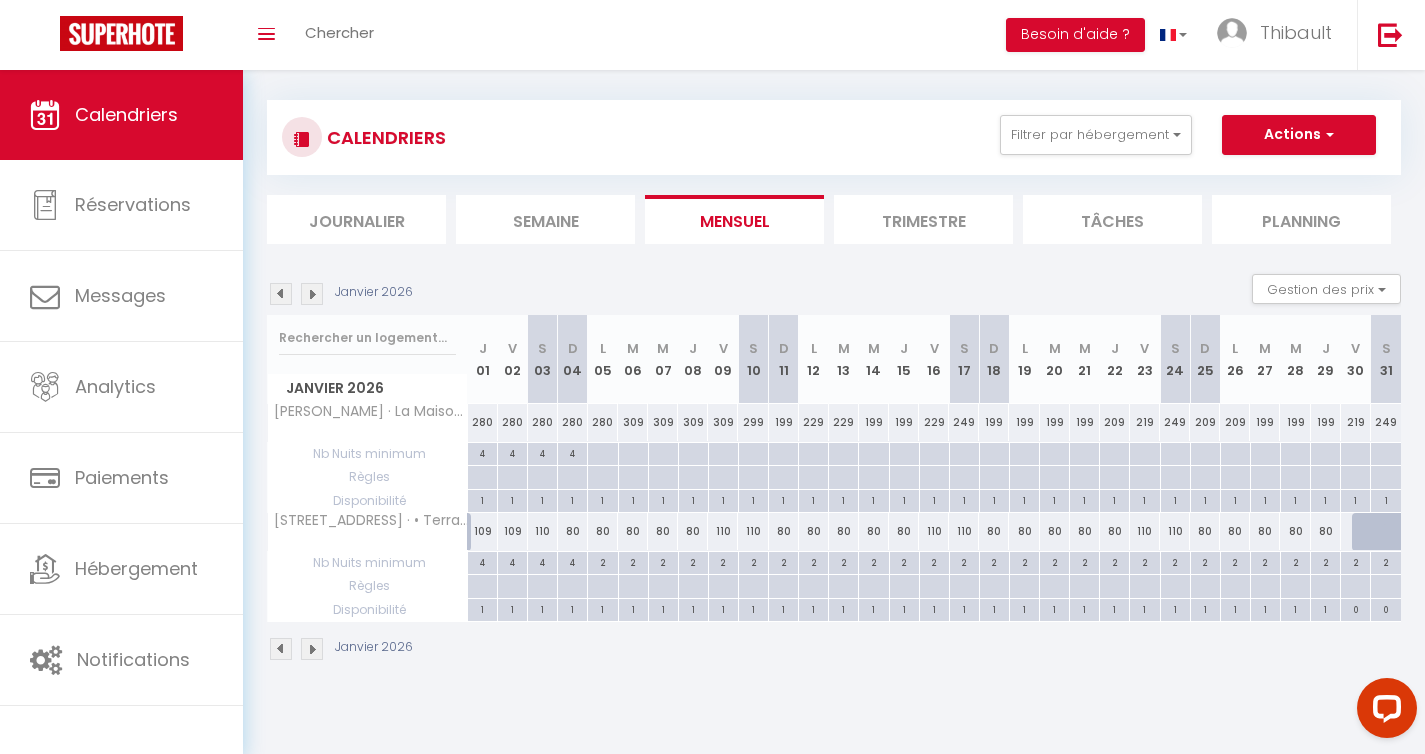 click at bounding box center (312, 294) 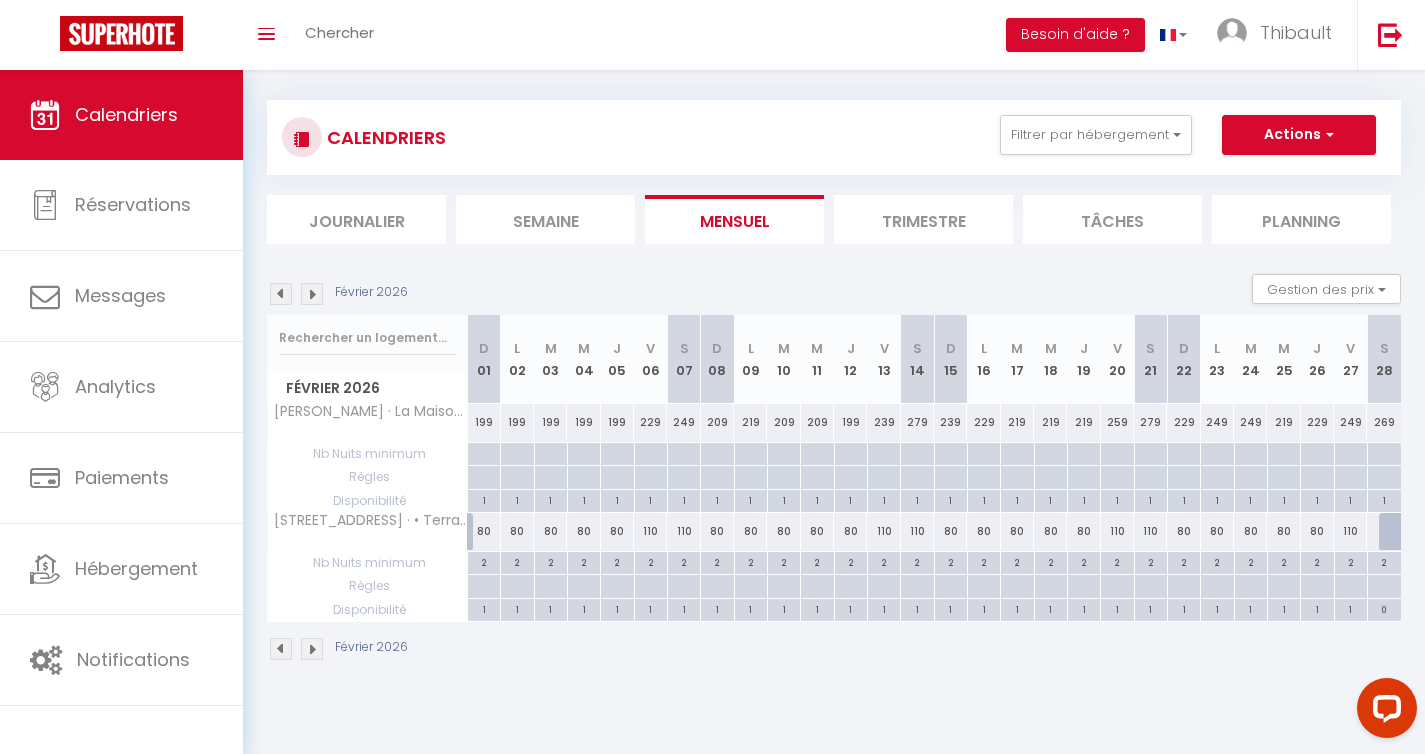 click at bounding box center [312, 294] 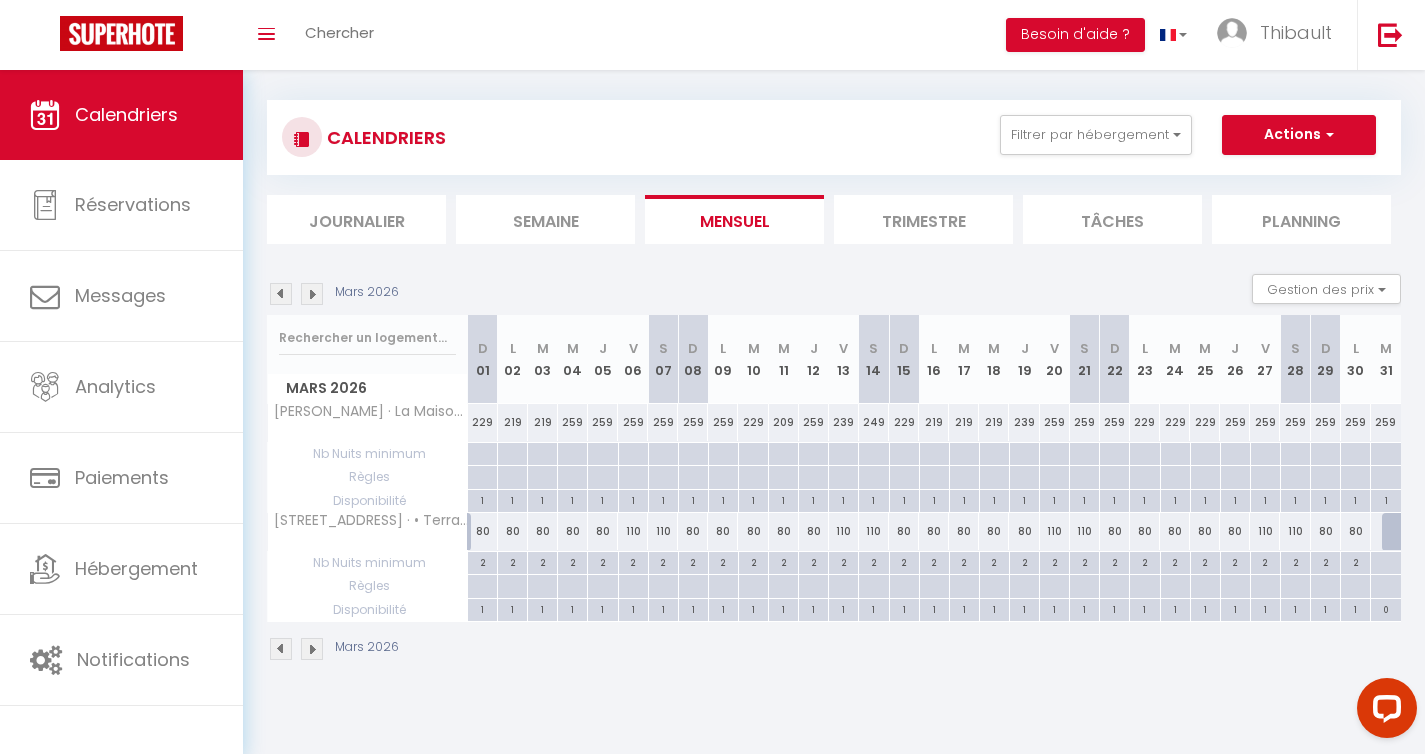 click at bounding box center [312, 294] 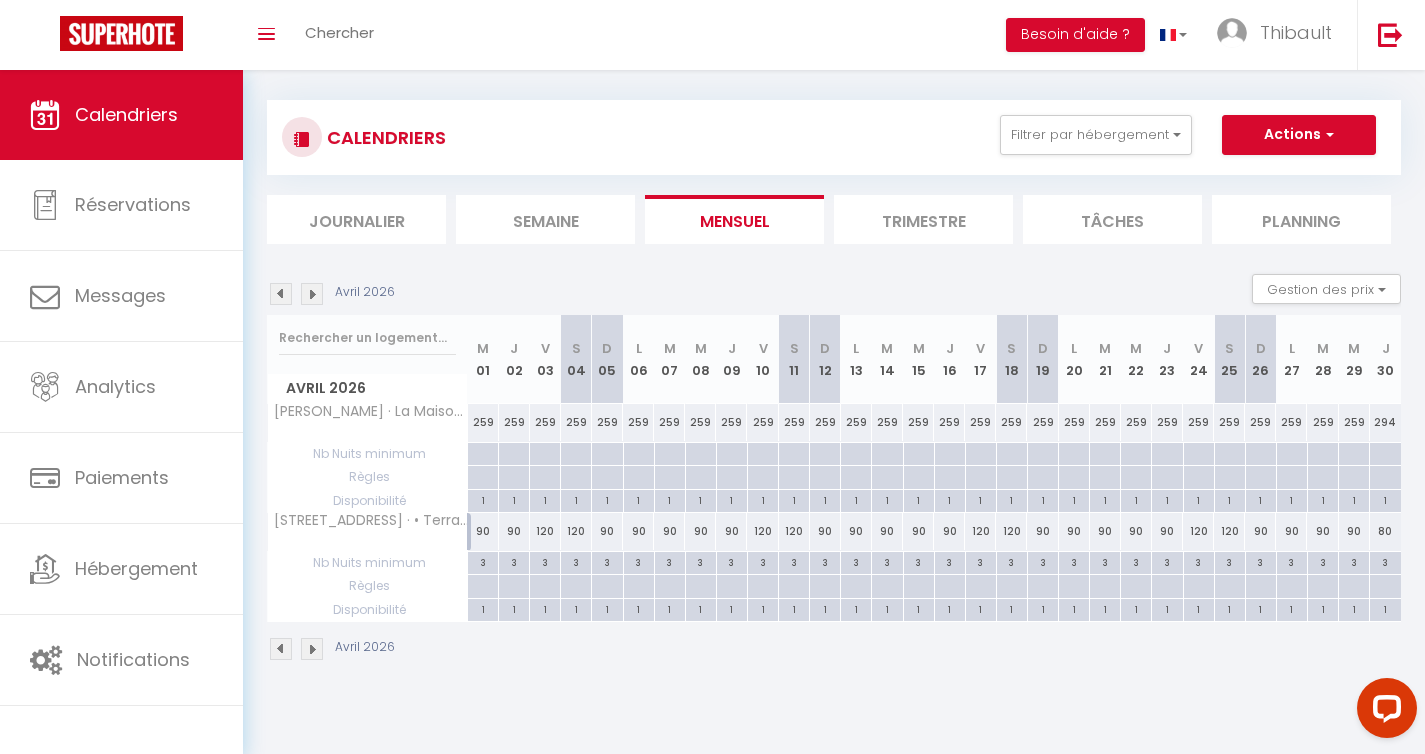 click at bounding box center [281, 294] 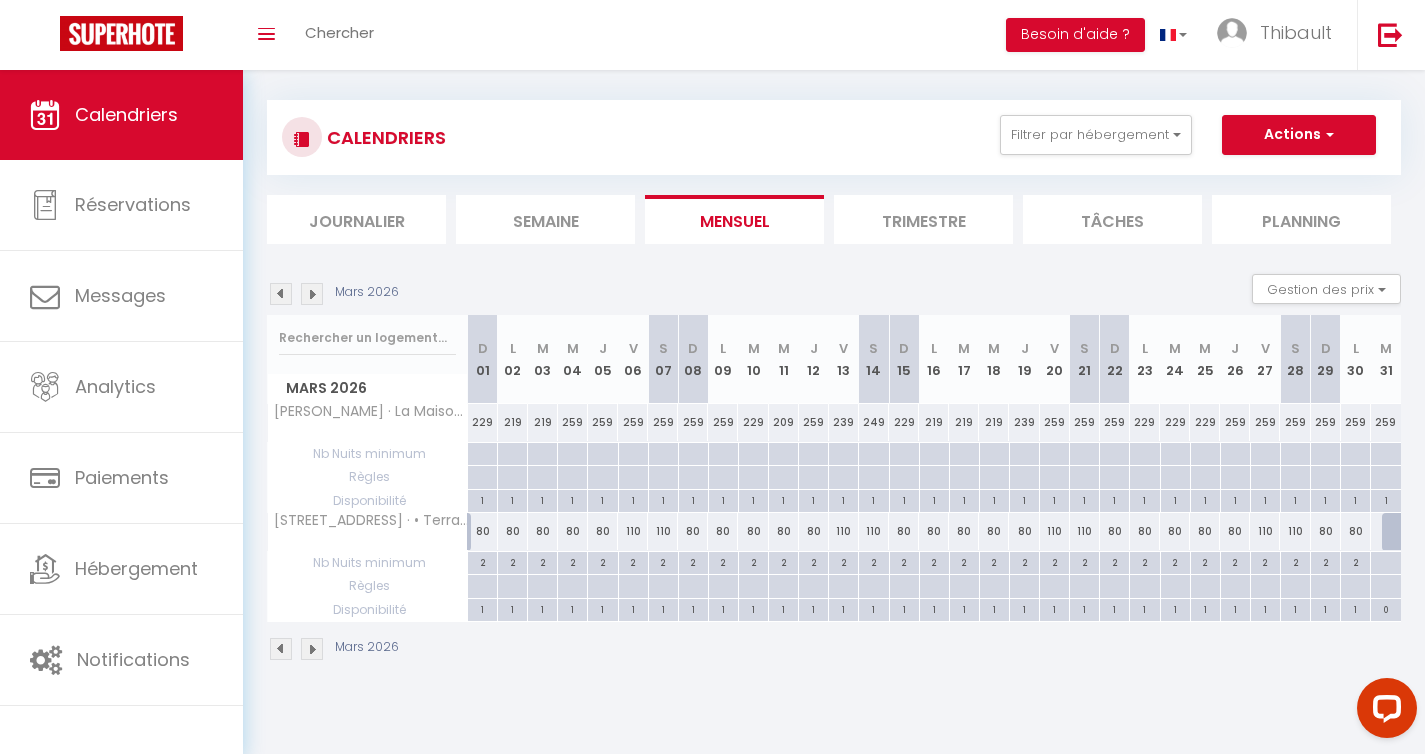 click at bounding box center (281, 294) 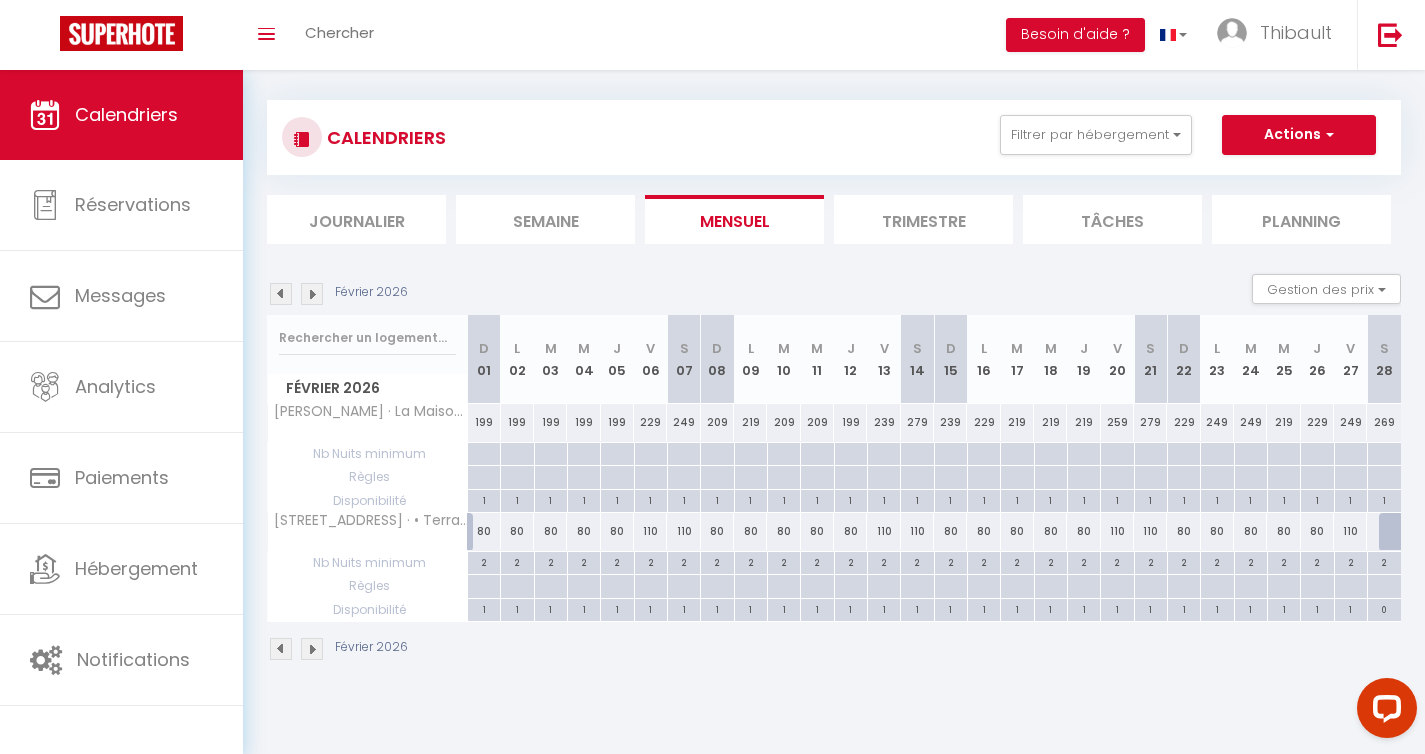 click at bounding box center (281, 294) 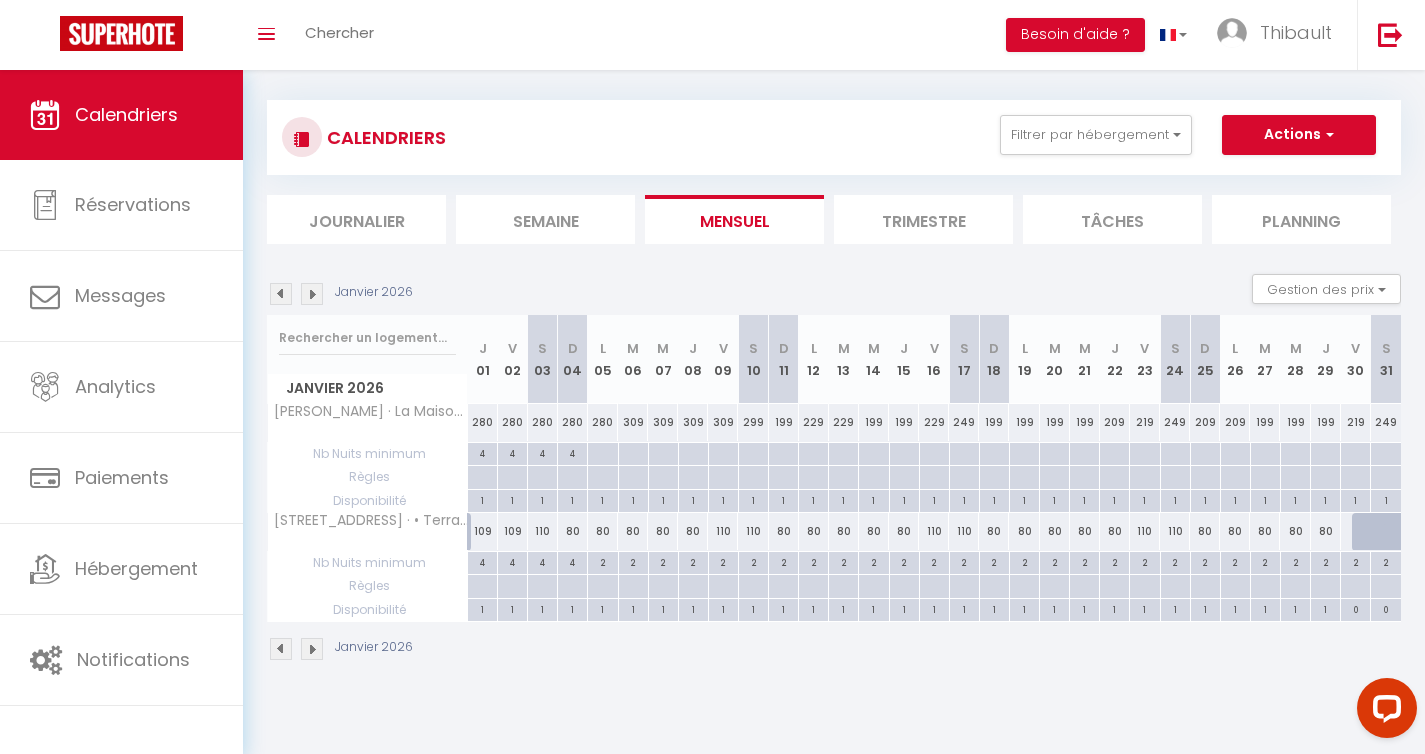 click at bounding box center (312, 294) 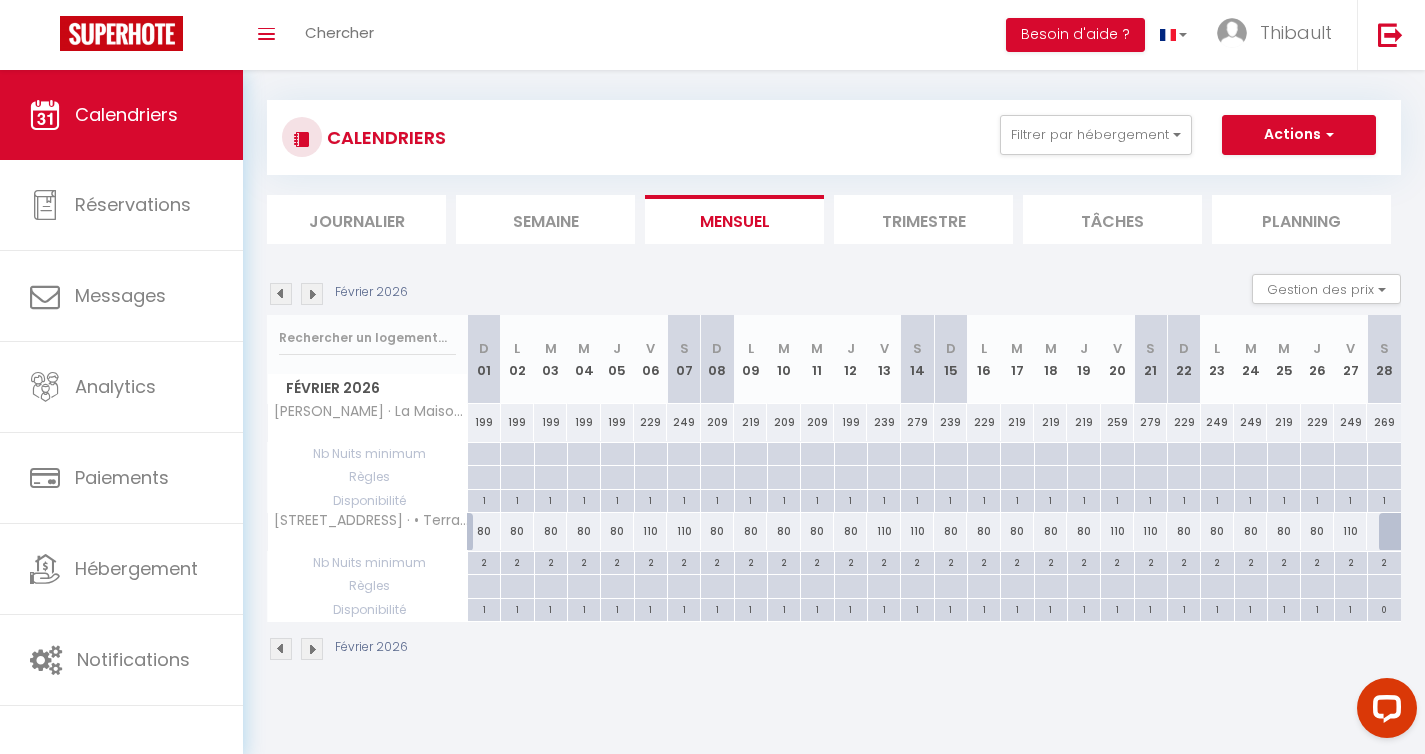 click at bounding box center (312, 294) 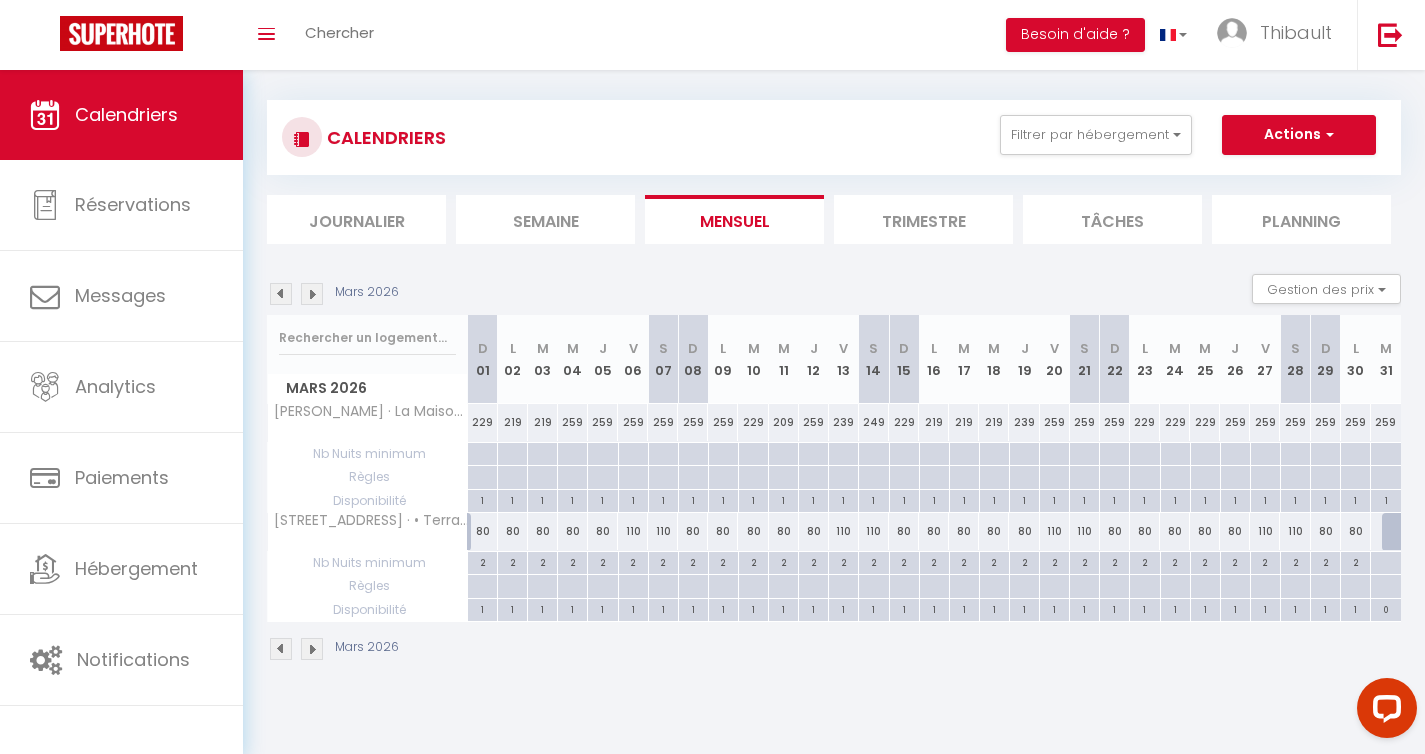 click at bounding box center [312, 294] 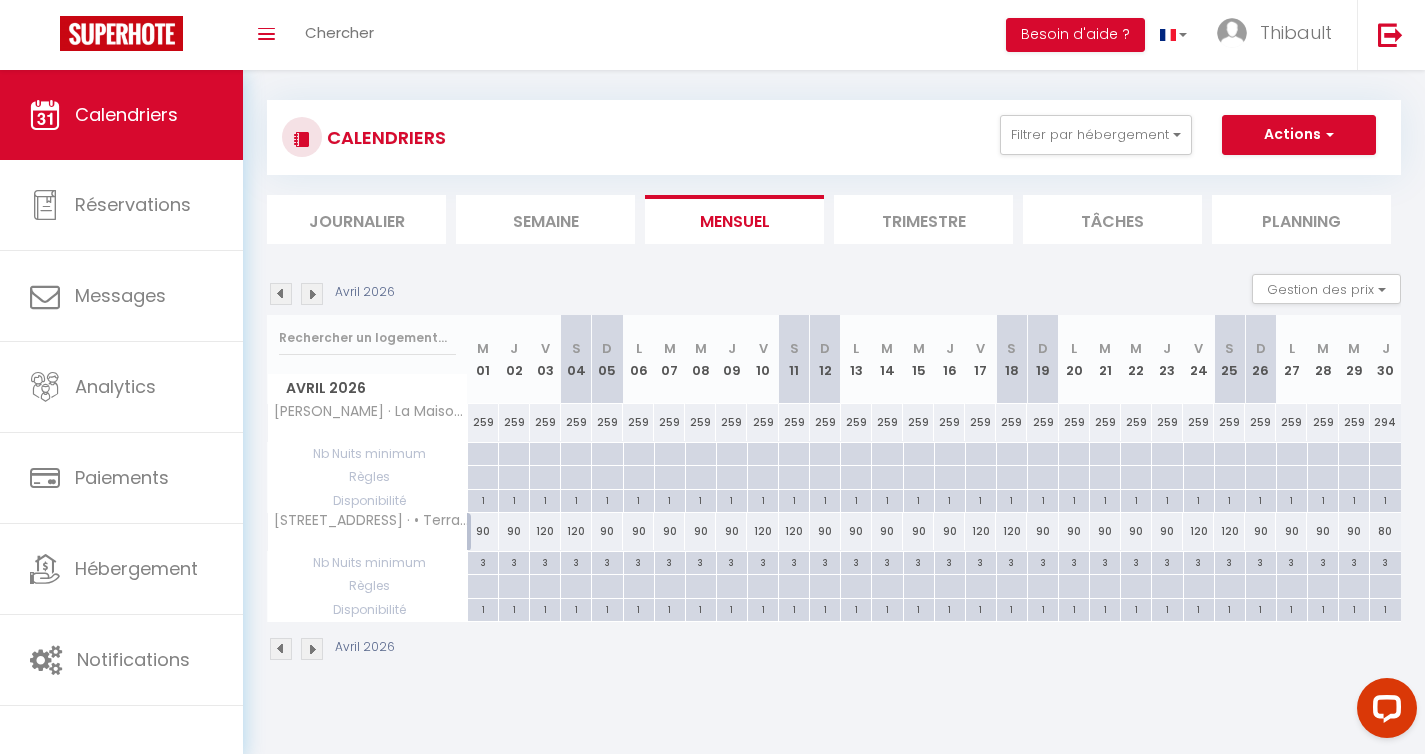 click at bounding box center (312, 294) 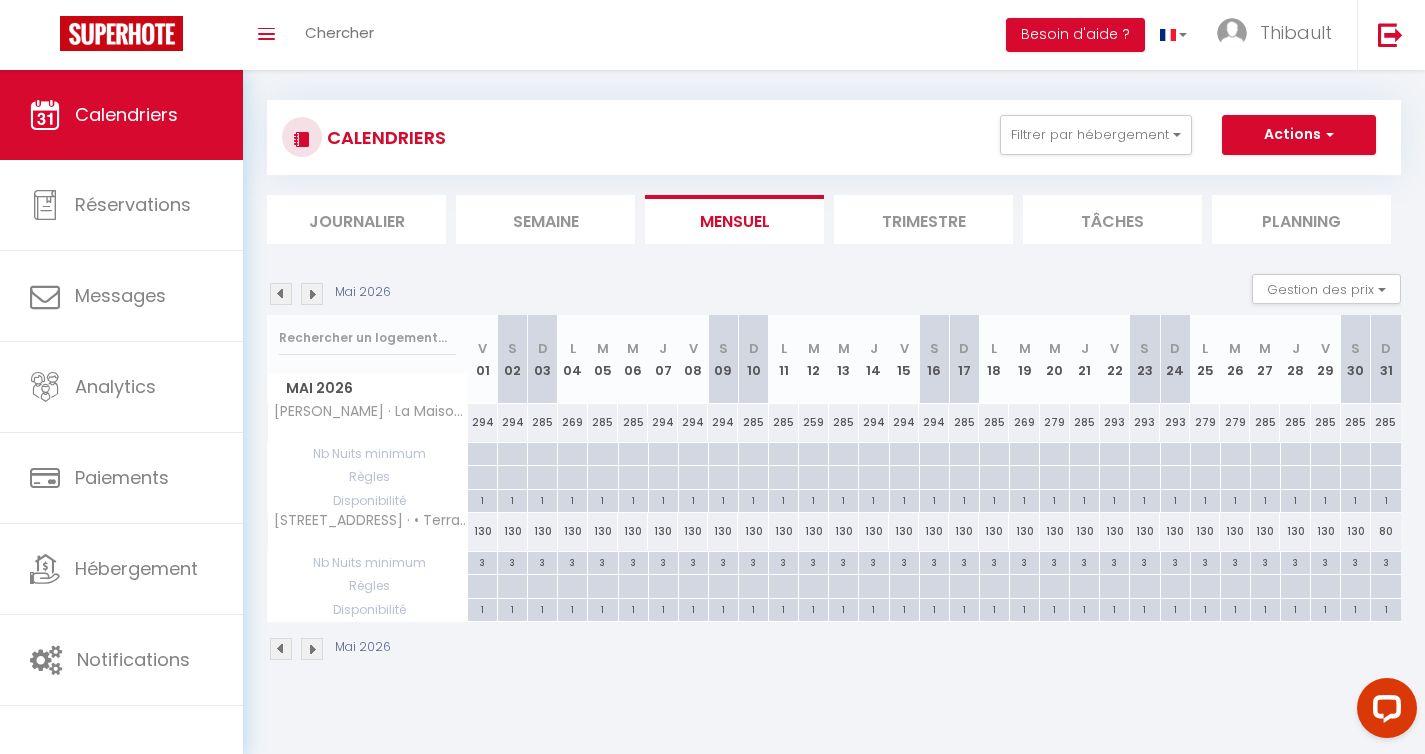 click at bounding box center (281, 294) 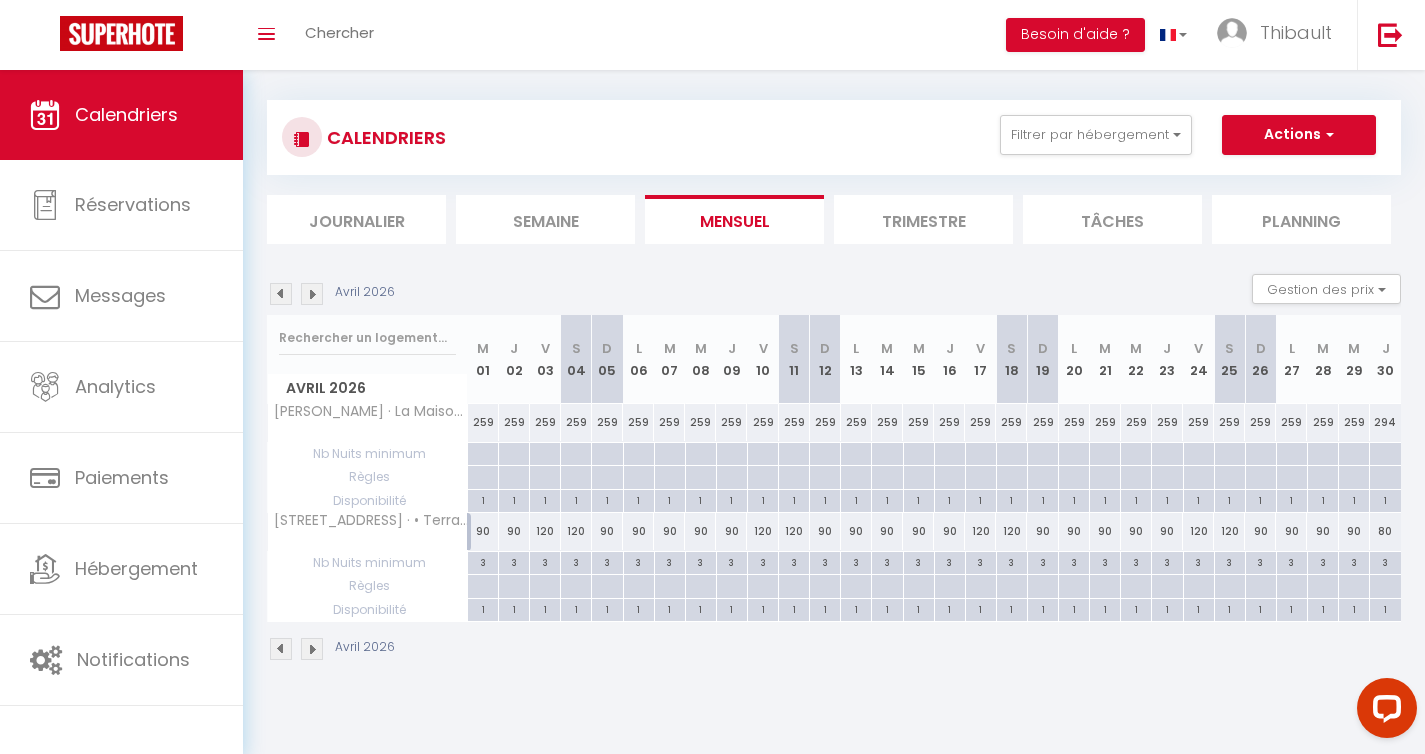 click at bounding box center [281, 294] 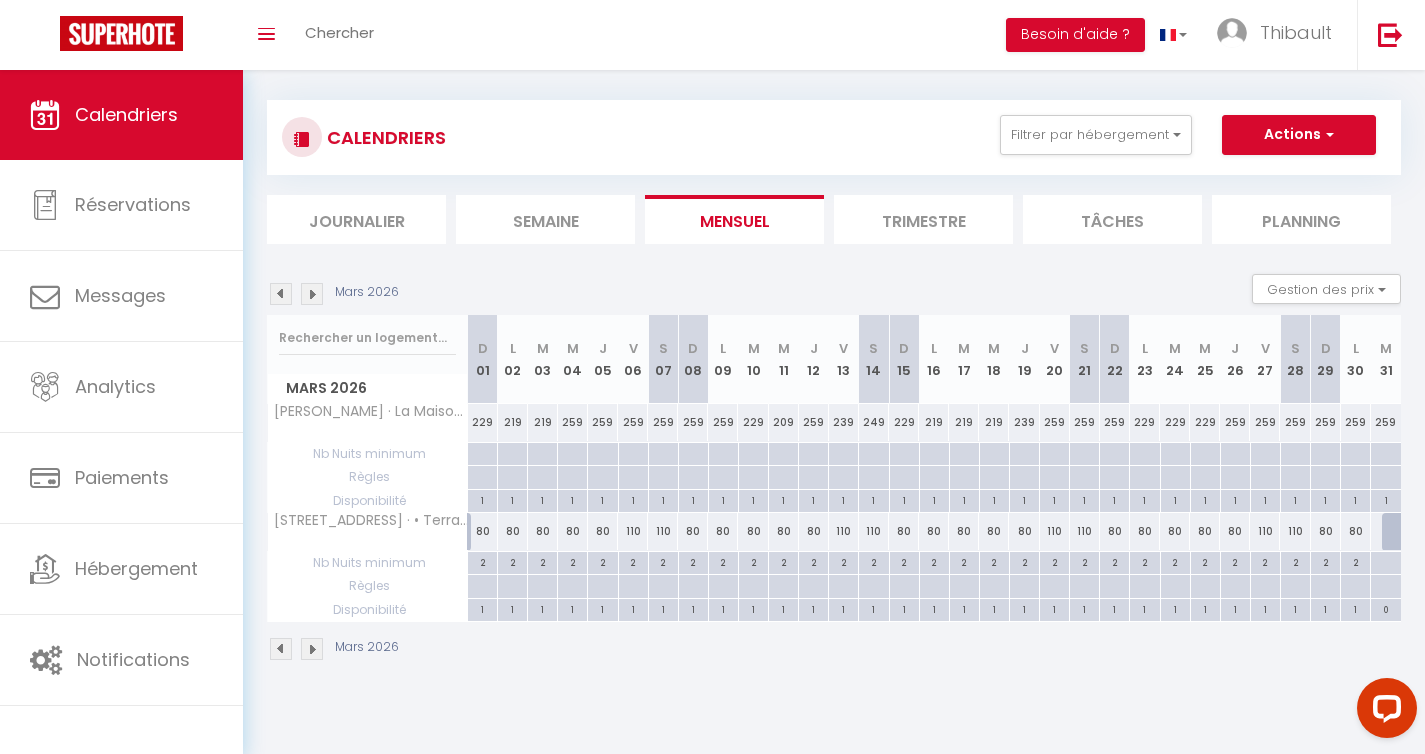 click at bounding box center (281, 294) 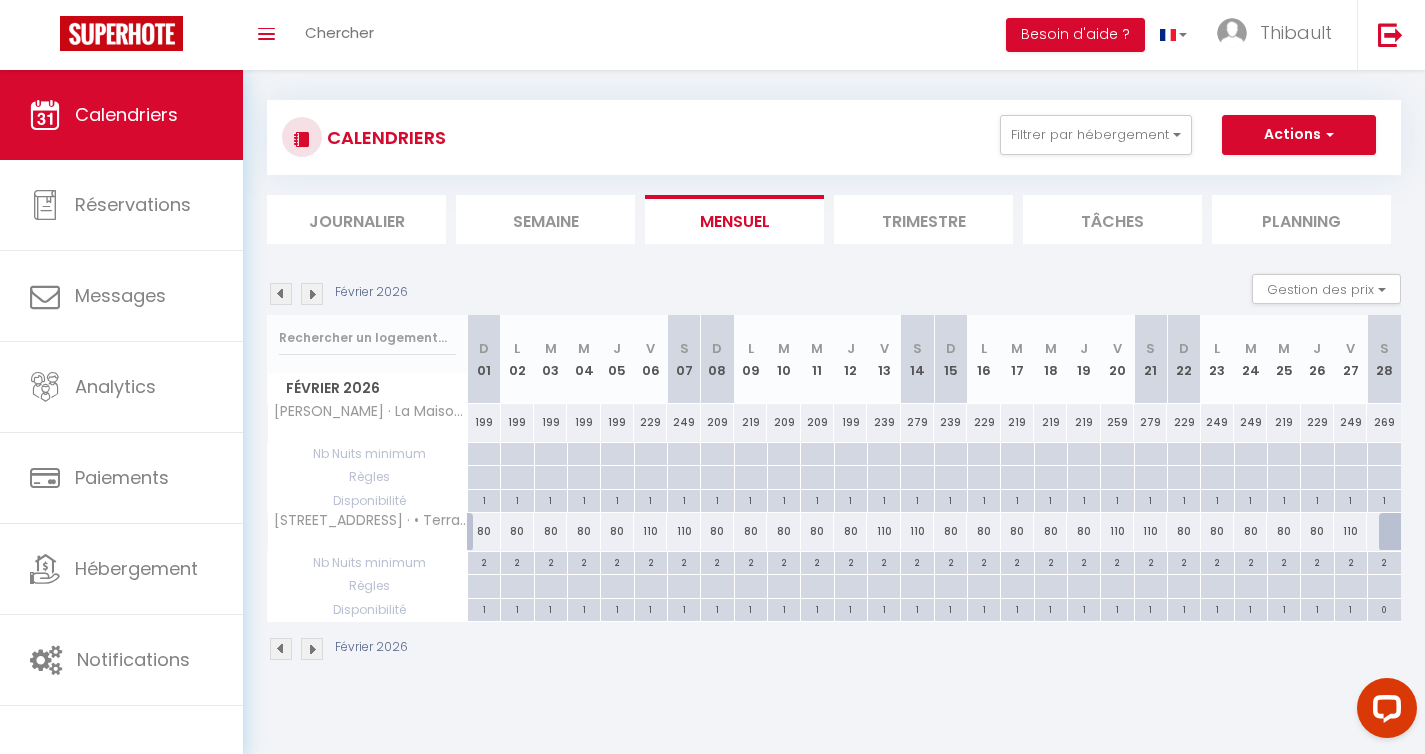 click at bounding box center [281, 294] 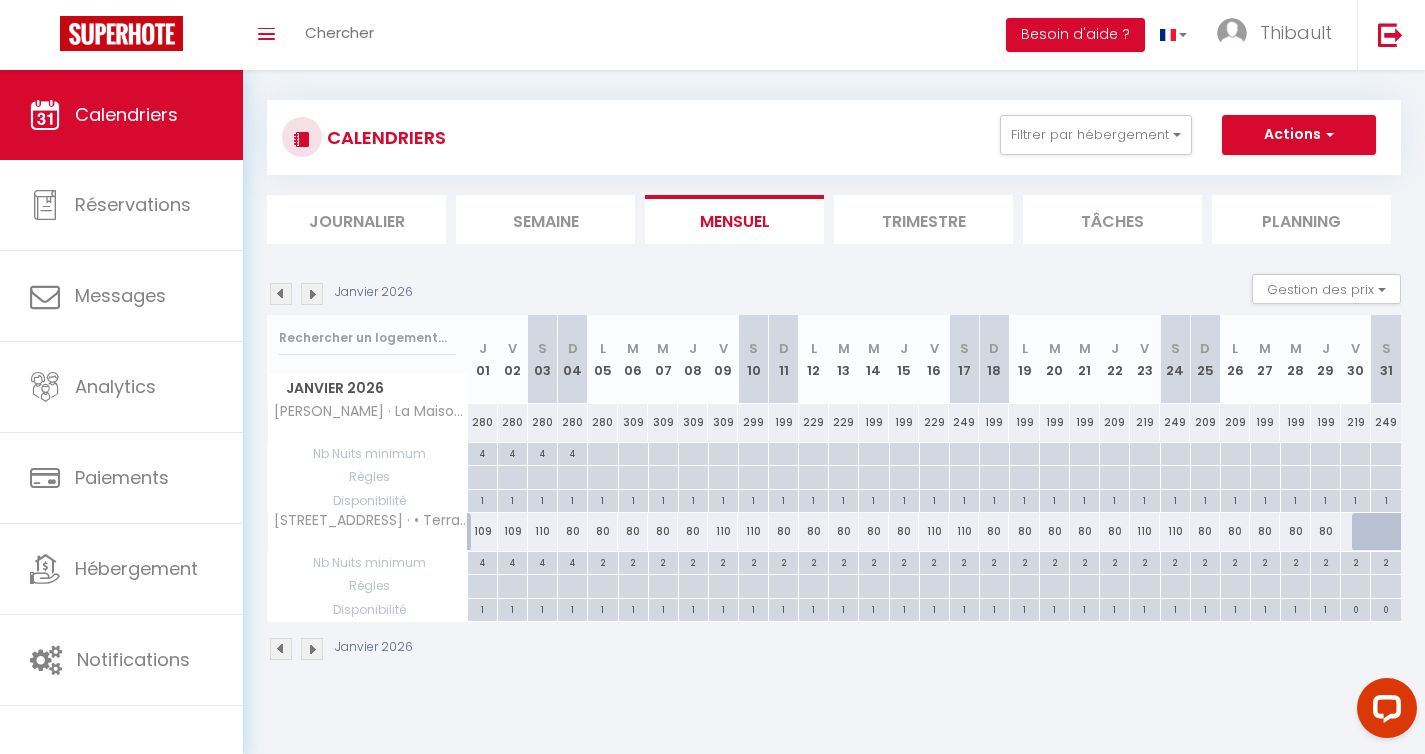 click at bounding box center (602, 454) 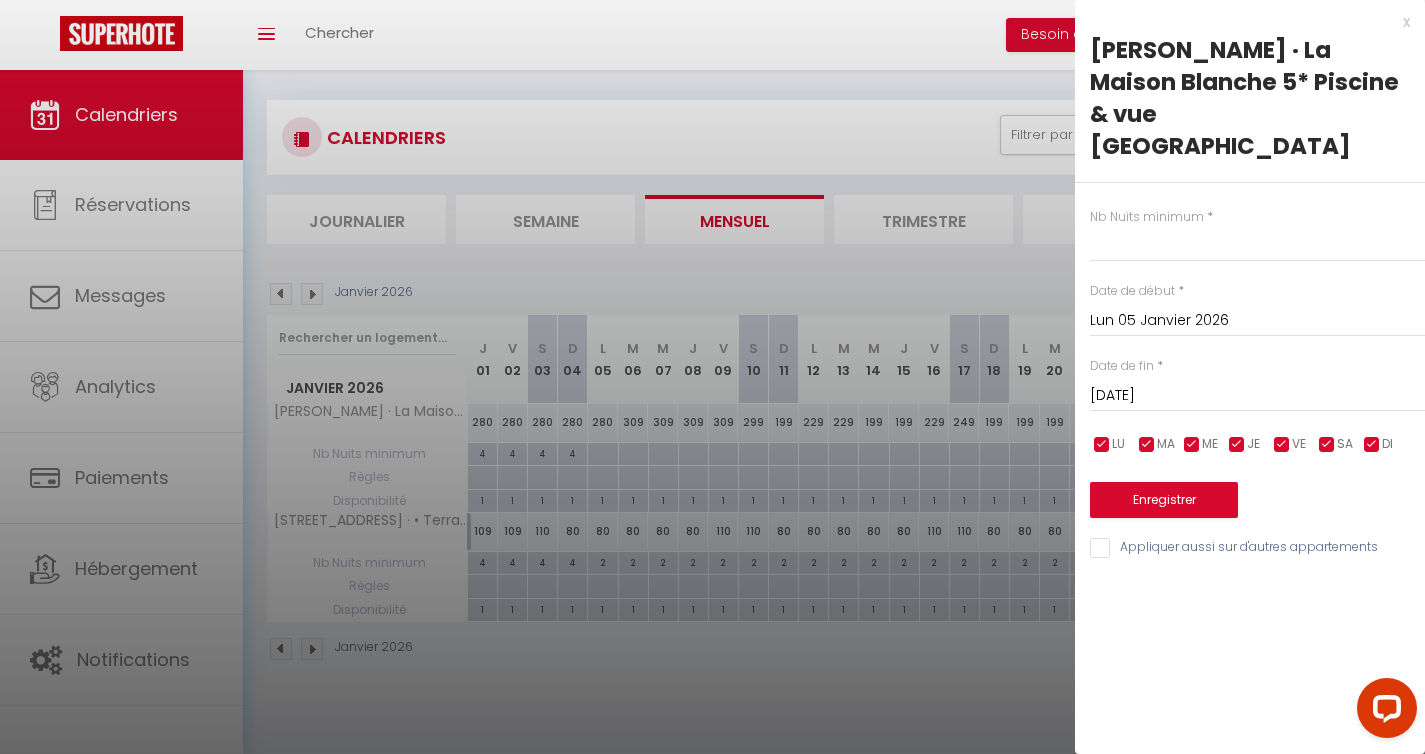 click on "Mar 06 Janvier 2026" at bounding box center (1257, 396) 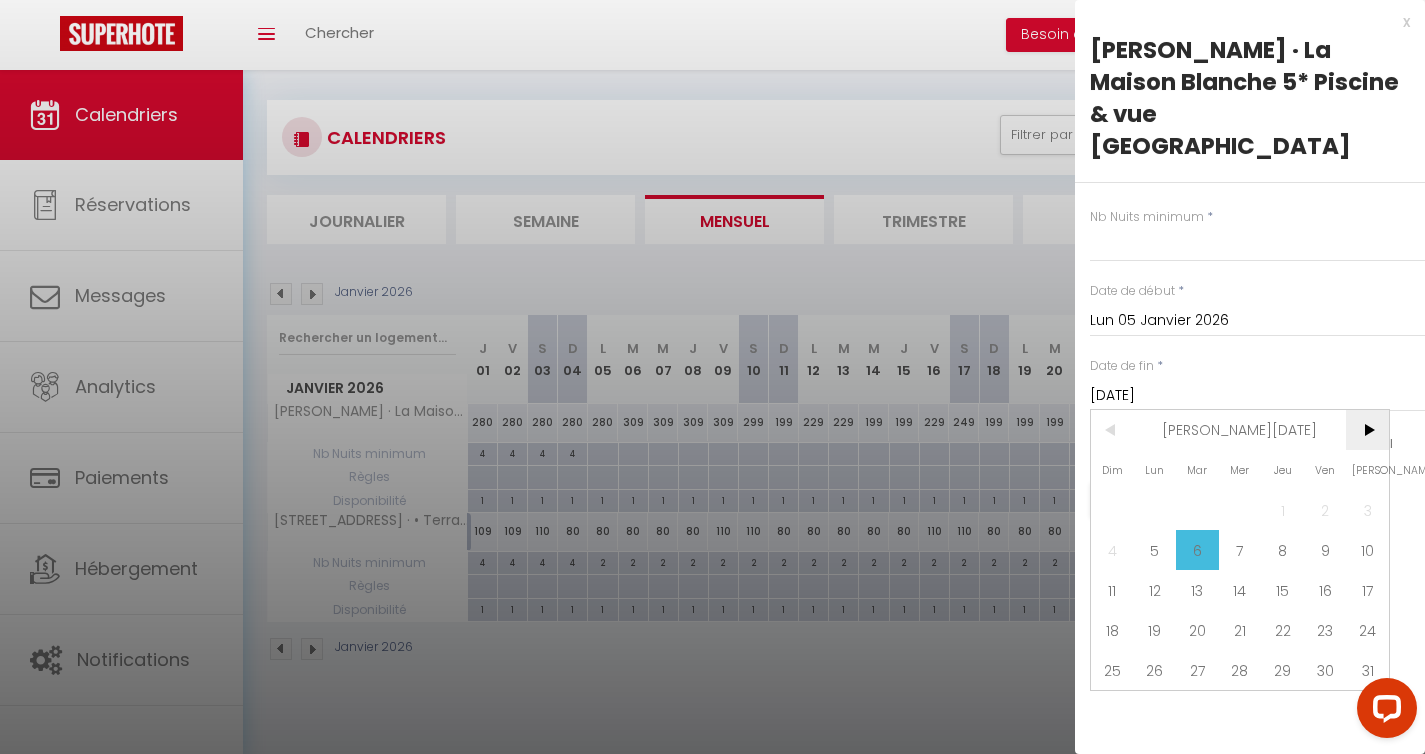 click on ">" at bounding box center (1367, 430) 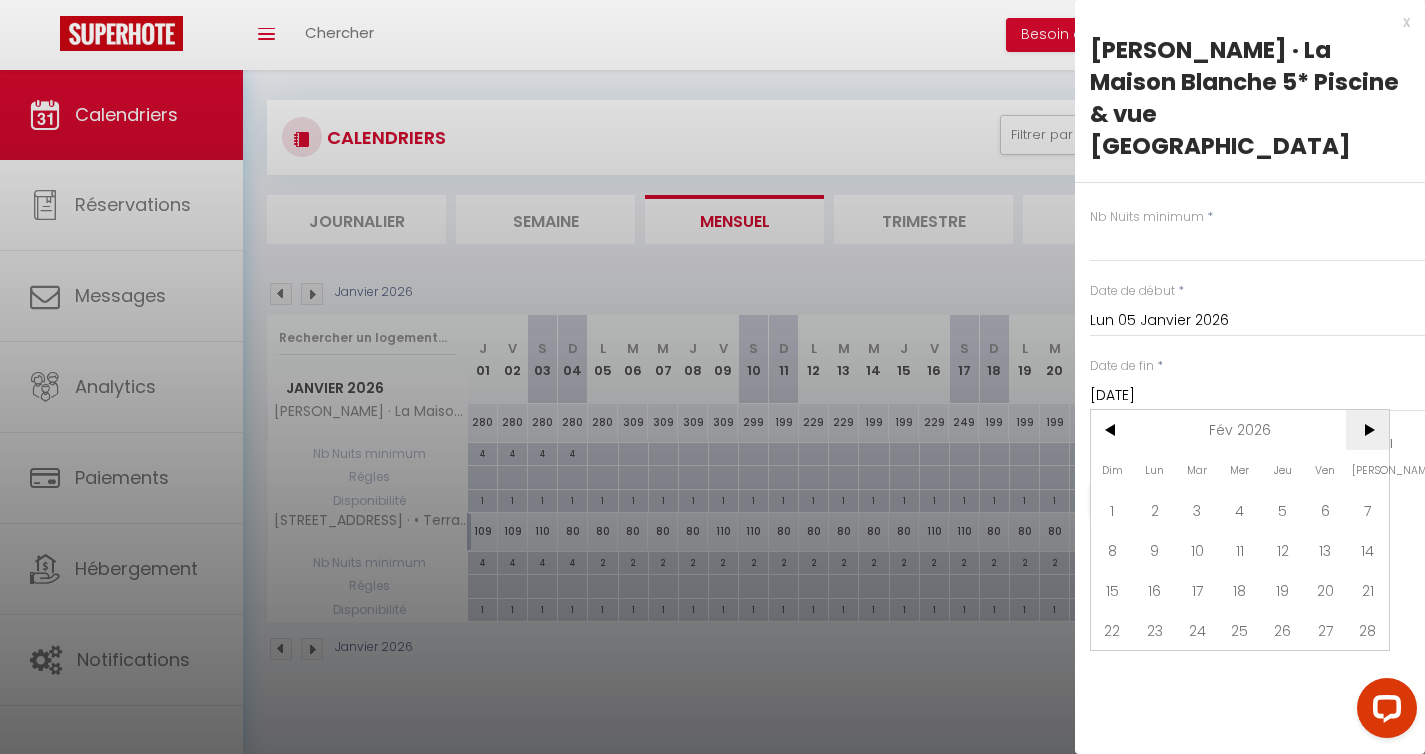 click on ">" at bounding box center (1367, 430) 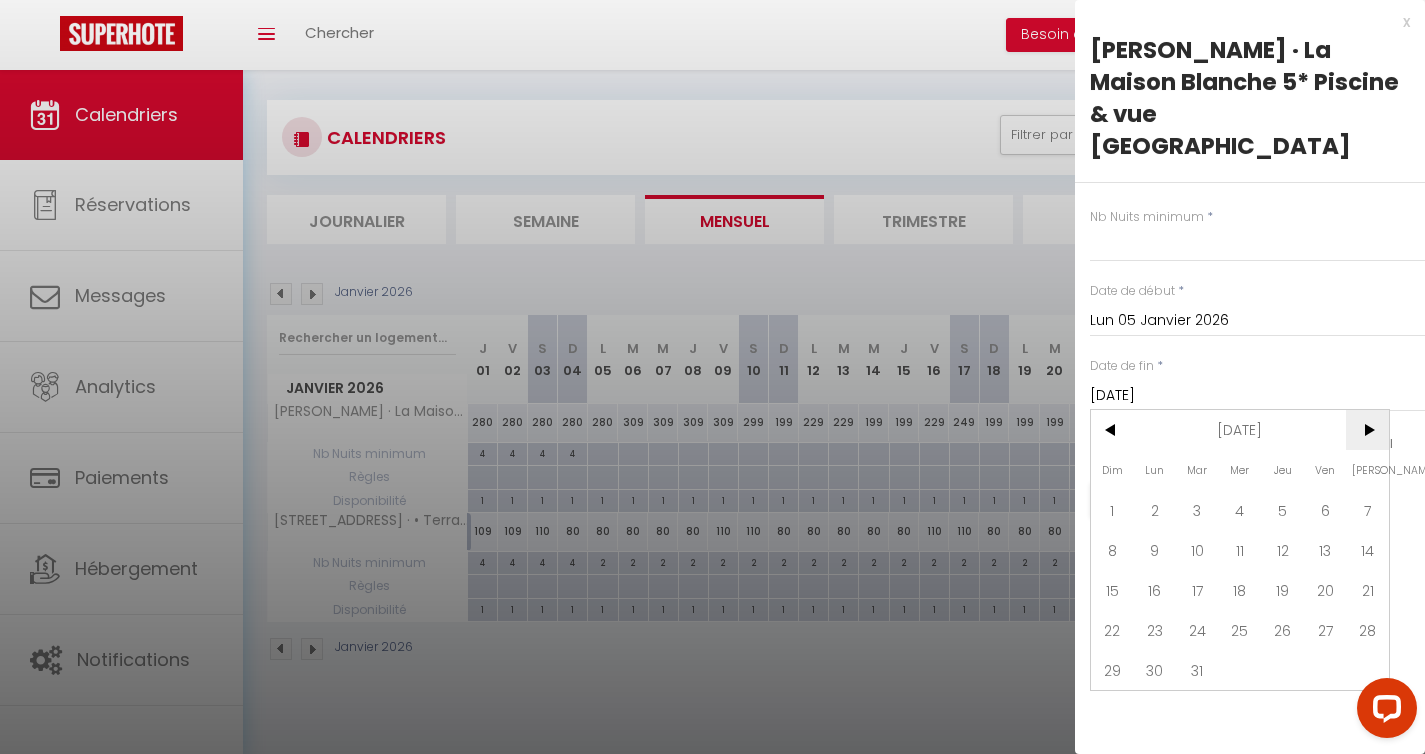 click on ">" at bounding box center (1367, 430) 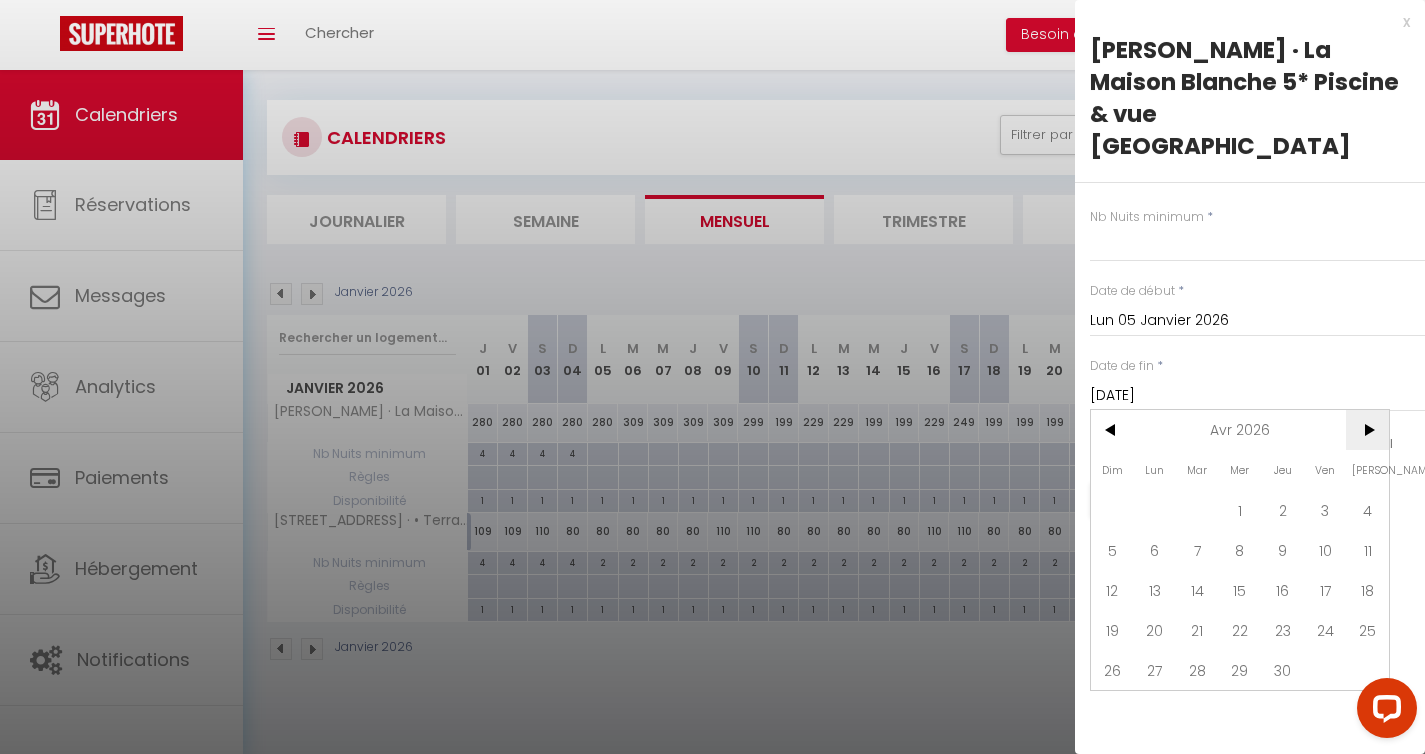 click on ">" at bounding box center [1367, 430] 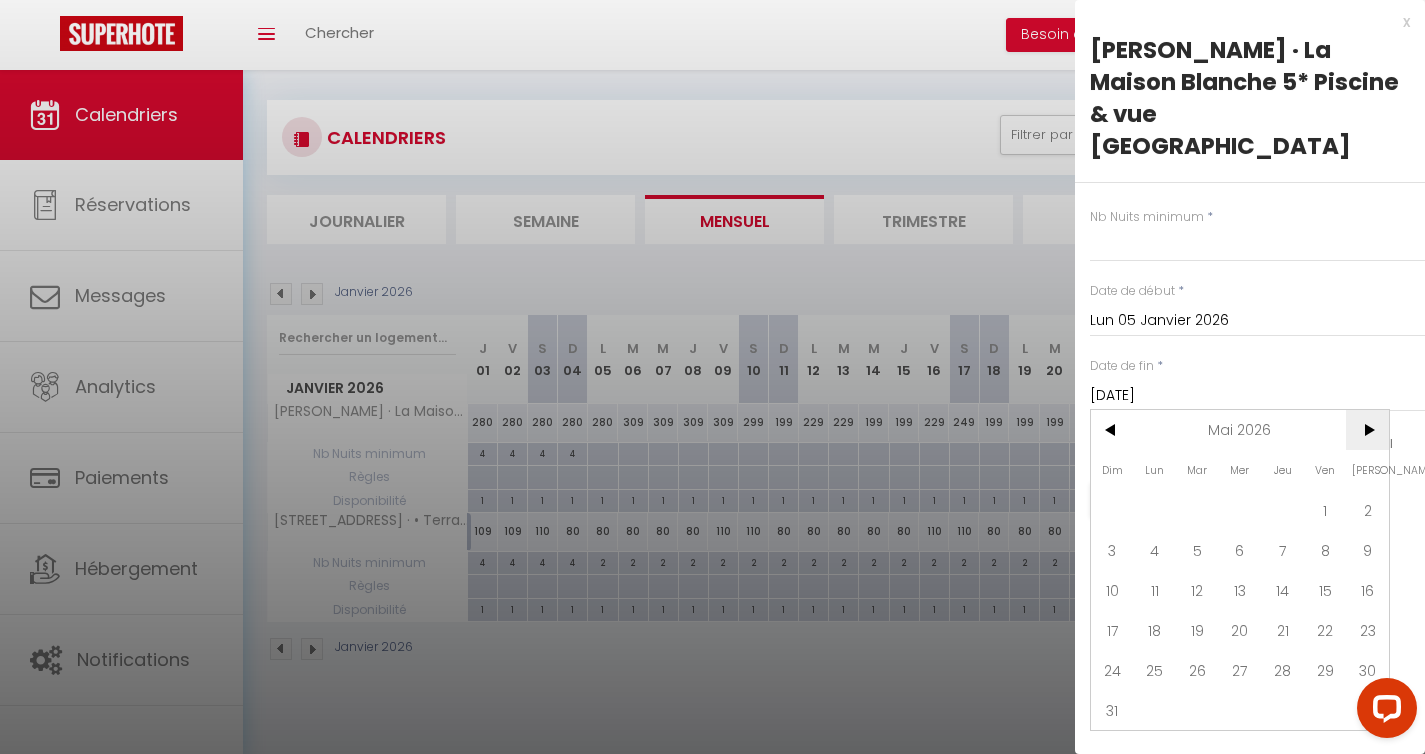 click on ">" at bounding box center (1367, 430) 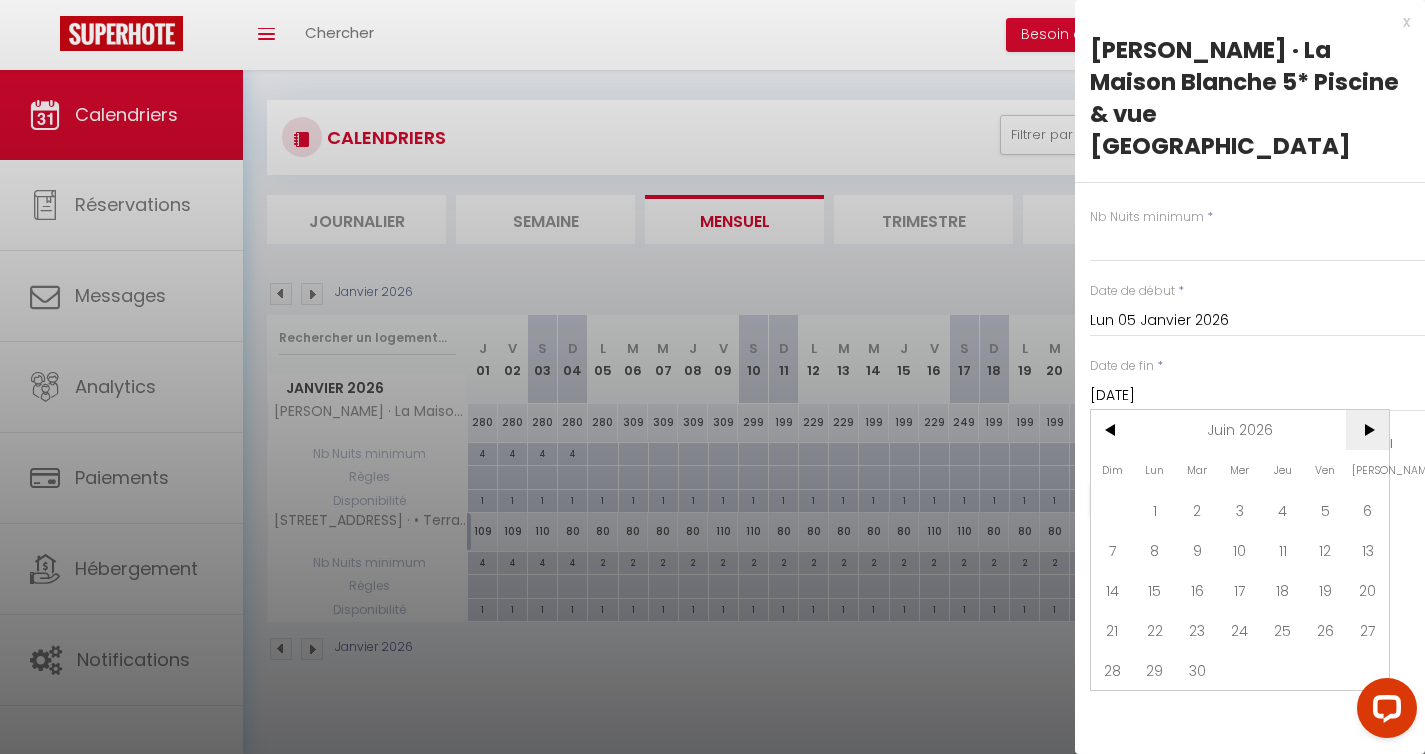 click on ">" at bounding box center (1367, 430) 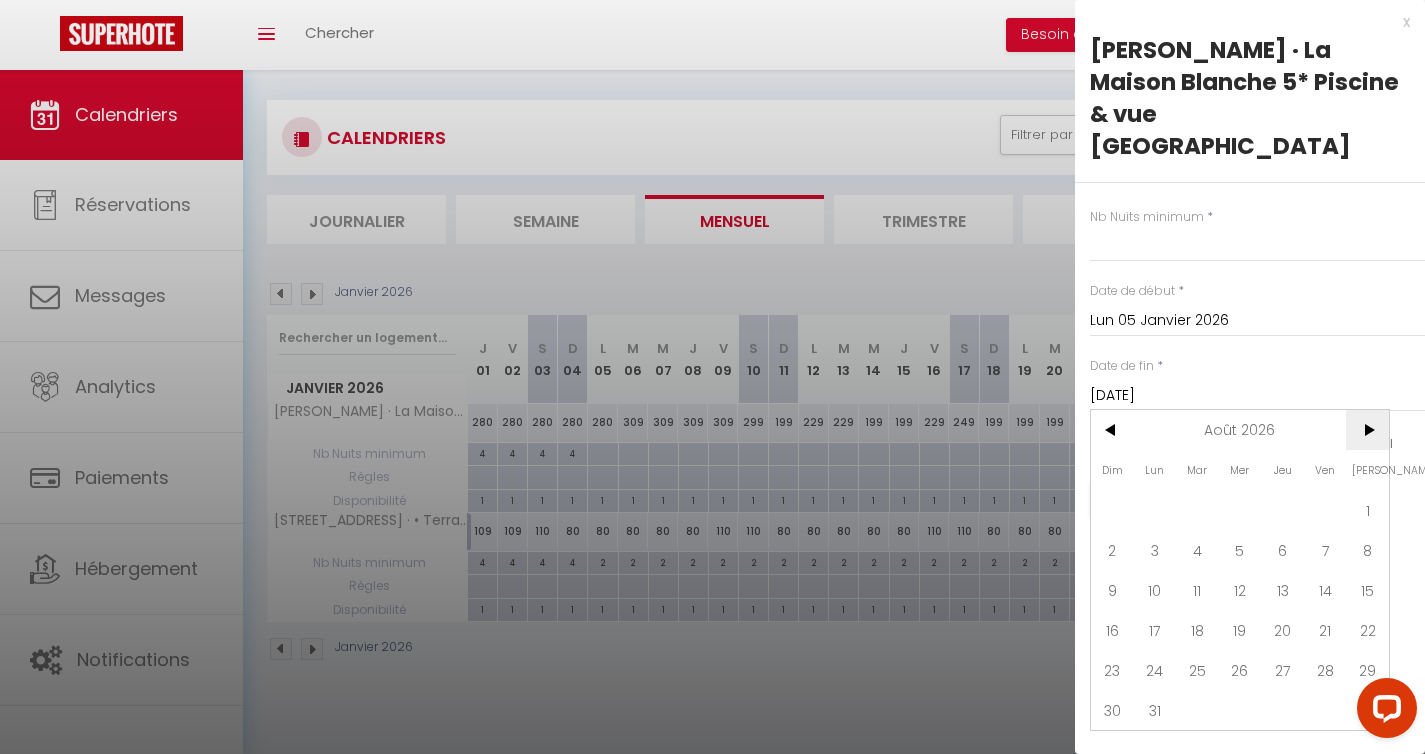 click on ">" at bounding box center (1367, 430) 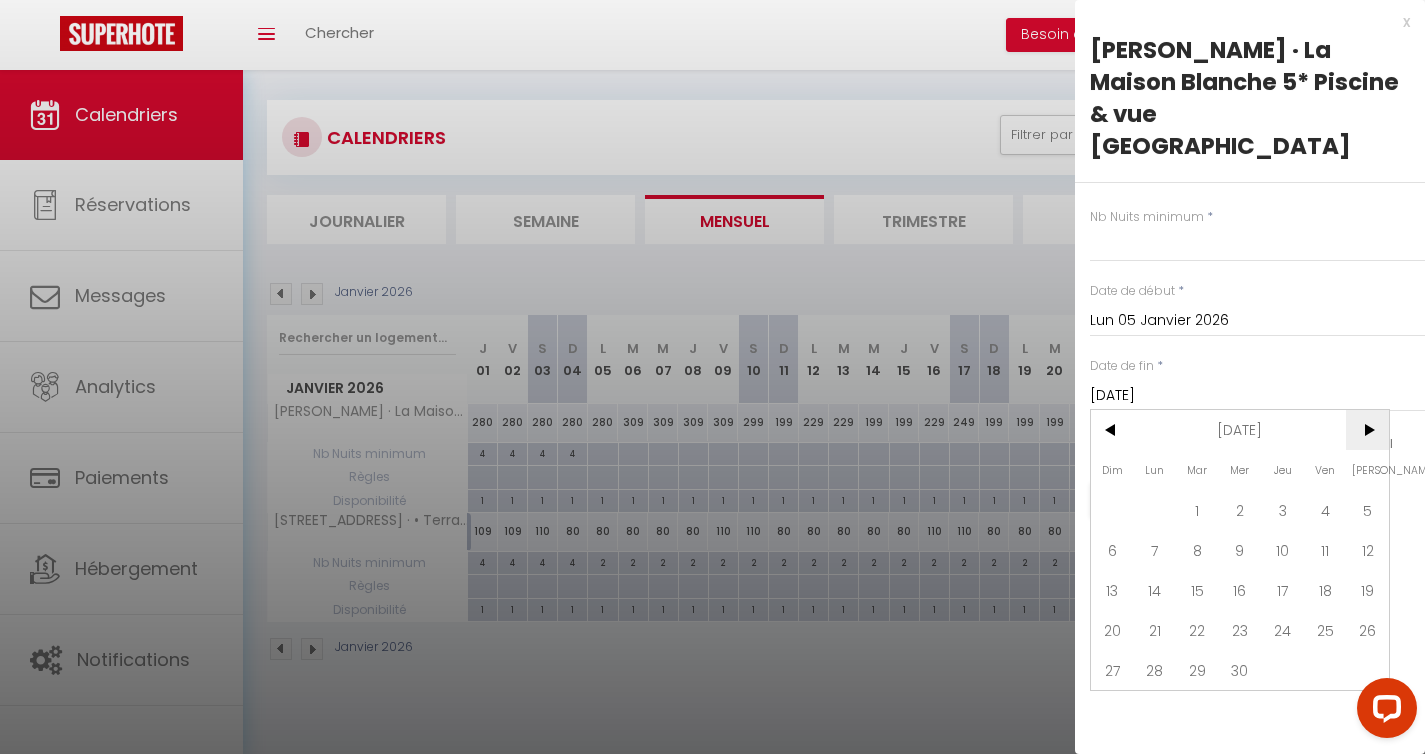 click on ">" at bounding box center [1367, 430] 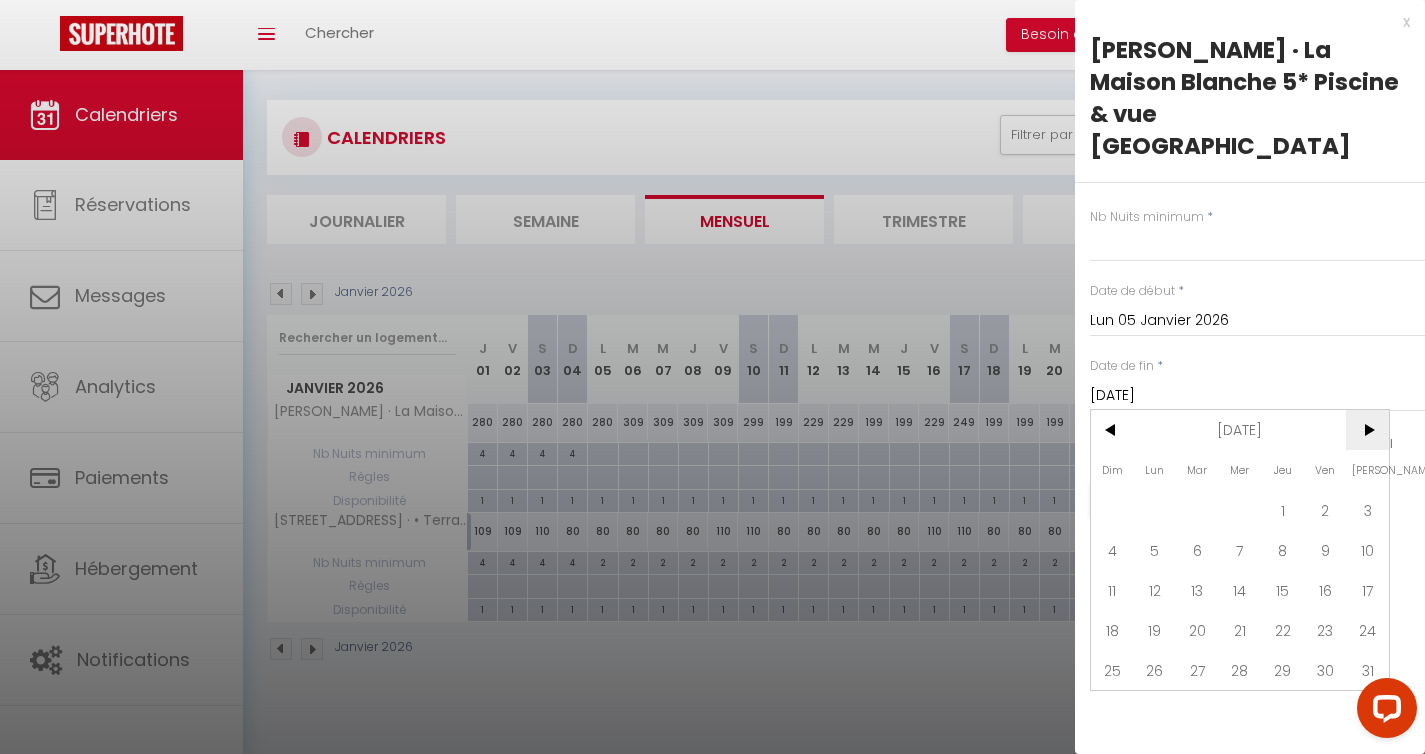 click on ">" at bounding box center [1367, 430] 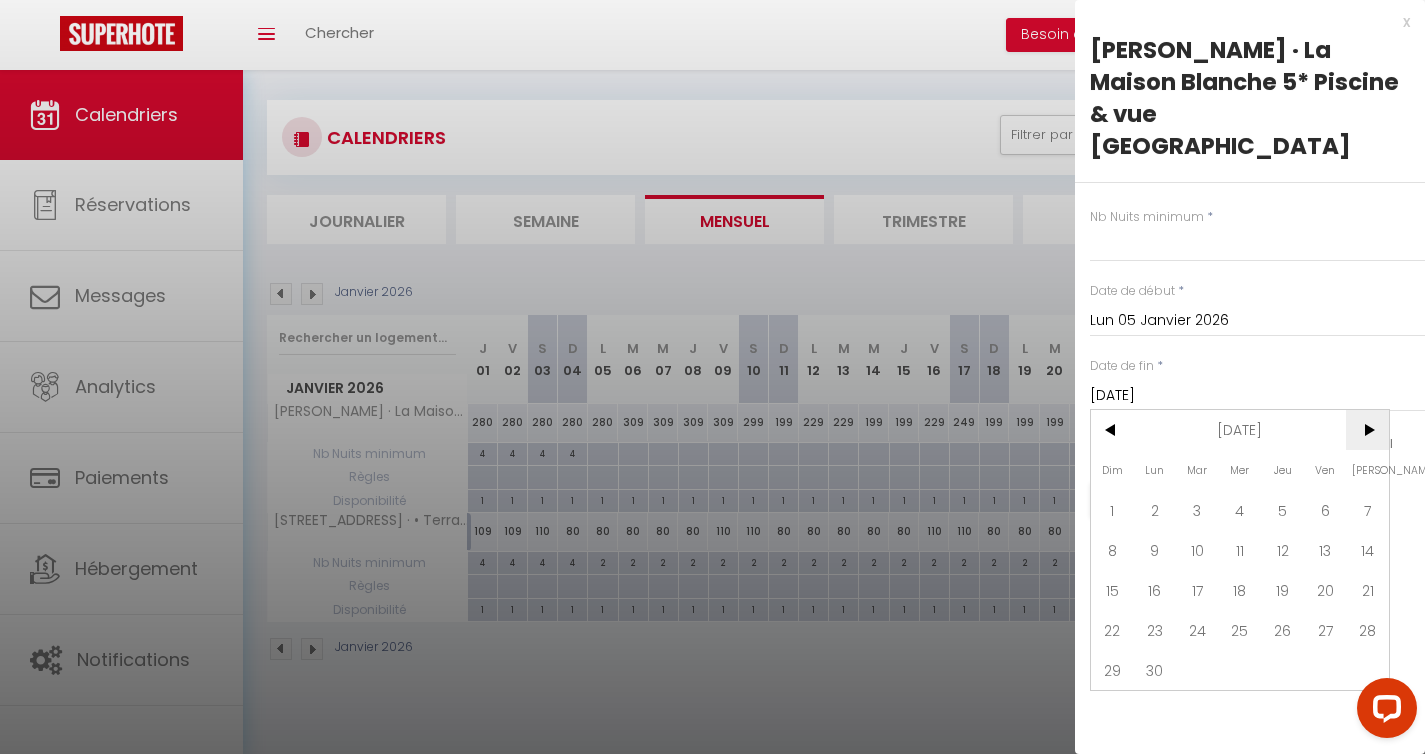 click on ">" at bounding box center (1367, 430) 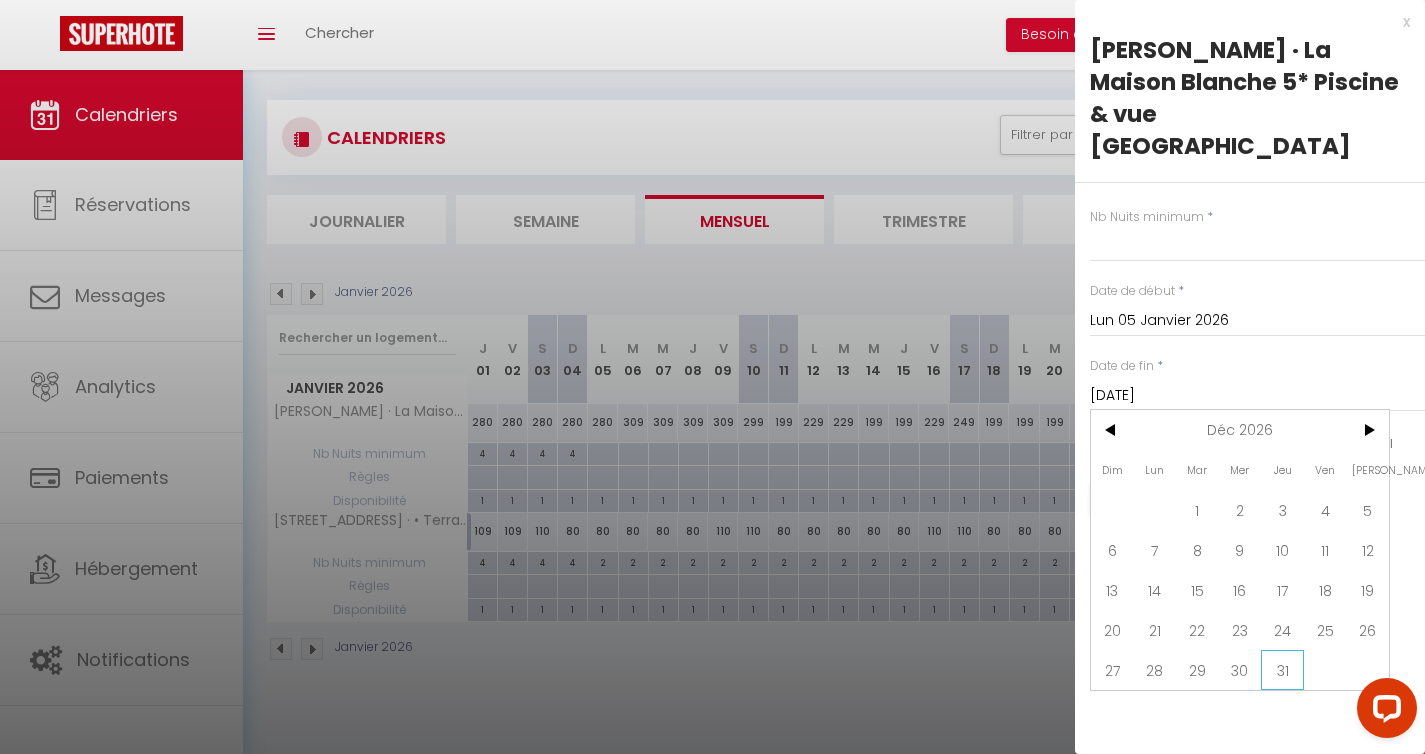 click on "31" at bounding box center (1282, 670) 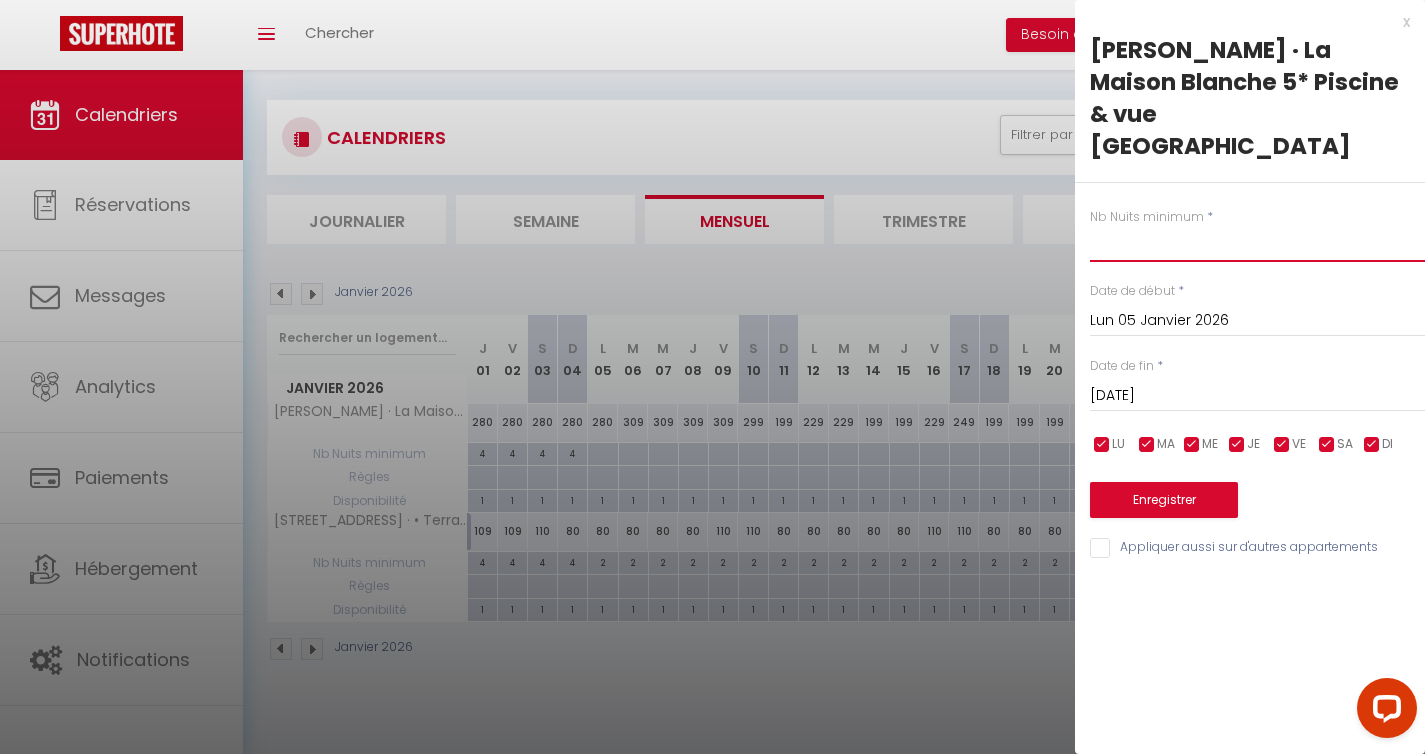 click at bounding box center [1257, 244] 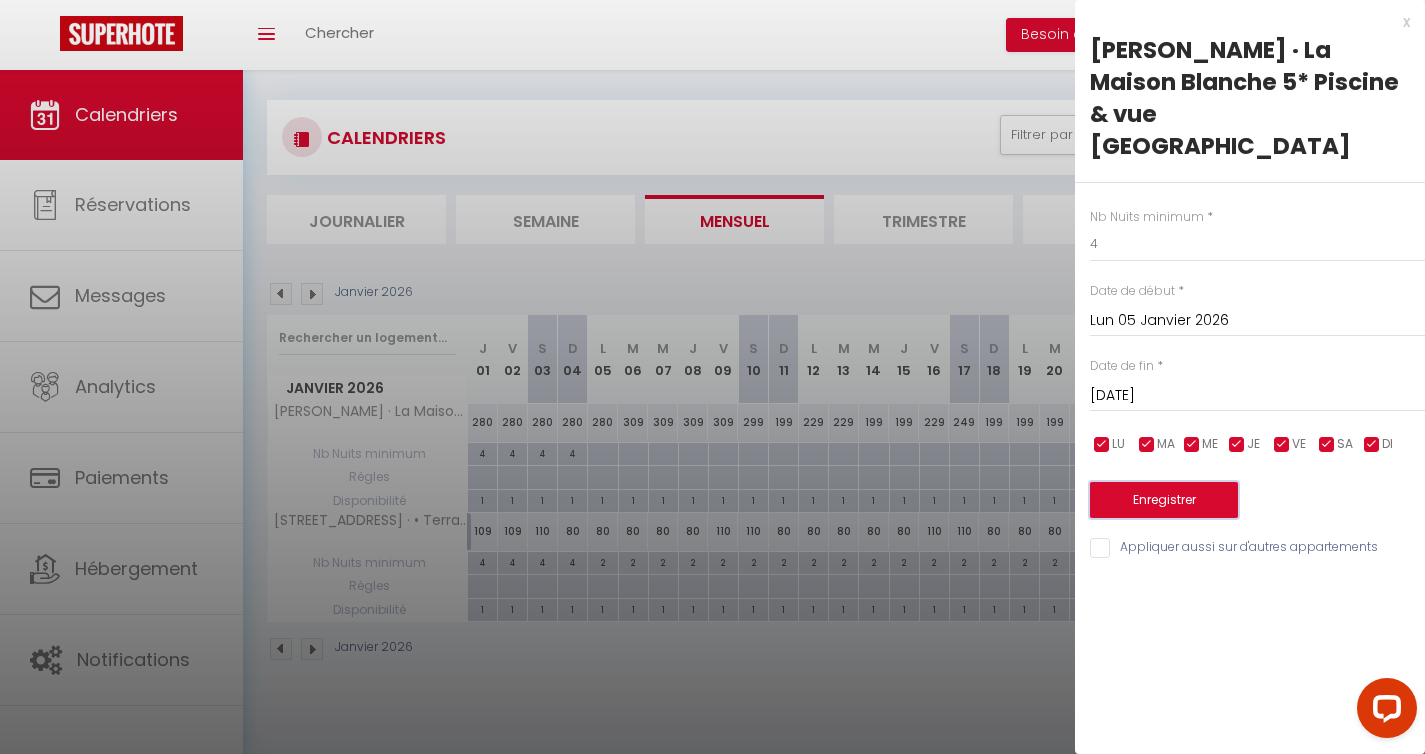 click on "Enregistrer" at bounding box center [1164, 500] 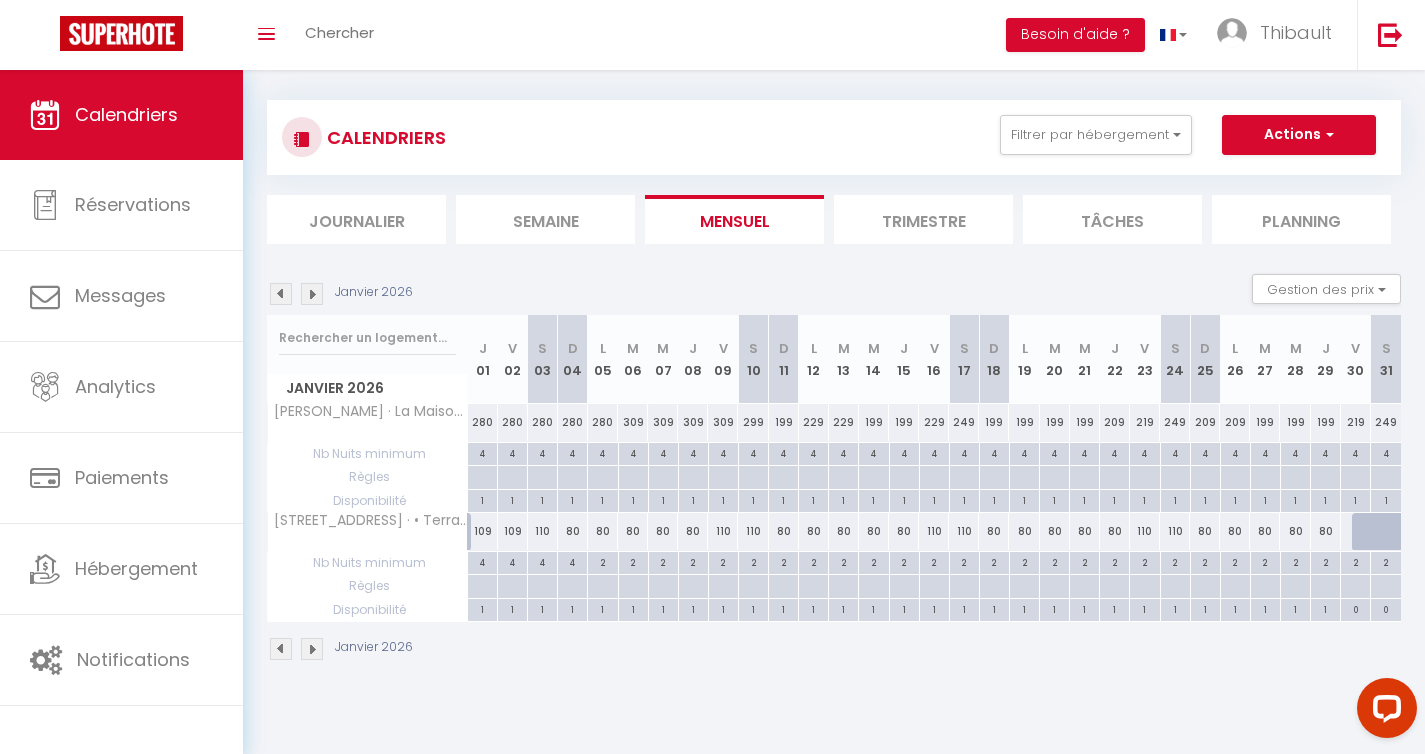 click at bounding box center (312, 294) 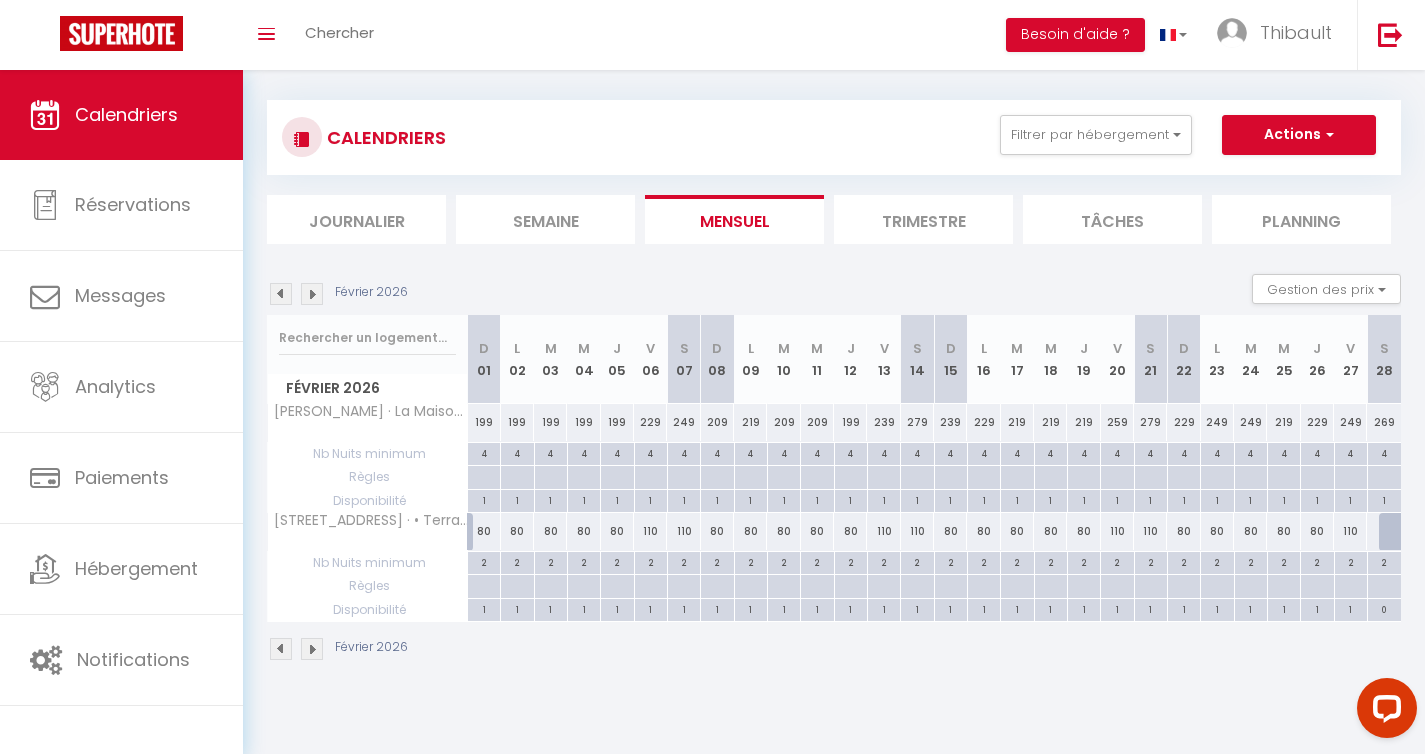 click at bounding box center (312, 294) 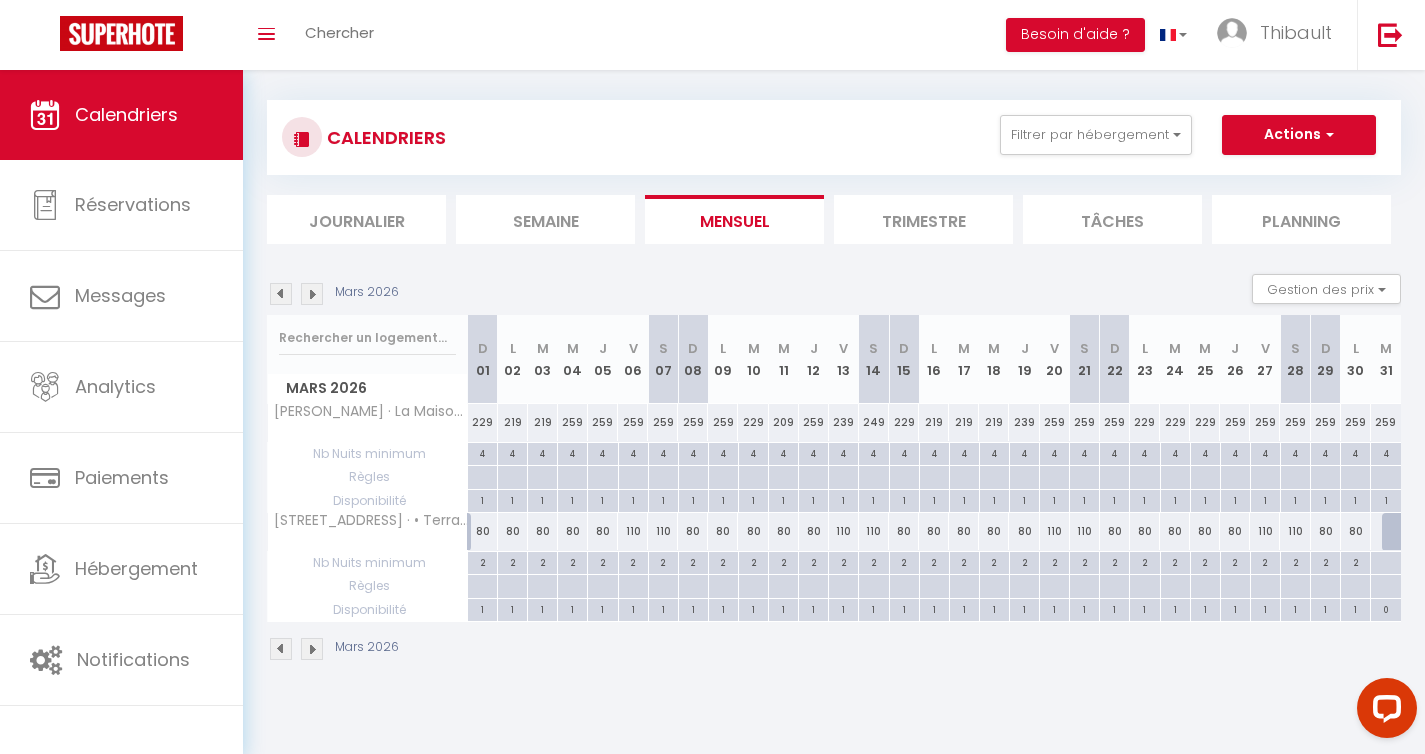 click at bounding box center (312, 294) 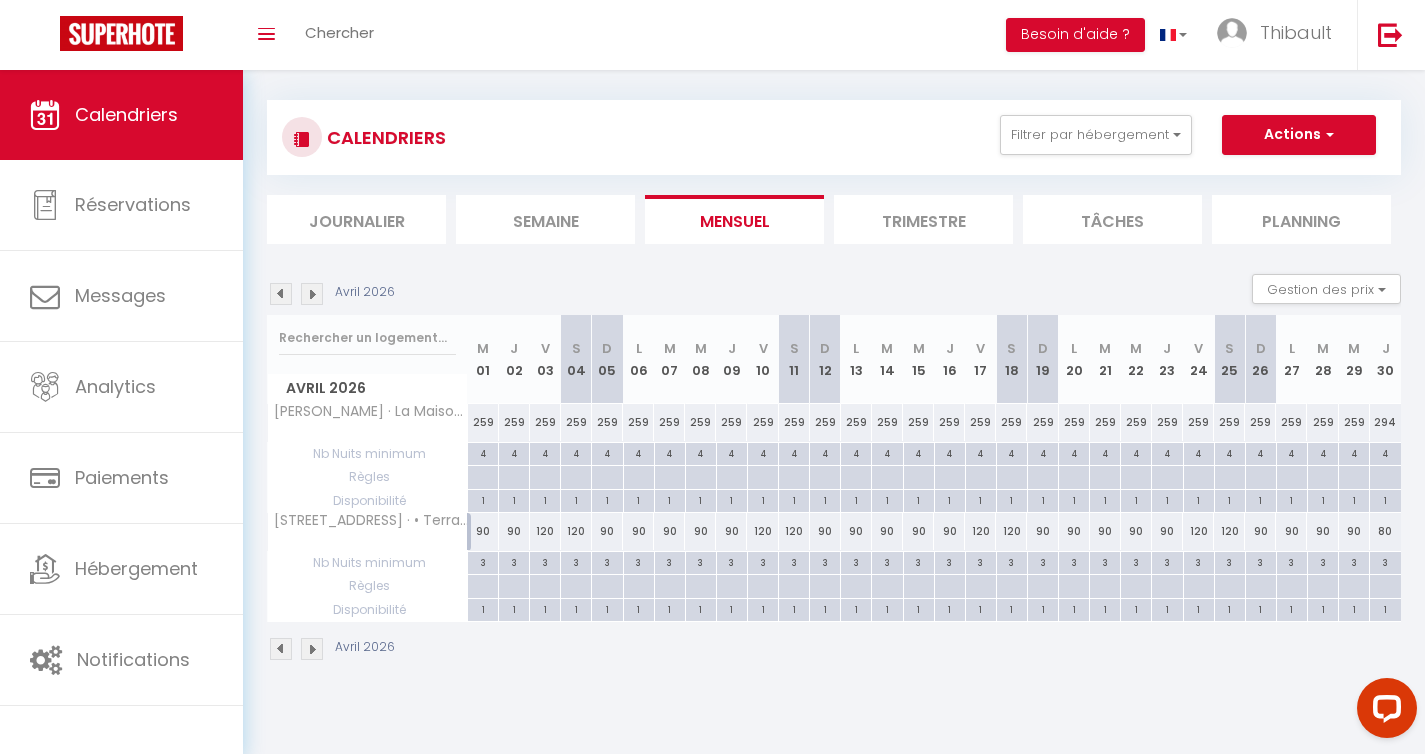 click at bounding box center (312, 294) 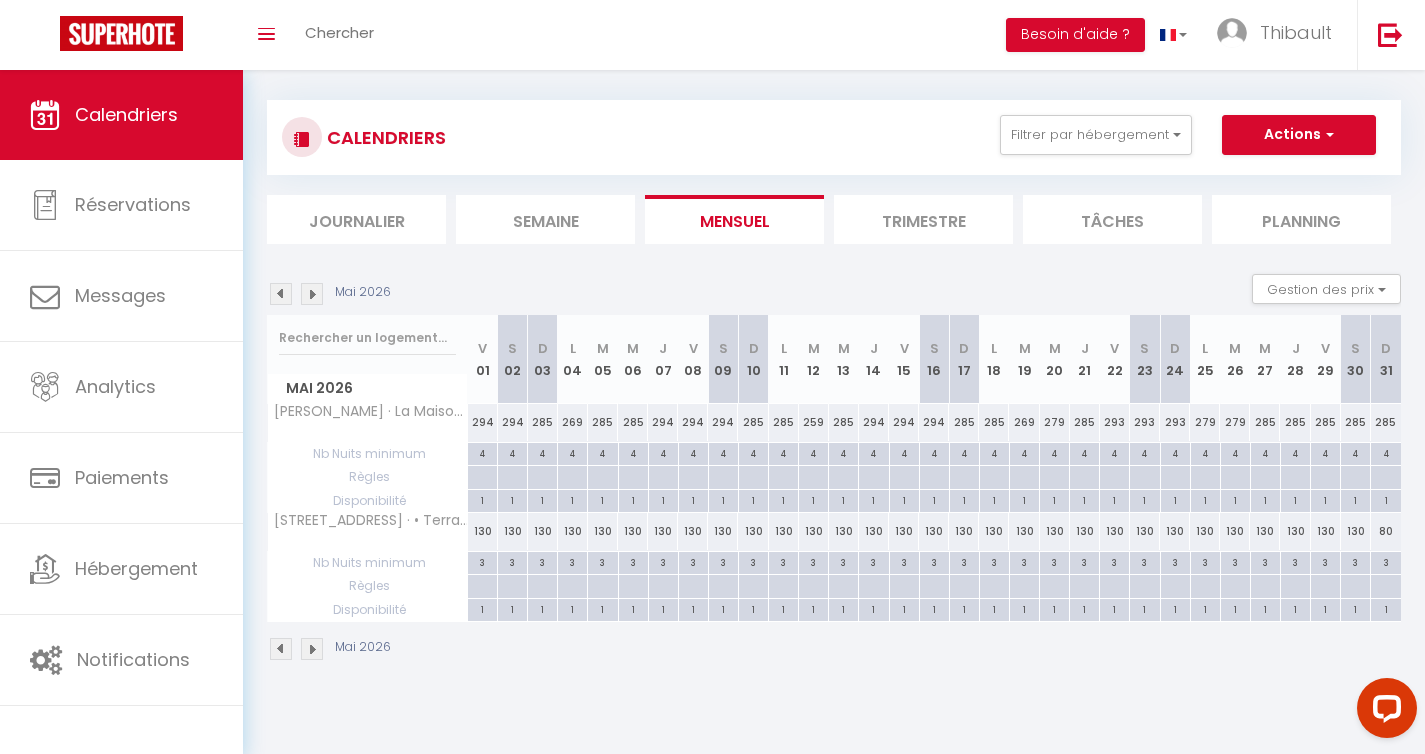 click at bounding box center (312, 294) 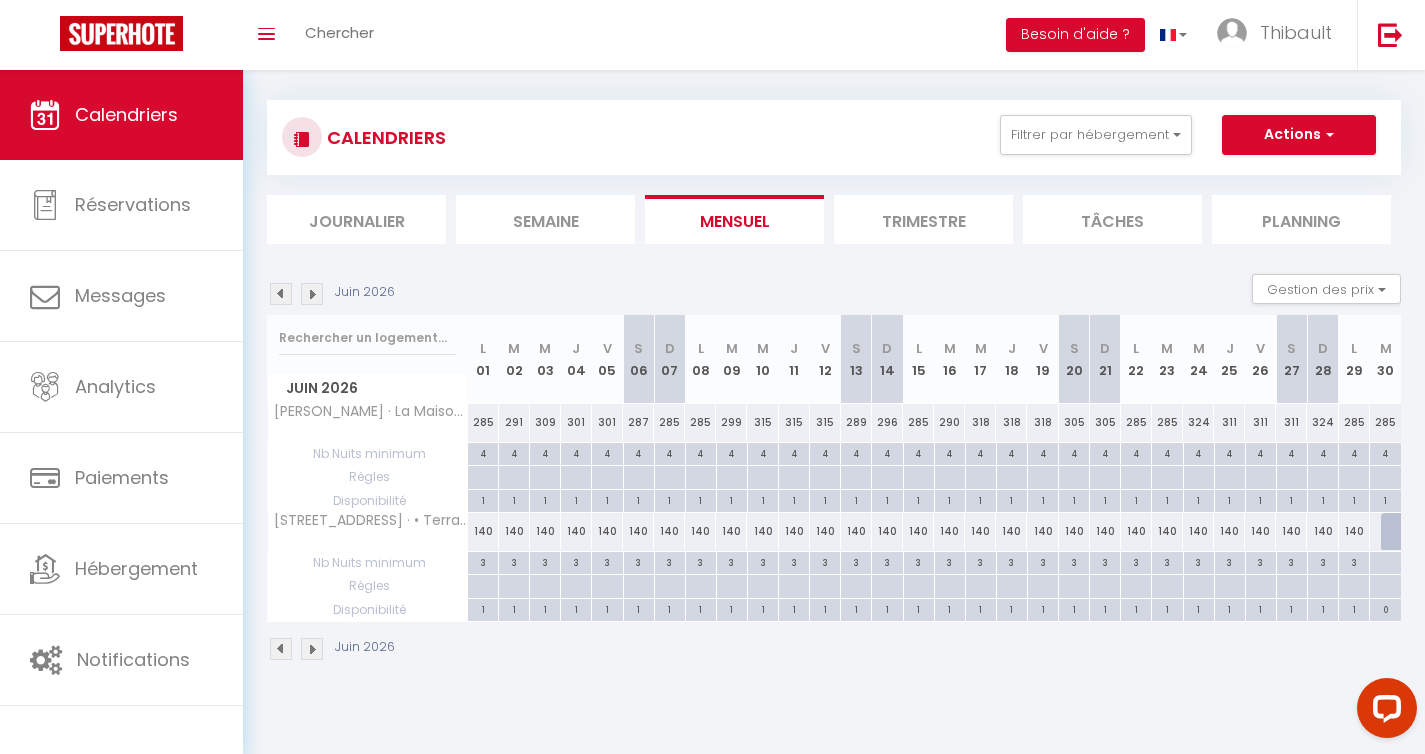 click at bounding box center (312, 294) 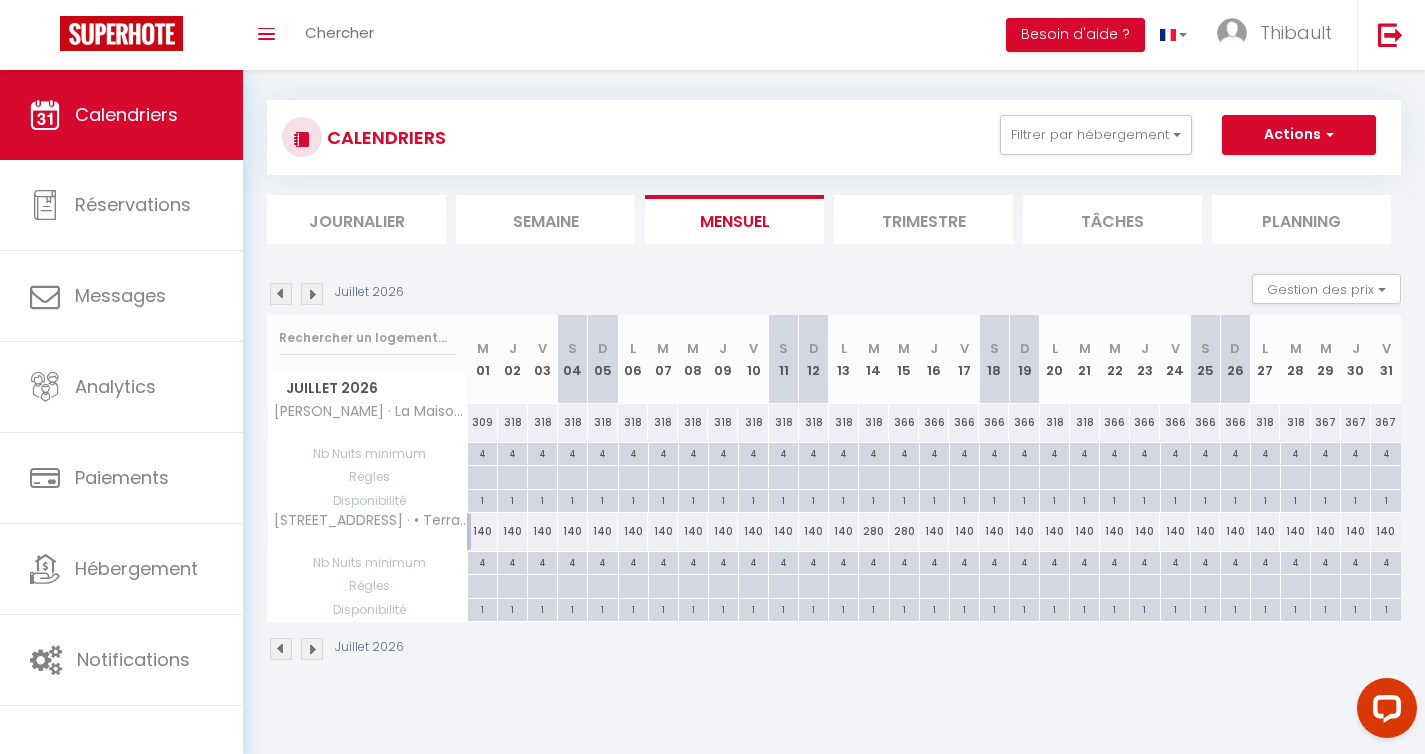 click on "4" at bounding box center [482, 452] 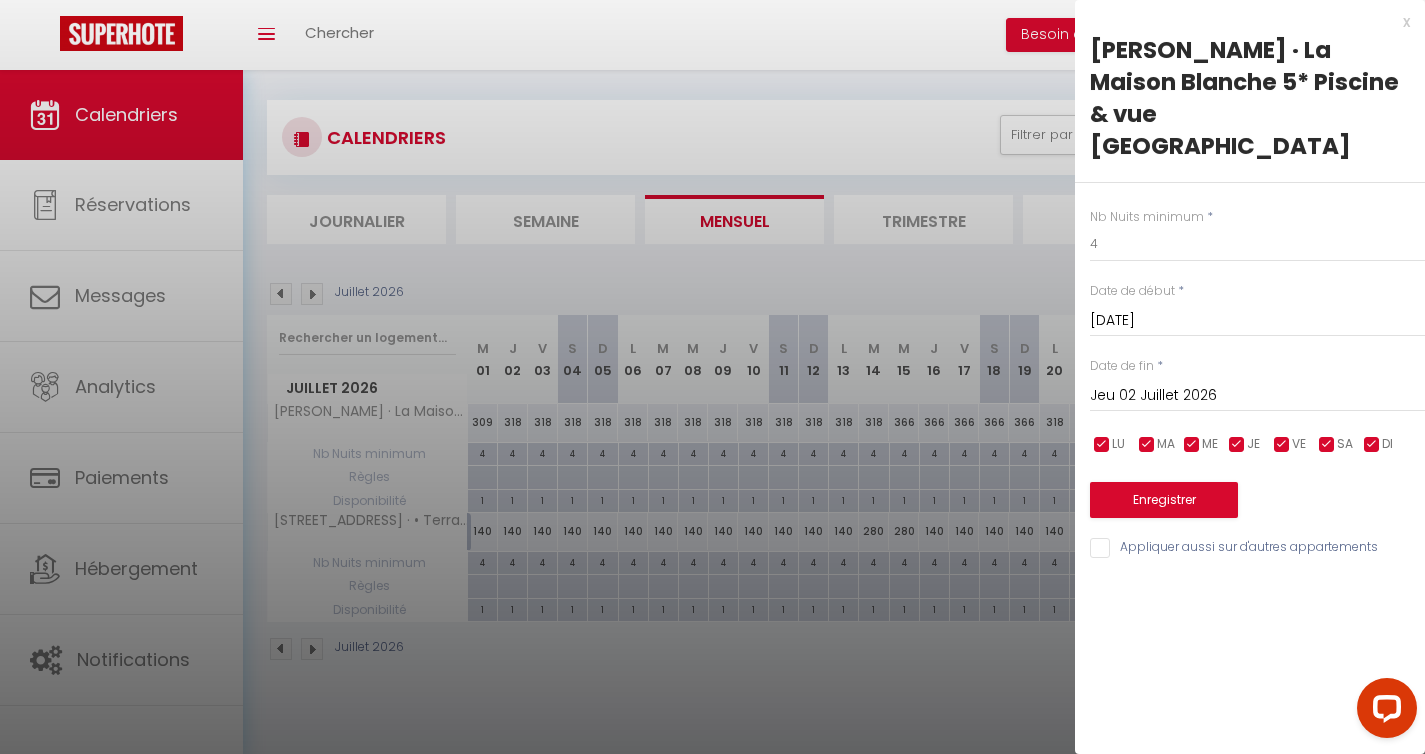click on "Jeu 02 Juillet 2026" at bounding box center [1257, 396] 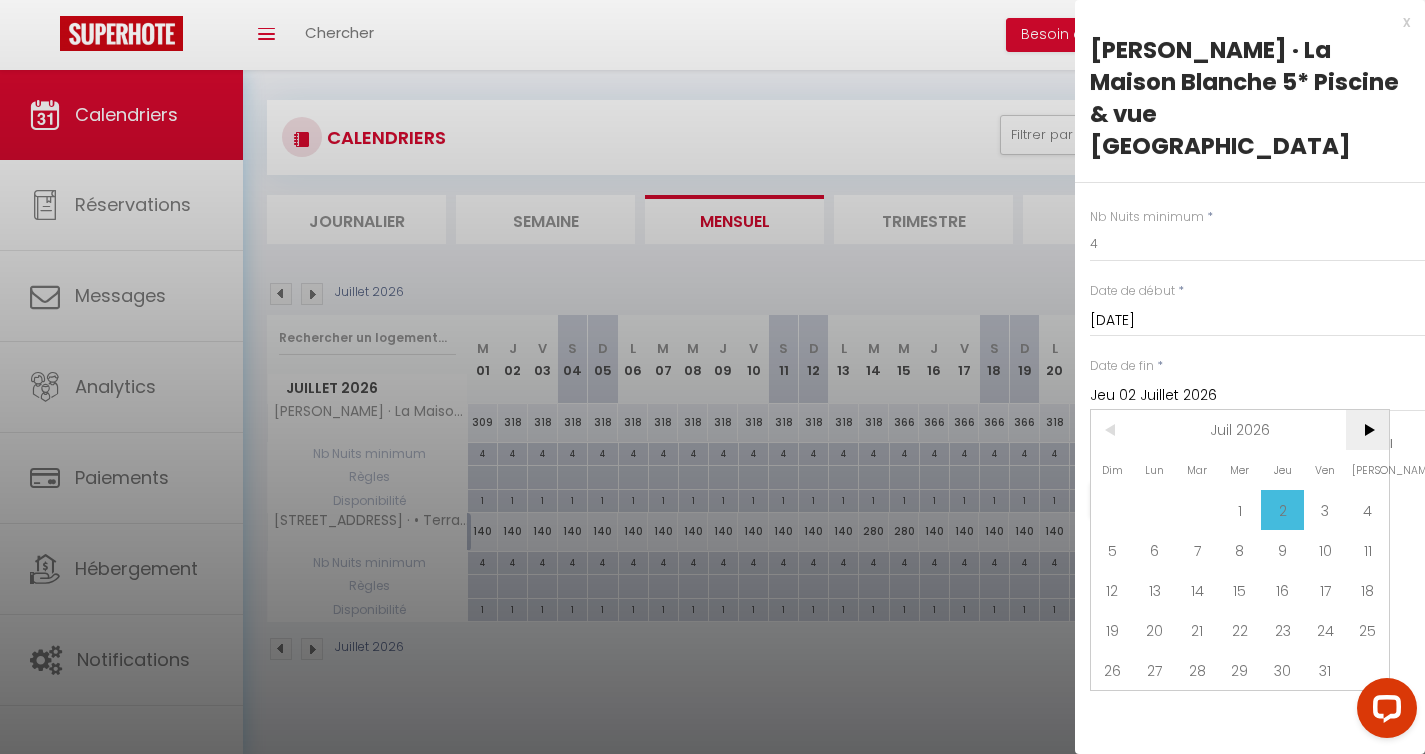 click on ">" at bounding box center (1367, 430) 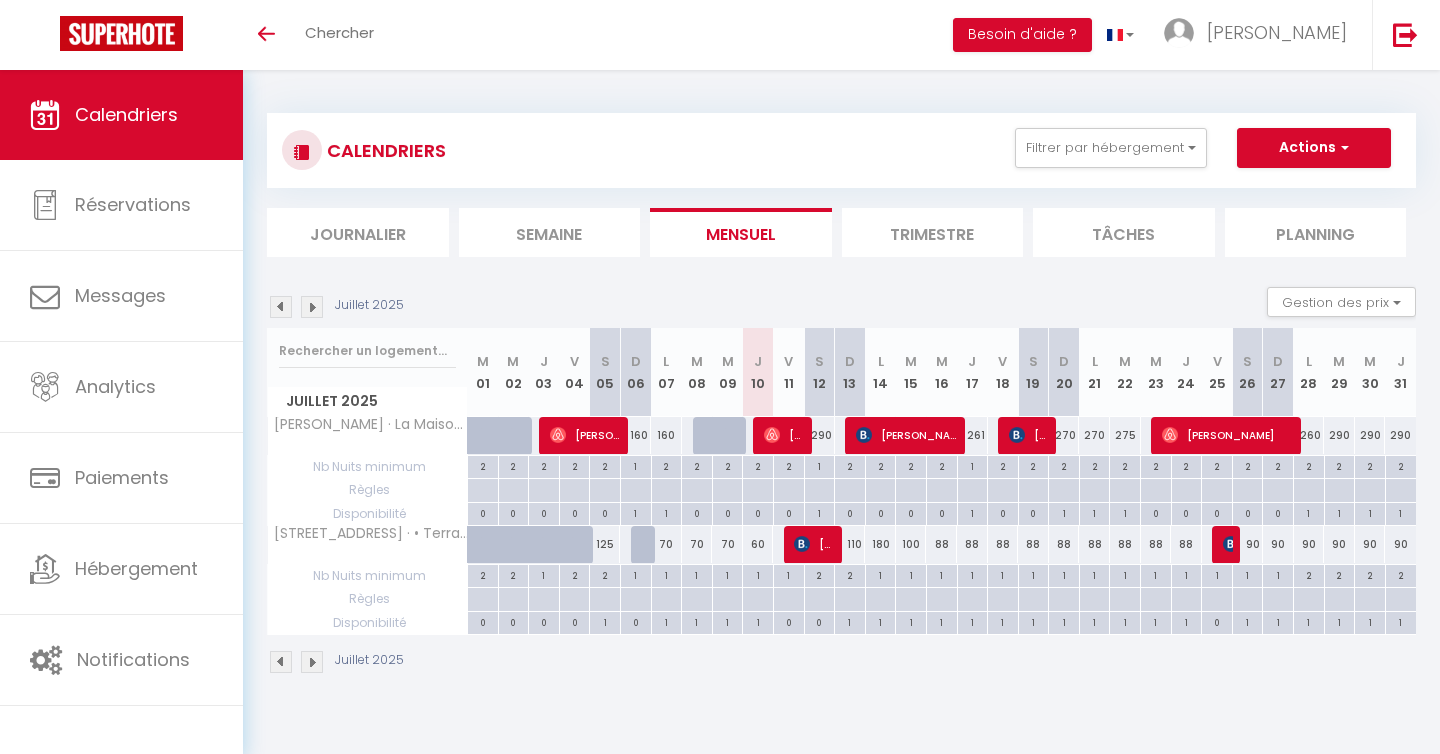 select 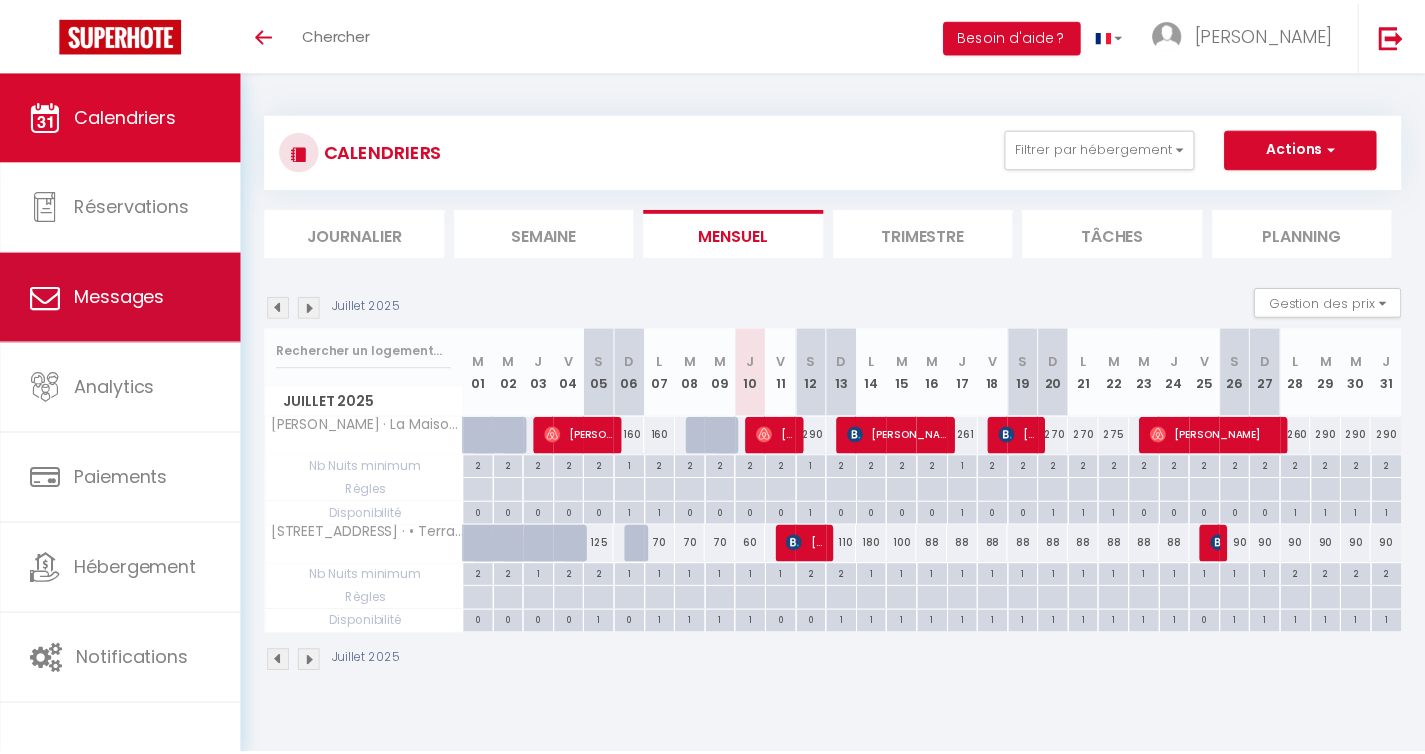 scroll, scrollTop: 0, scrollLeft: 0, axis: both 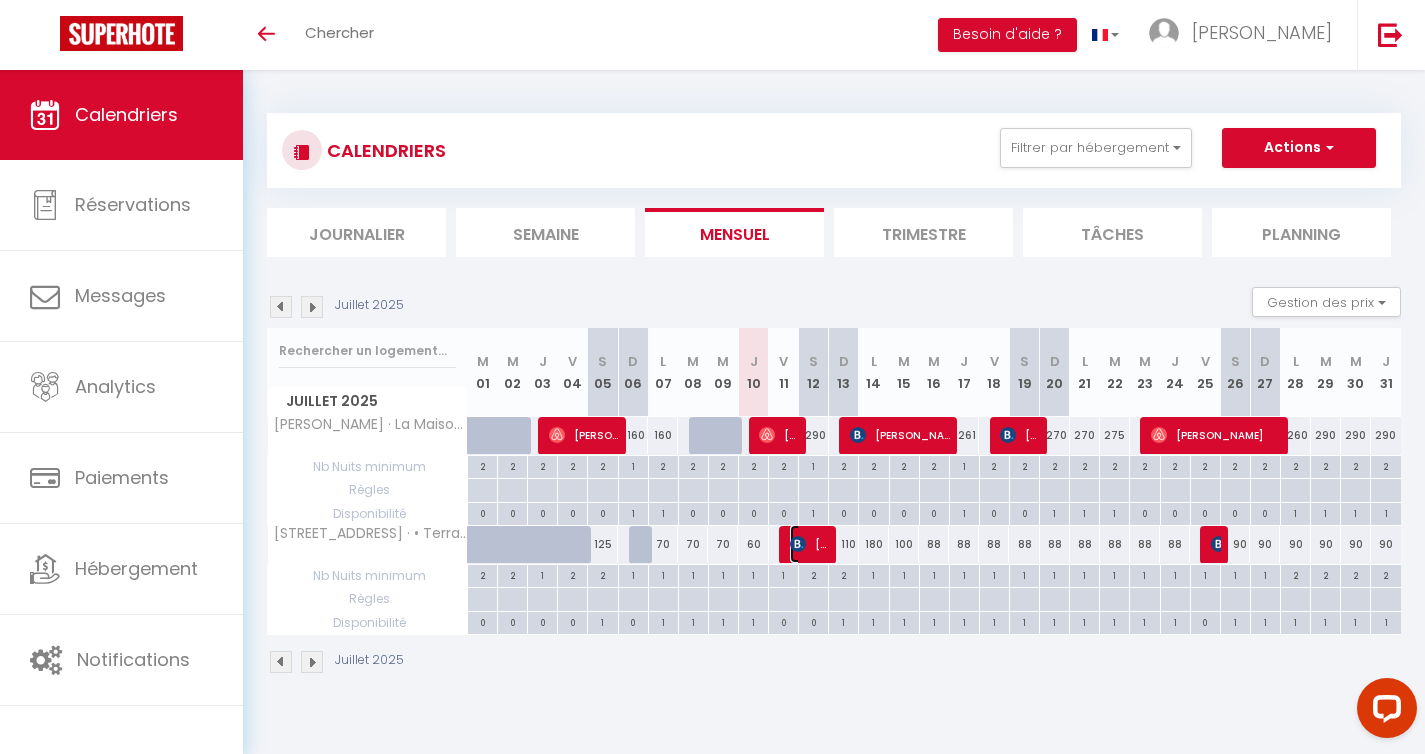 click on "[PERSON_NAME]" at bounding box center [810, 544] 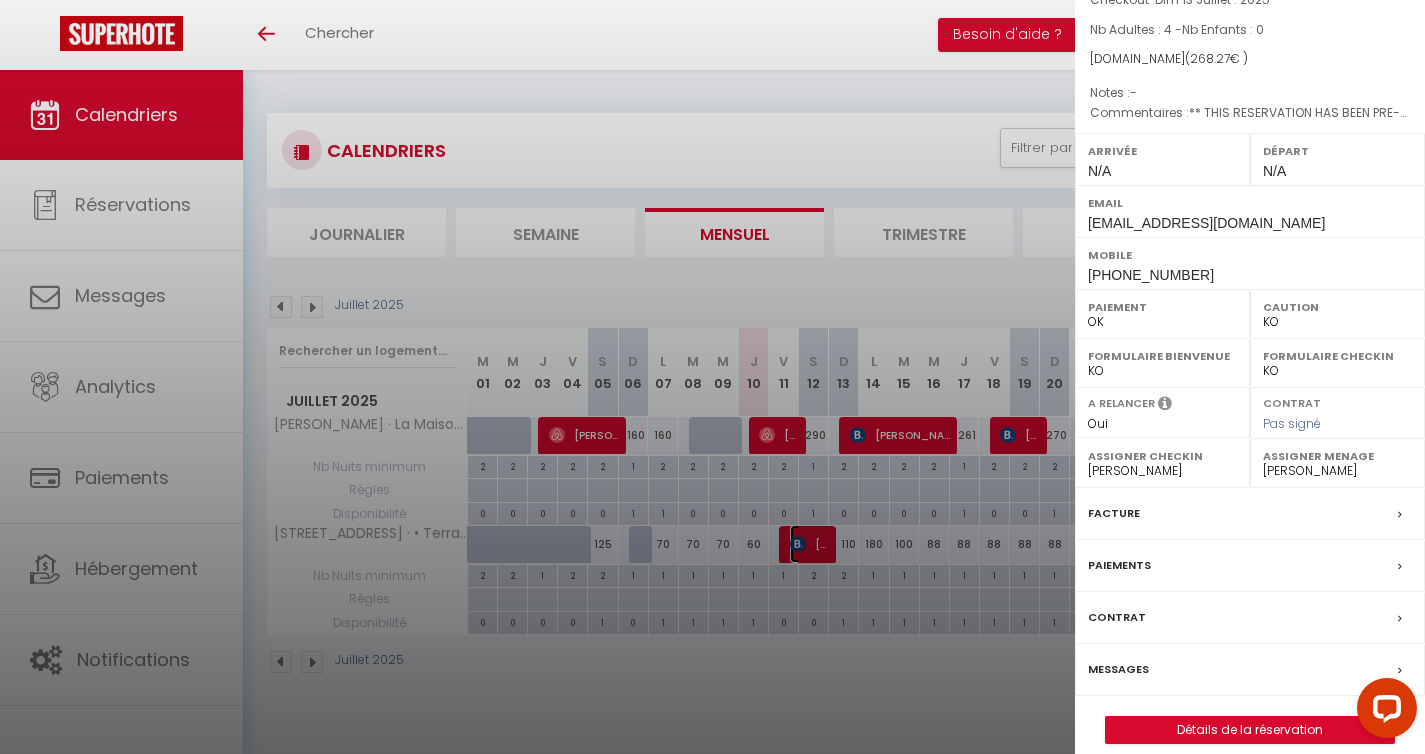 scroll, scrollTop: 0, scrollLeft: 0, axis: both 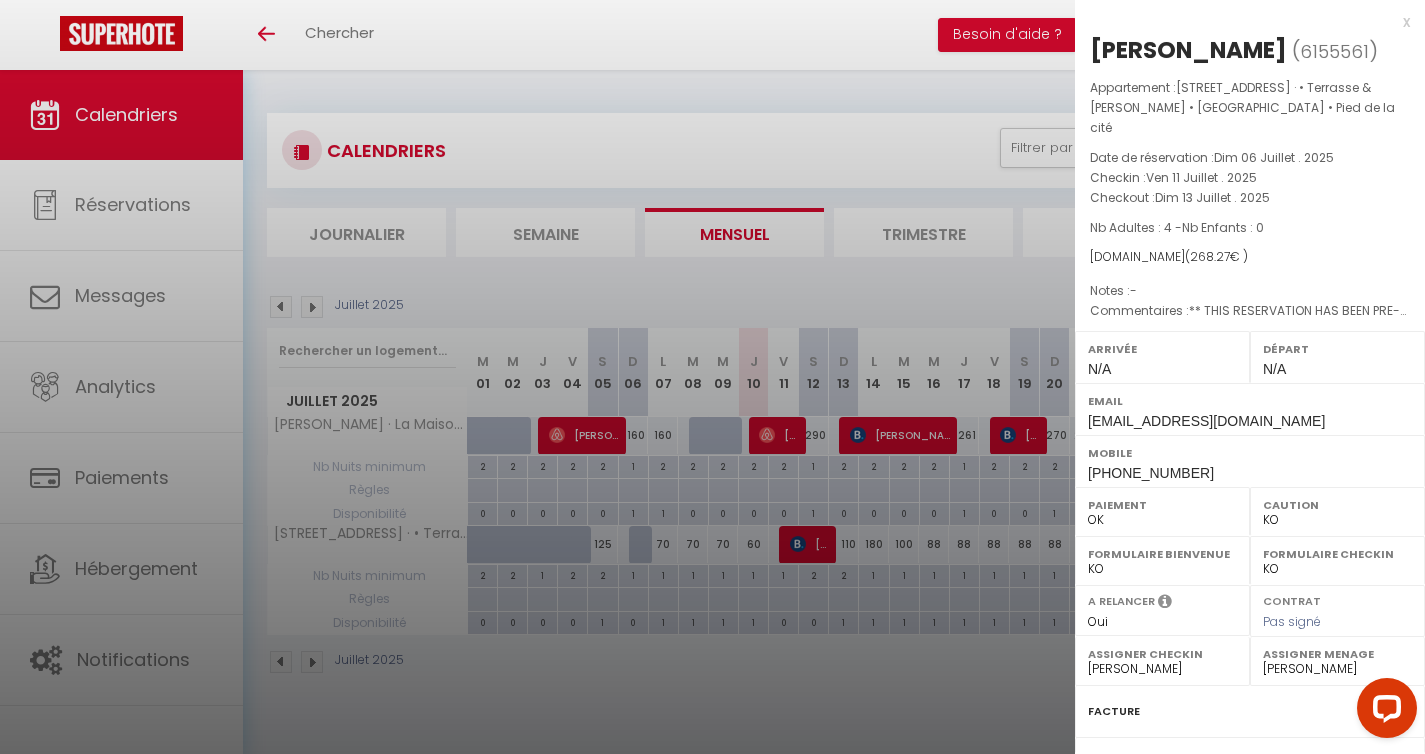 click at bounding box center (712, 377) 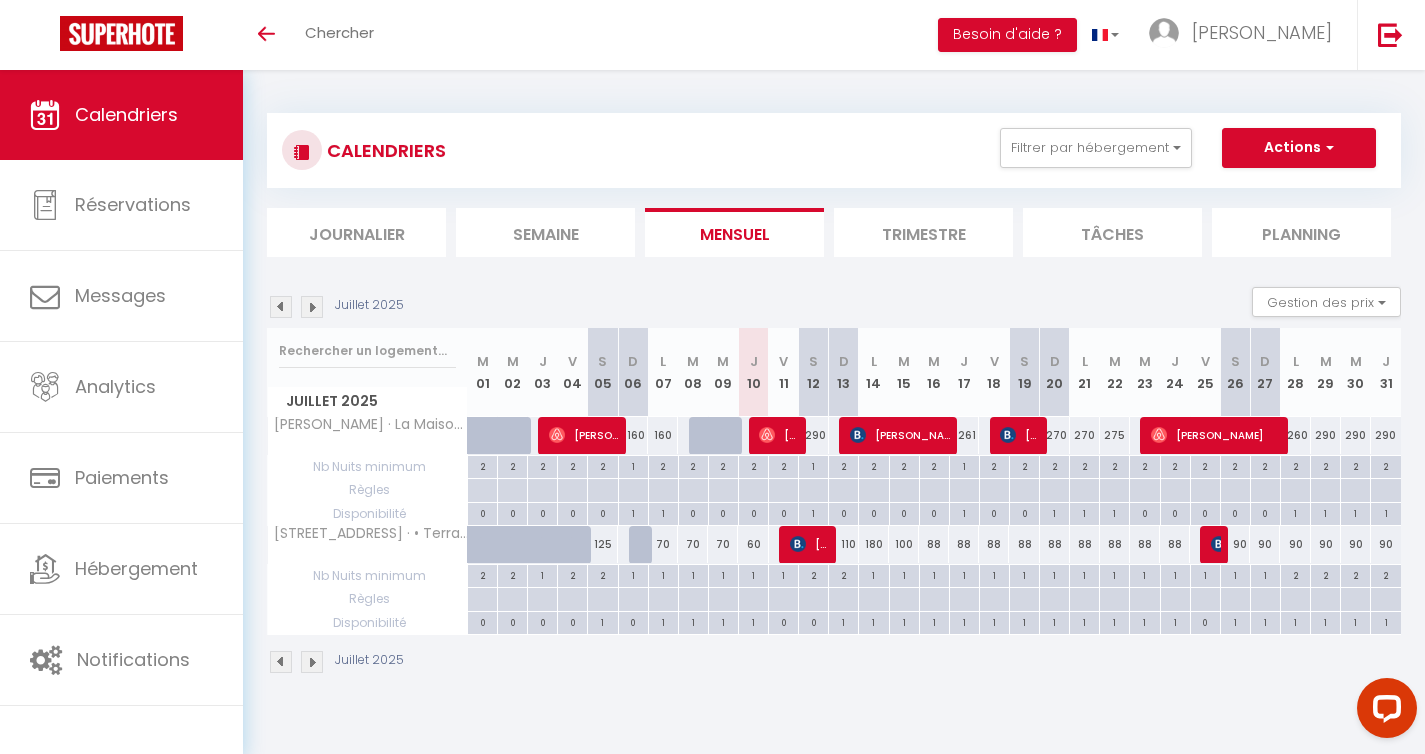 click on "270" at bounding box center [1055, 435] 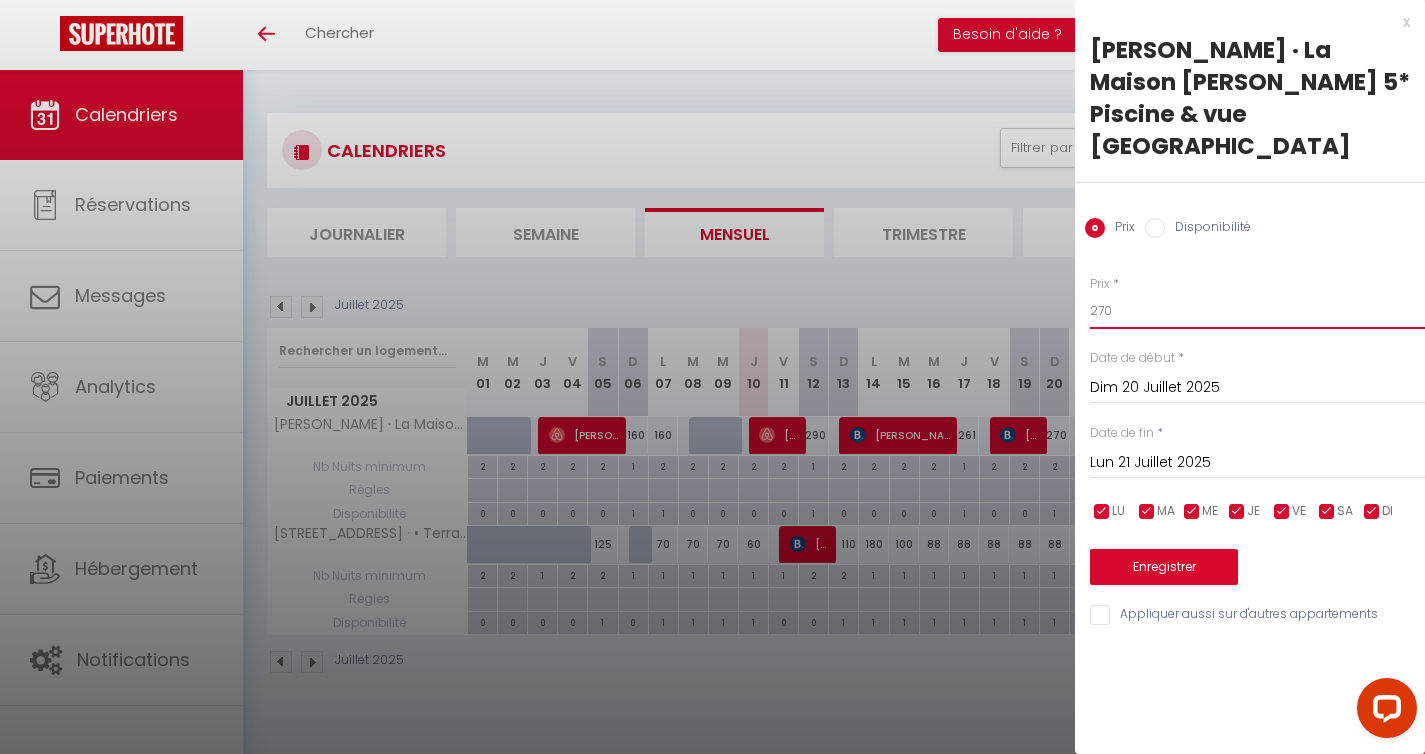 drag, startPoint x: 1123, startPoint y: 282, endPoint x: 1095, endPoint y: 282, distance: 28 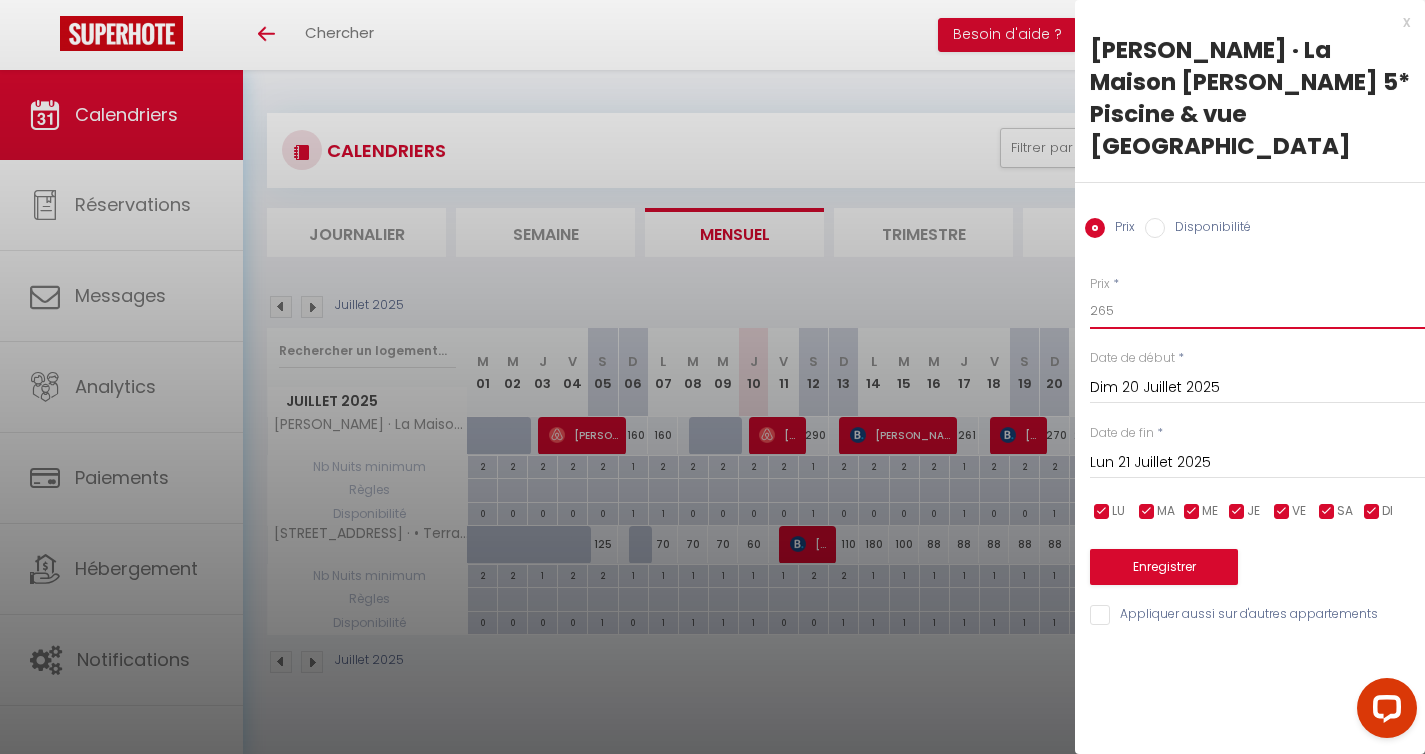type on "265" 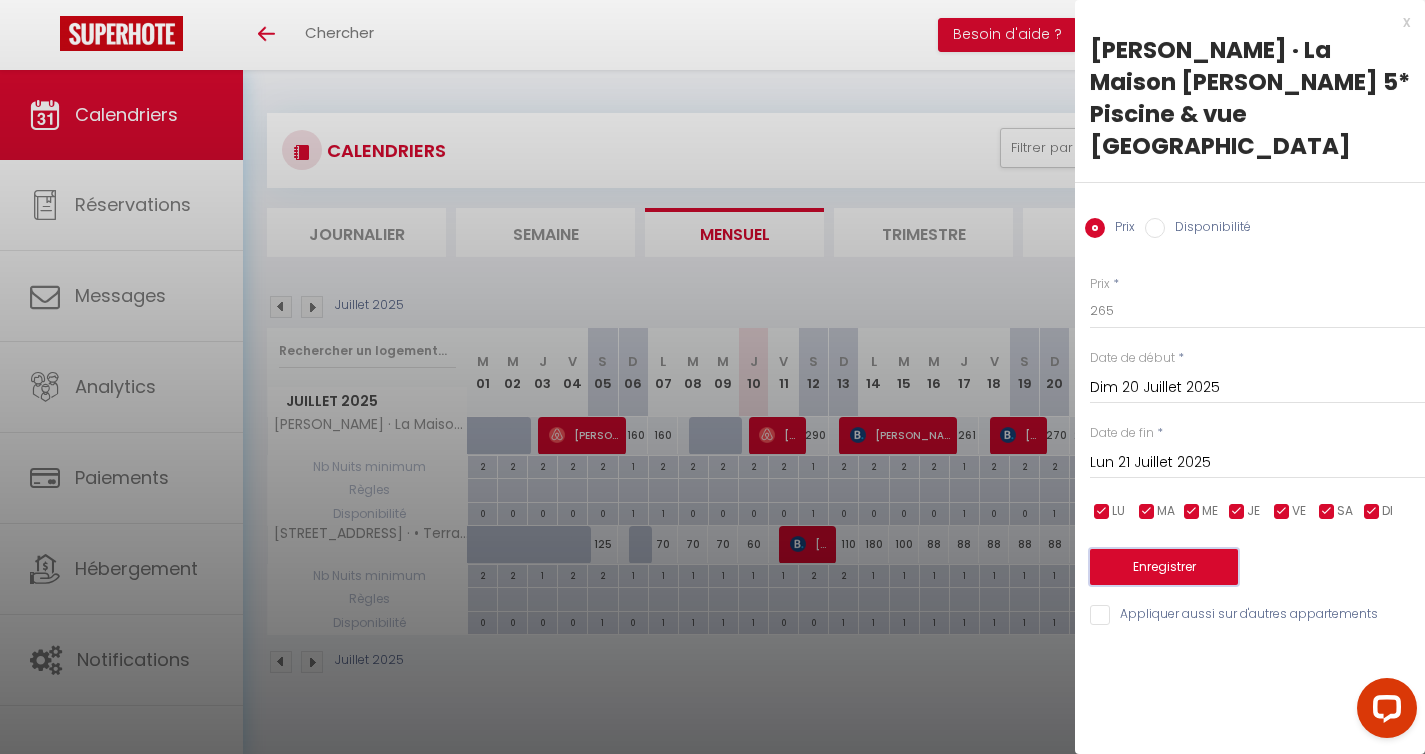 click on "Enregistrer" at bounding box center (1164, 567) 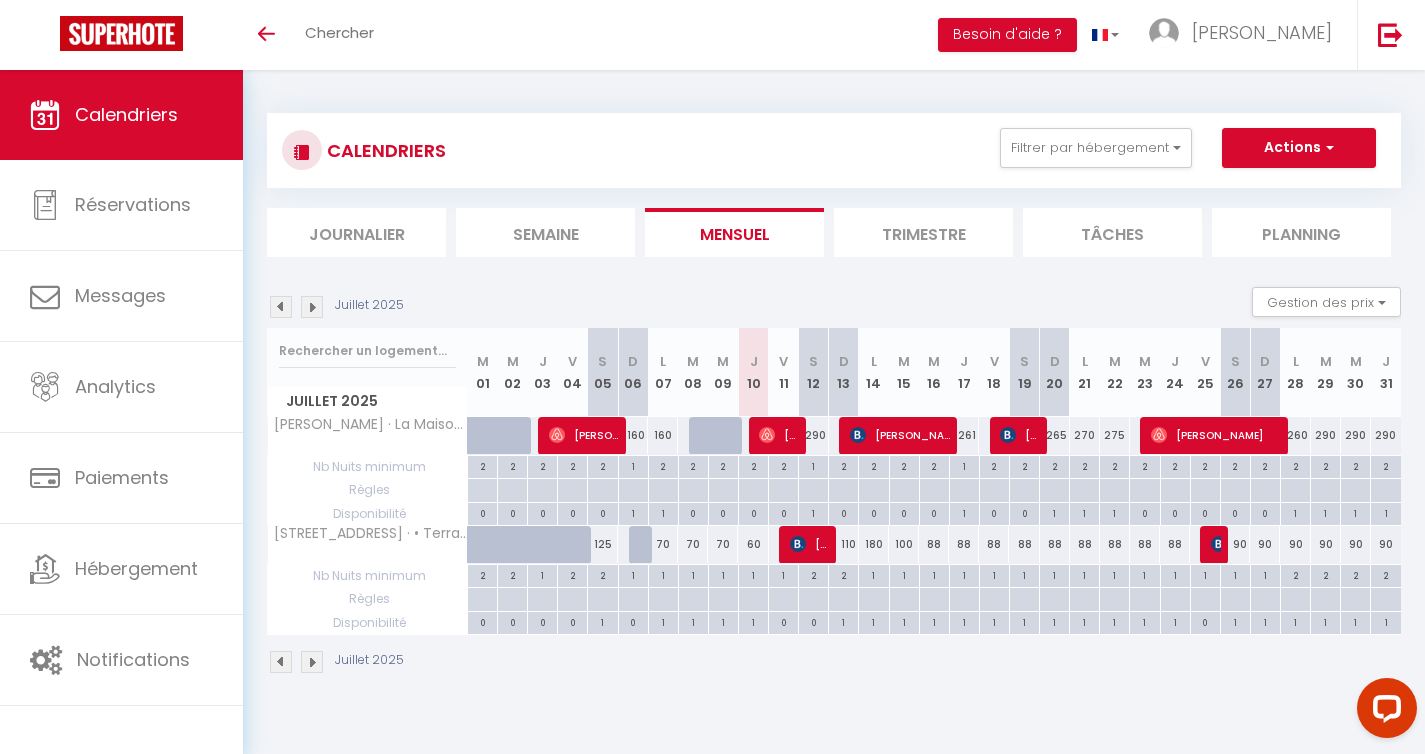 click at bounding box center (281, 307) 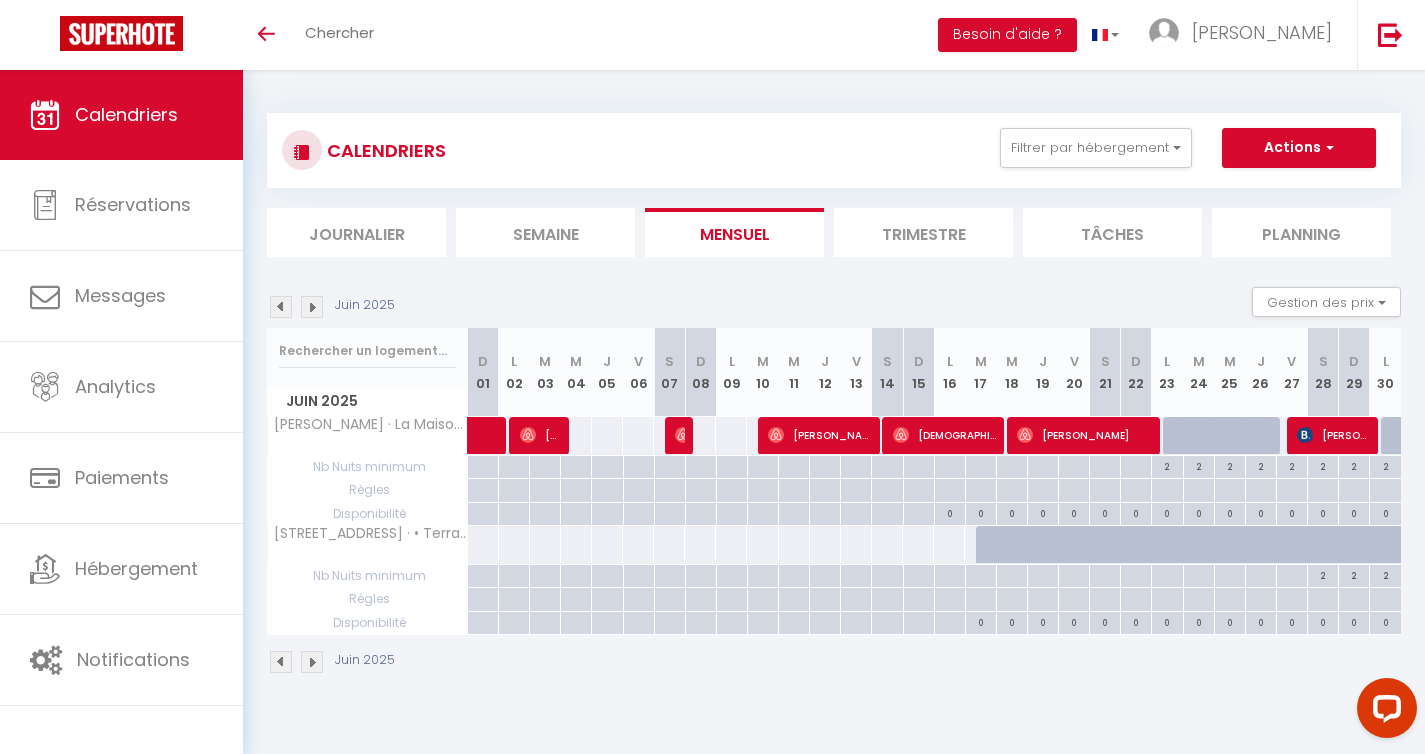 click on "Juin 2025" at bounding box center [334, 307] 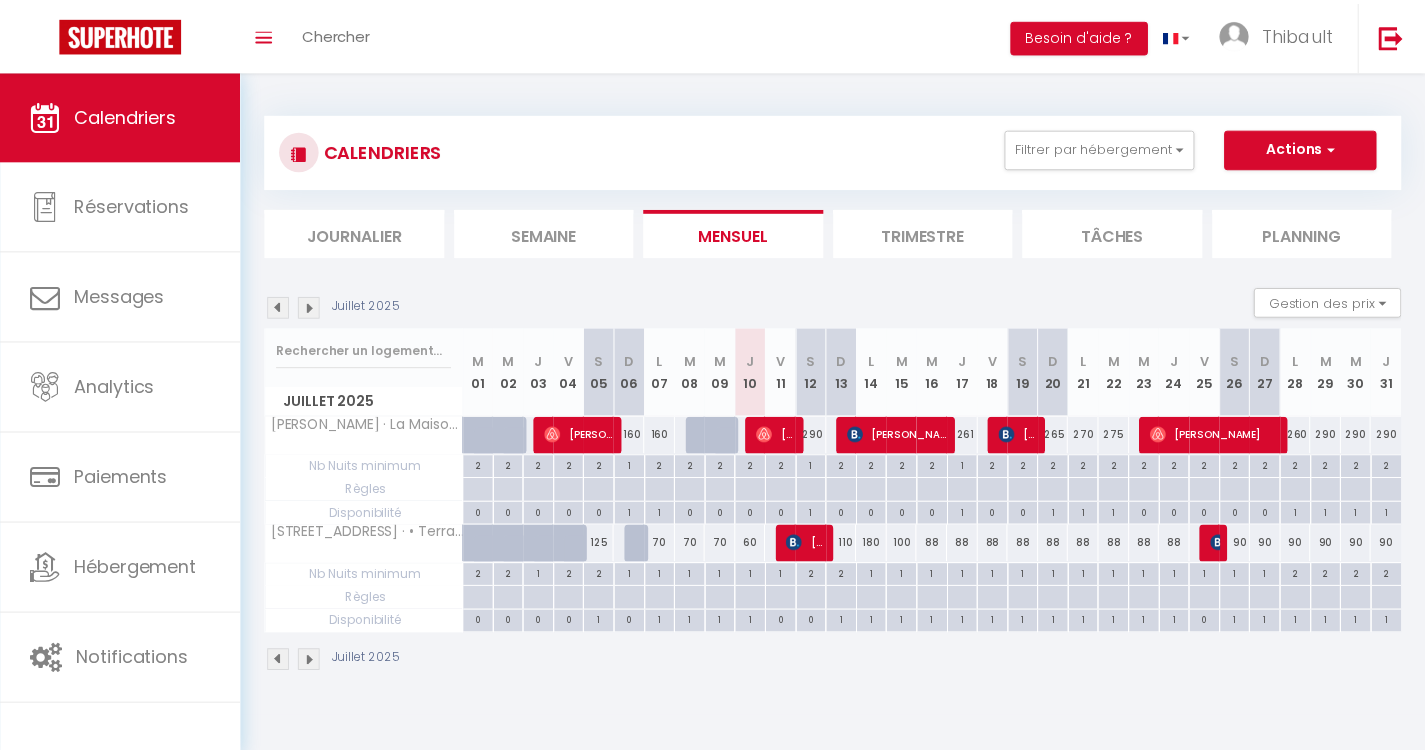 scroll, scrollTop: 0, scrollLeft: 0, axis: both 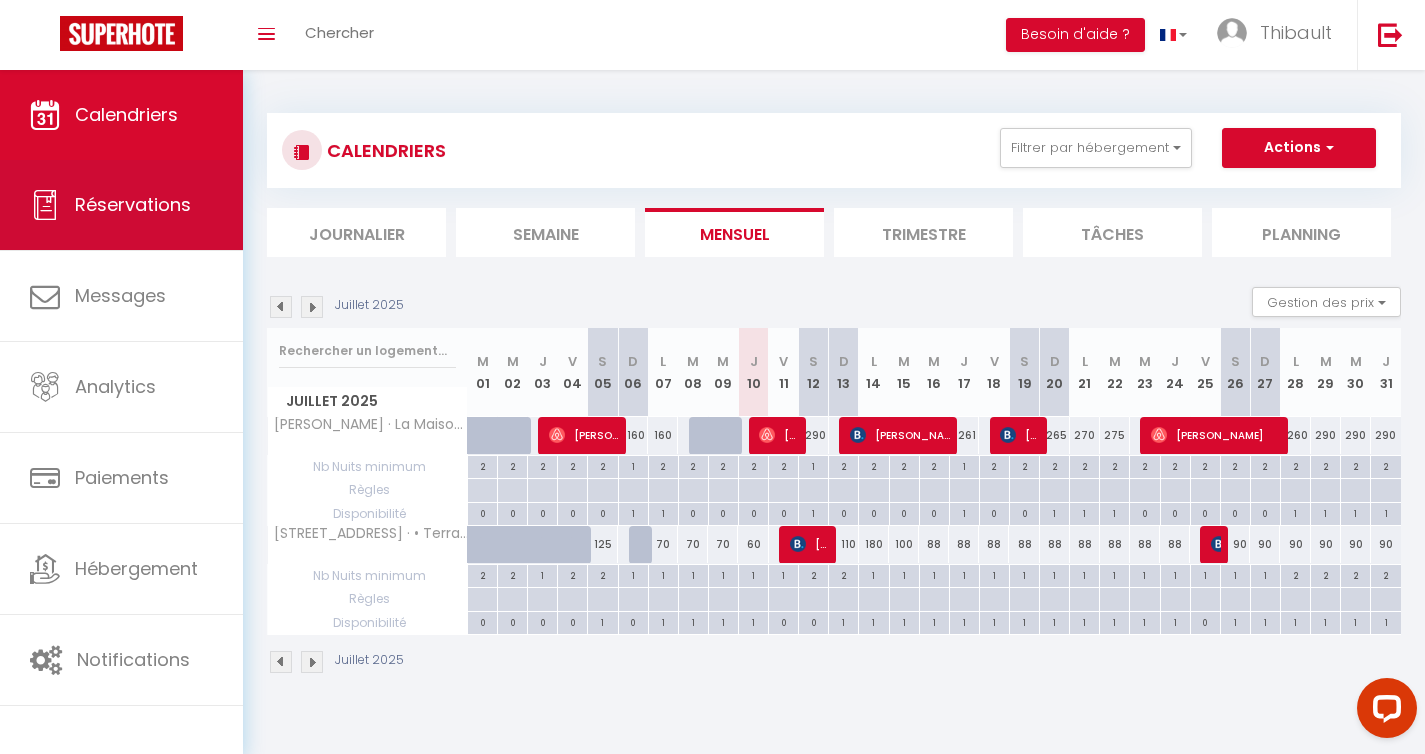 click on "Réservations" at bounding box center [133, 204] 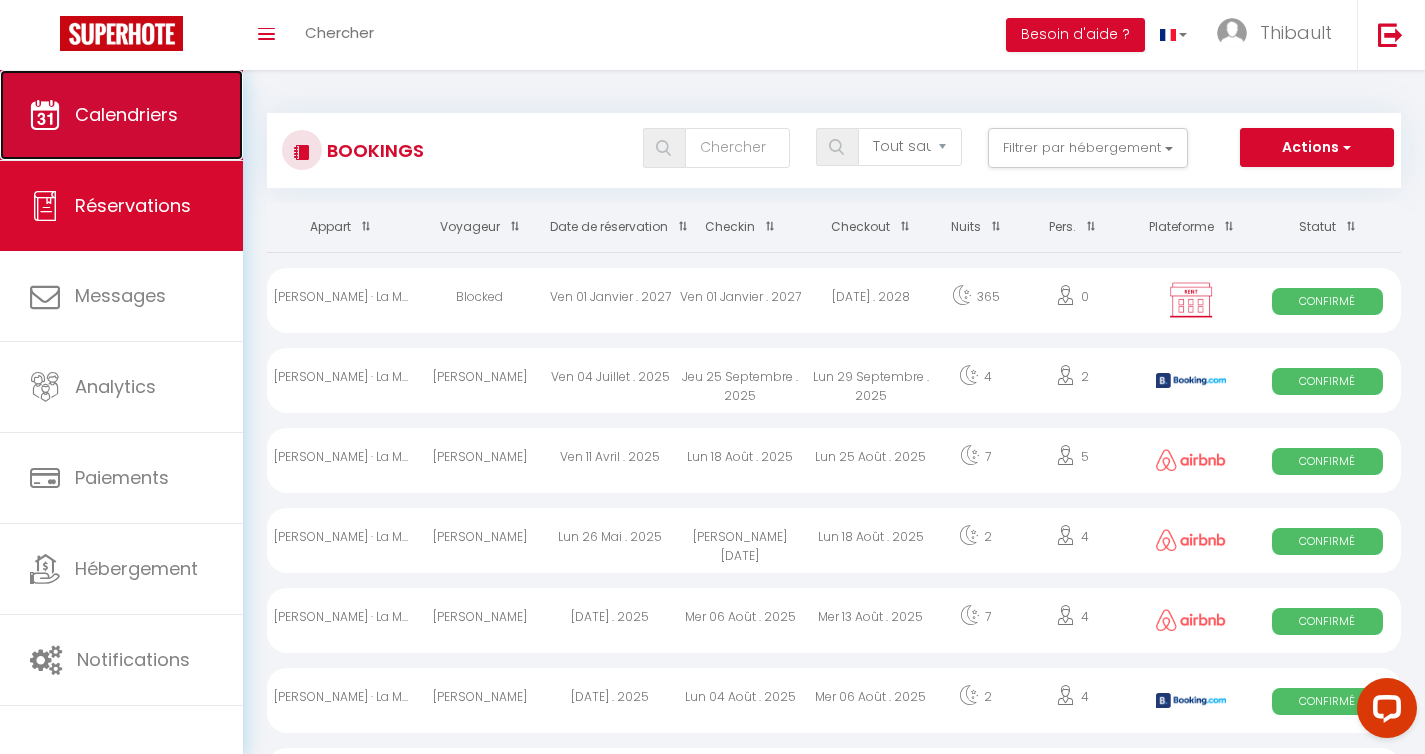 click on "Calendriers" at bounding box center (126, 114) 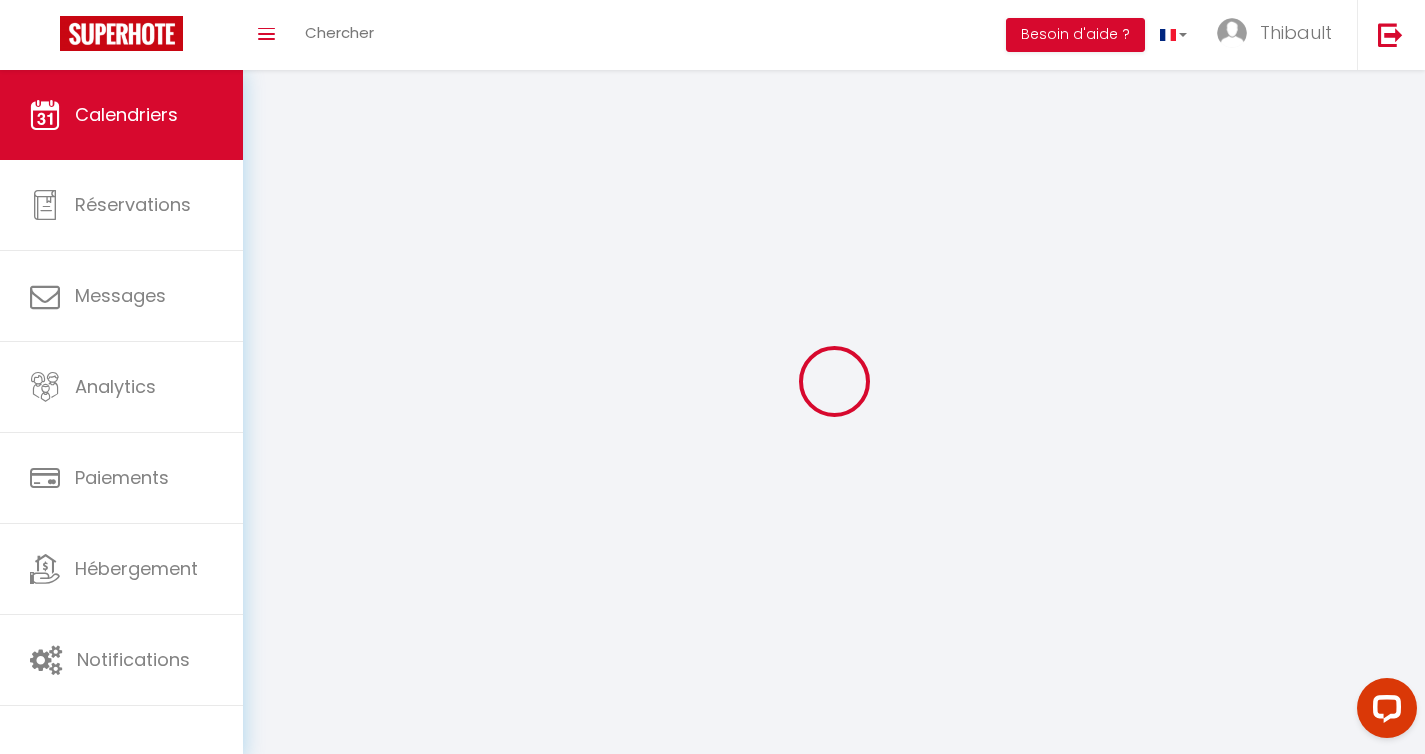 select 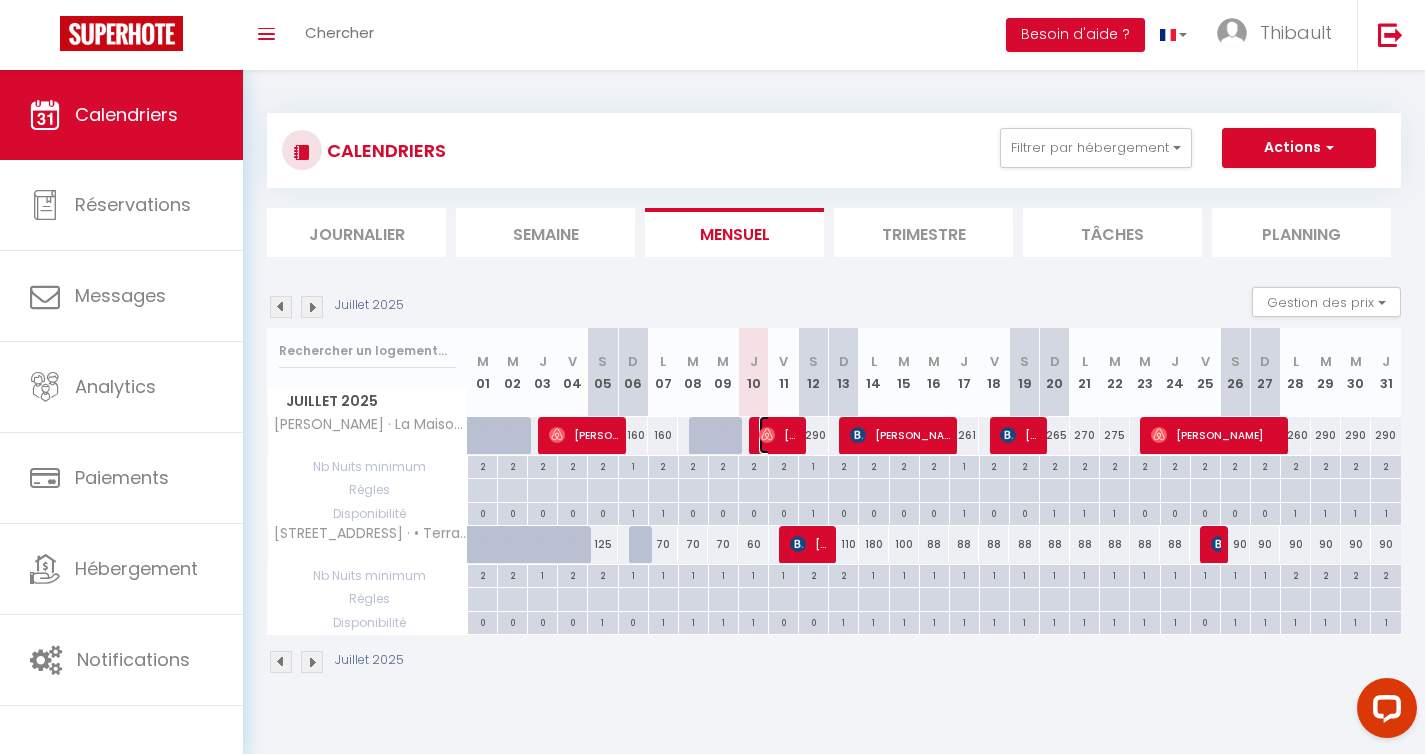 click at bounding box center (767, 435) 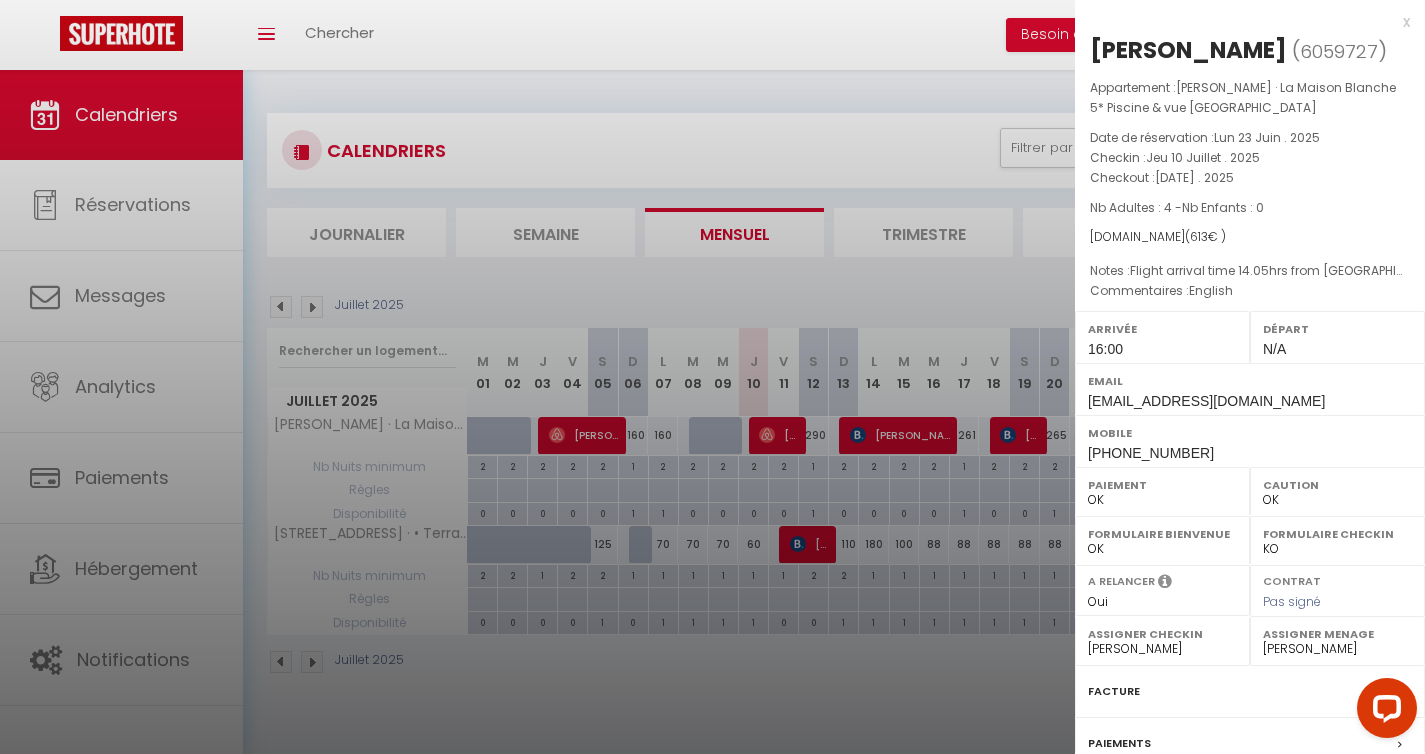 click on "x" at bounding box center [1242, 22] 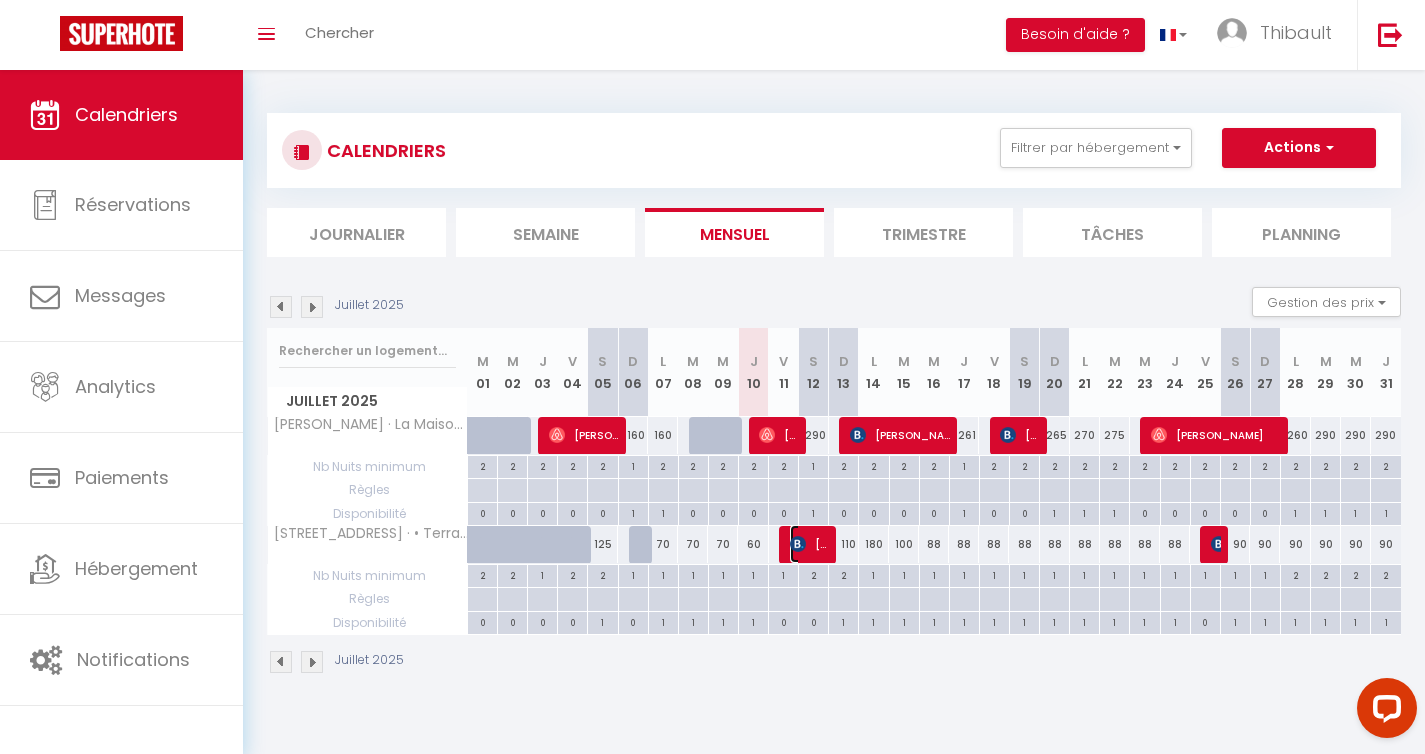 click on "[PERSON_NAME]" at bounding box center [810, 544] 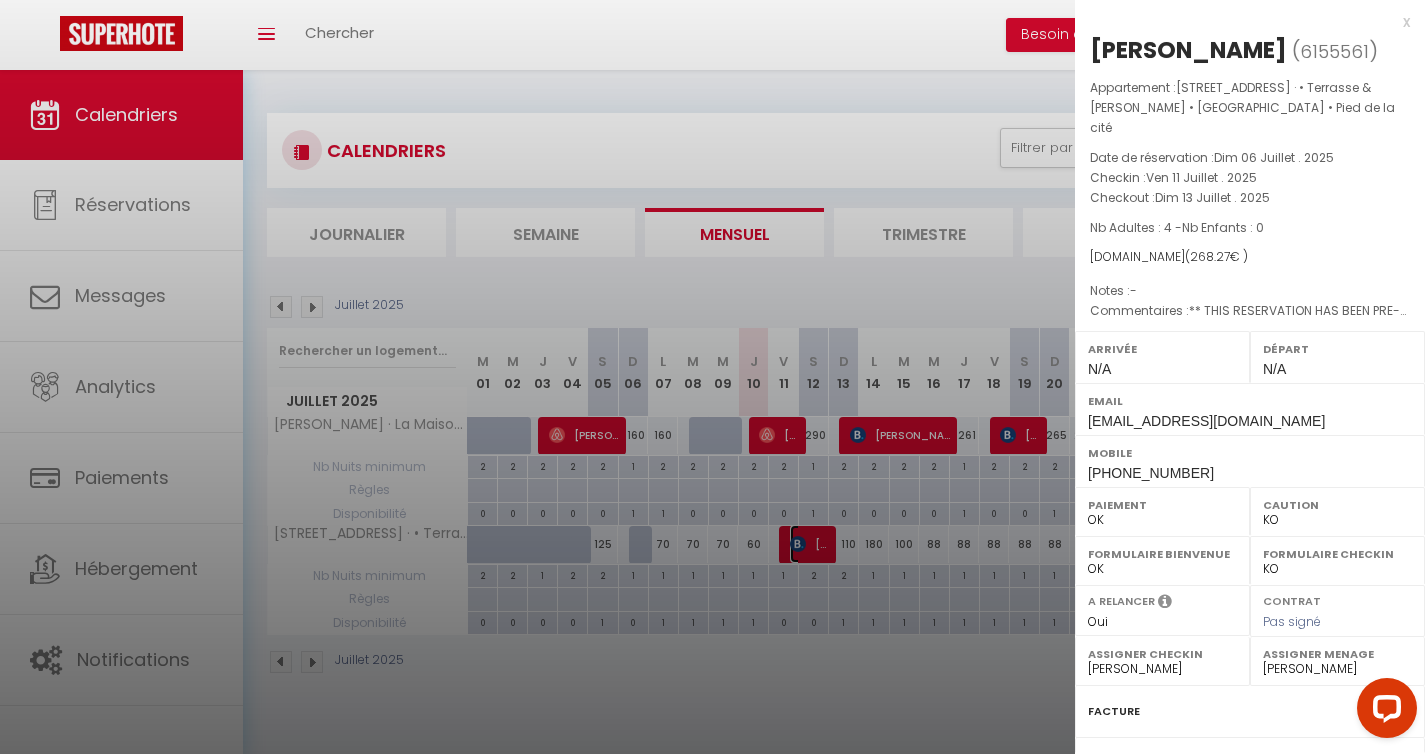 scroll, scrollTop: 198, scrollLeft: 0, axis: vertical 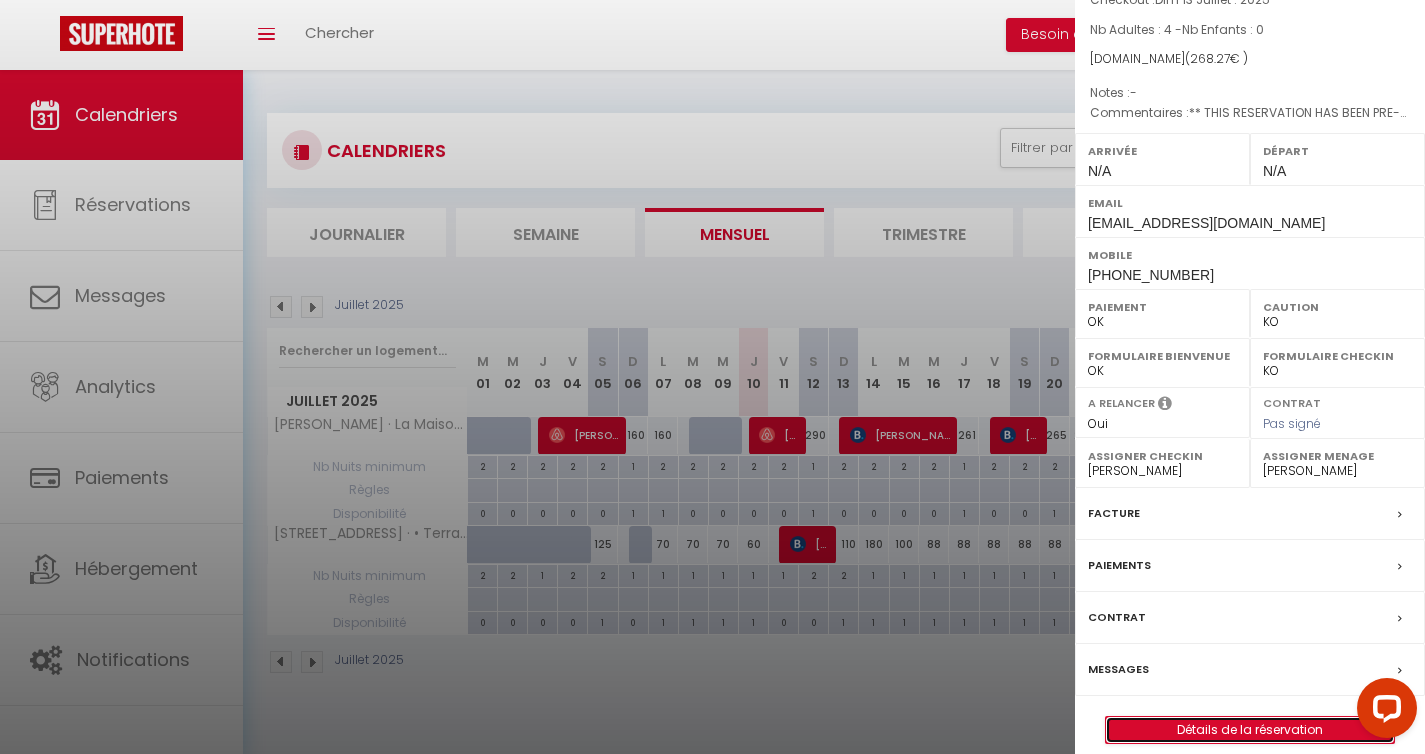 click on "Détails de la réservation" at bounding box center [1250, 730] 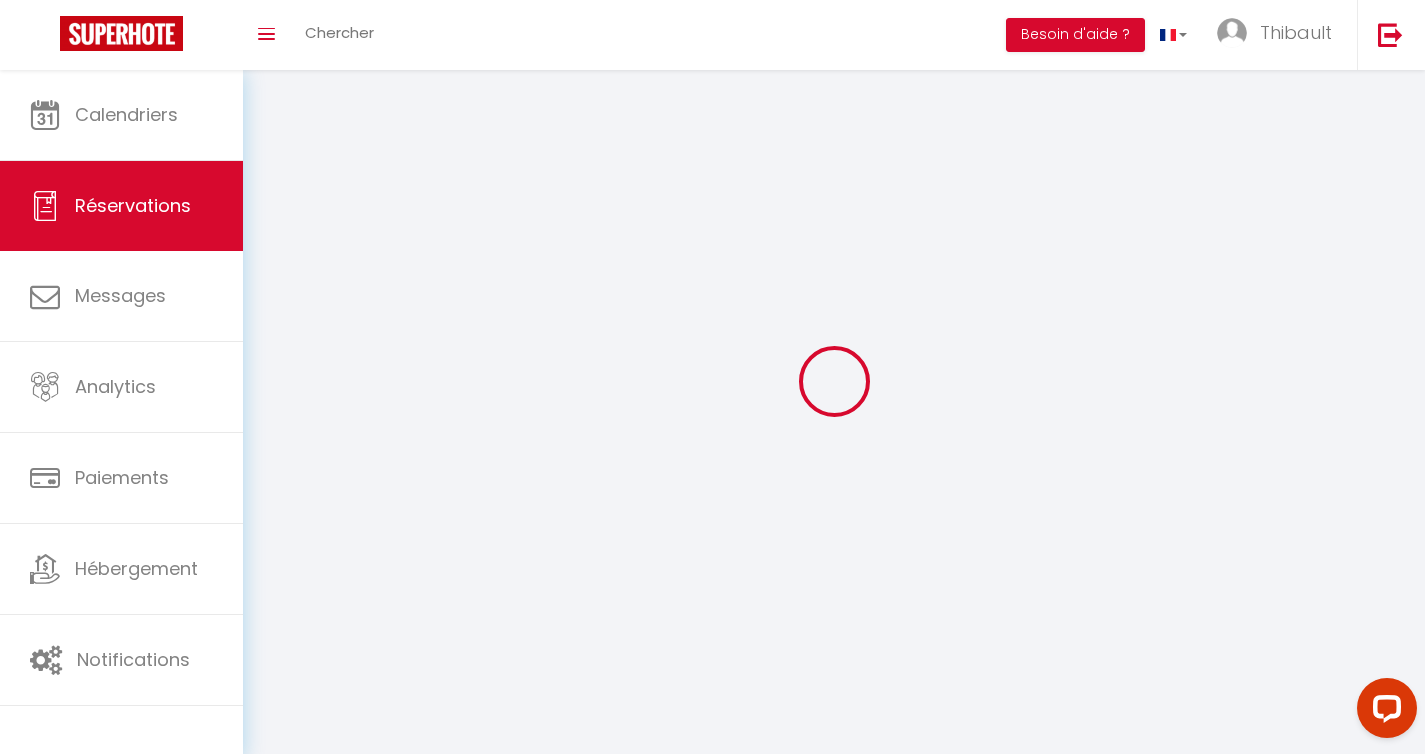 type on "[PERSON_NAME]" 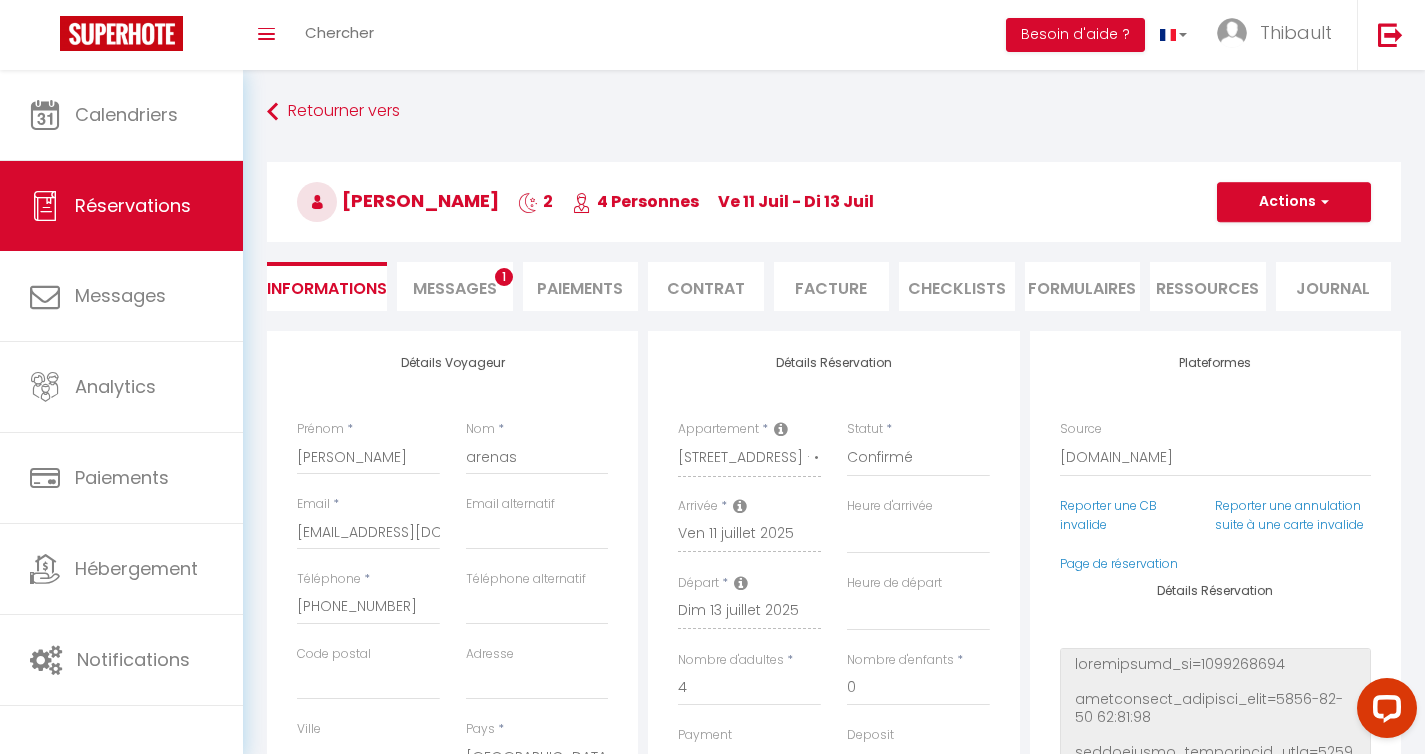 type on "32" 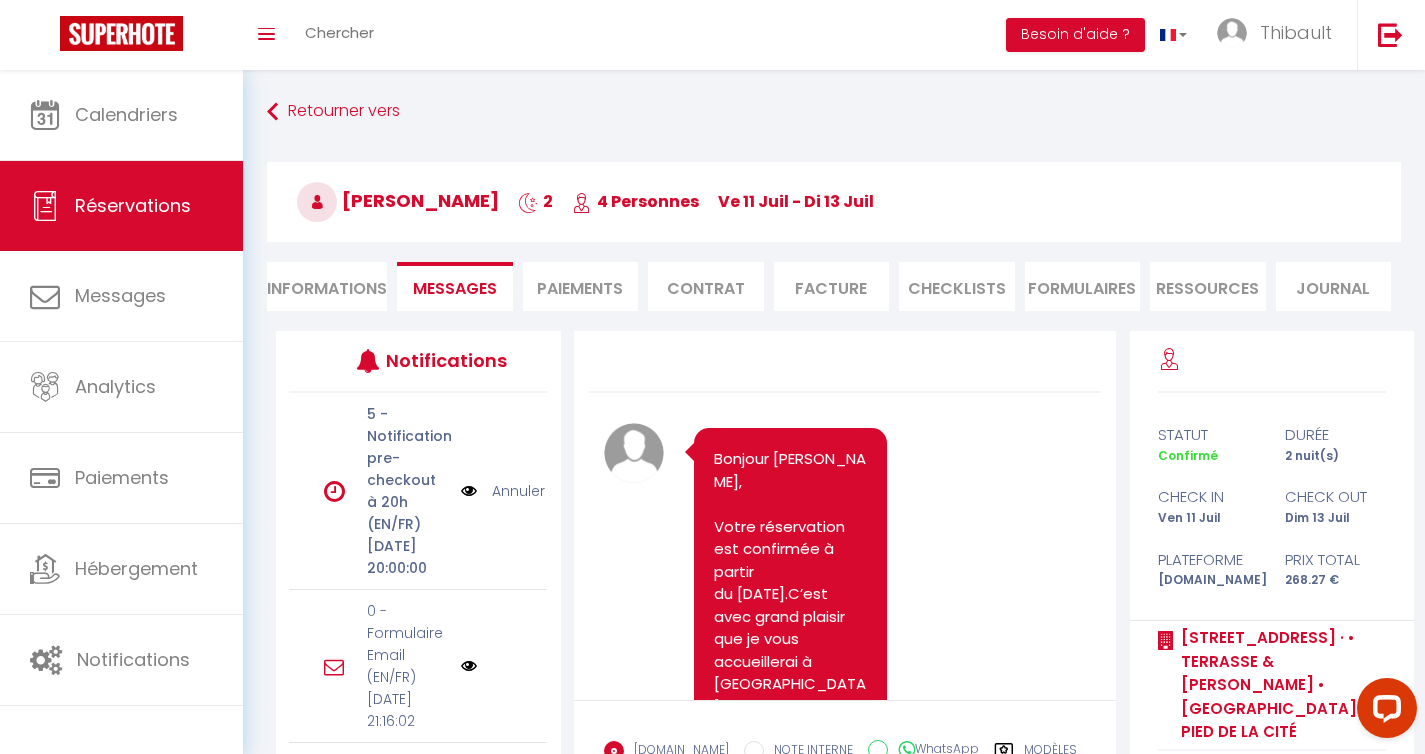 scroll, scrollTop: 190, scrollLeft: 0, axis: vertical 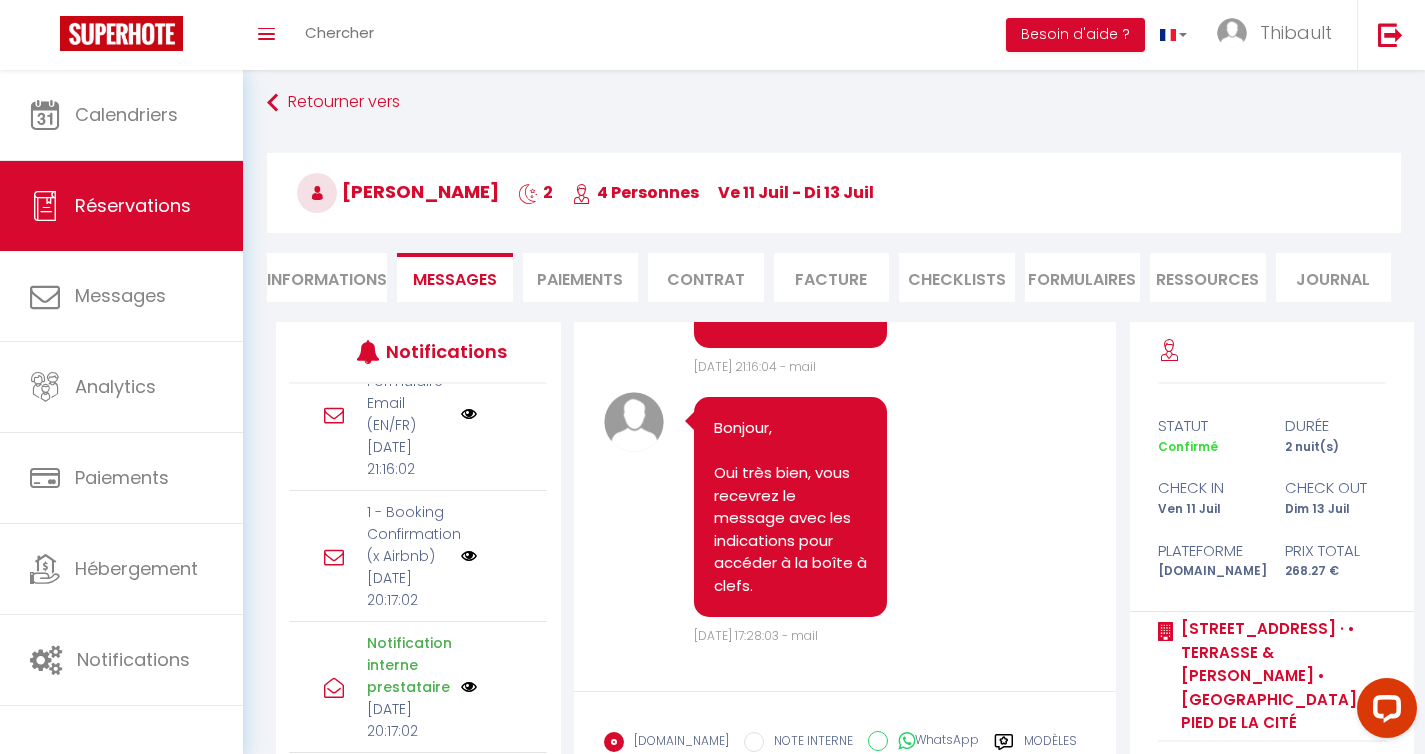 click on "Informations" at bounding box center [327, 277] 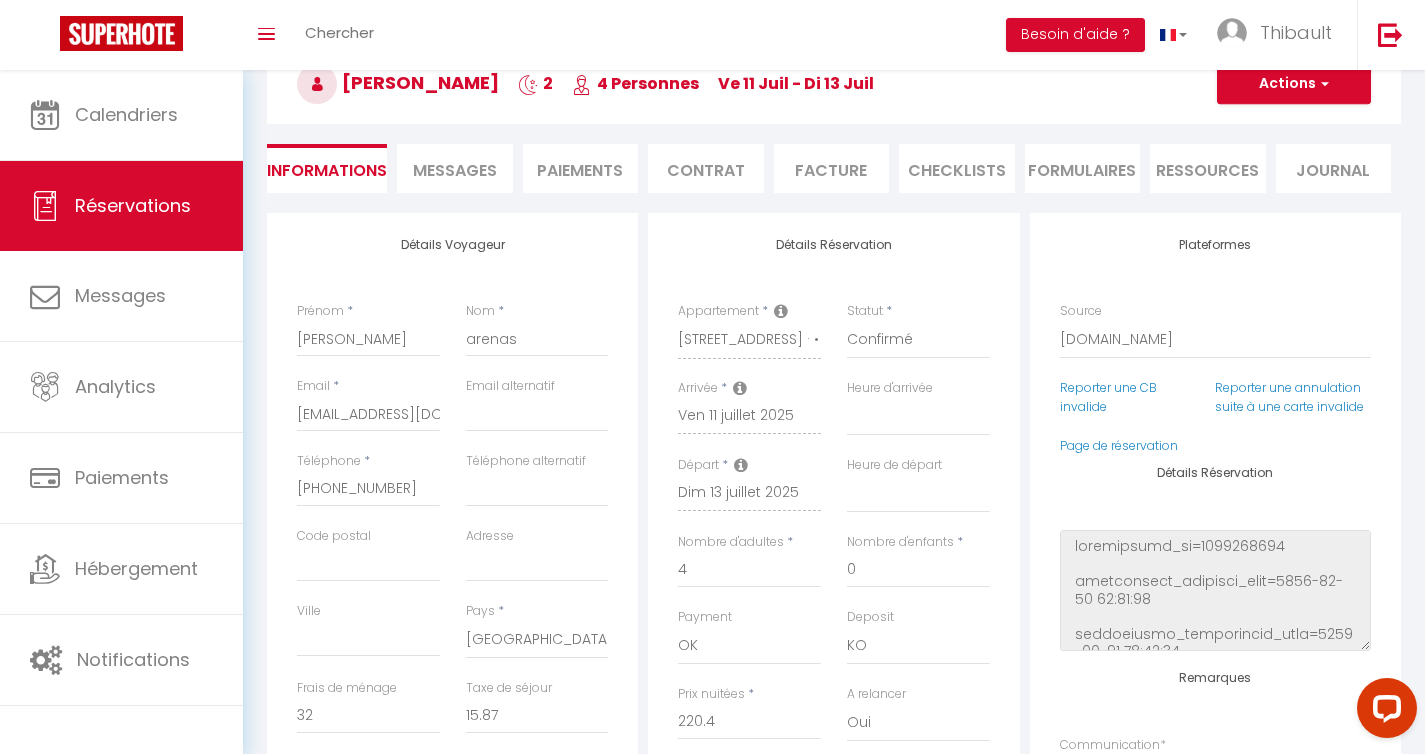 scroll, scrollTop: 205, scrollLeft: 0, axis: vertical 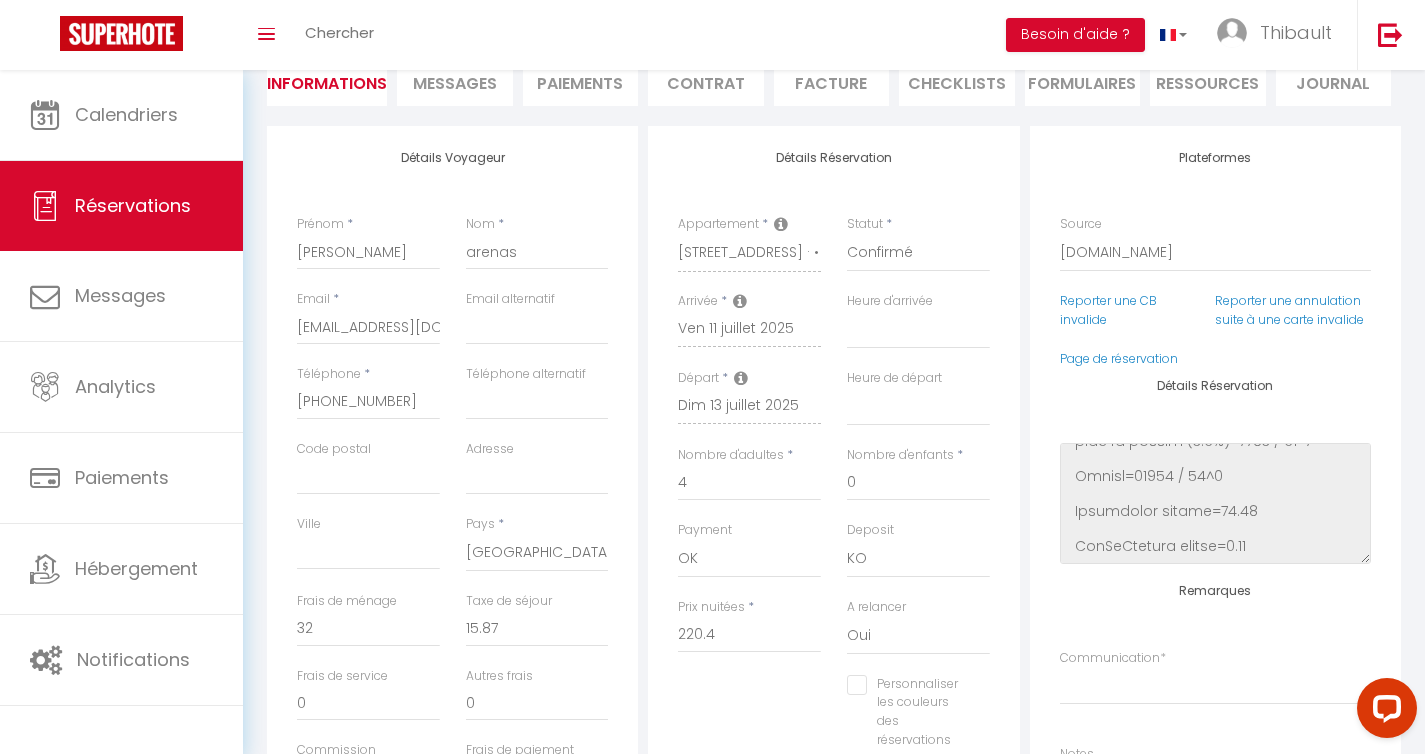 select 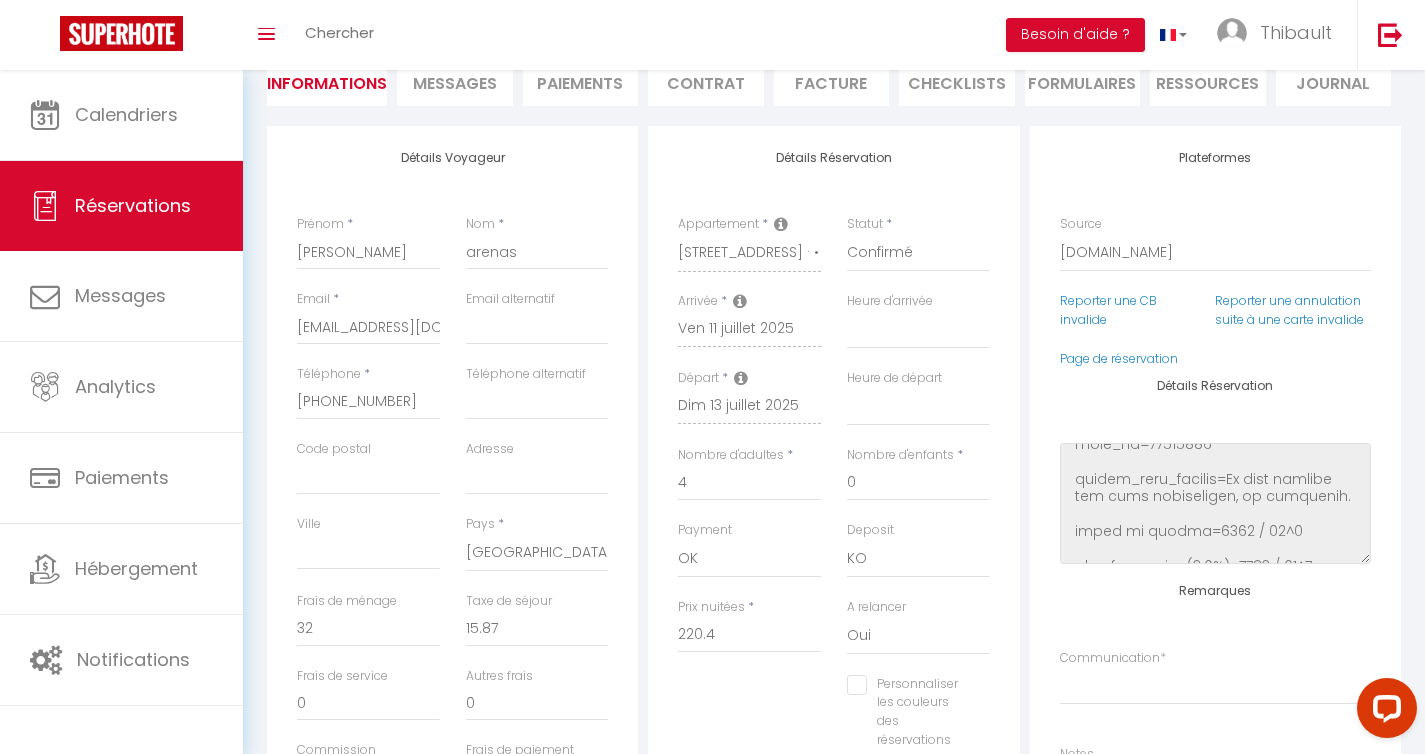 select 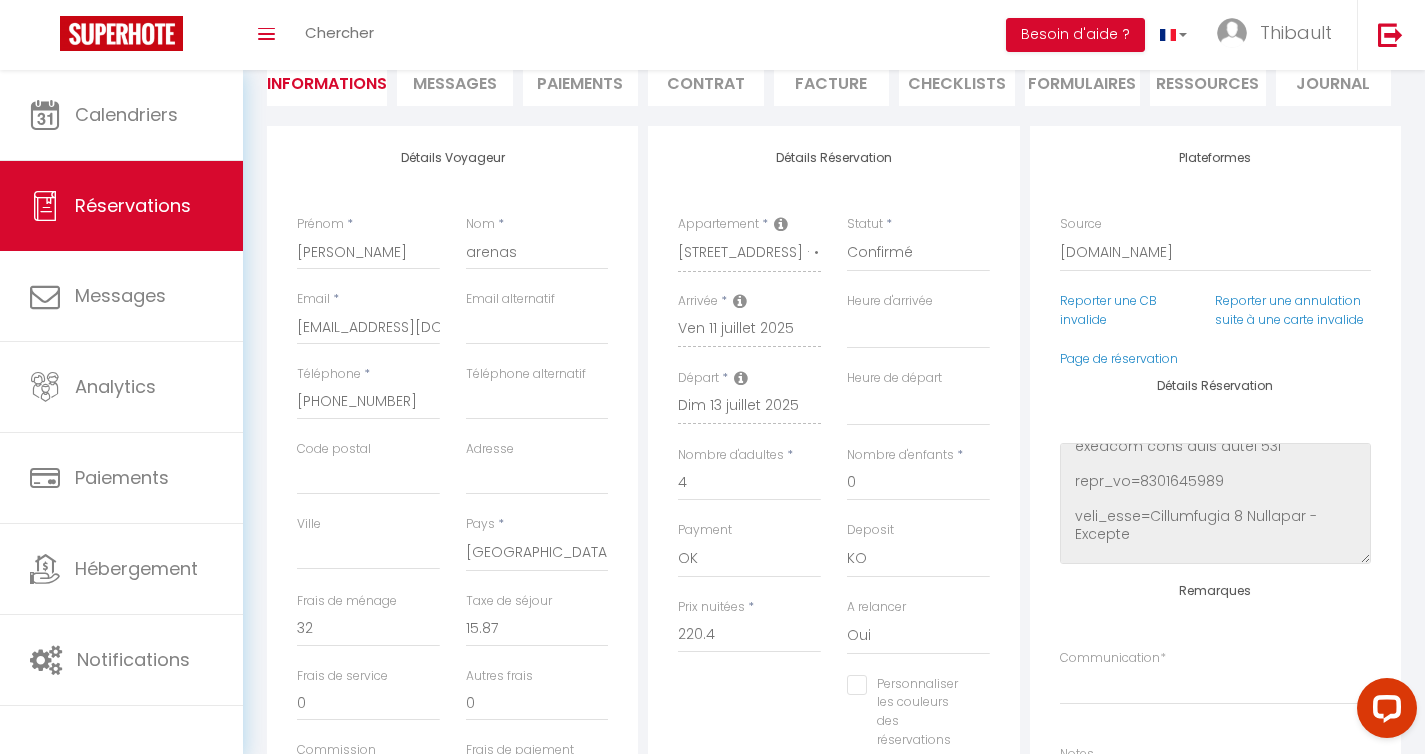 scroll, scrollTop: 272, scrollLeft: 0, axis: vertical 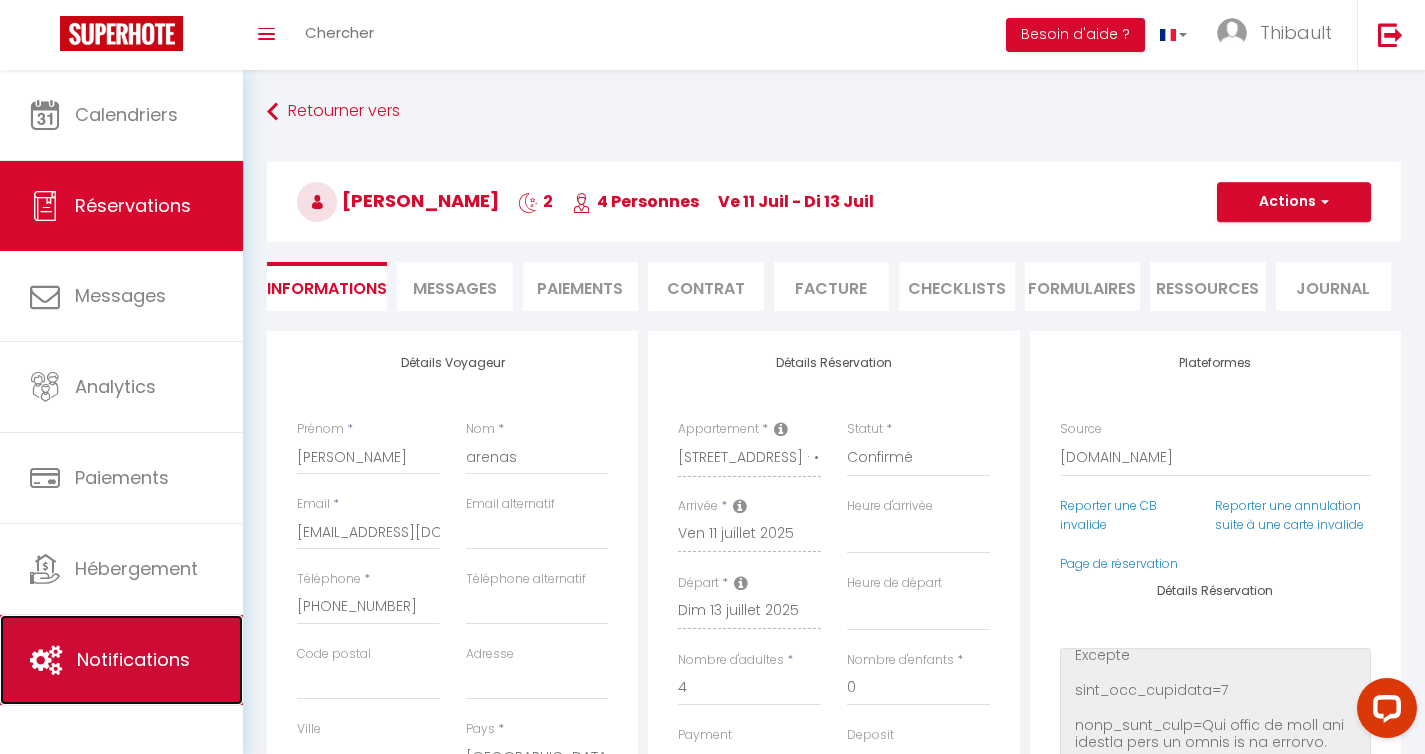 click on "Notifications" at bounding box center (121, 660) 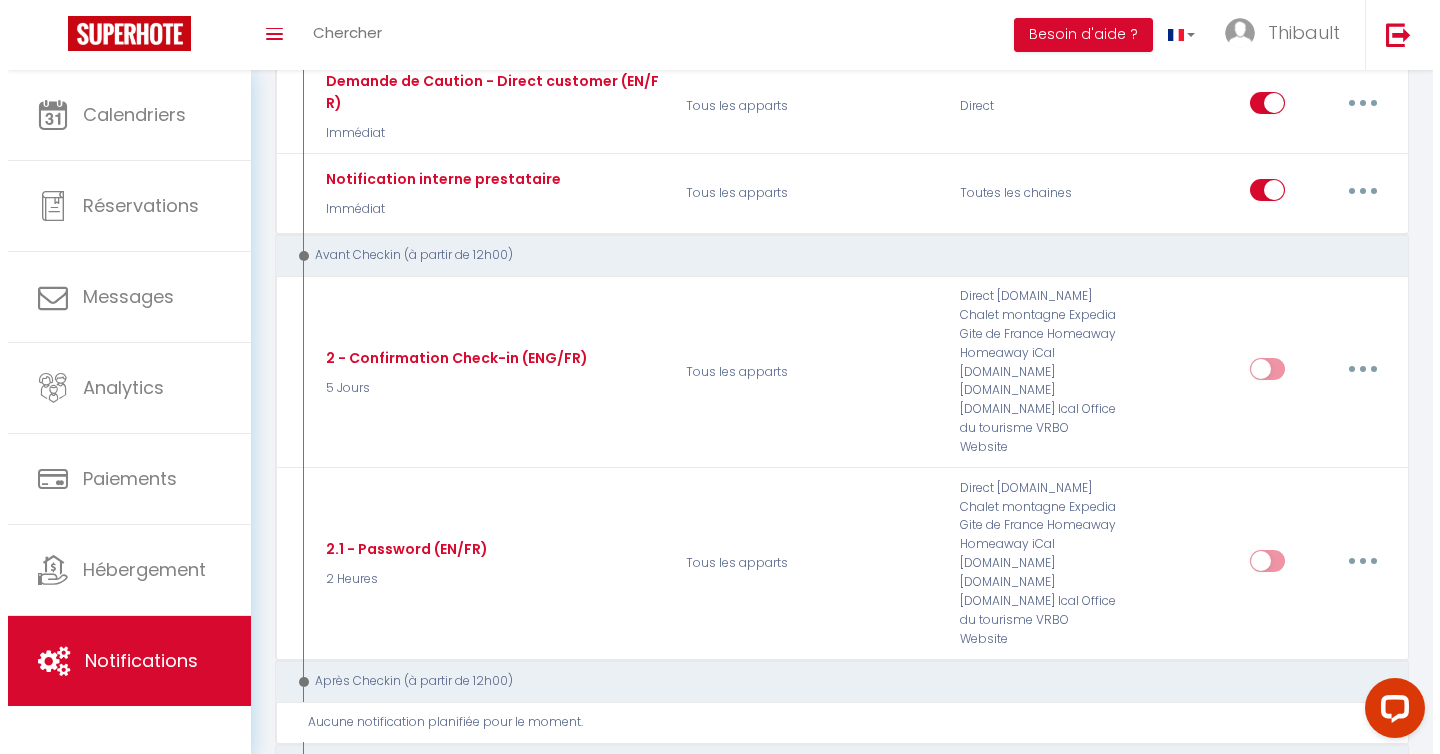 scroll, scrollTop: 567, scrollLeft: 0, axis: vertical 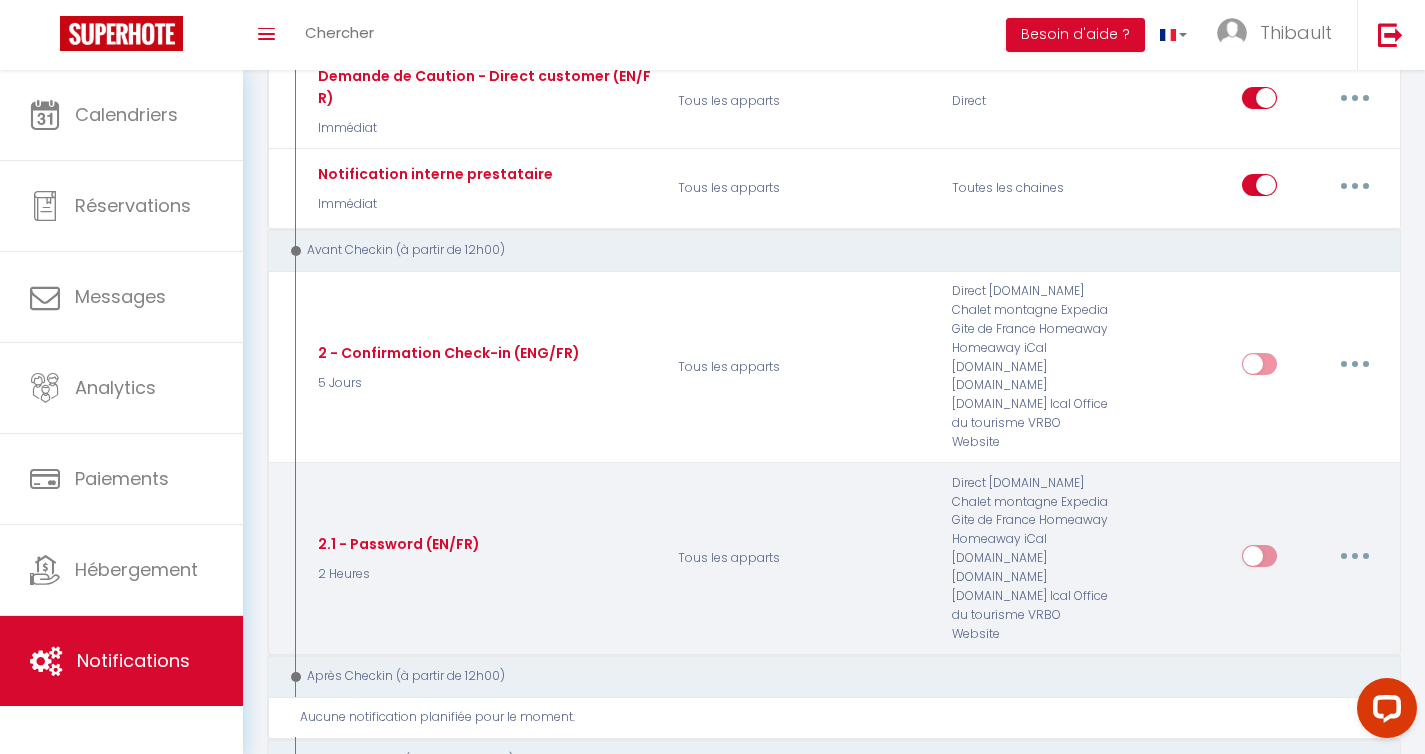 click at bounding box center (1355, 556) 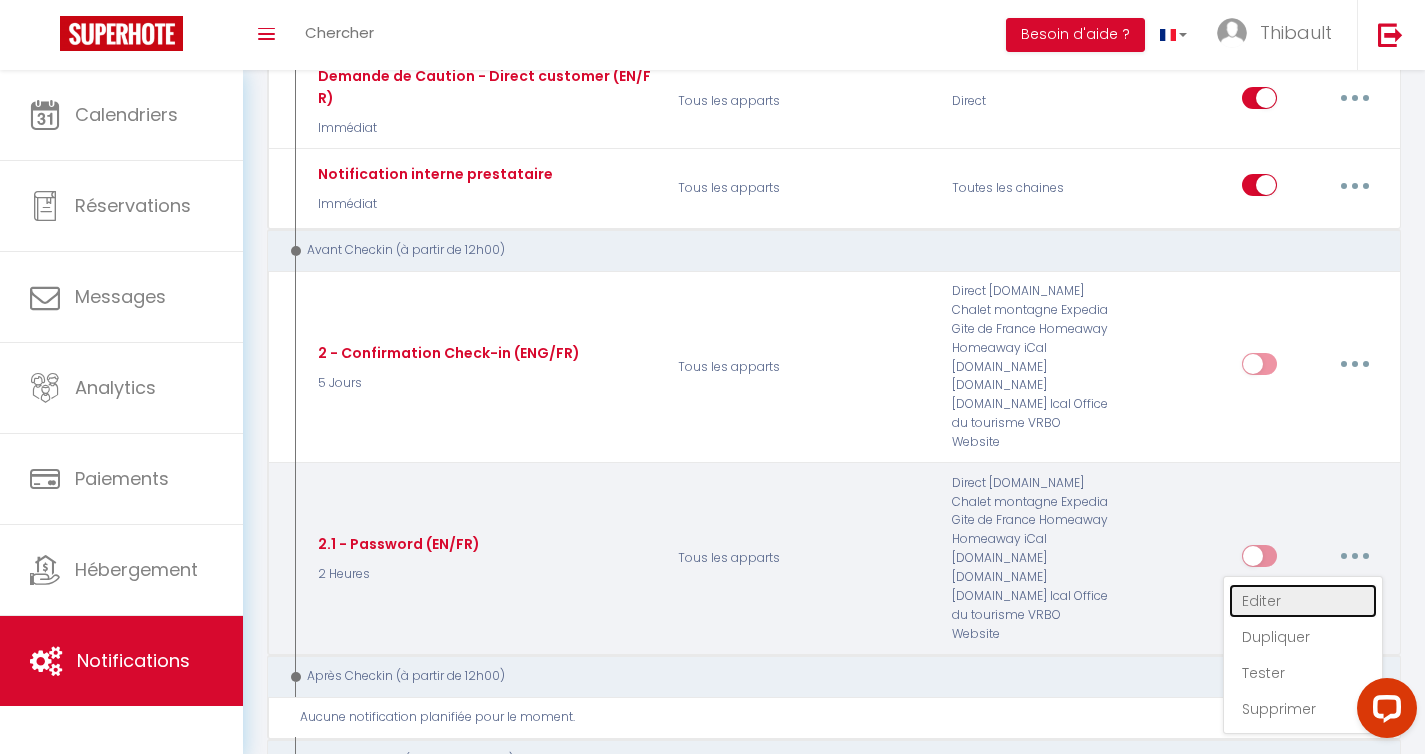 click on "Editer" at bounding box center (1303, 601) 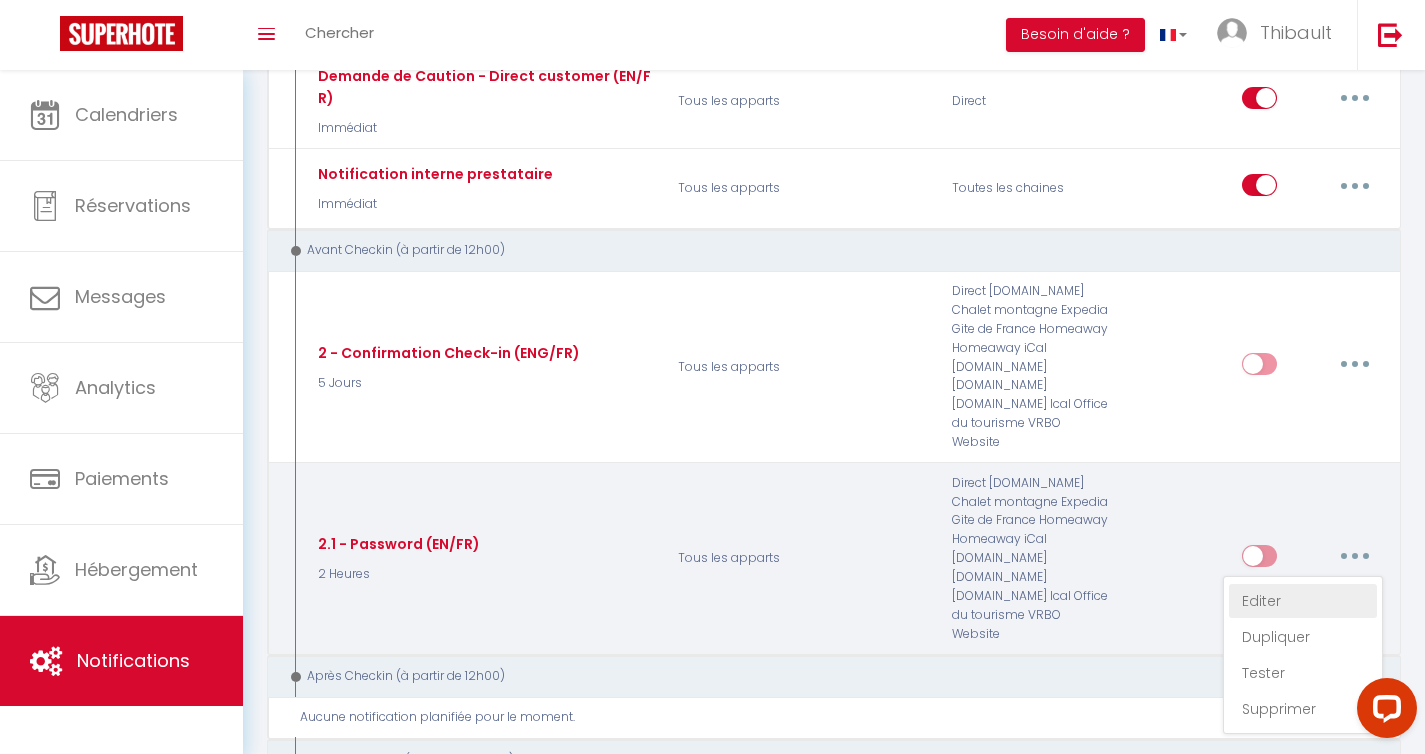 type on "2.1 - Password (EN/FR)" 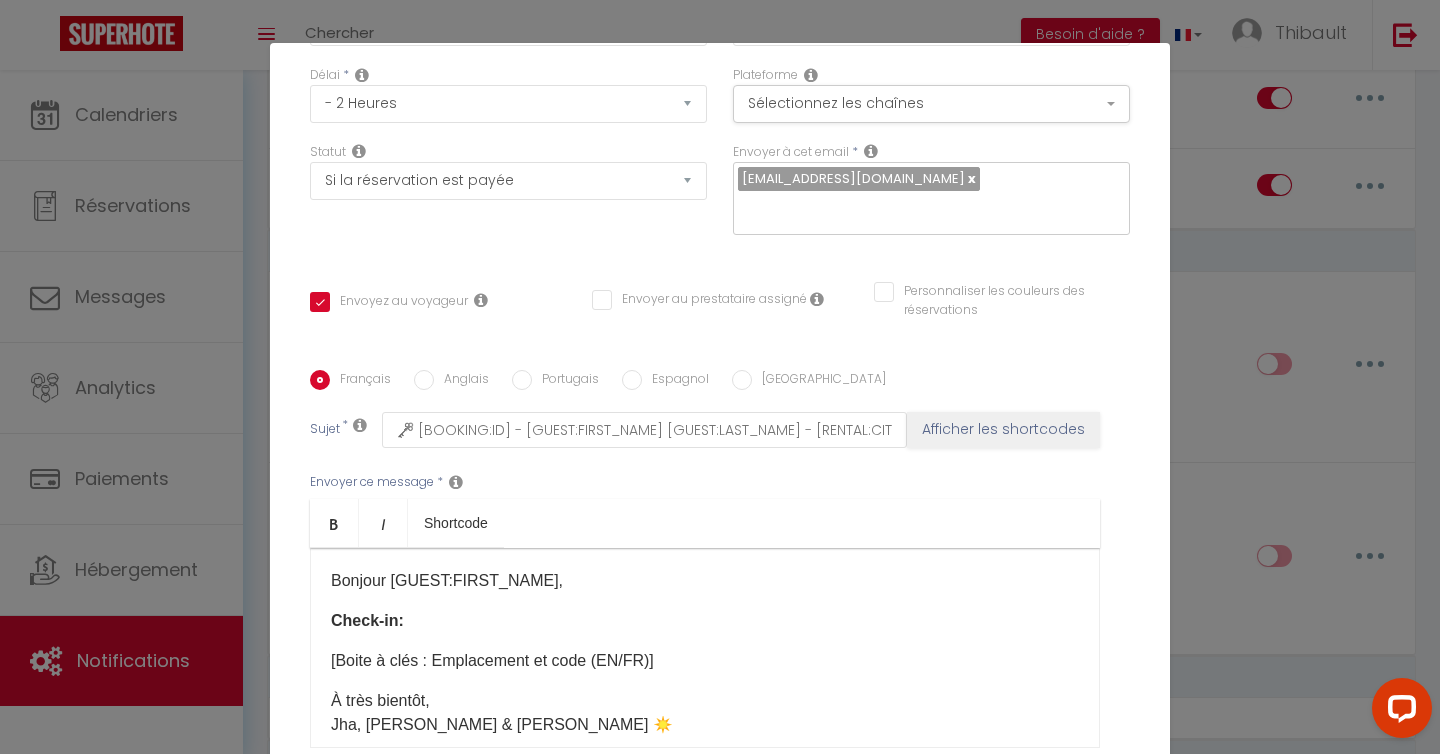 scroll, scrollTop: 310, scrollLeft: 0, axis: vertical 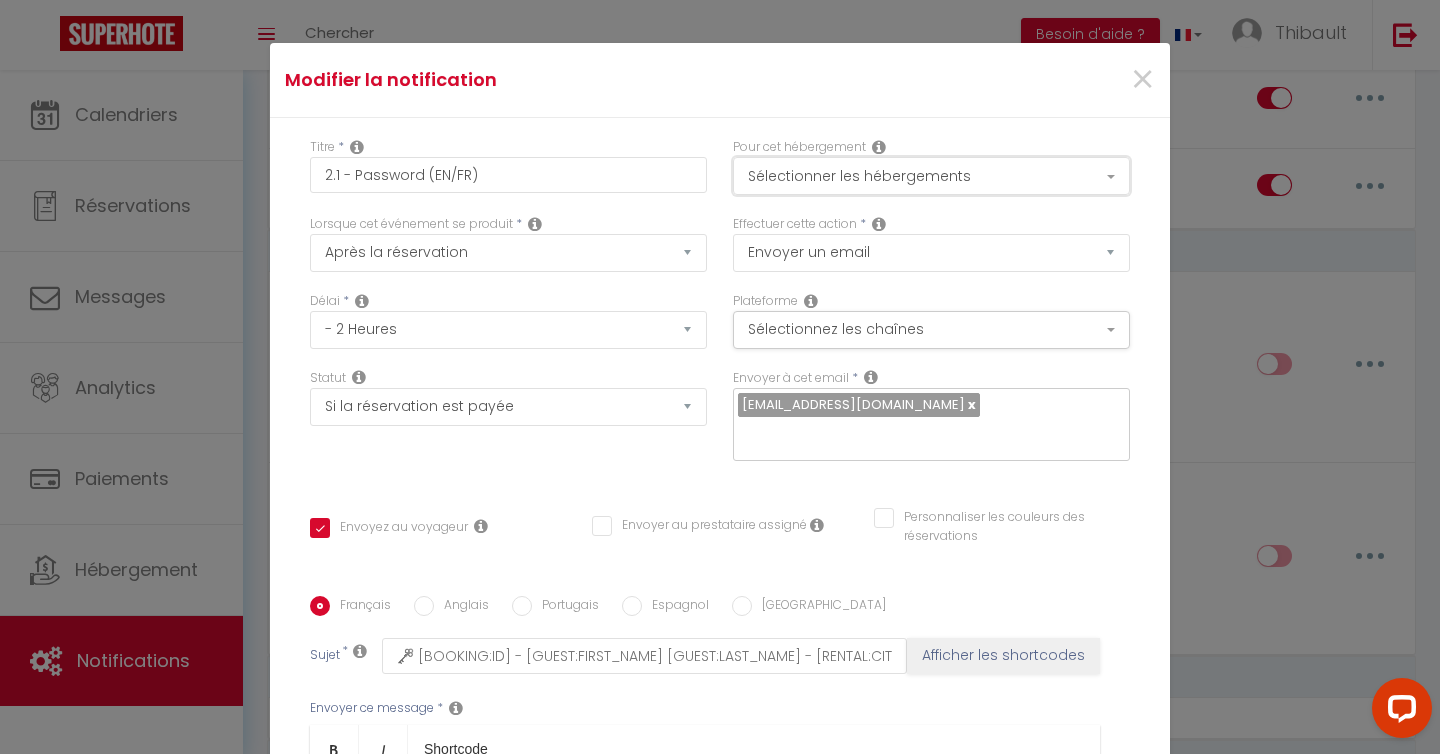 click on "Sélectionner les hébergements" at bounding box center [931, 176] 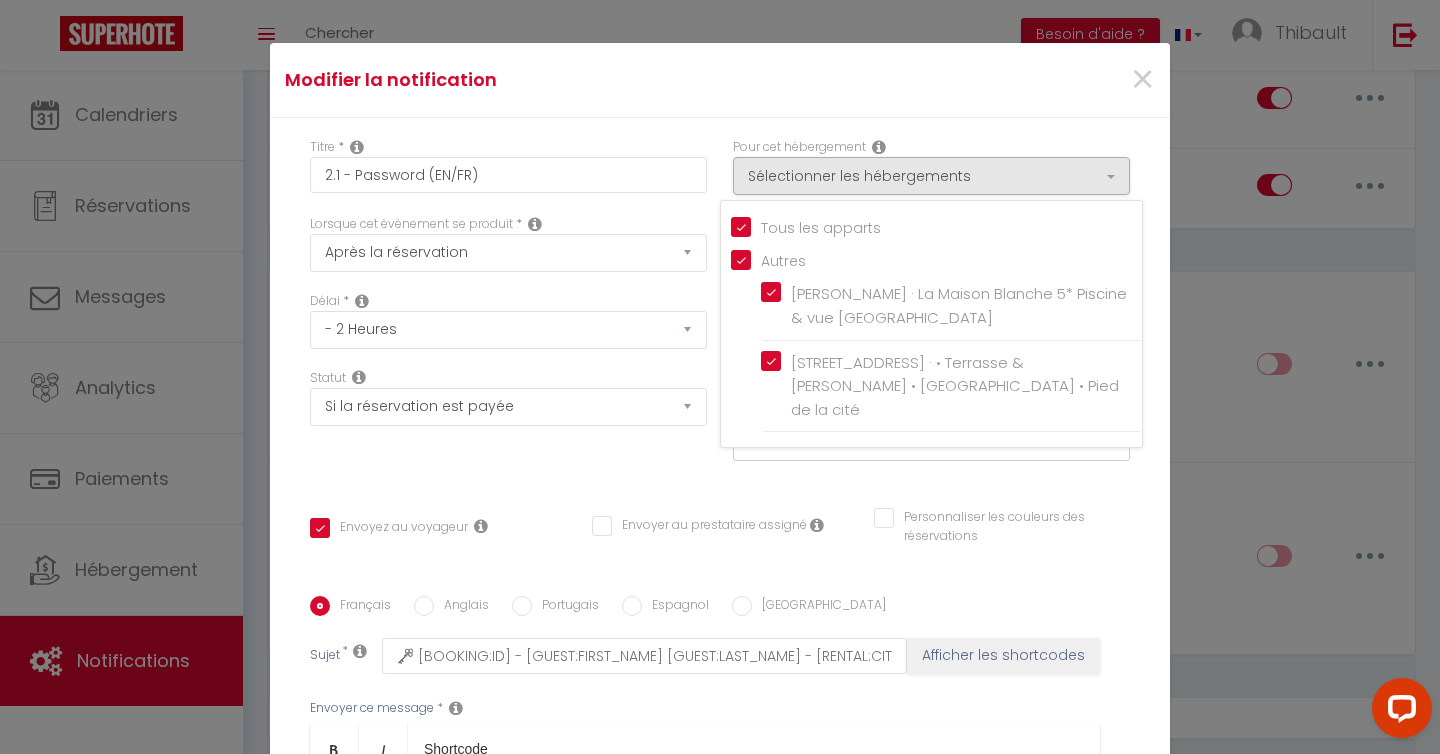 click on "Modifier la notification   ×" at bounding box center [720, 80] 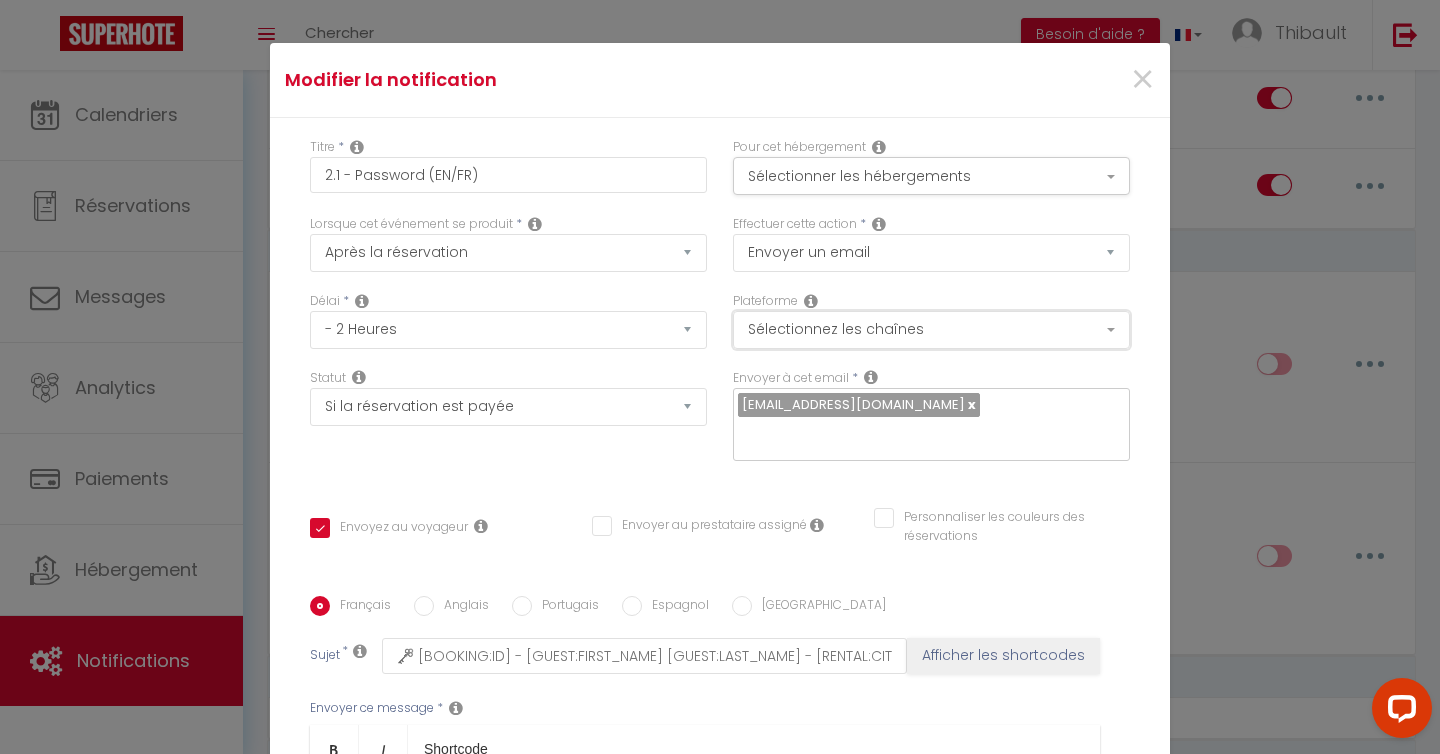 click on "Sélectionnez les chaînes" at bounding box center [931, 330] 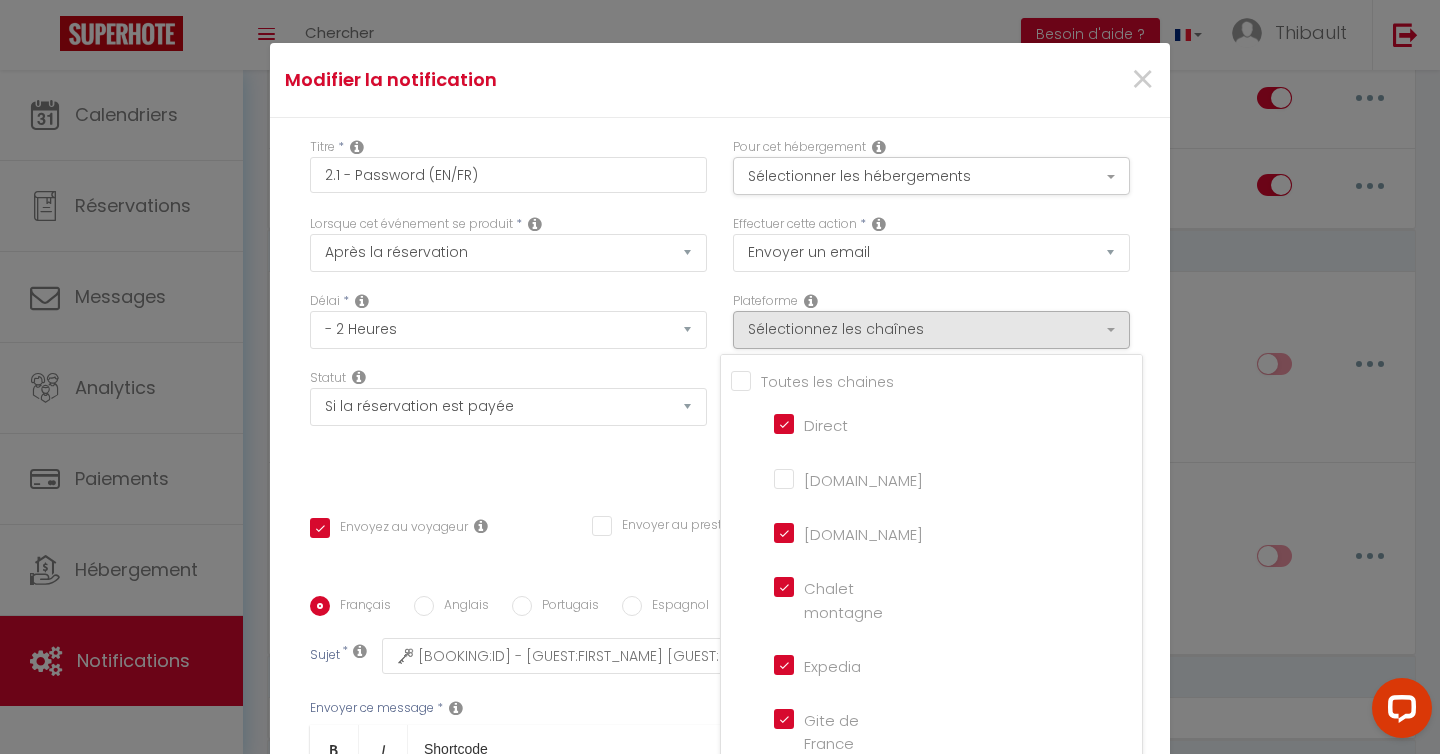 click on "Modifier la notification   ×" at bounding box center [720, 80] 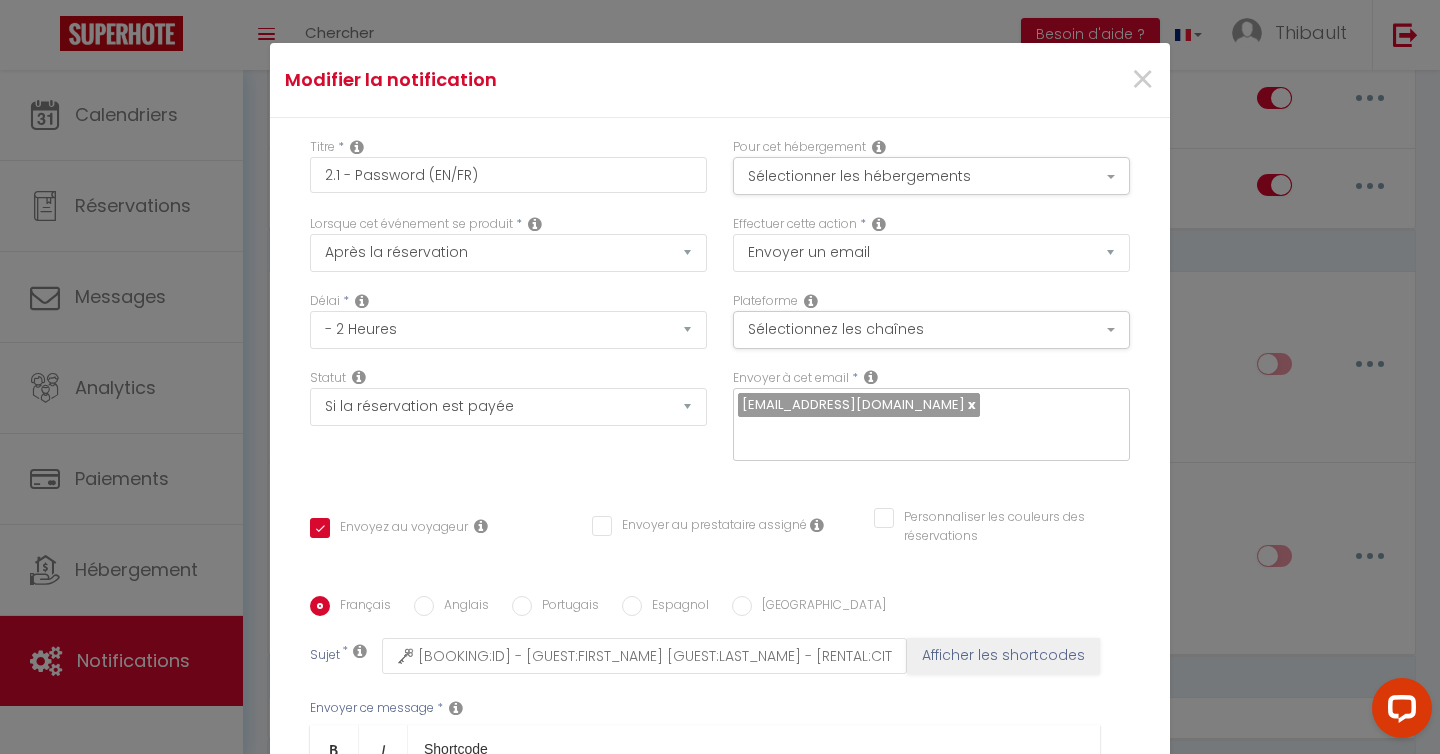 scroll, scrollTop: 310, scrollLeft: 0, axis: vertical 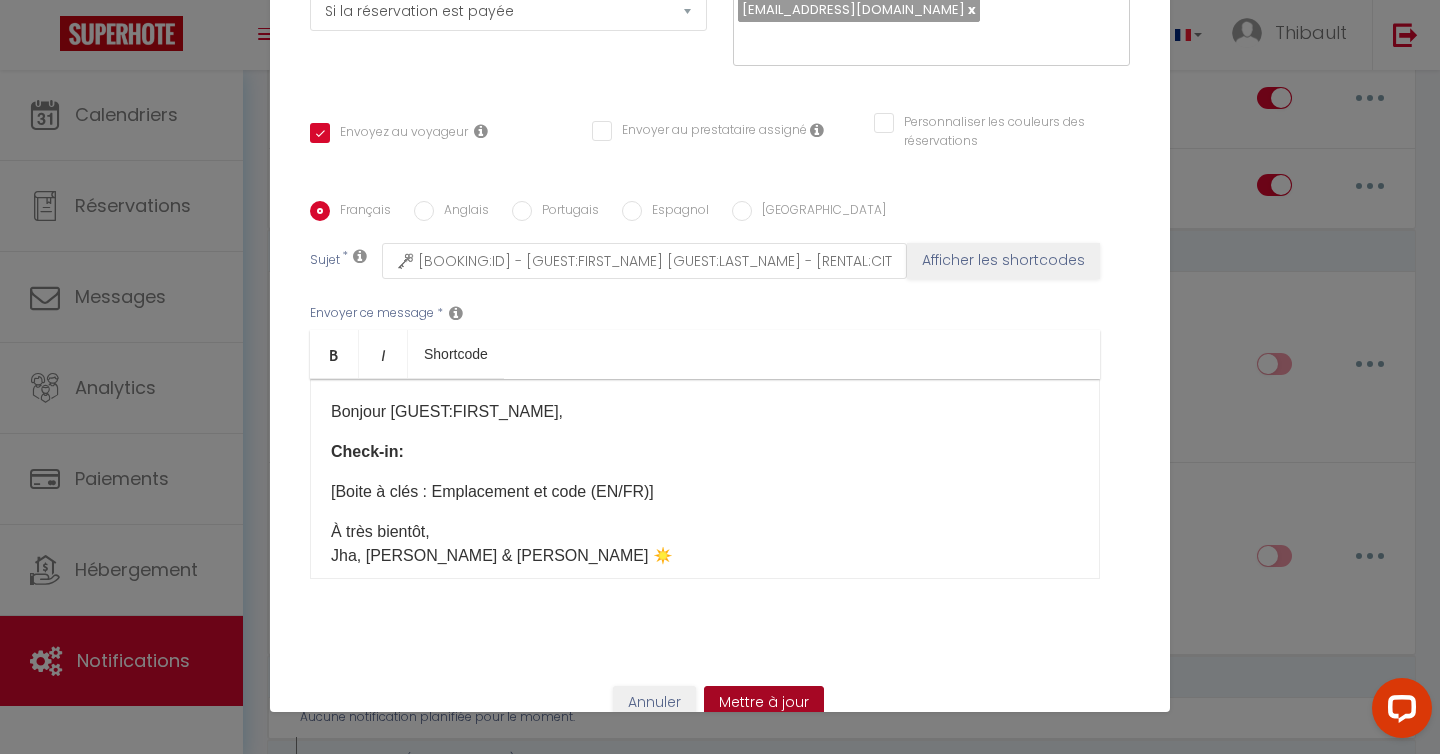 click on "Mettre à jour" at bounding box center [764, 703] 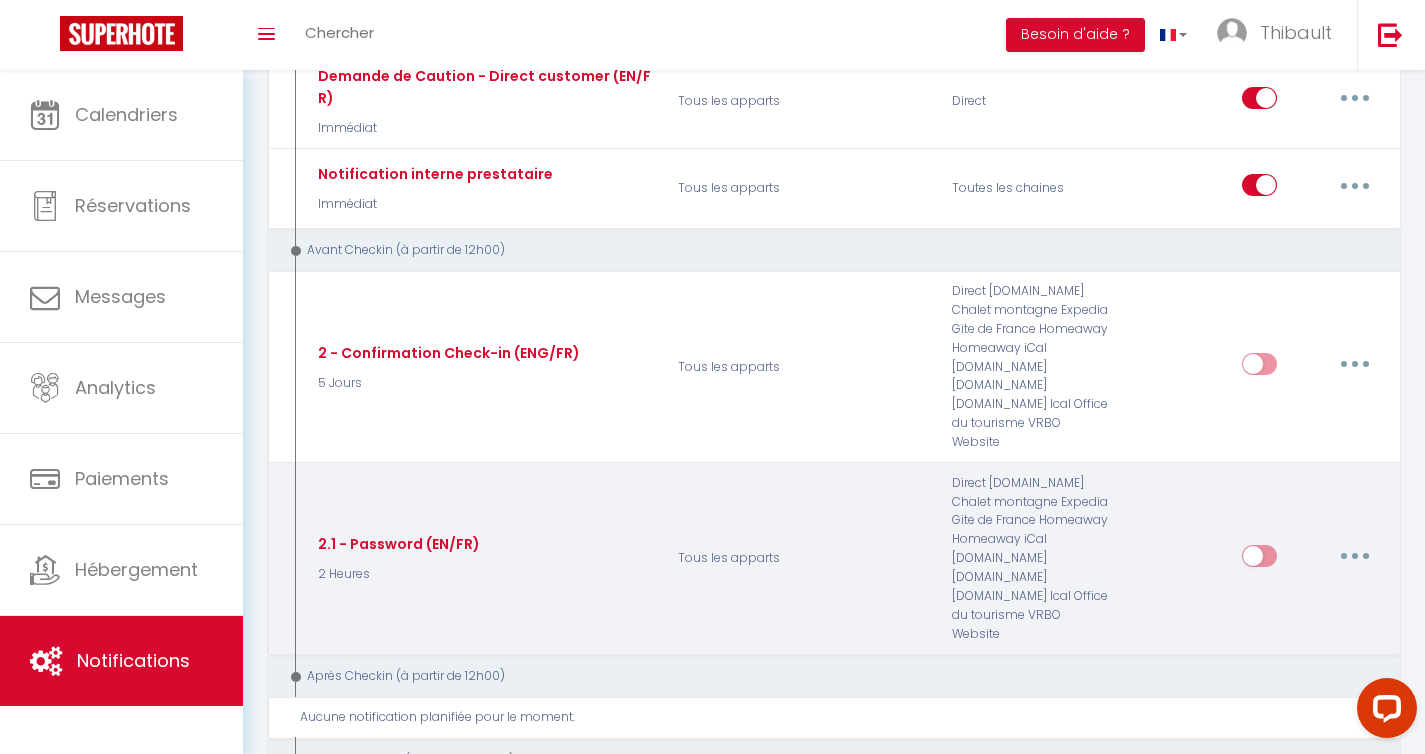 click at bounding box center [1355, 556] 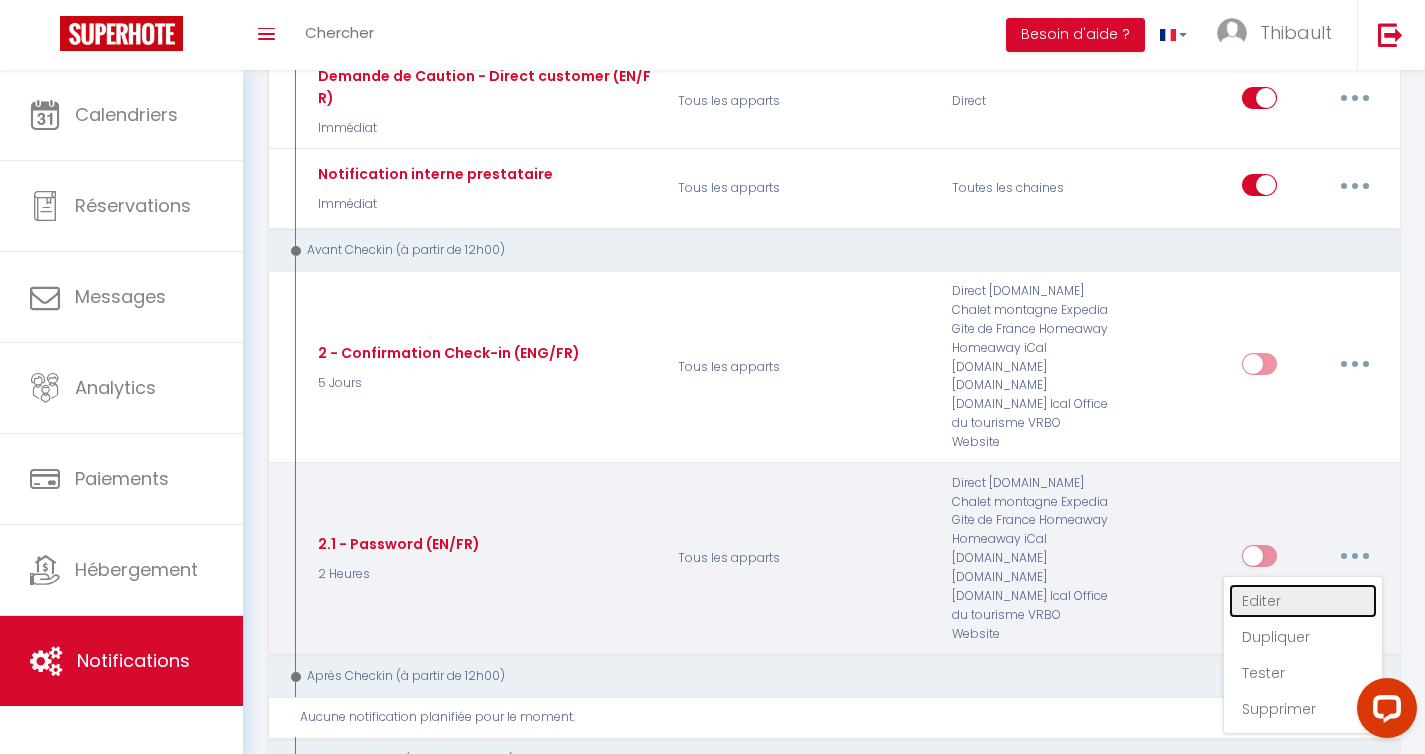 click on "Editer" at bounding box center [1303, 601] 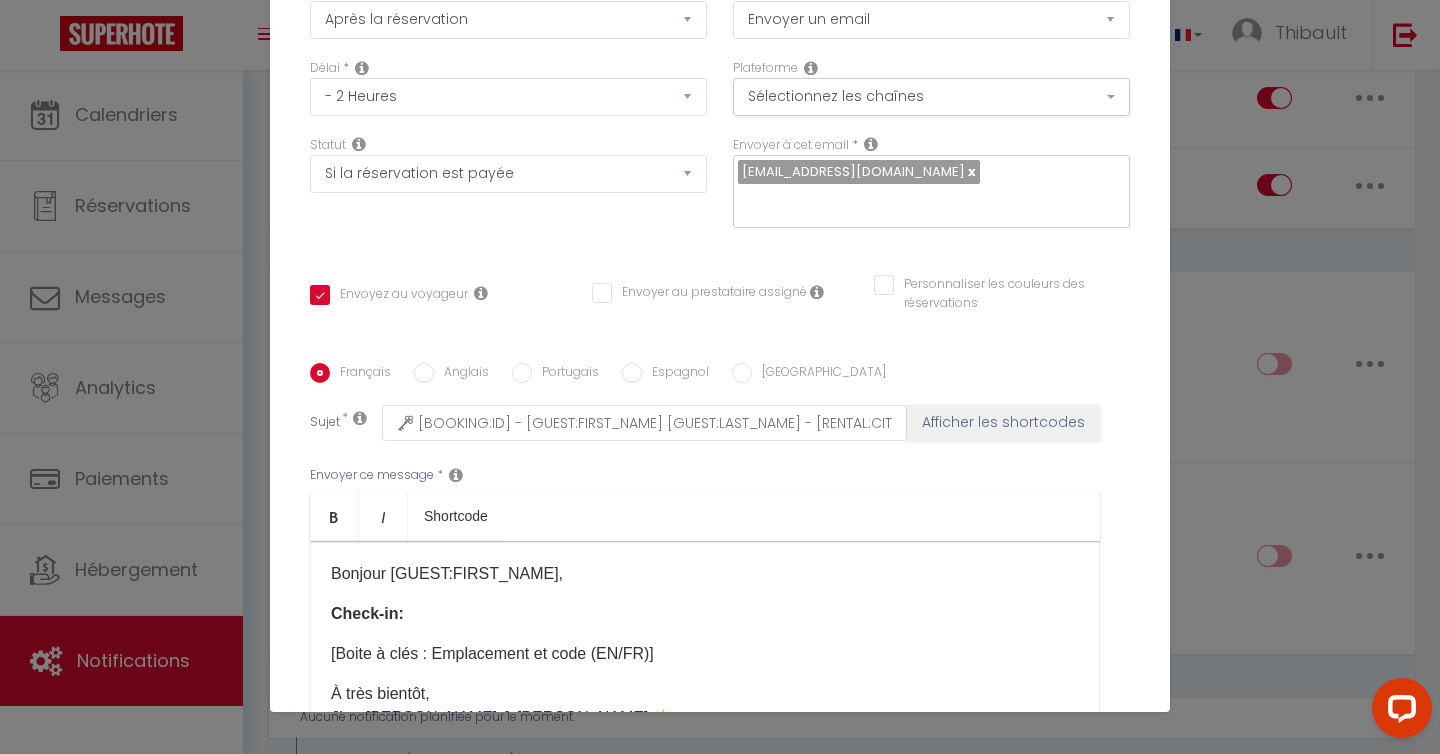 scroll, scrollTop: 0, scrollLeft: 0, axis: both 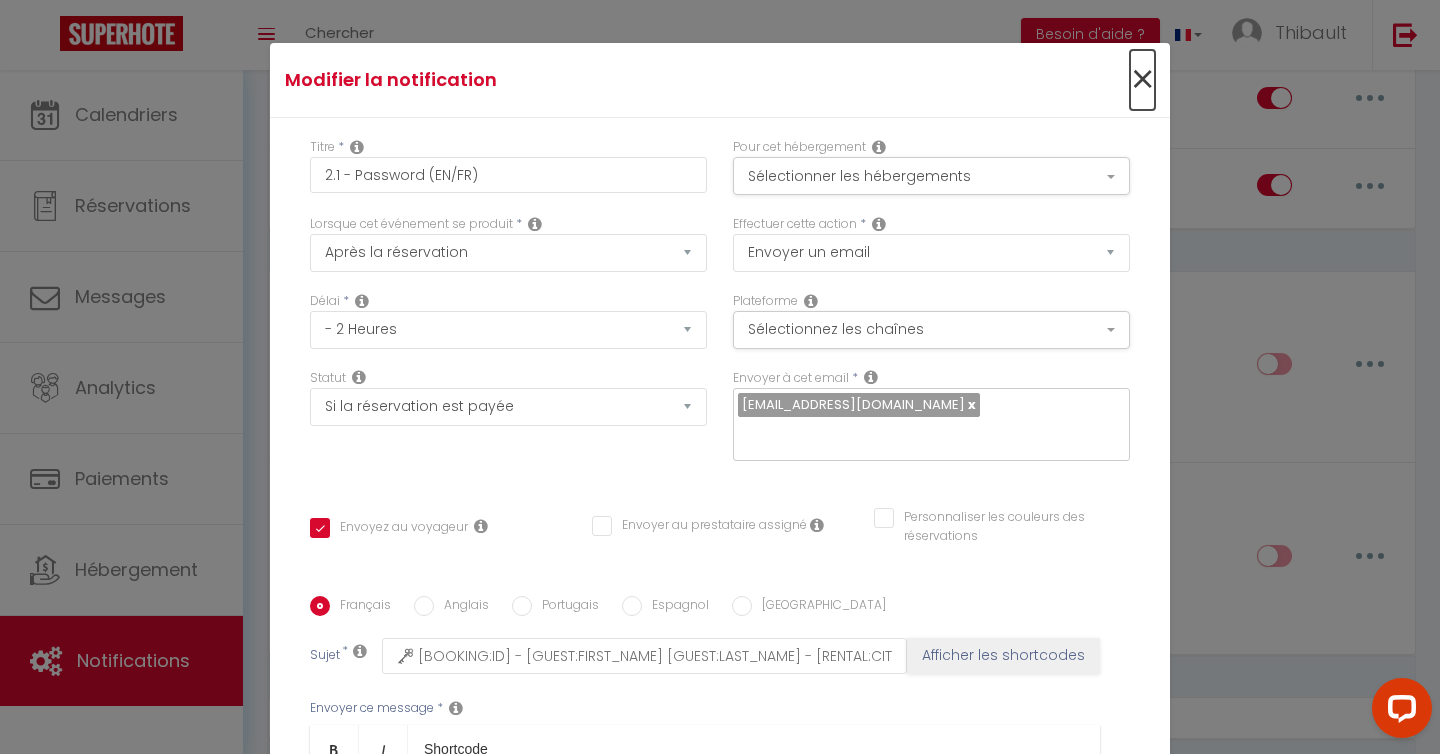 click on "×" at bounding box center (1142, 80) 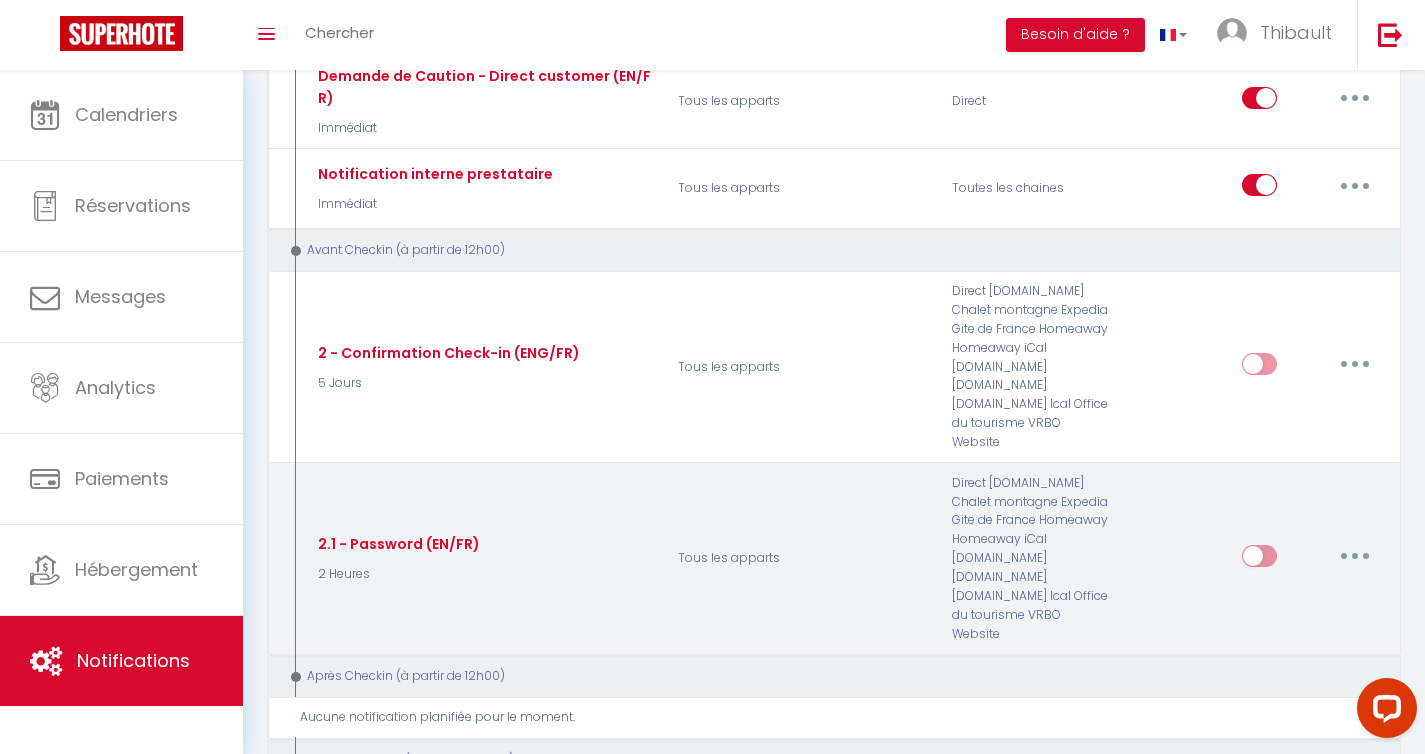click at bounding box center (1259, 560) 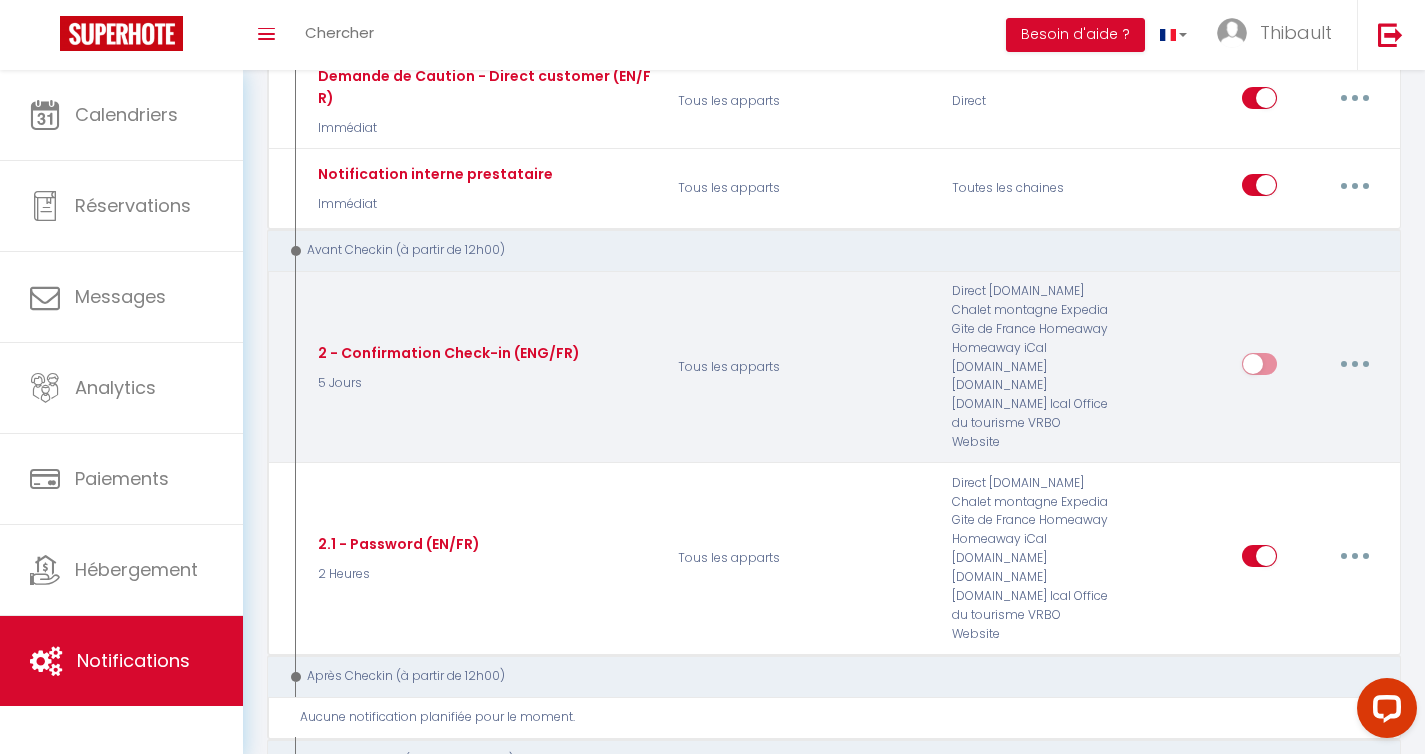 click at bounding box center [1355, 364] 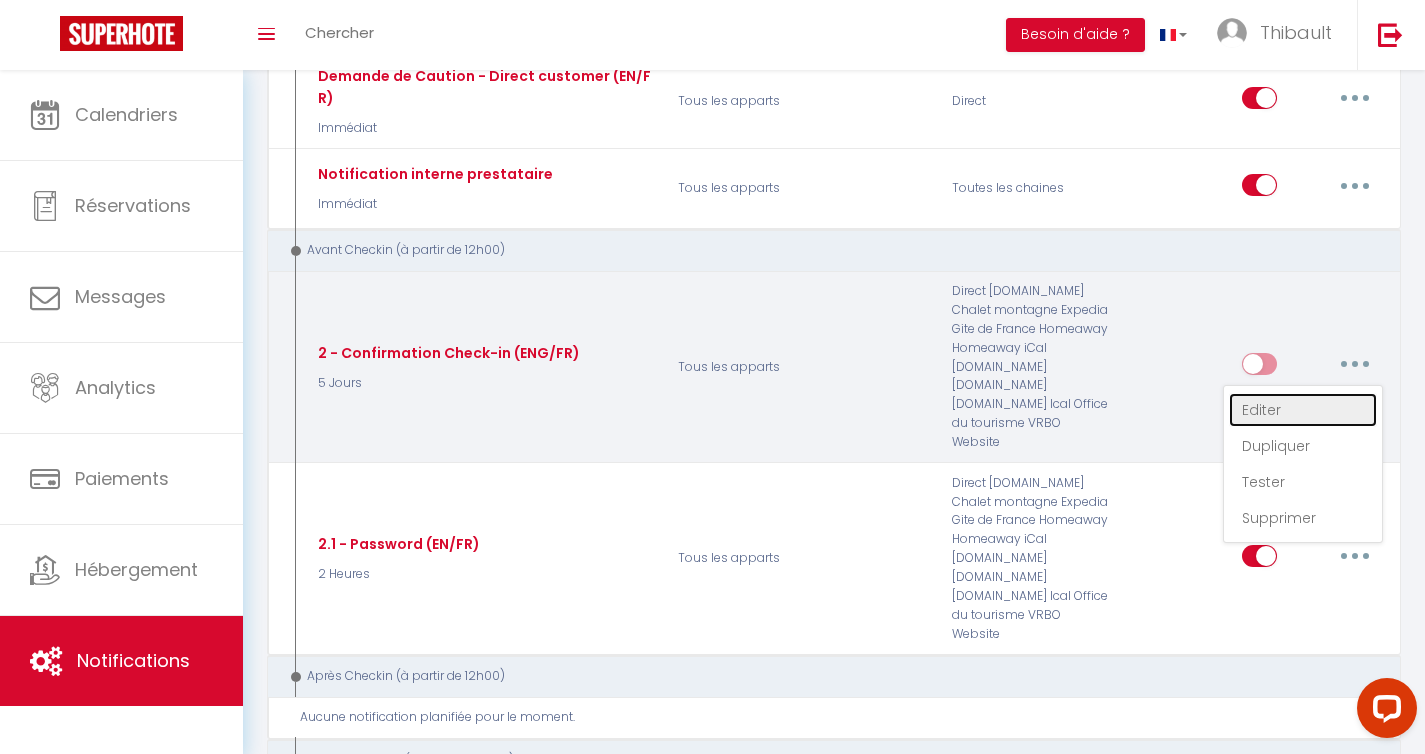 click on "Editer" at bounding box center (1303, 410) 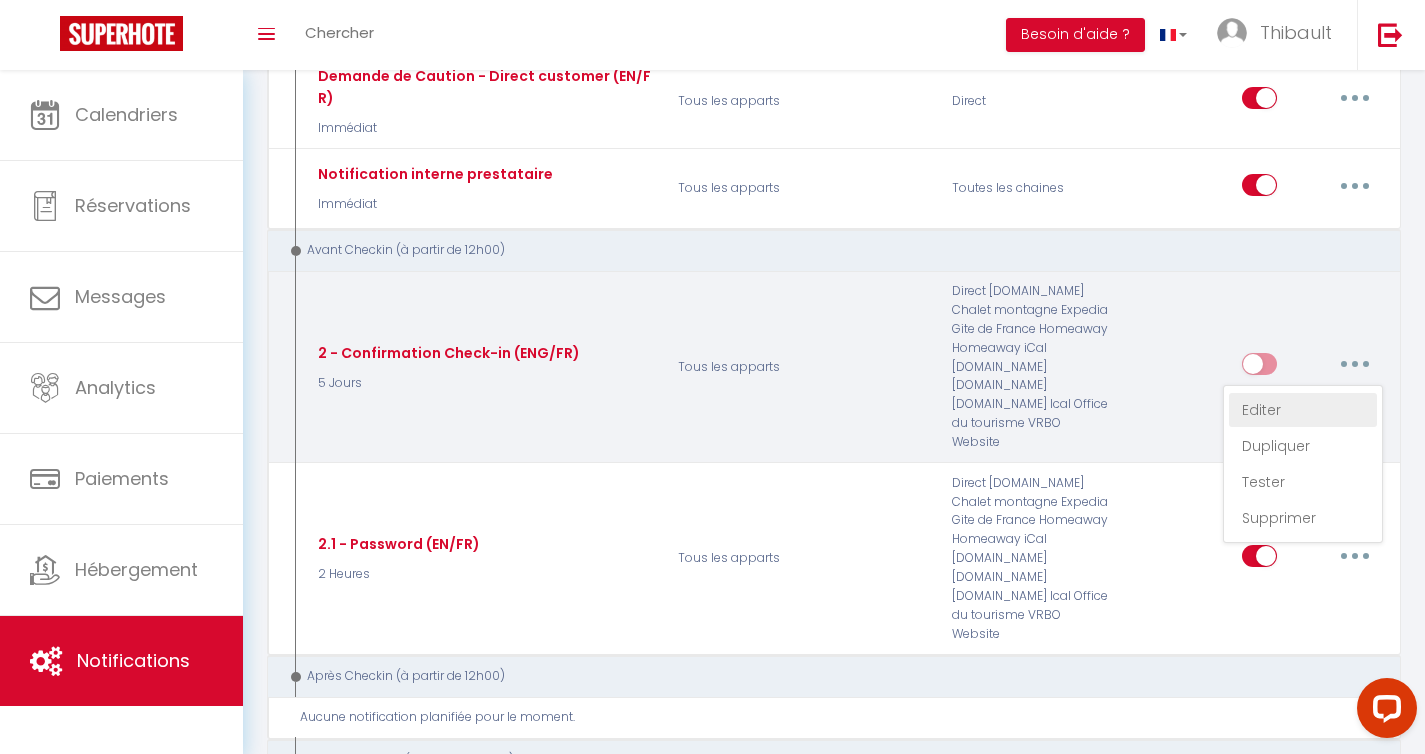 type on "2 - Confirmation Check-in (ENG/FR)" 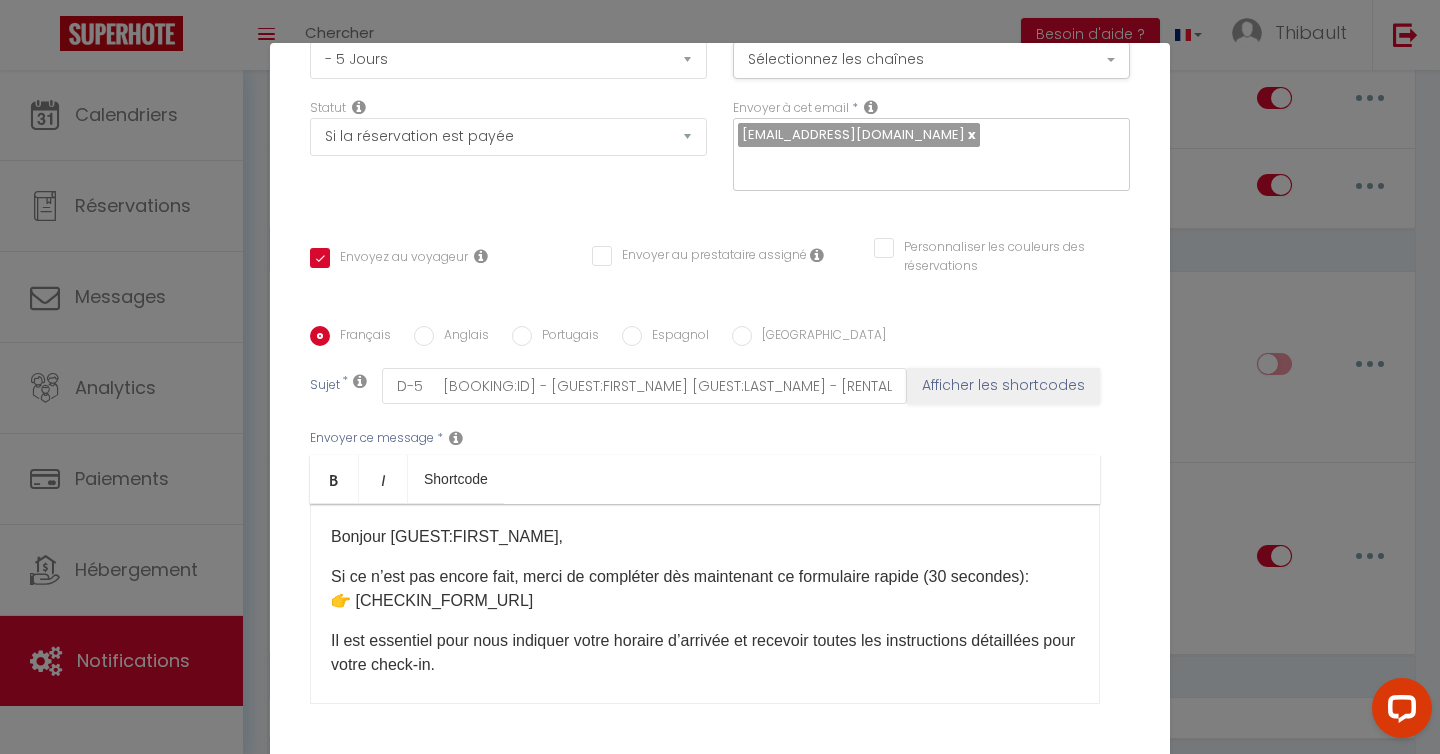 scroll, scrollTop: 310, scrollLeft: 0, axis: vertical 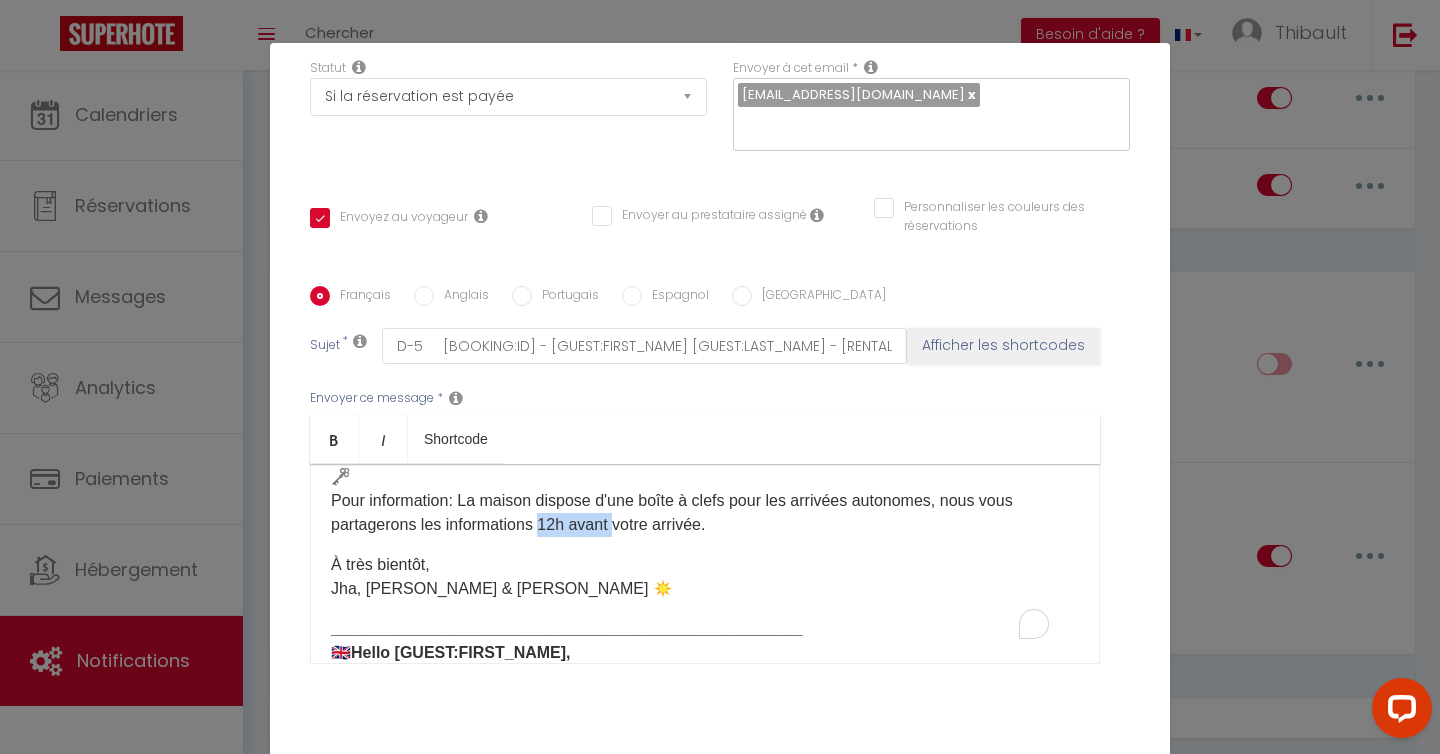 drag, startPoint x: 606, startPoint y: 500, endPoint x: 536, endPoint y: 500, distance: 70 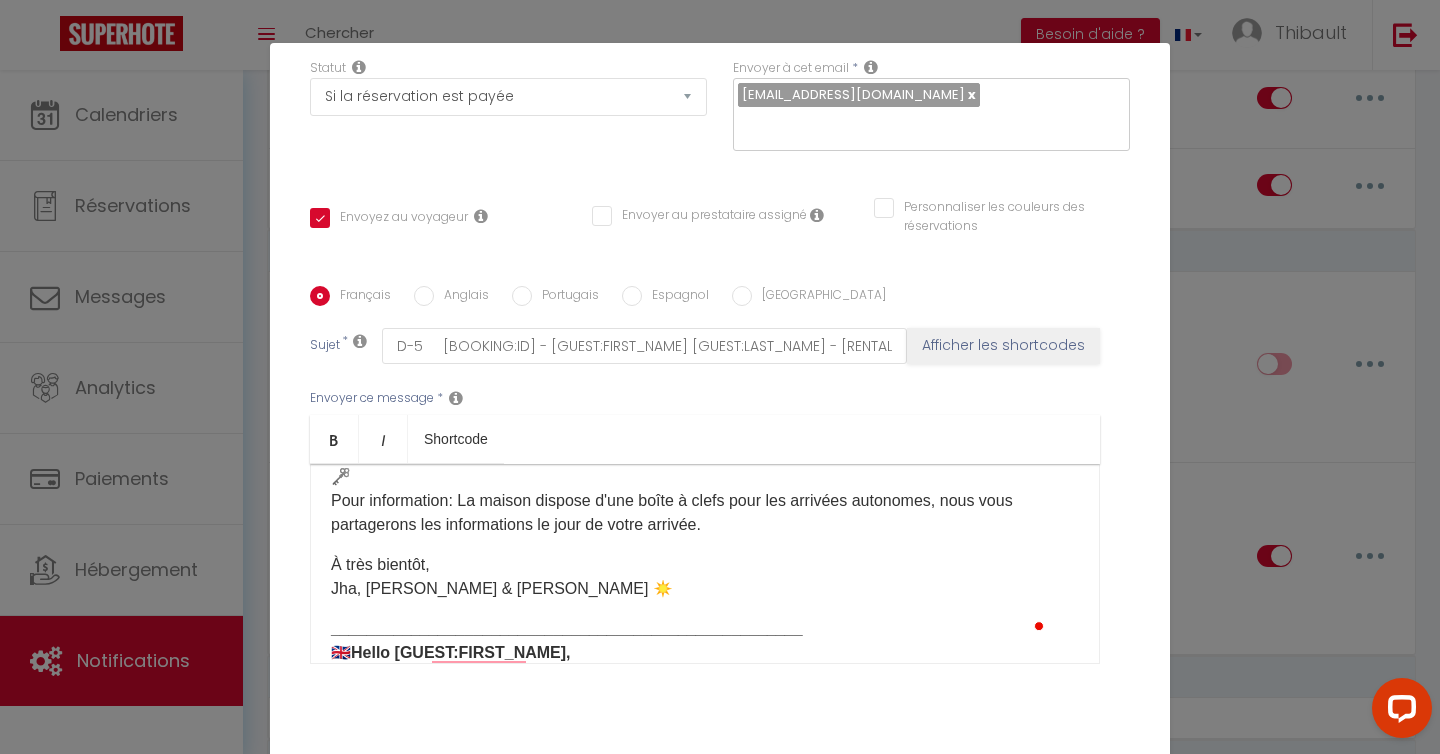scroll, scrollTop: 500, scrollLeft: 0, axis: vertical 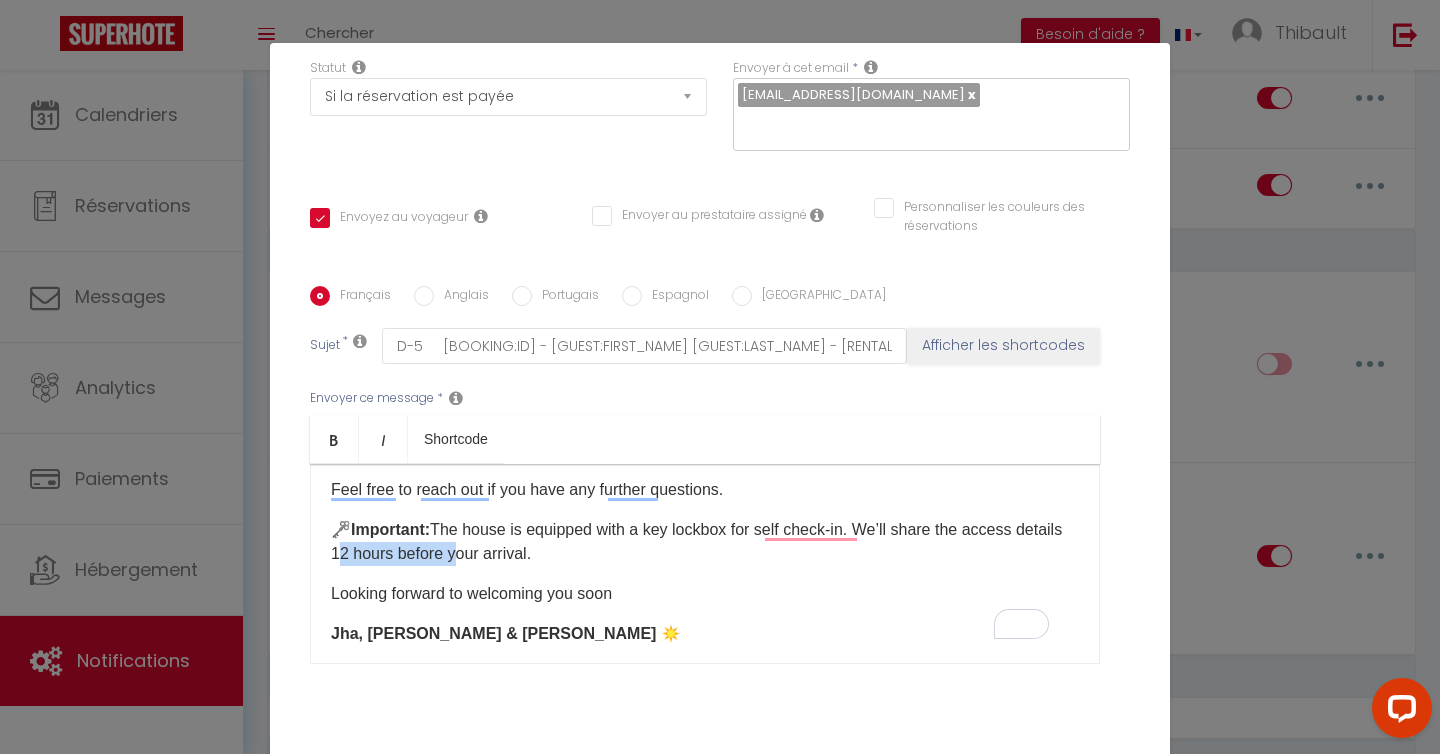 drag, startPoint x: 492, startPoint y: 530, endPoint x: 377, endPoint y: 532, distance: 115.01739 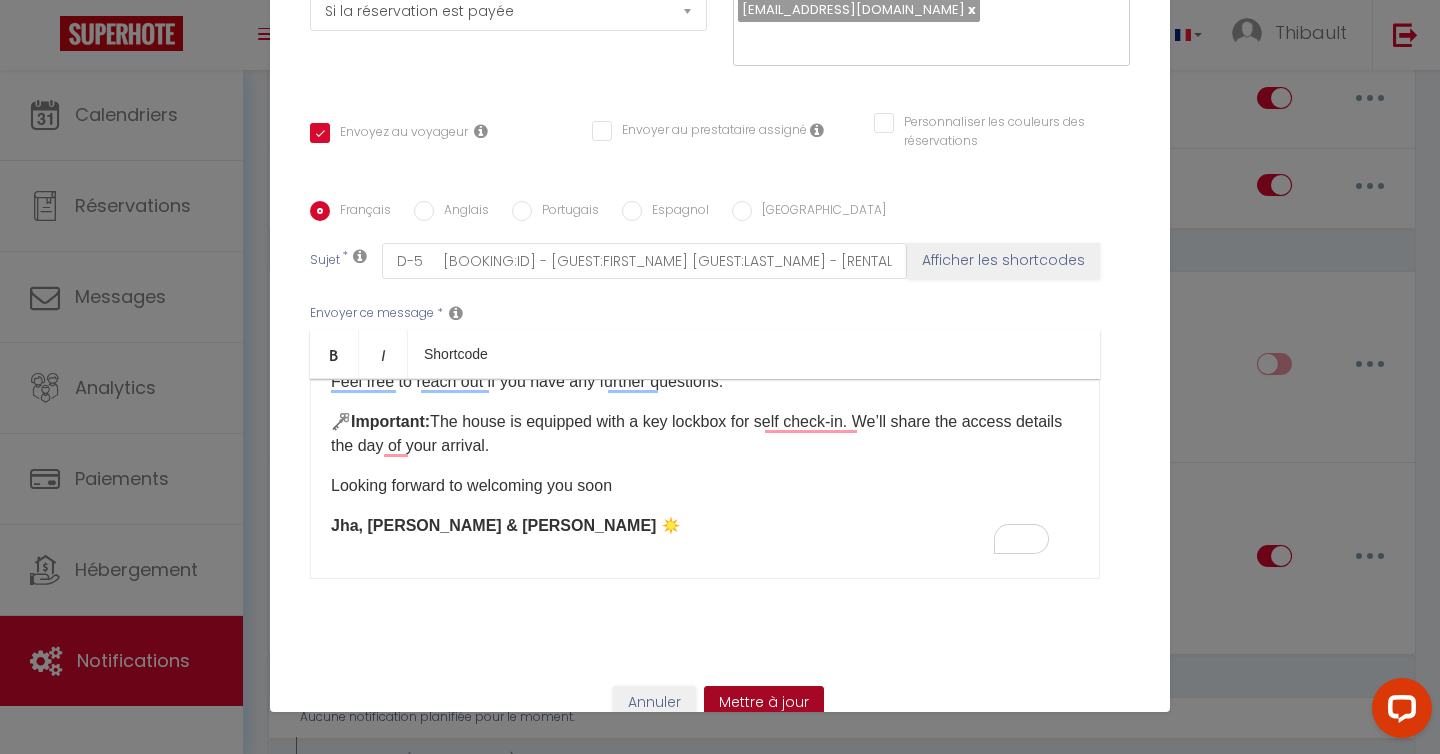 click on "Mettre à jour" at bounding box center (764, 703) 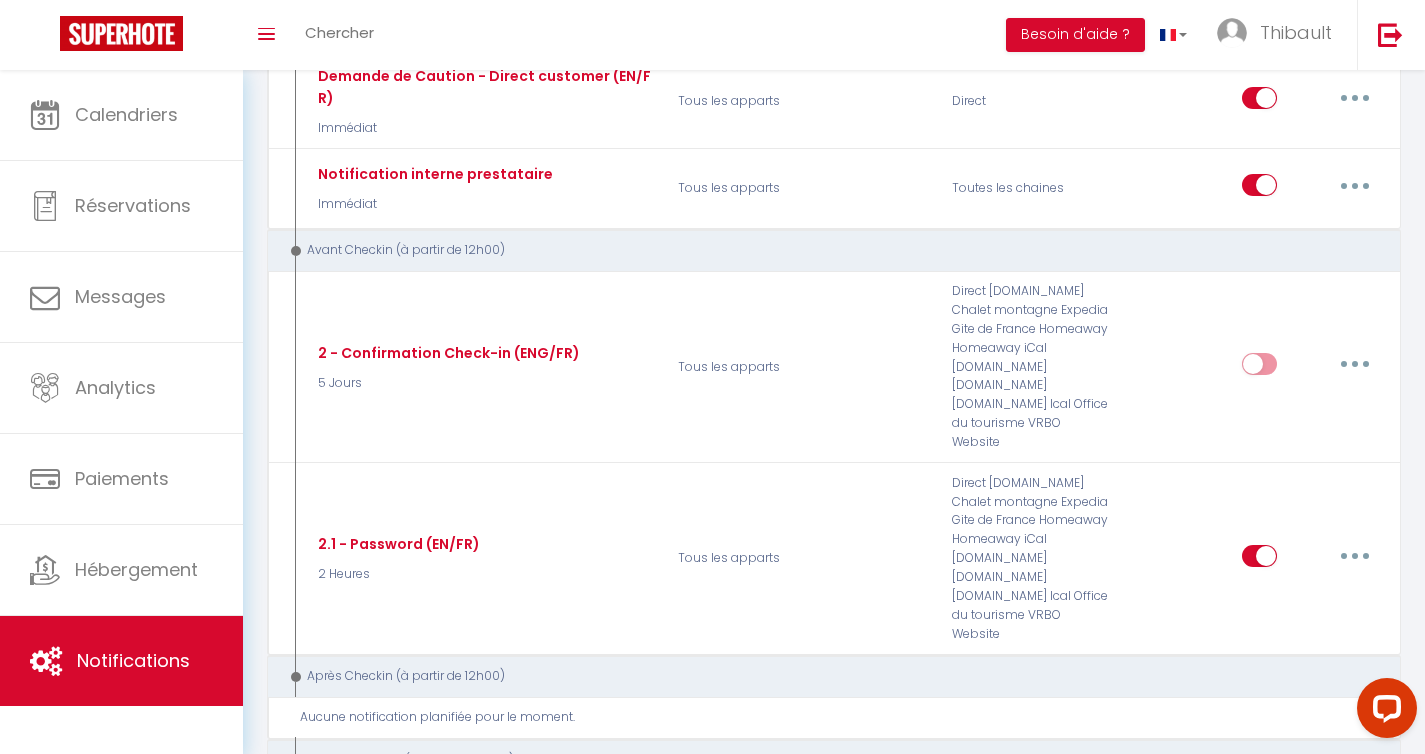 checkbox on "true" 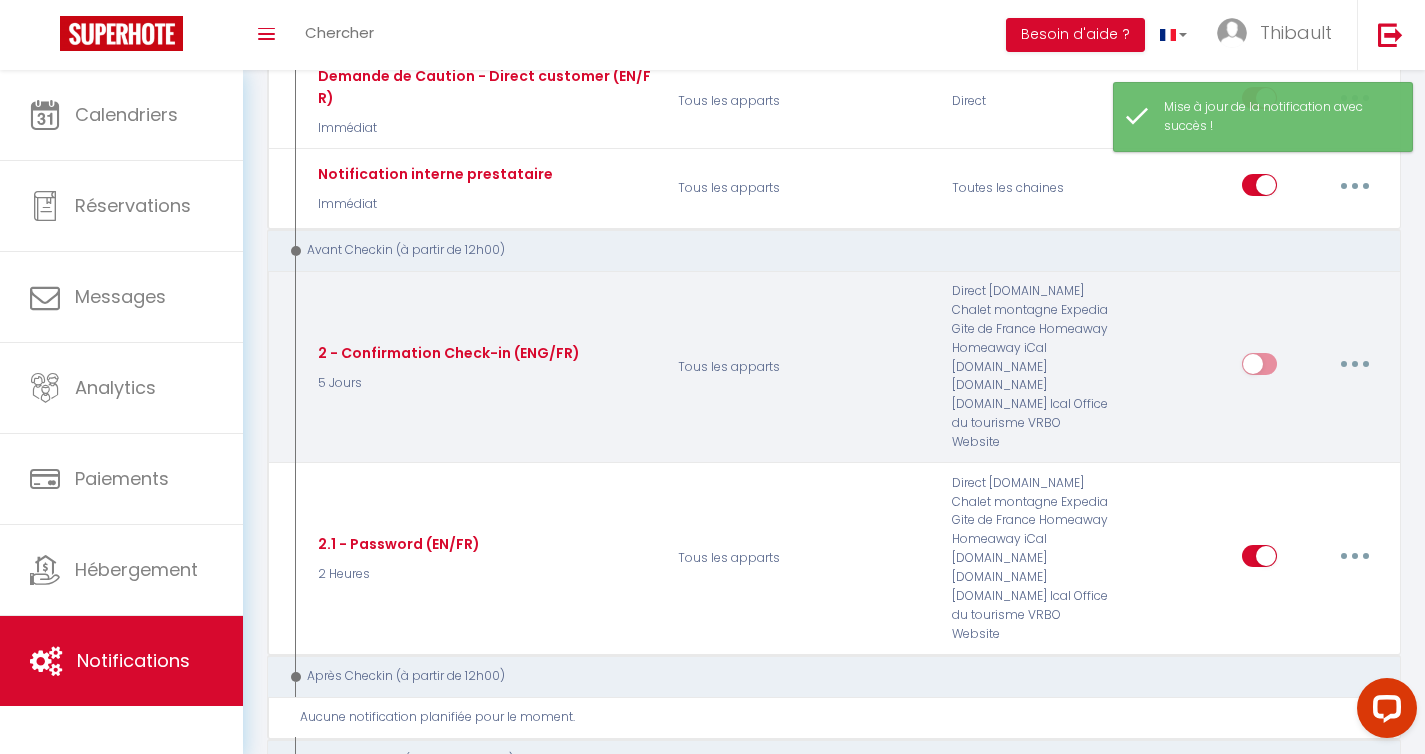 click at bounding box center (1259, 368) 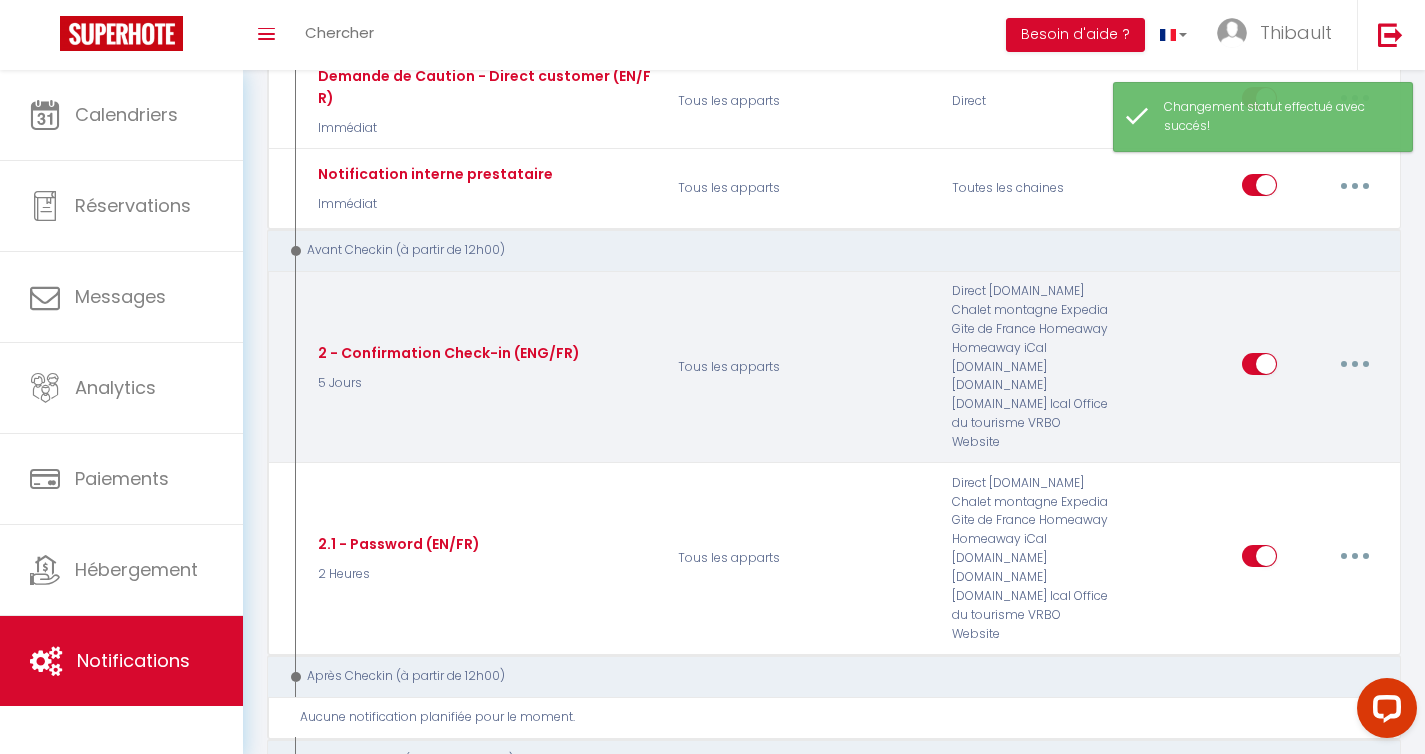 click at bounding box center (1259, 368) 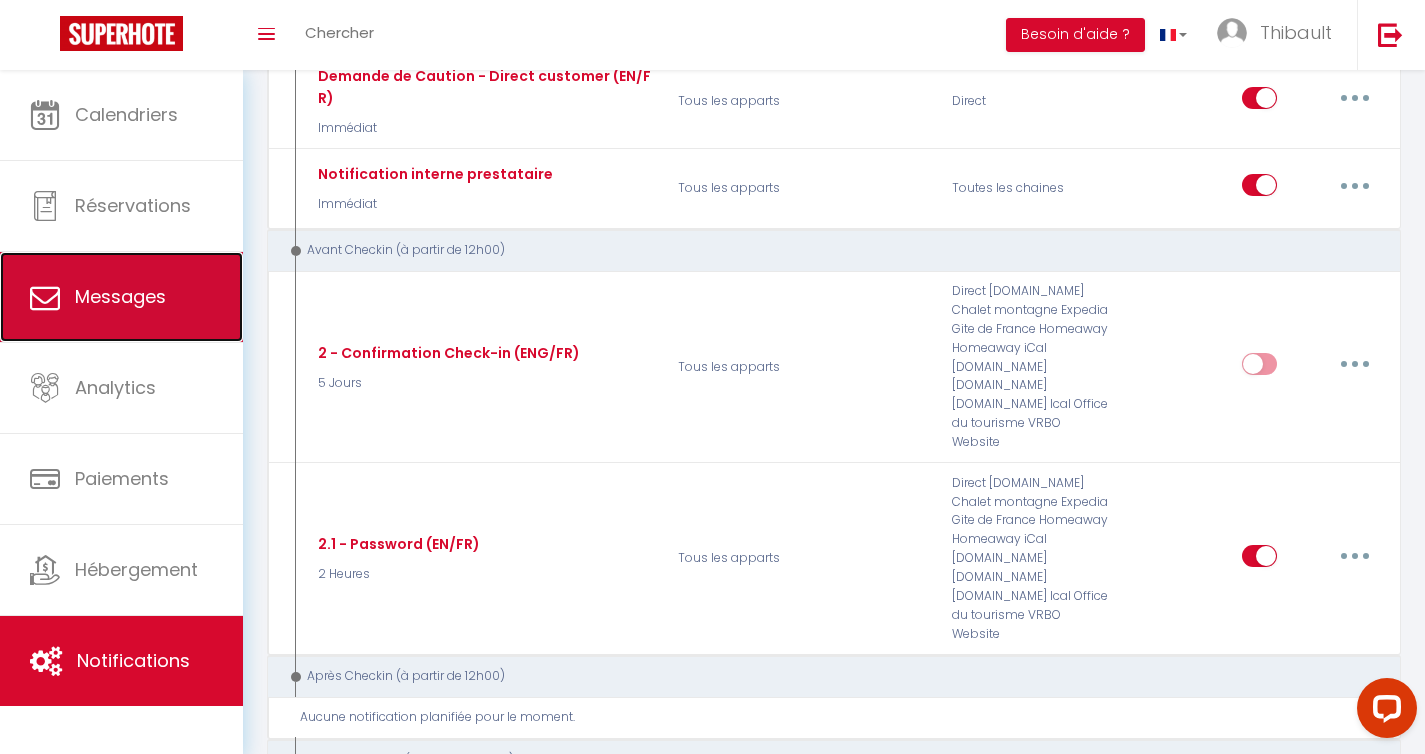 click on "Messages" at bounding box center [120, 296] 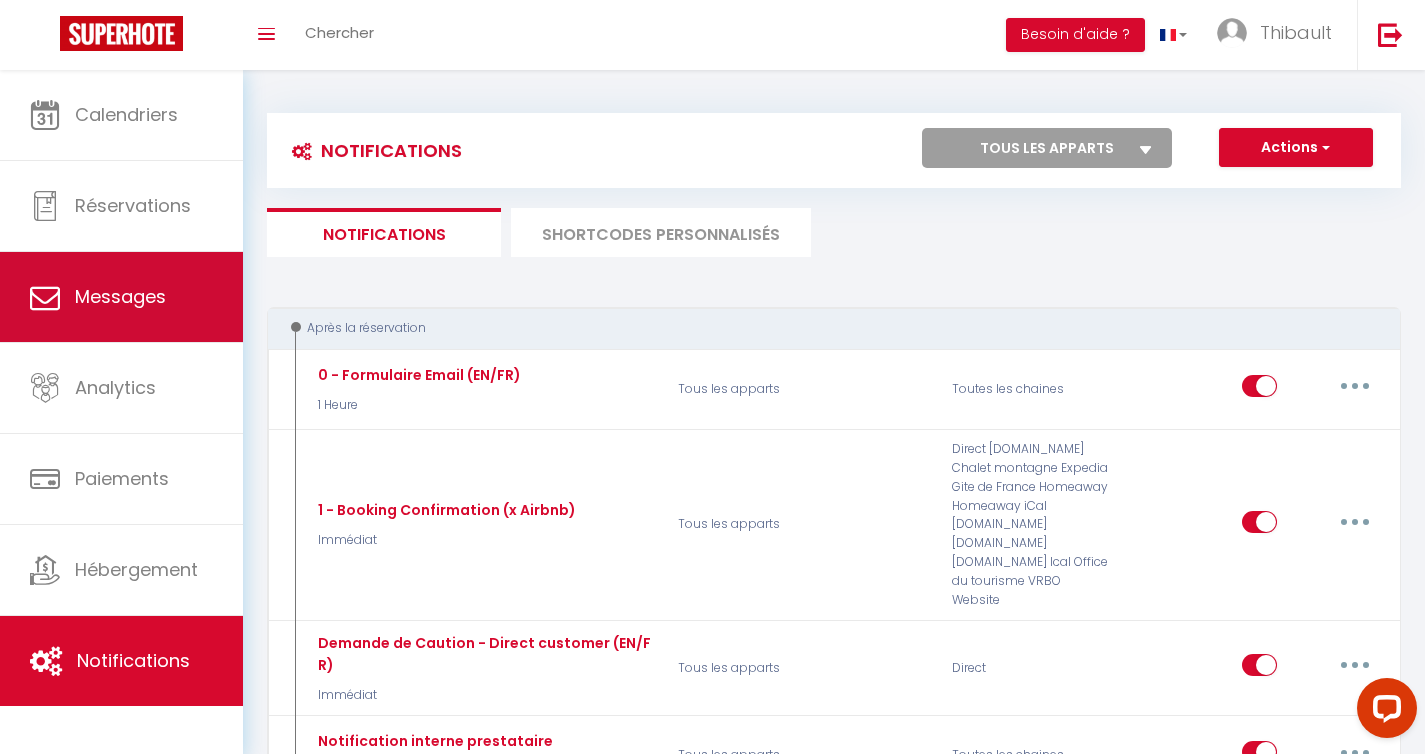 select on "message" 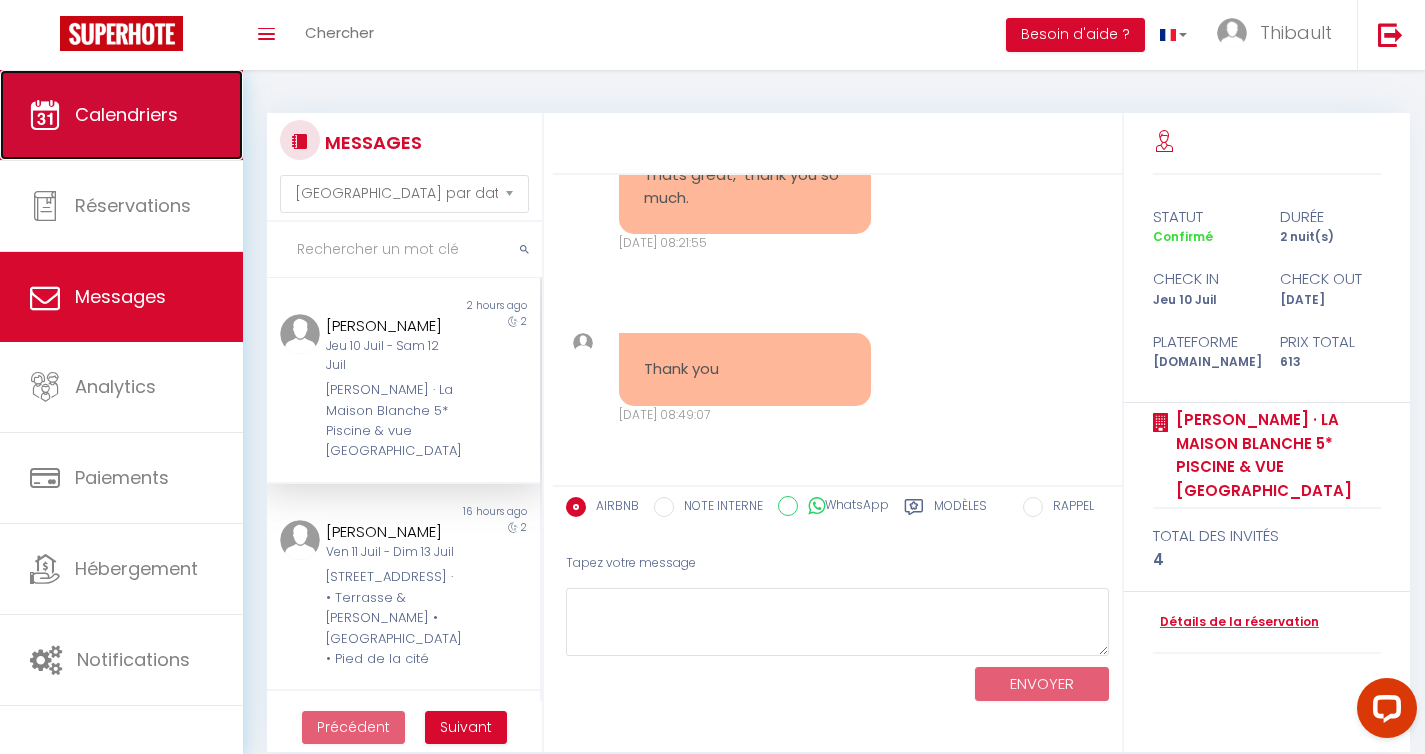 click on "Calendriers" at bounding box center [121, 115] 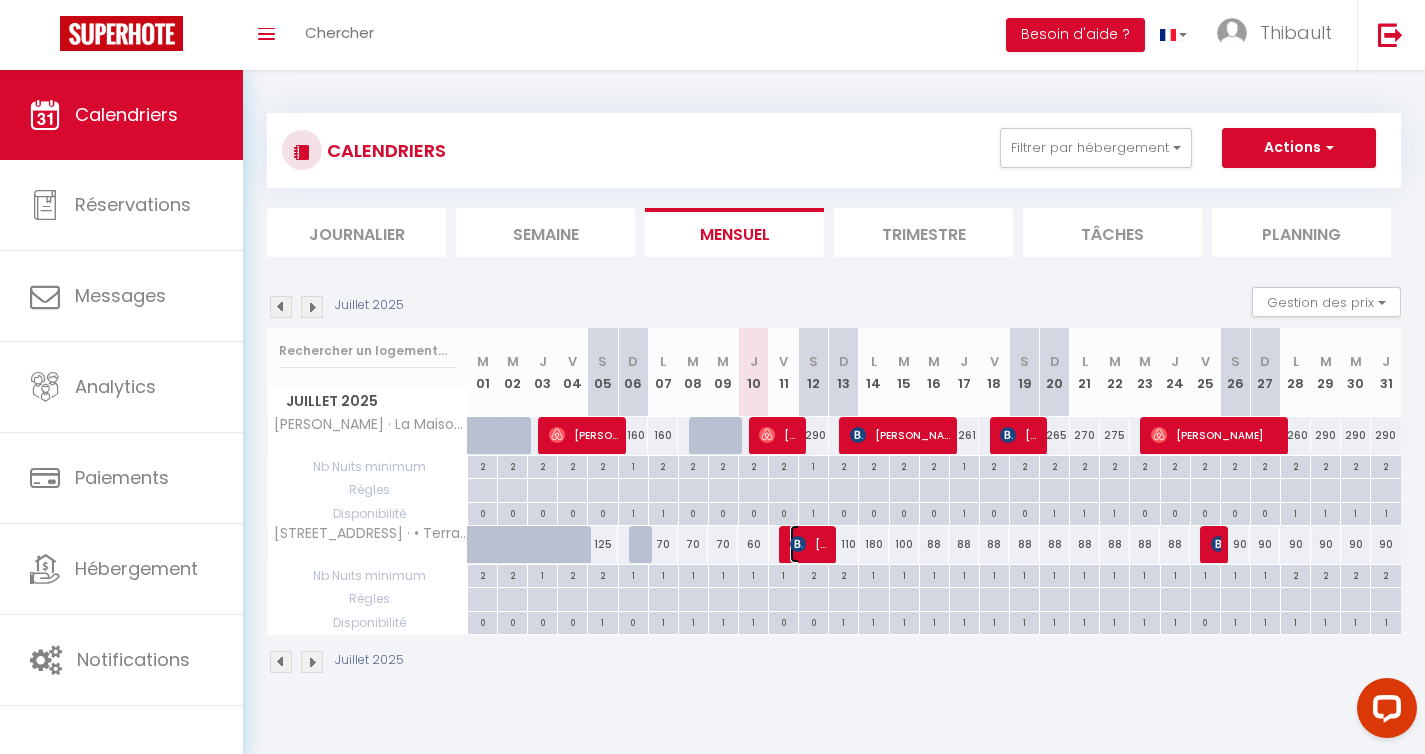 click at bounding box center (798, 544) 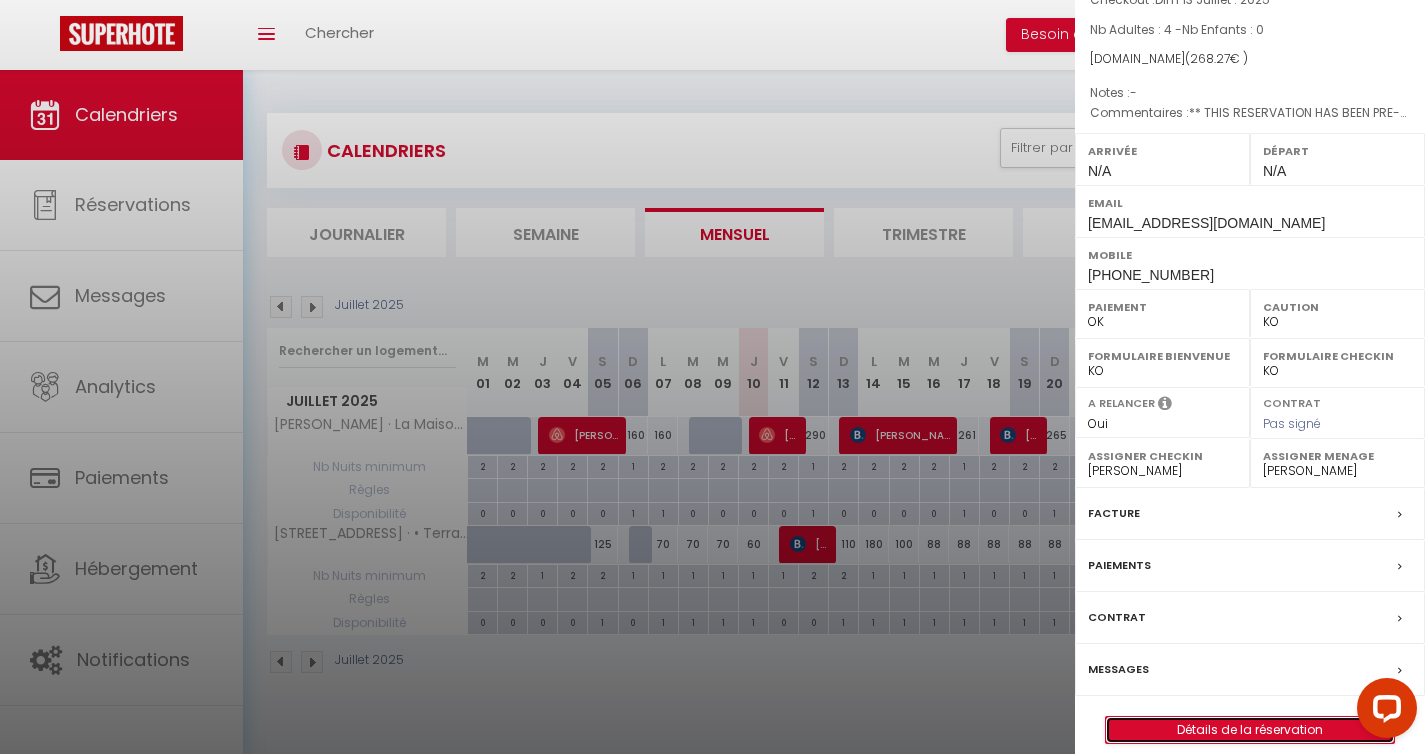 click on "Détails de la réservation" at bounding box center [1250, 730] 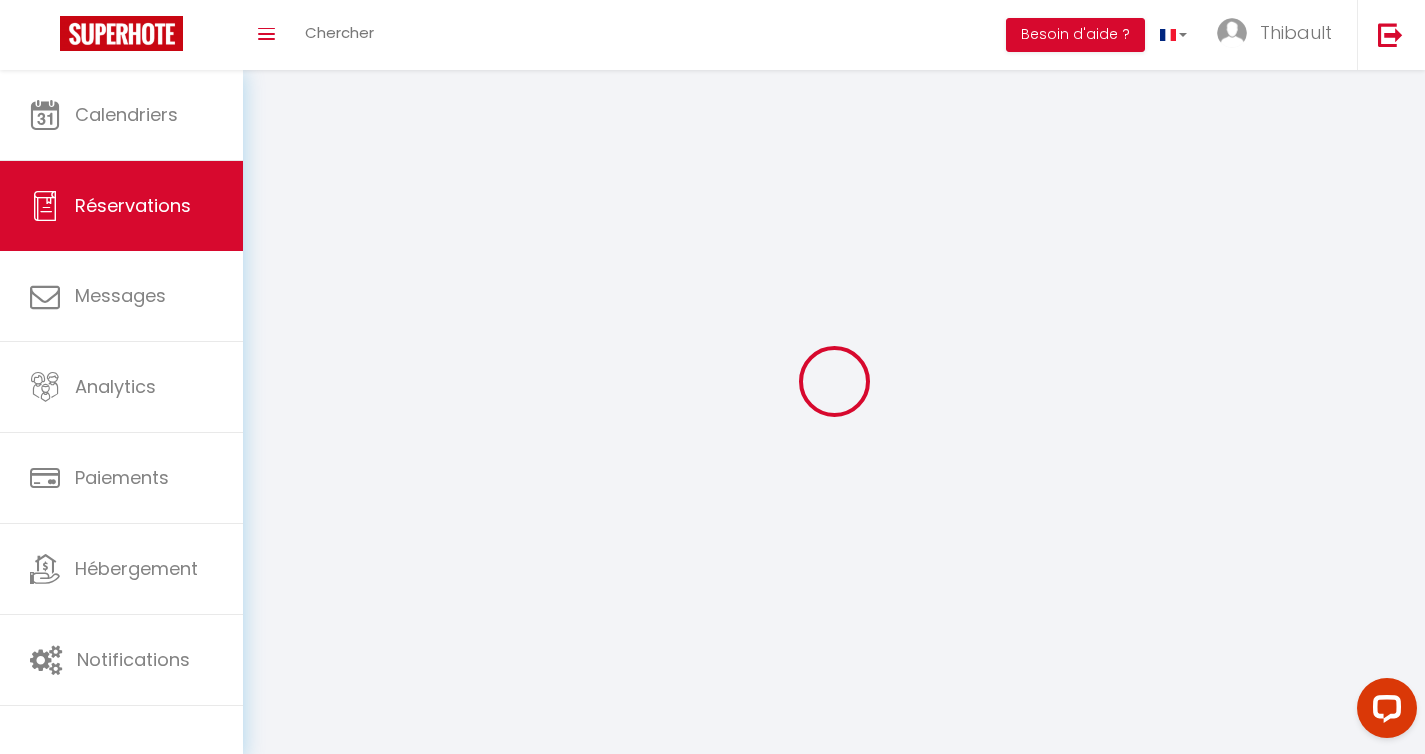 click on "Retourner vers
Actions
Enregistrer
Actions
Enregistrer   Aperçu et éditer   Envoyer la facture   Copier le lien
Actions
Voir le contrat   Envoyer le contrat   Copier le lien
Actions
Encaisser un paiement     Encaisser une caution     Créer nouveau lien paiement     Créer nouveau lien caution     Envoyer un paiement global
Actions
Informations                   Détails Voyageur   Prénom   *     Nom   *     Email   *     Email alternatif       Téléphone   *     Téléphone alternatif     Code postal     Adresse     Ville     Pays   *   [GEOGRAPHIC_DATA]
[GEOGRAPHIC_DATA]
[GEOGRAPHIC_DATA]
Frais de ménage   0" at bounding box center (834, 381) 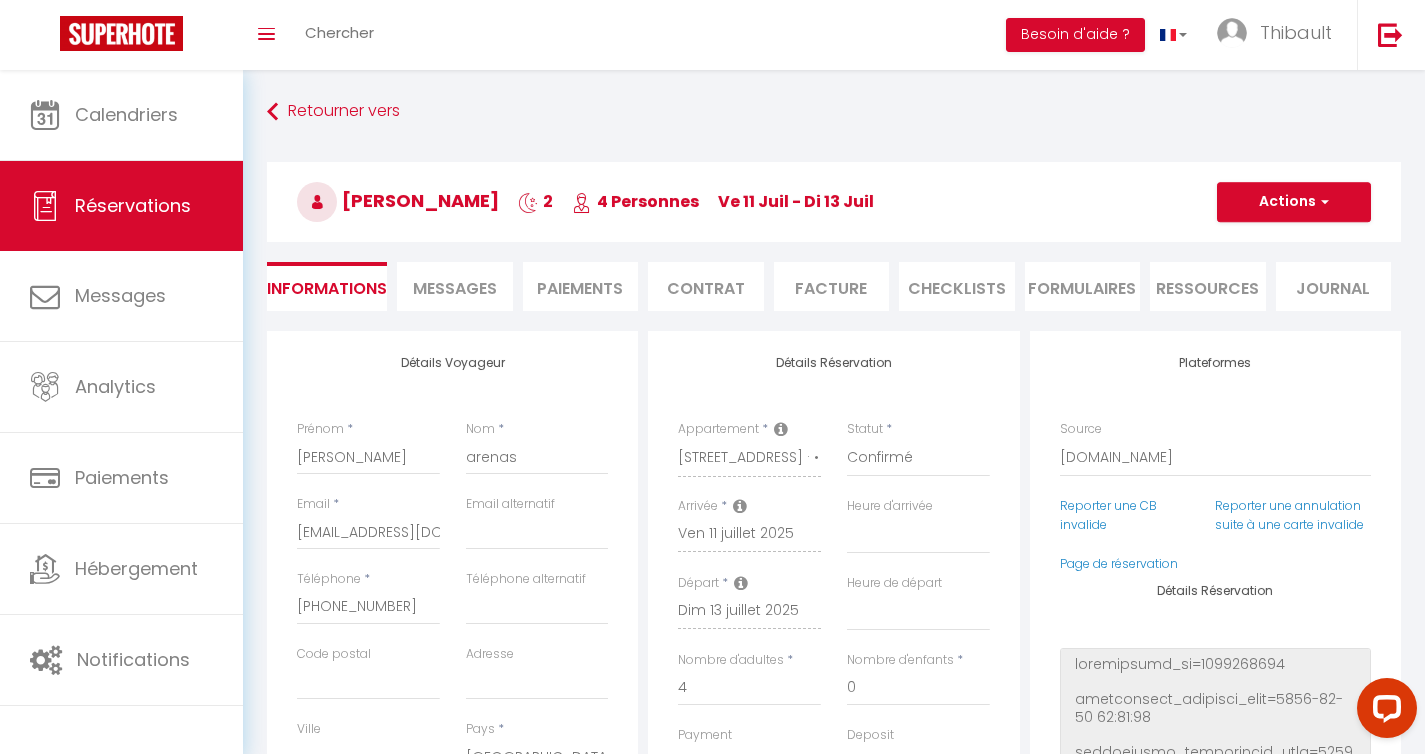 checkbox on "false" 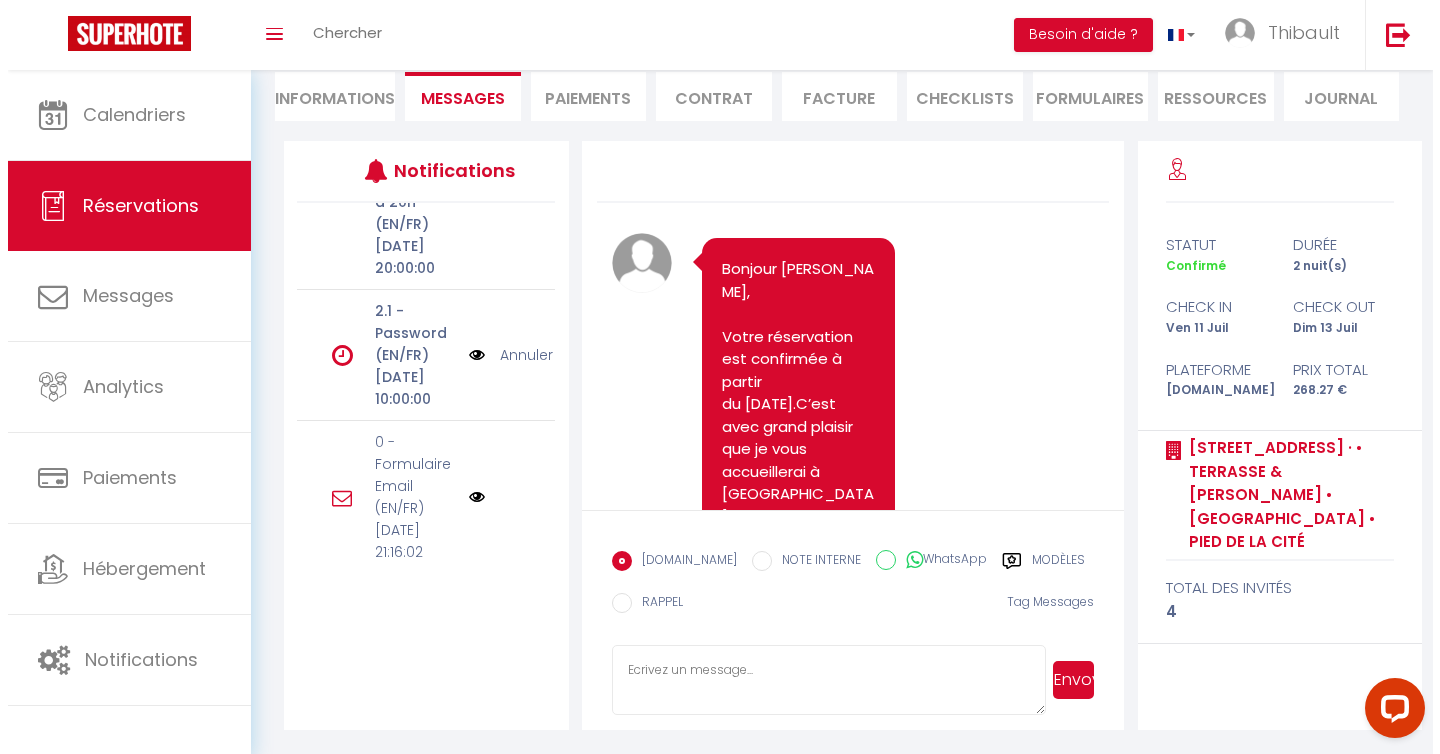 scroll, scrollTop: 108, scrollLeft: 0, axis: vertical 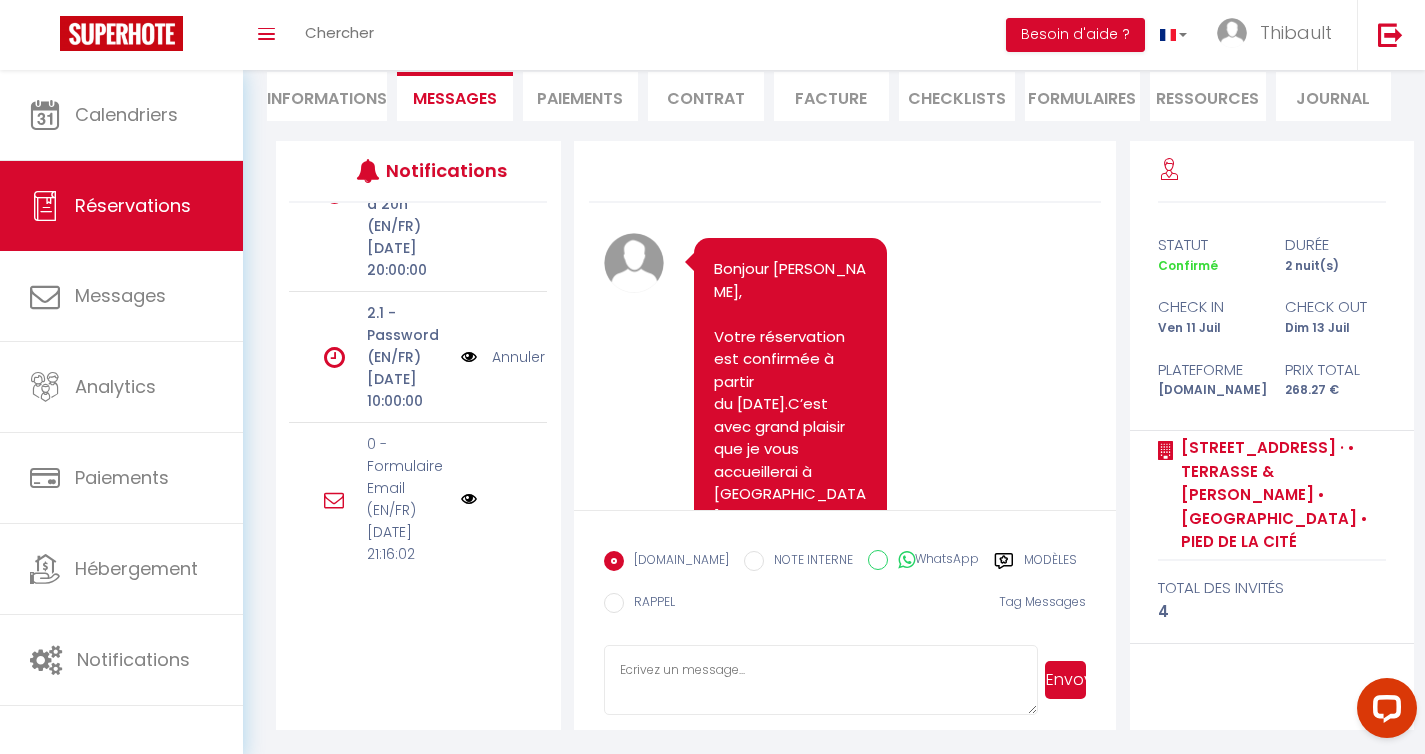 click at bounding box center (469, 357) 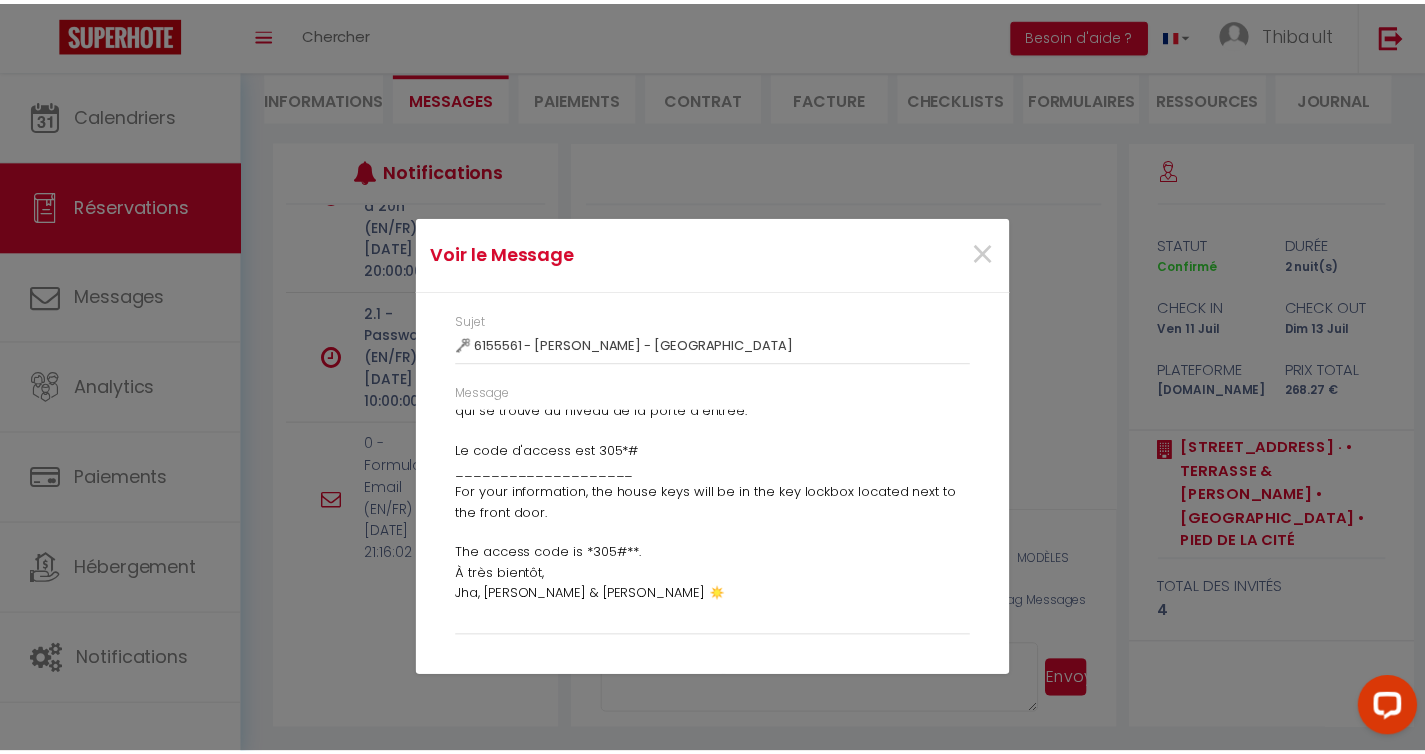 scroll, scrollTop: 0, scrollLeft: 0, axis: both 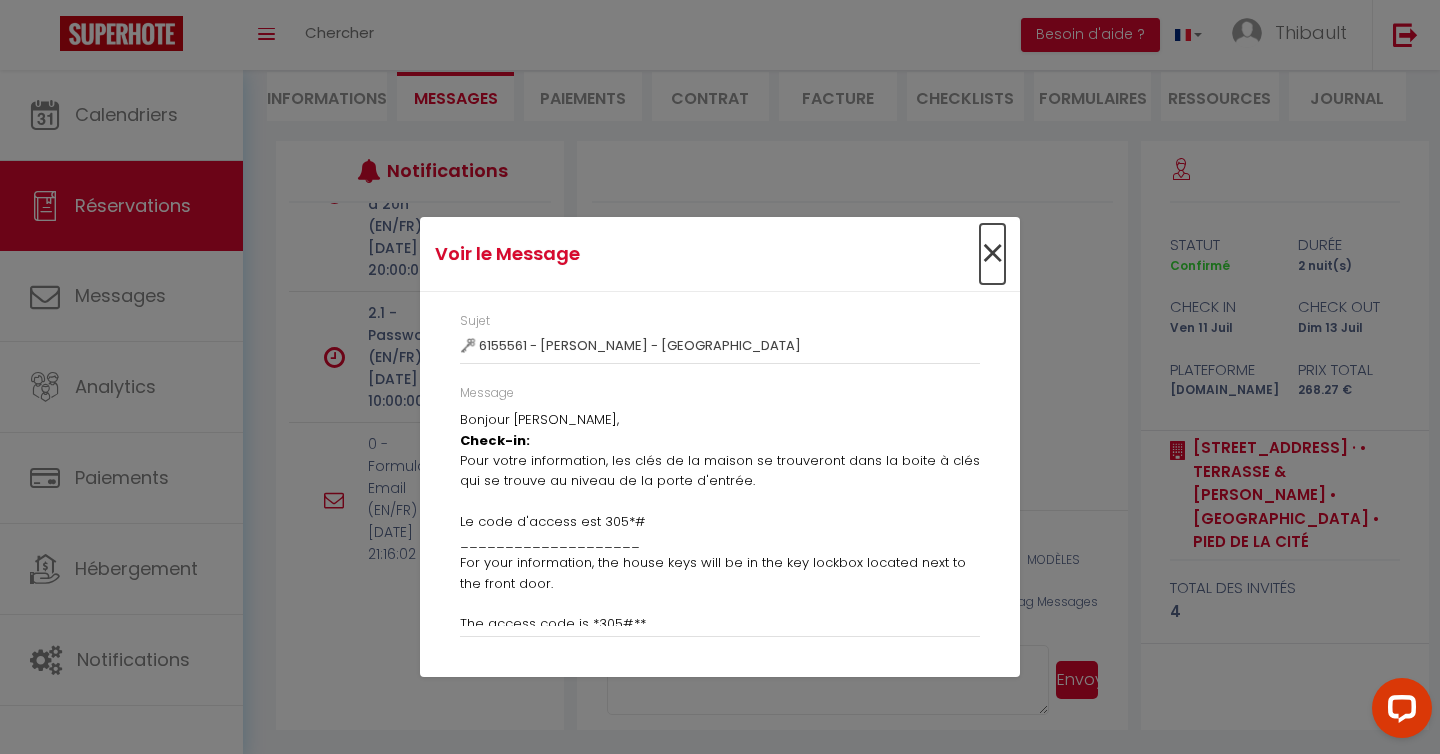 click on "×" at bounding box center [992, 254] 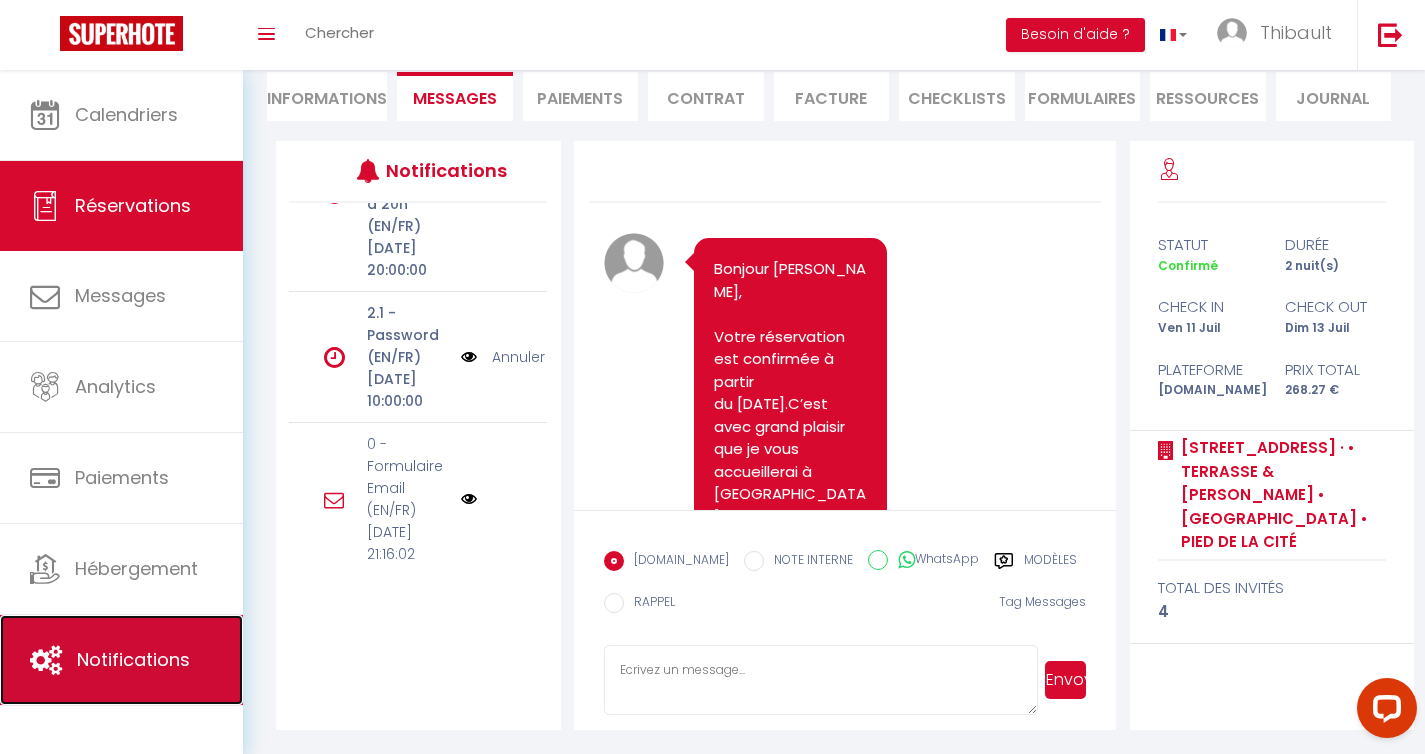 click on "Notifications" at bounding box center (133, 659) 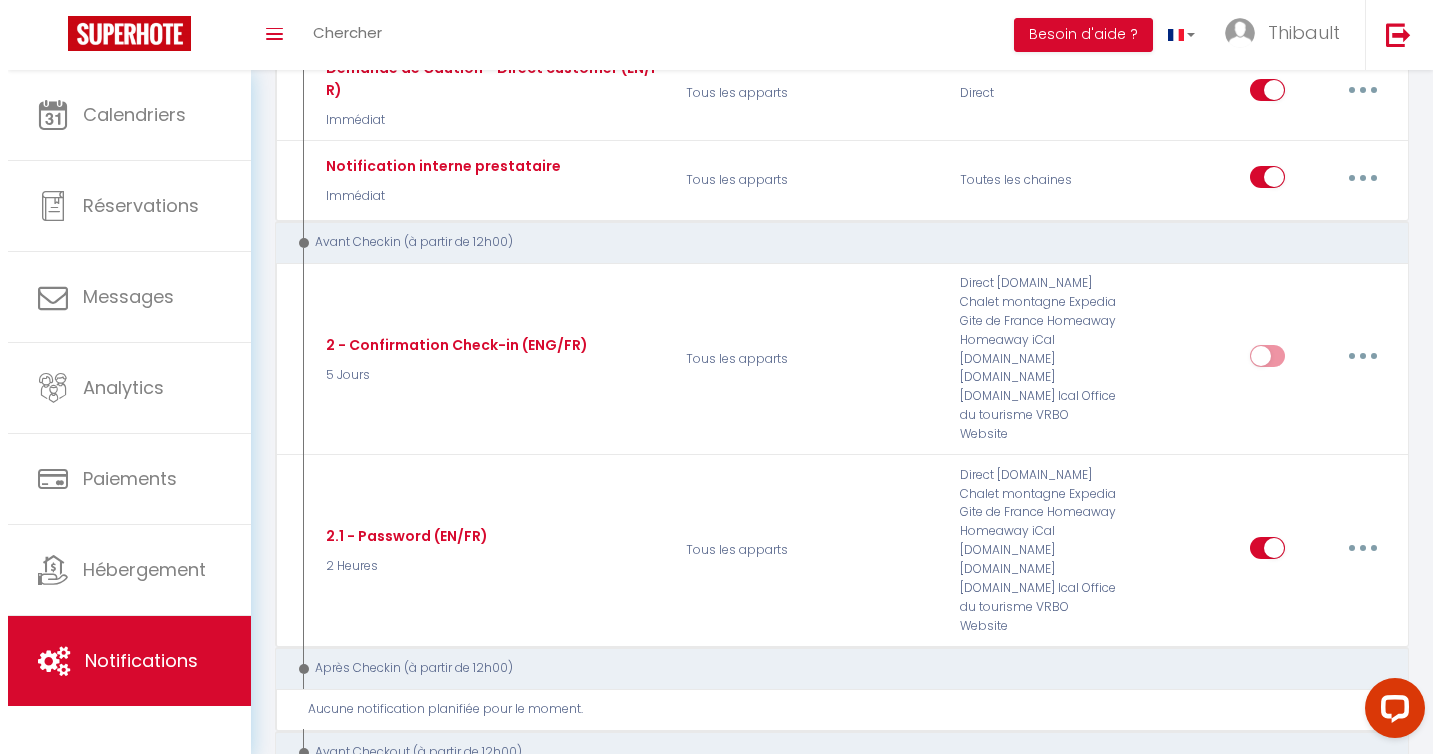 scroll, scrollTop: 556, scrollLeft: 0, axis: vertical 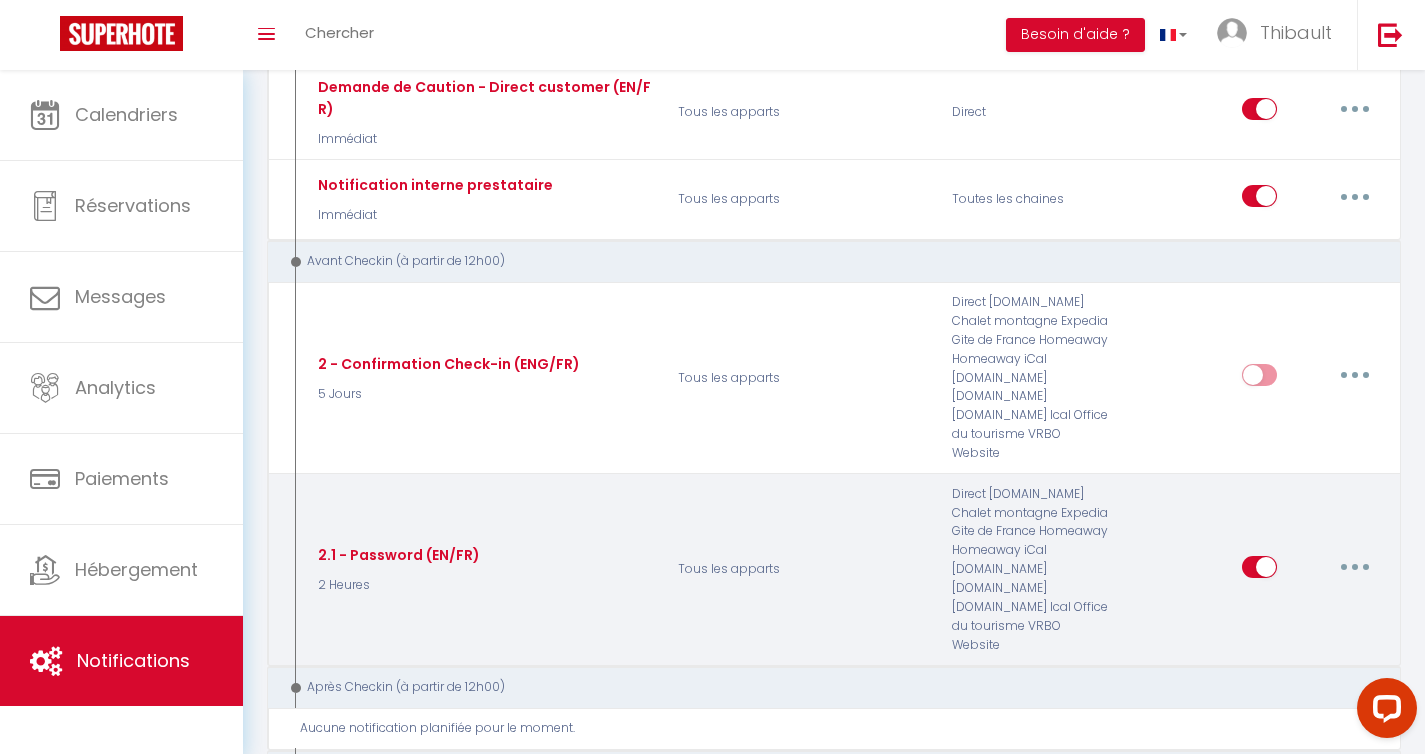 click at bounding box center [1355, 567] 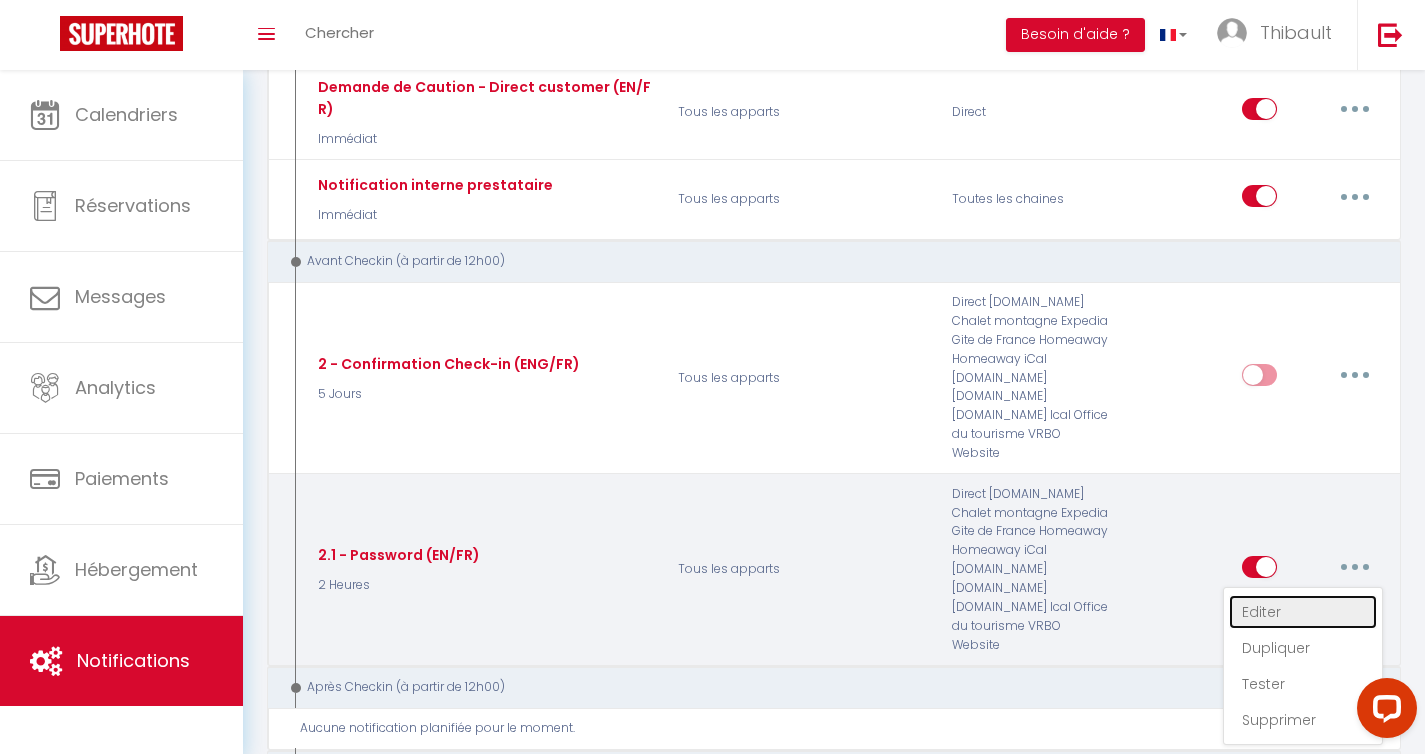 click on "Editer" at bounding box center (1303, 612) 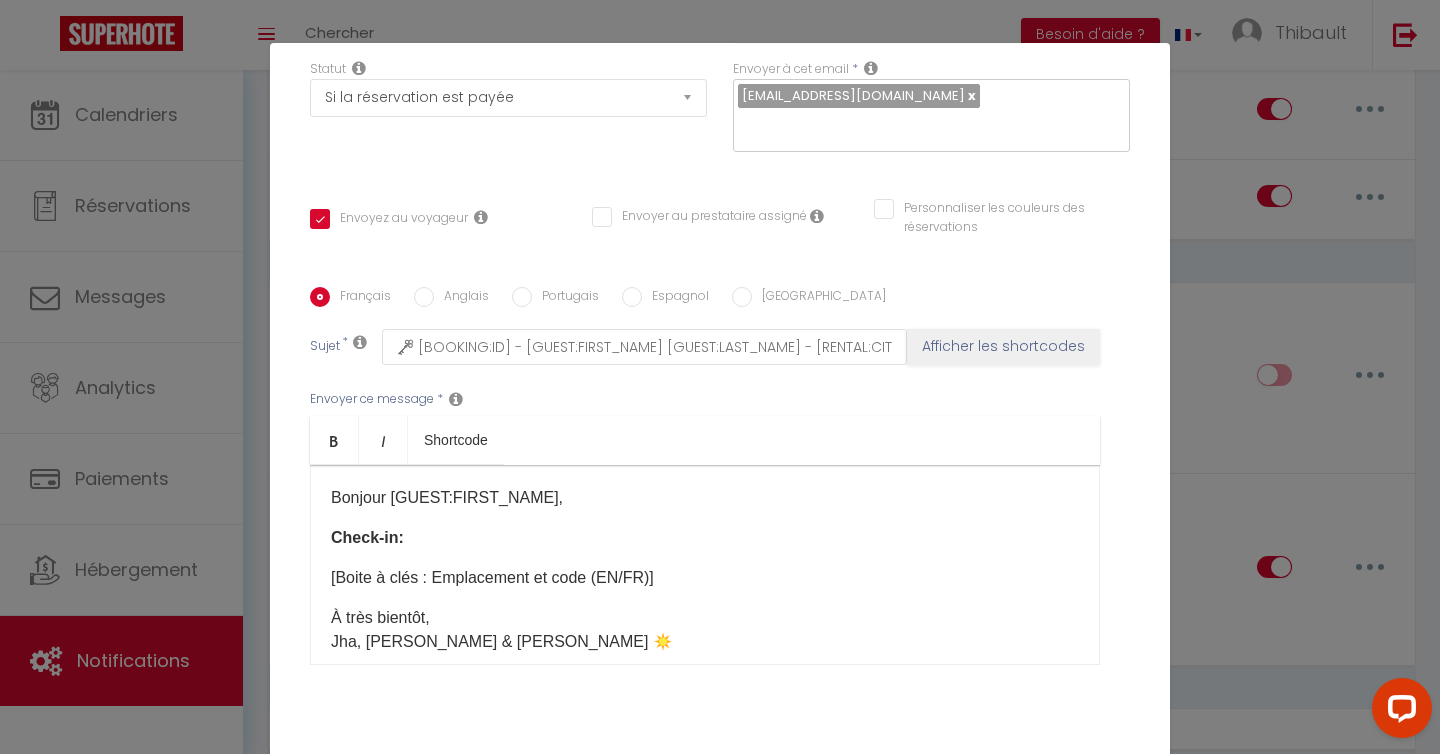 scroll, scrollTop: 310, scrollLeft: 0, axis: vertical 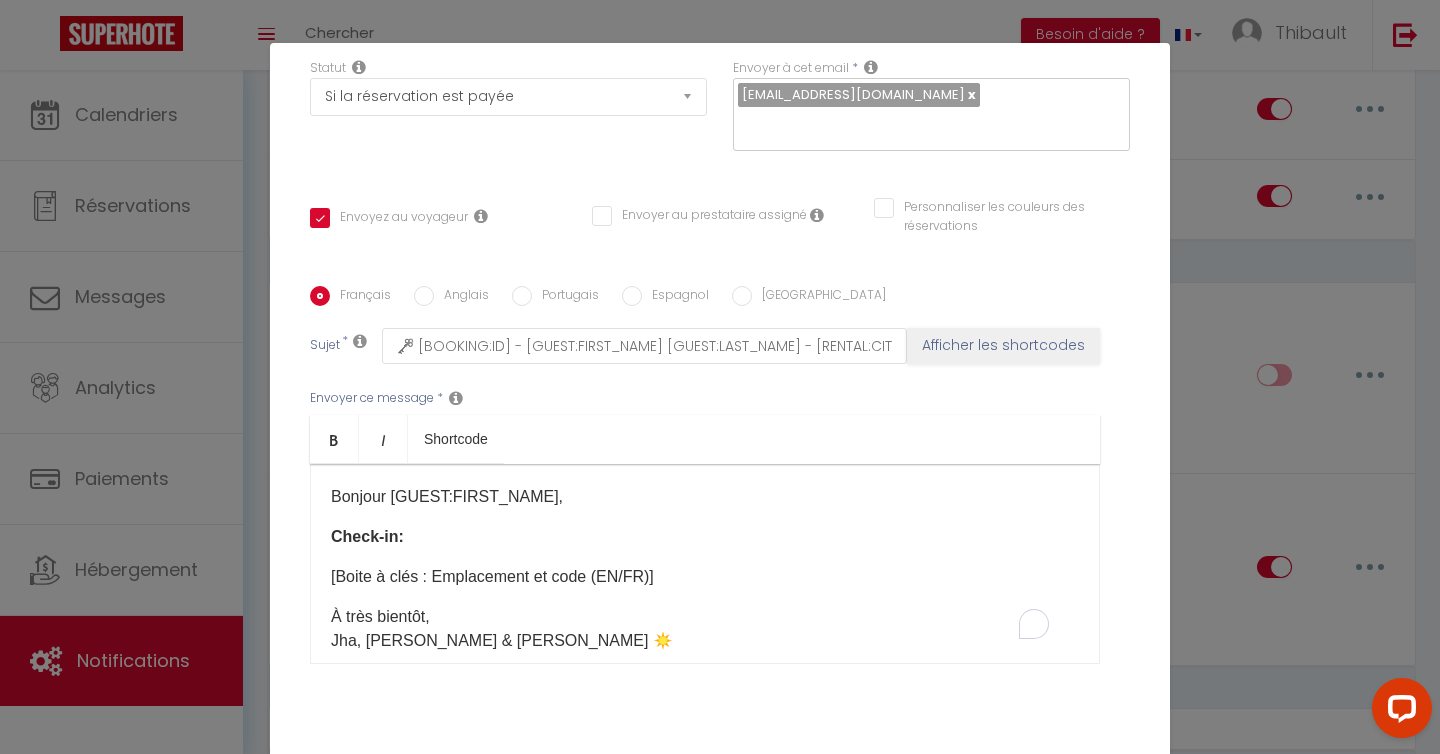 click on "Bonjour [GUEST:FIRST_NAME], Check-in: [Boite à clés : Emplacement et code (EN/FR)]​ À très bientôt, Jha, Sun & [PERSON_NAME] ☀️" at bounding box center [705, 564] 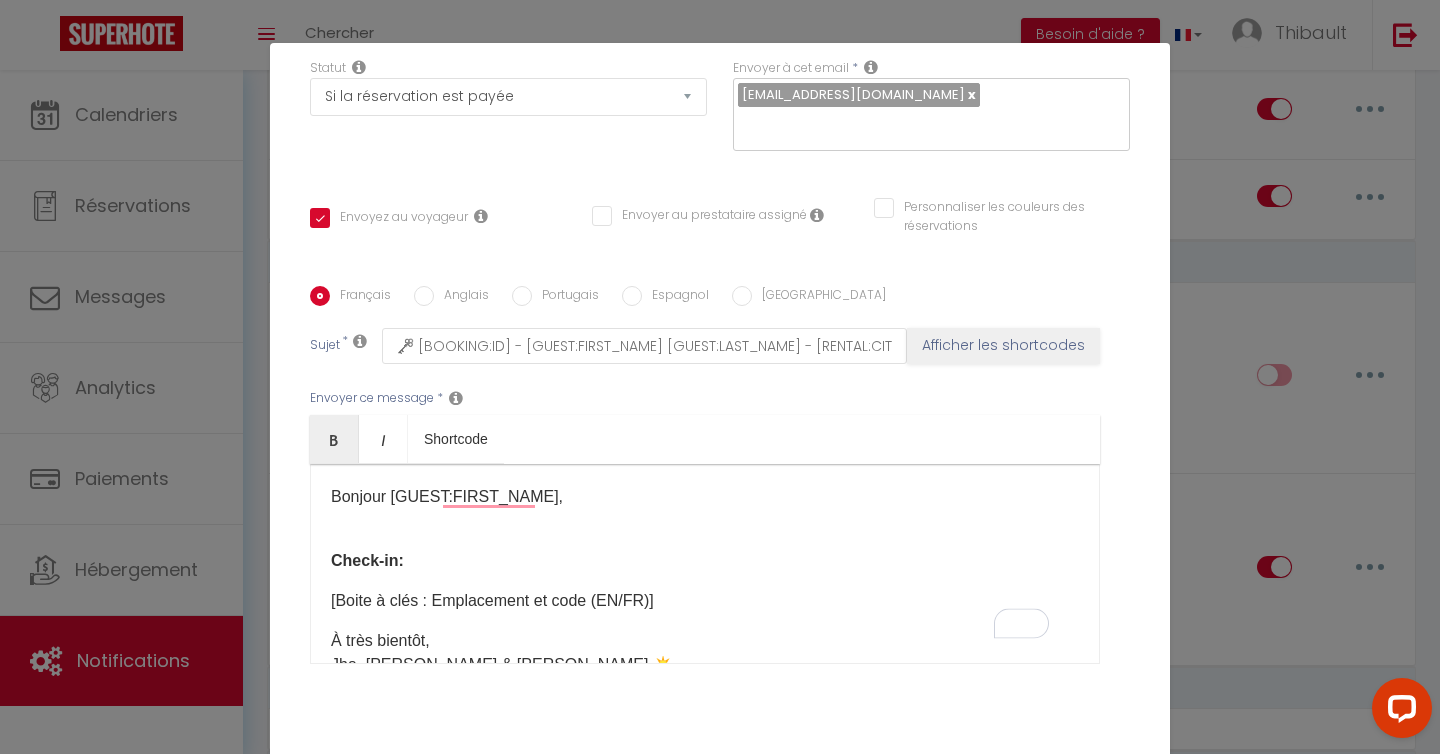 scroll, scrollTop: 94, scrollLeft: 0, axis: vertical 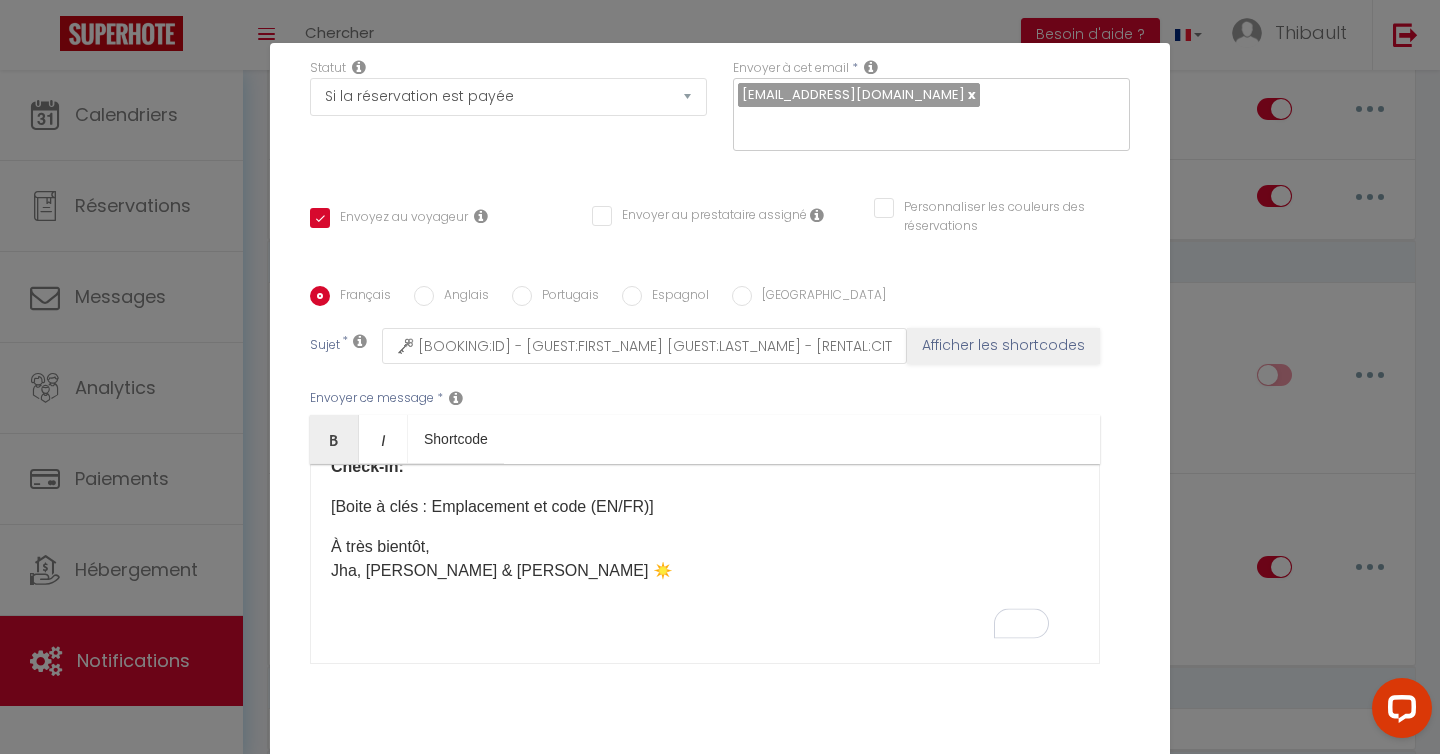 click on "Bonjour [GUEST:FIRST_NAME], Check-in: [Boite à clés : Emplacement et code (EN/FR)]​ À très bientôt, Jha, Sun & [PERSON_NAME] ☀️" at bounding box center [705, 564] 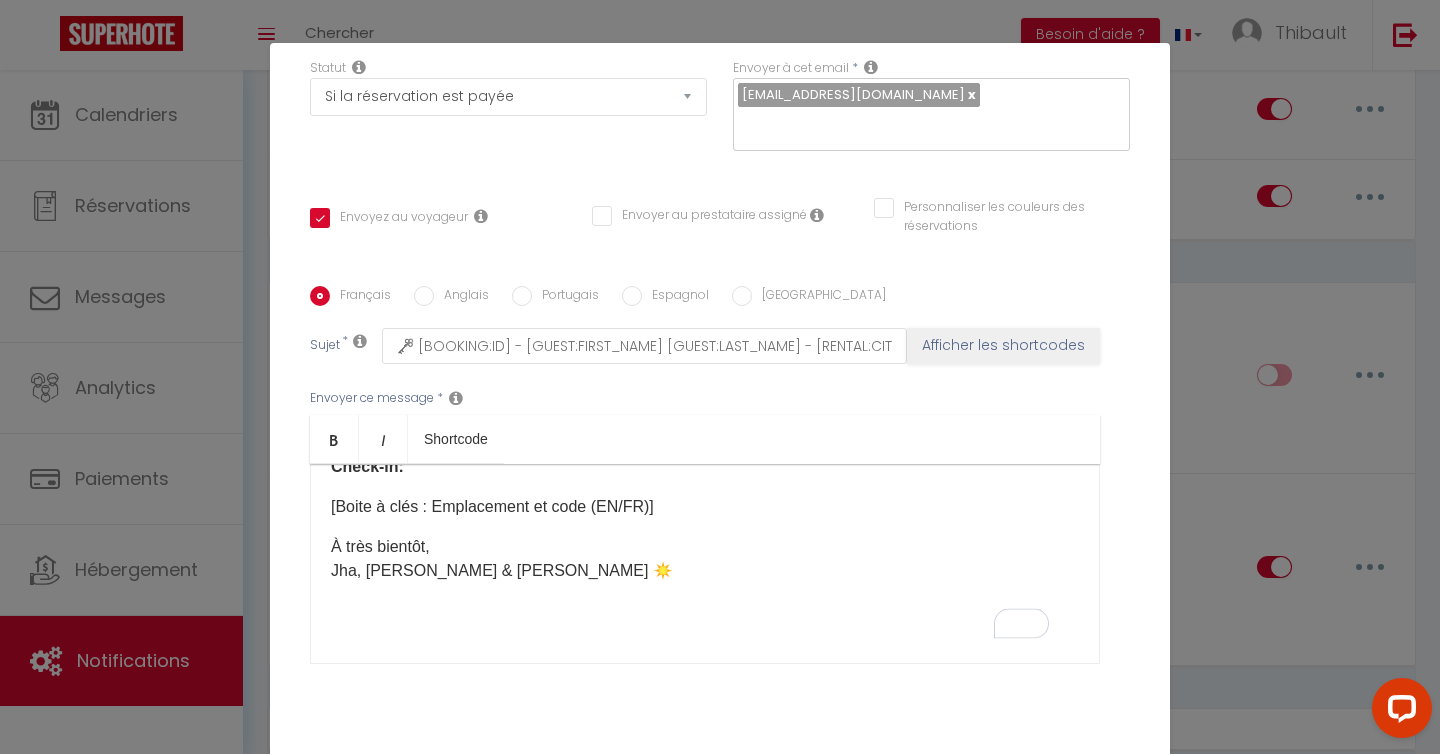 click on "[Boite à clés : Emplacement et code (EN/FR)]​" at bounding box center [705, 507] 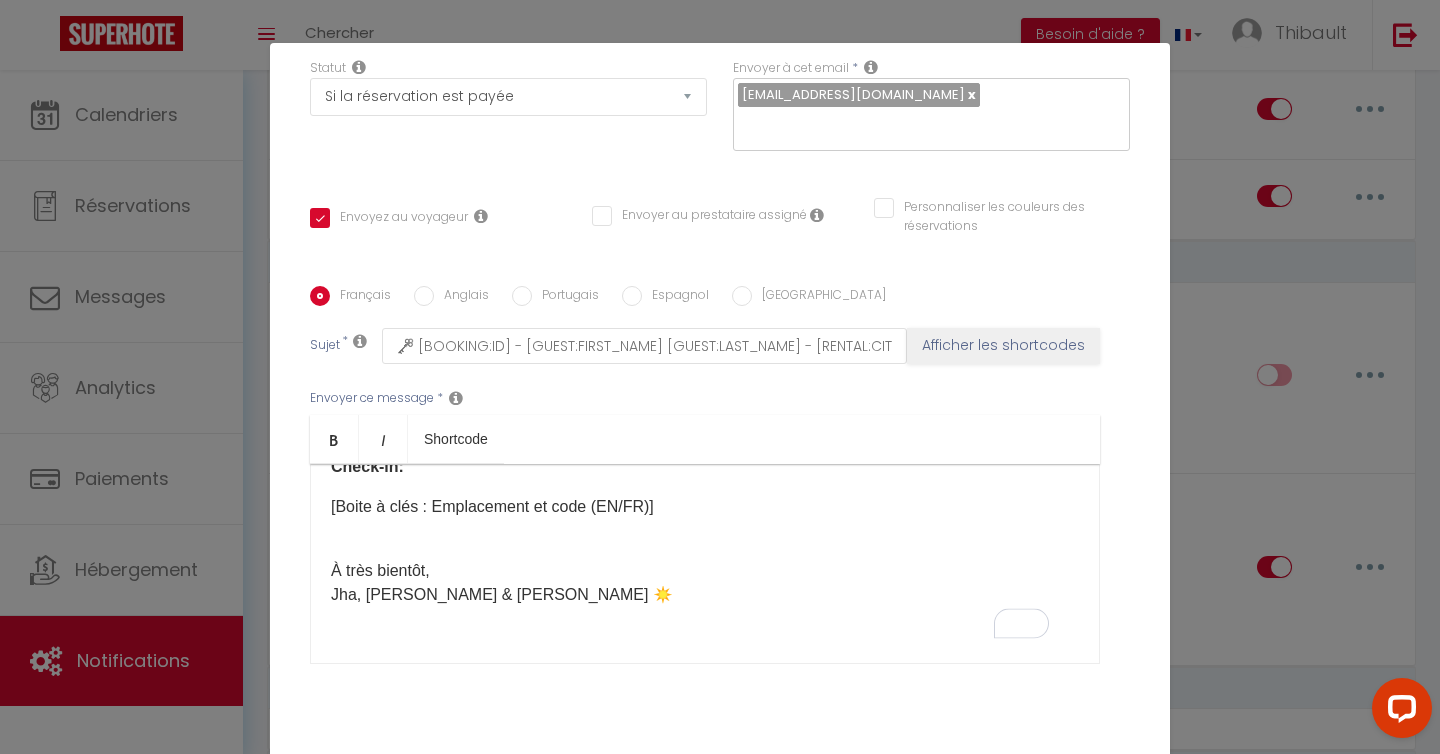 scroll, scrollTop: 118, scrollLeft: 0, axis: vertical 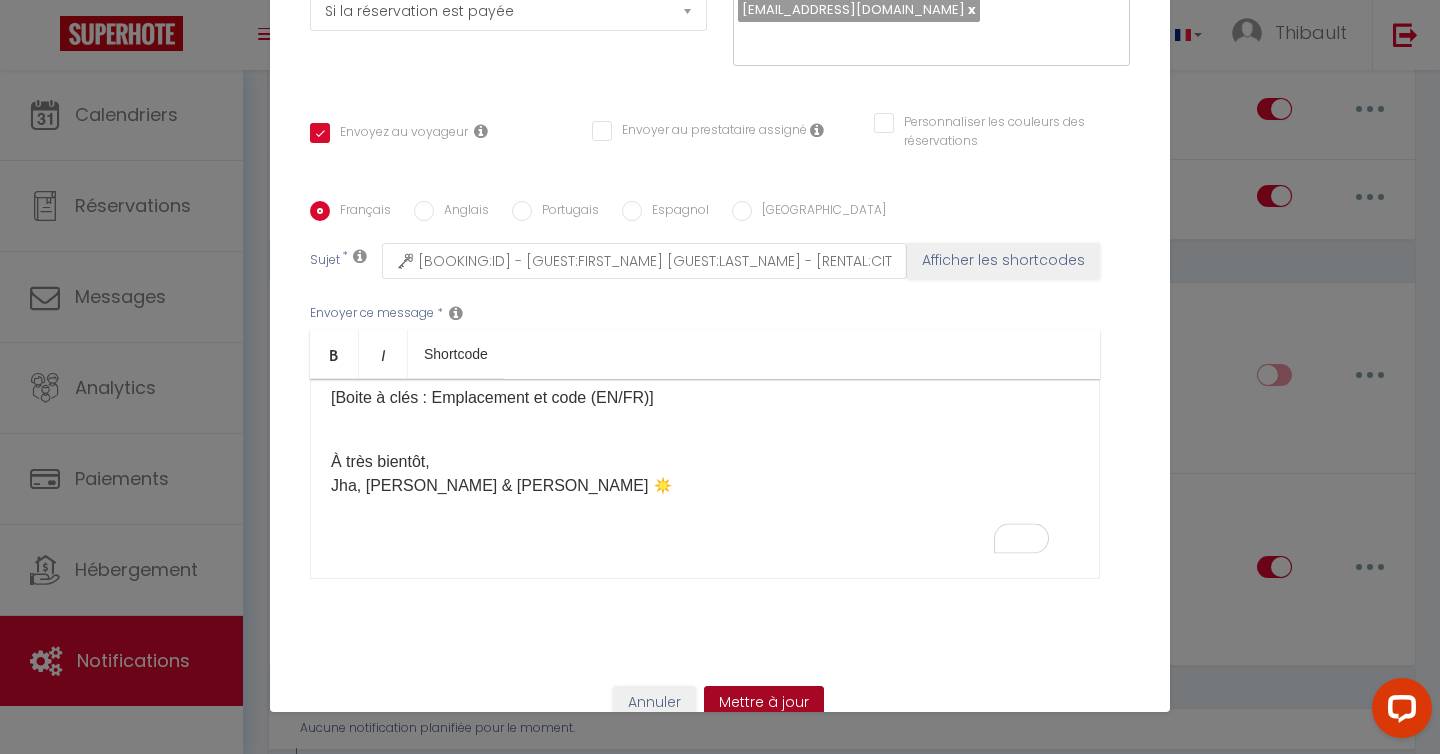 click on "Mettre à jour" at bounding box center (764, 703) 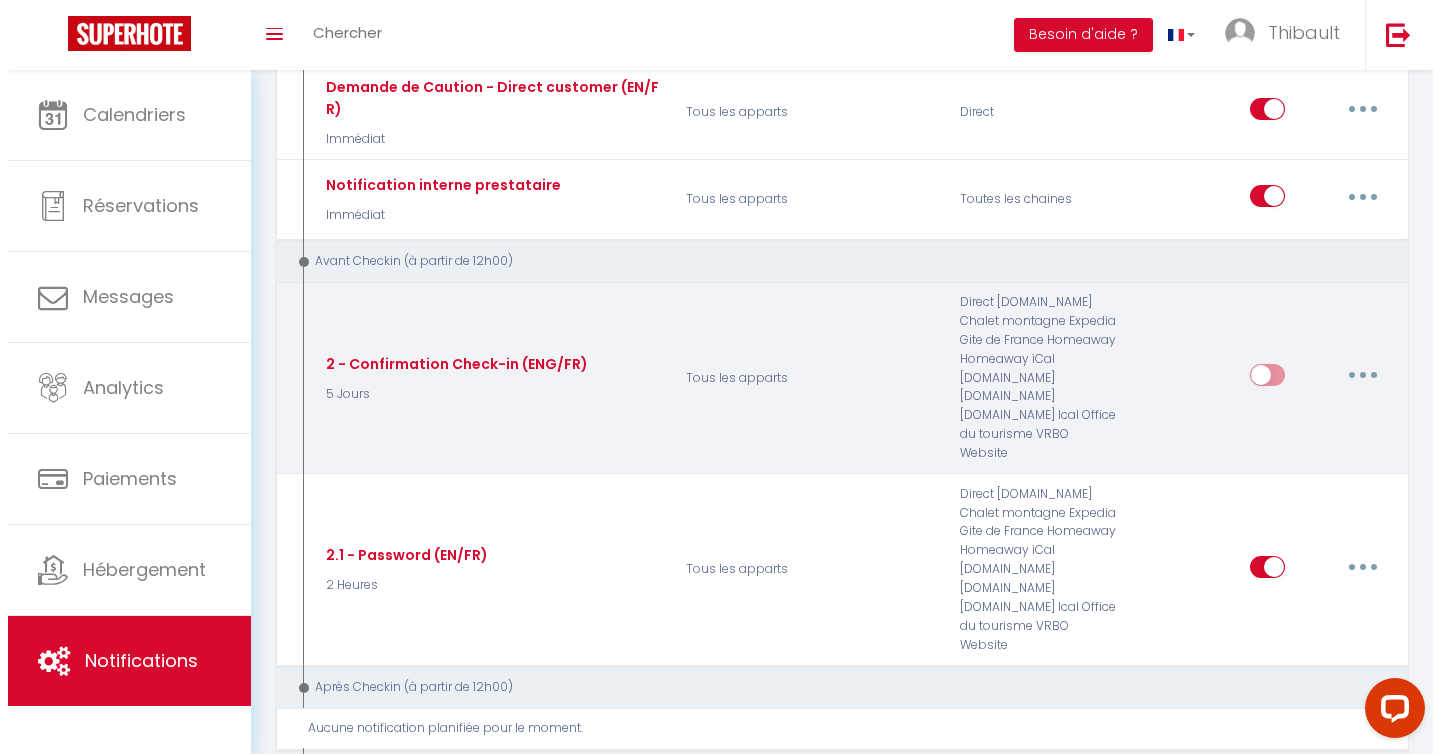 scroll, scrollTop: 0, scrollLeft: 0, axis: both 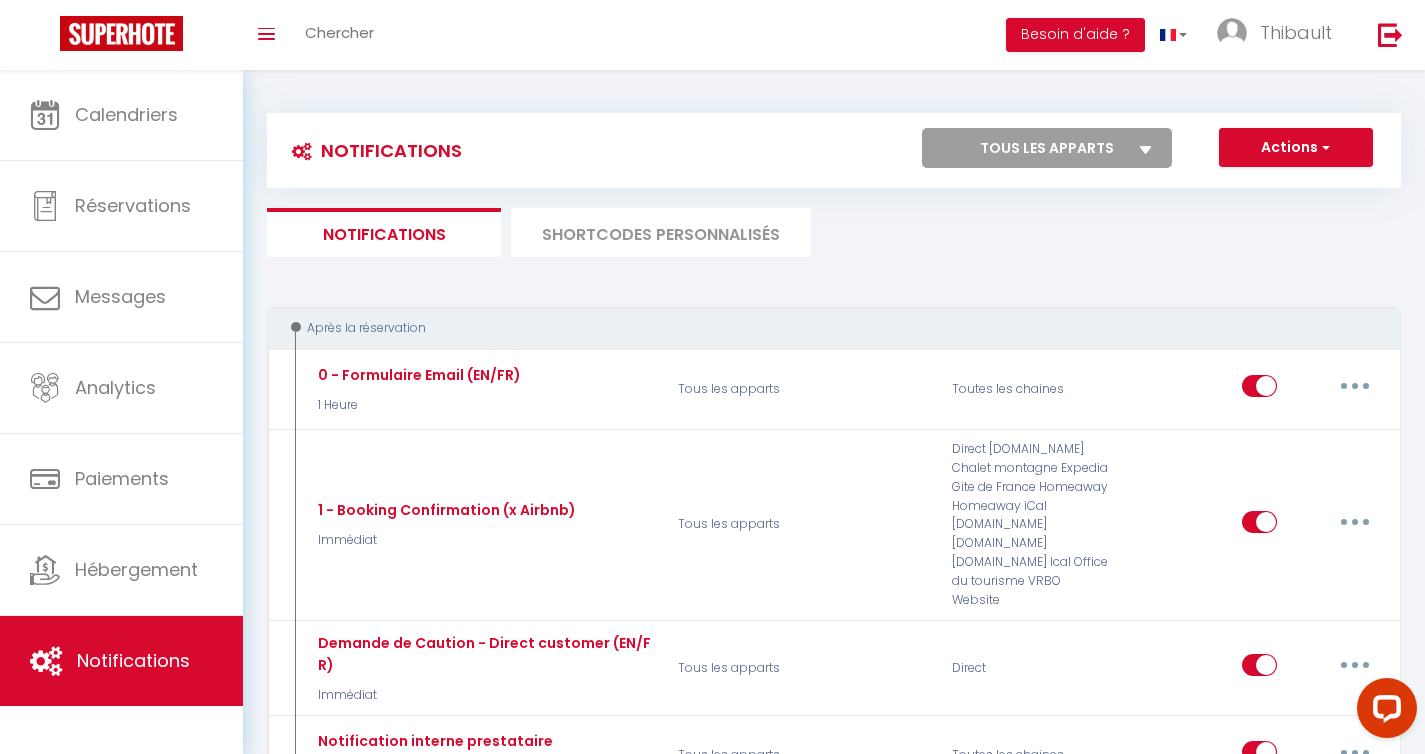 click on "SHORTCODES PERSONNALISÉS" at bounding box center [661, 232] 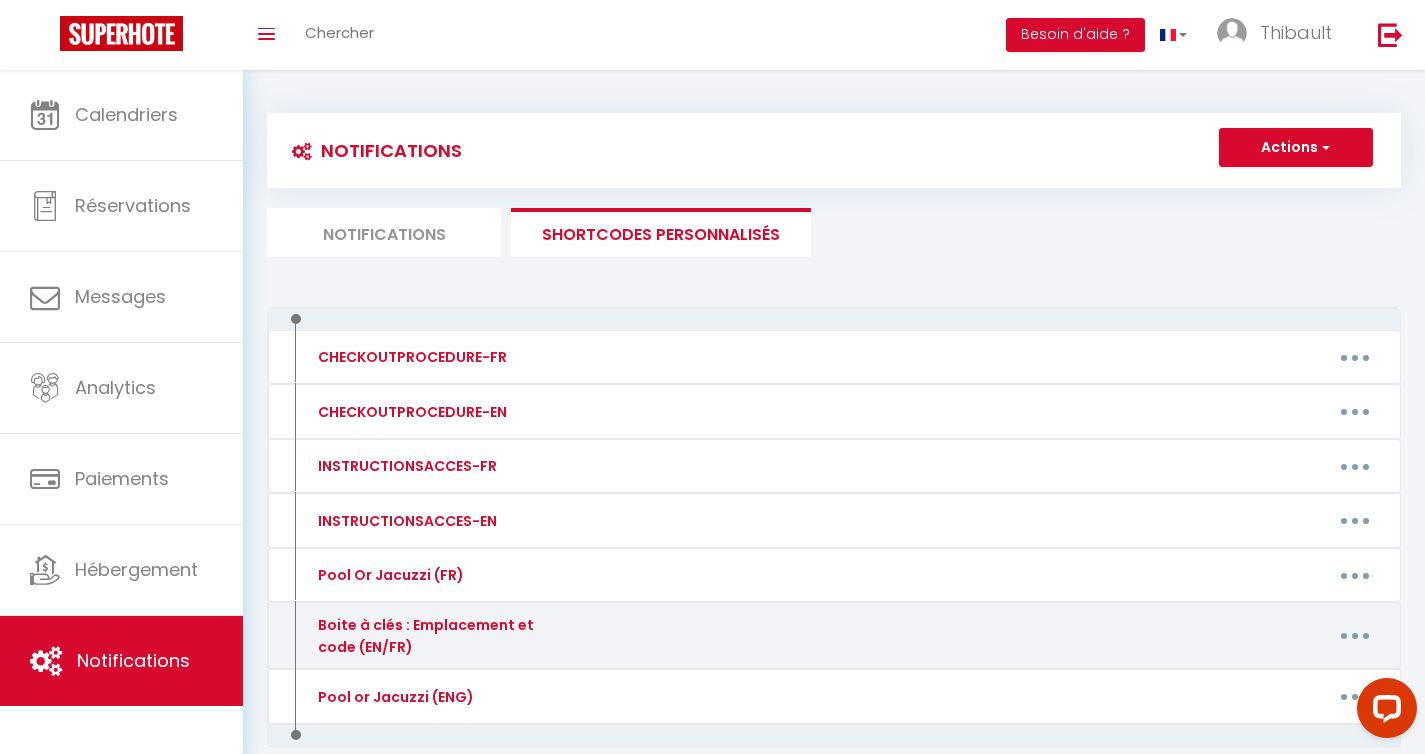 click at bounding box center (1355, 636) 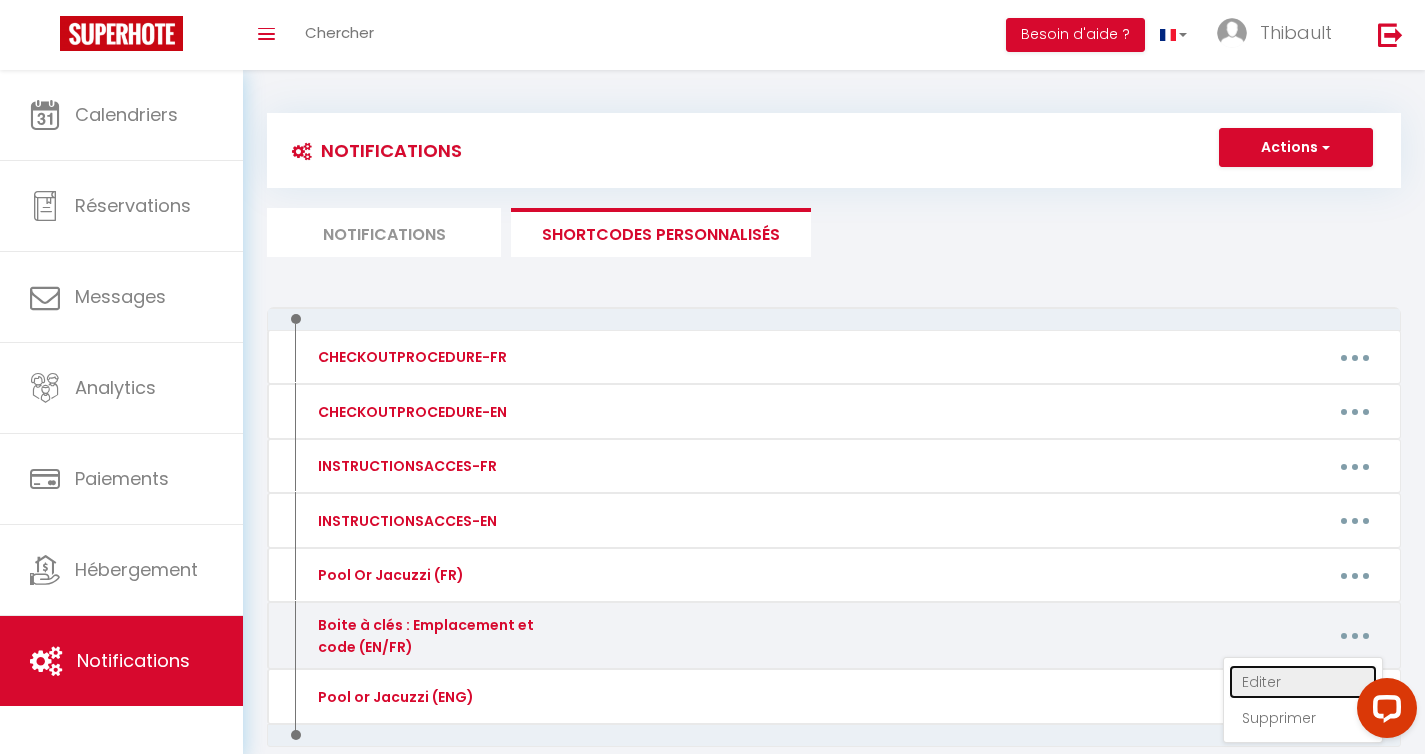click on "Editer" at bounding box center (1303, 682) 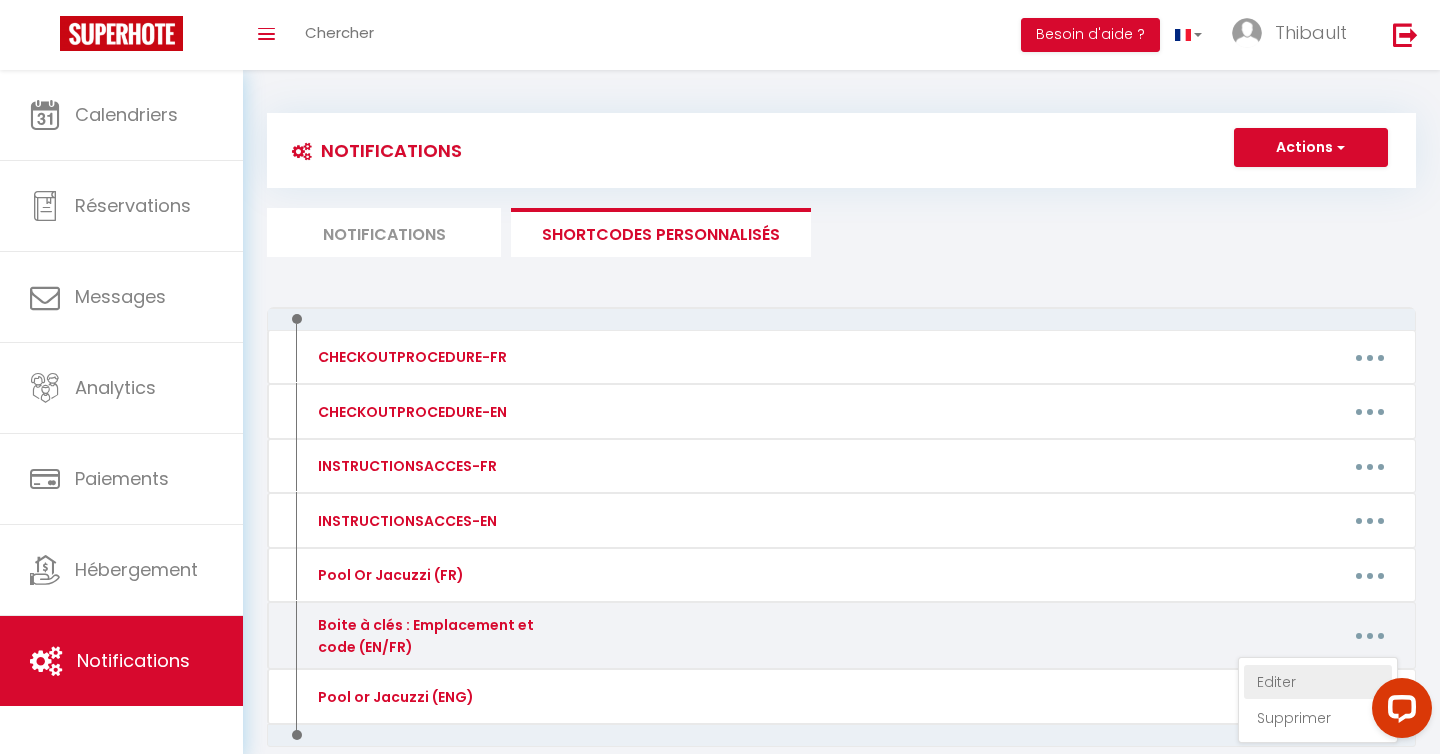 type on "Boite à clés : Emplacement et code (EN/FR)" 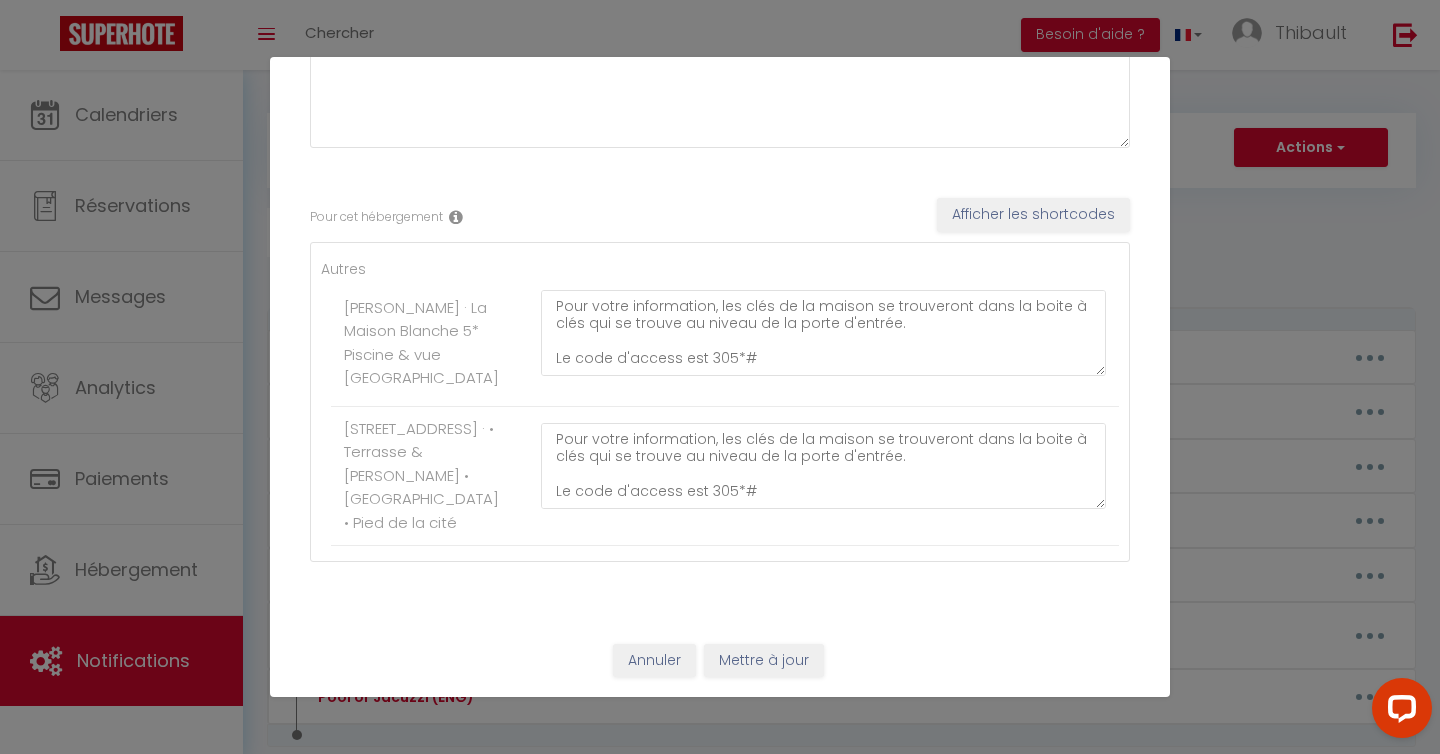 scroll, scrollTop: 230, scrollLeft: 0, axis: vertical 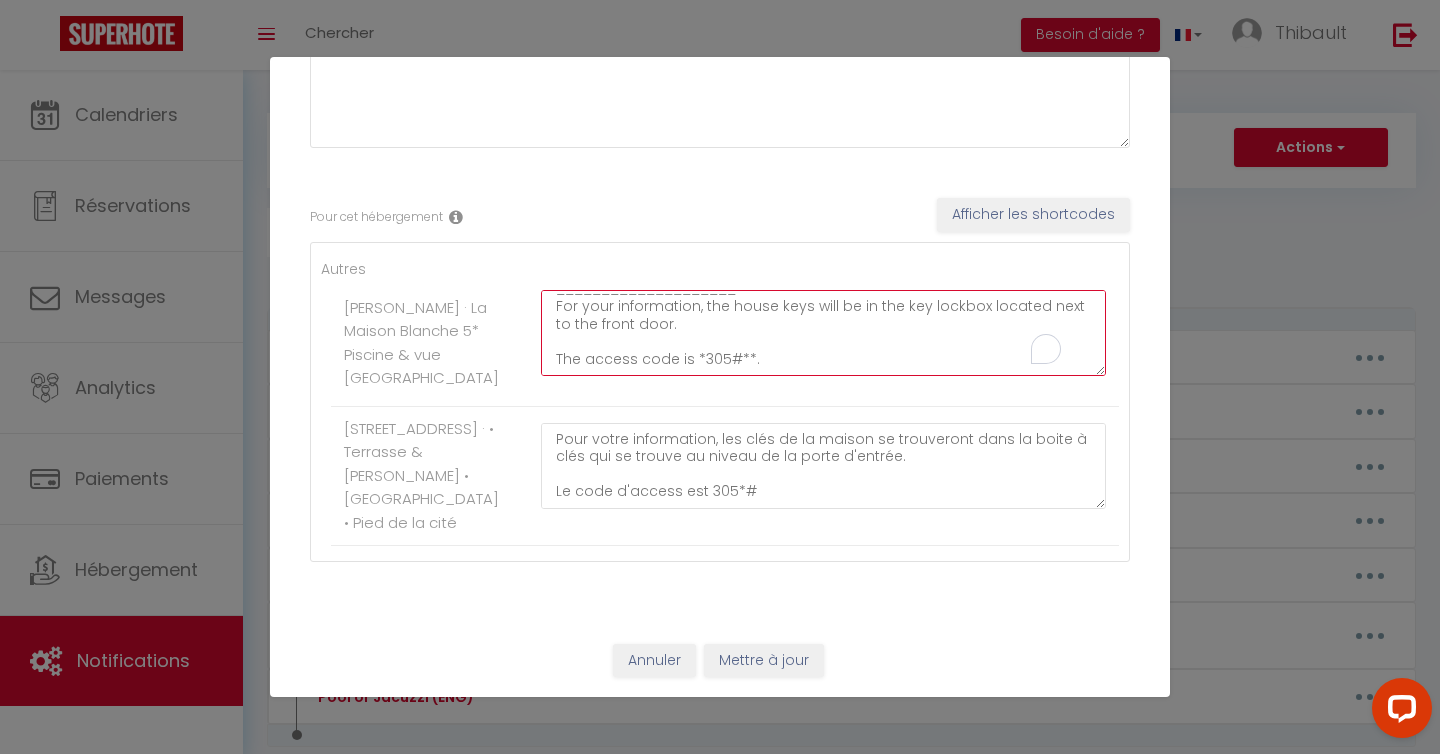 click on "Pour votre information, les clés de la maison se trouveront dans la boite à clés qui se trouve au niveau de la porte d'entrée.
Le code d'access est 305*#
____________________
For your information, the house keys will be in the key lockbox located next to the front door.
The access code is *305#**." at bounding box center (823, 333) 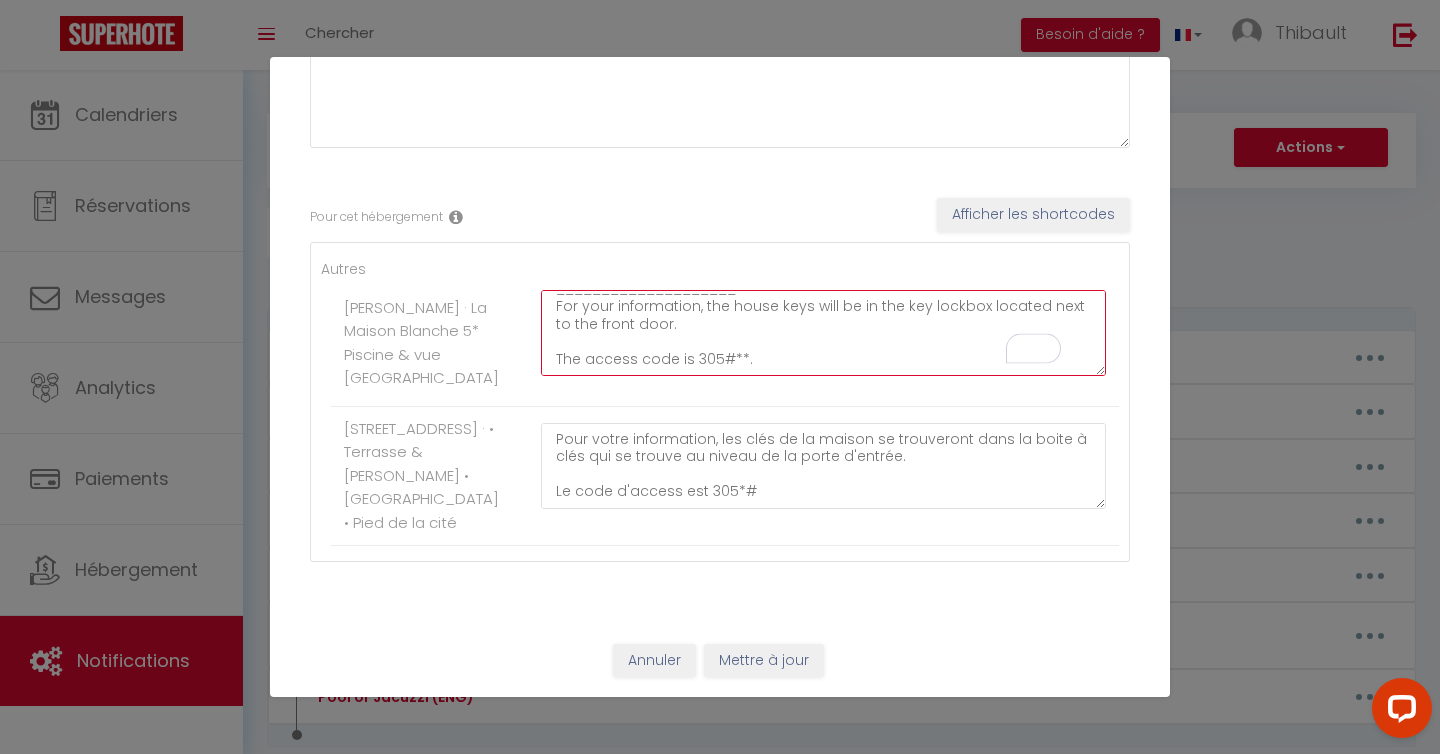 scroll, scrollTop: 87, scrollLeft: 0, axis: vertical 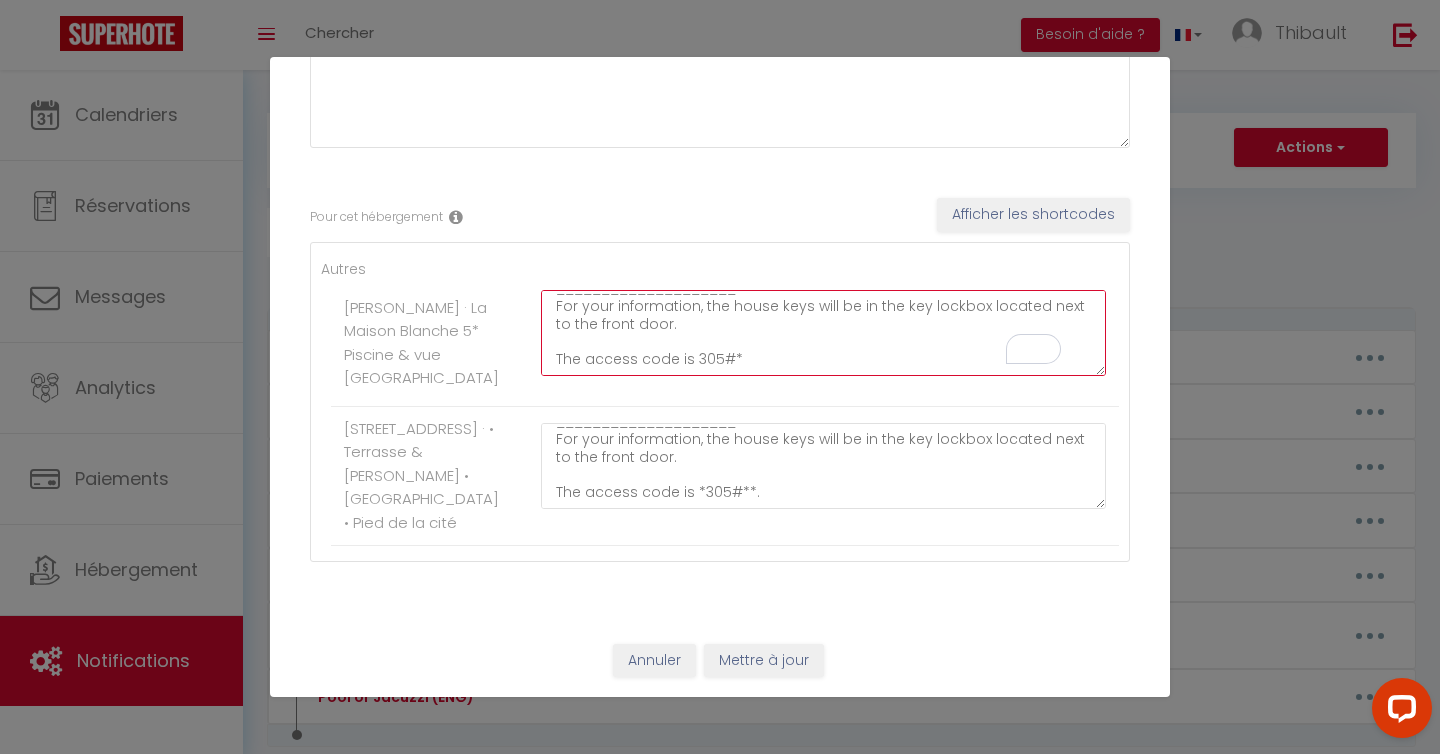 type on "Pour votre information, les clés de la maison se trouveront dans la boite à clés qui se trouve au niveau de la porte d'entrée.
Le code d'access est 305*#
____________________
For your information, the house keys will be in the key lockbox located next to the front door.
The access code is 305#*" 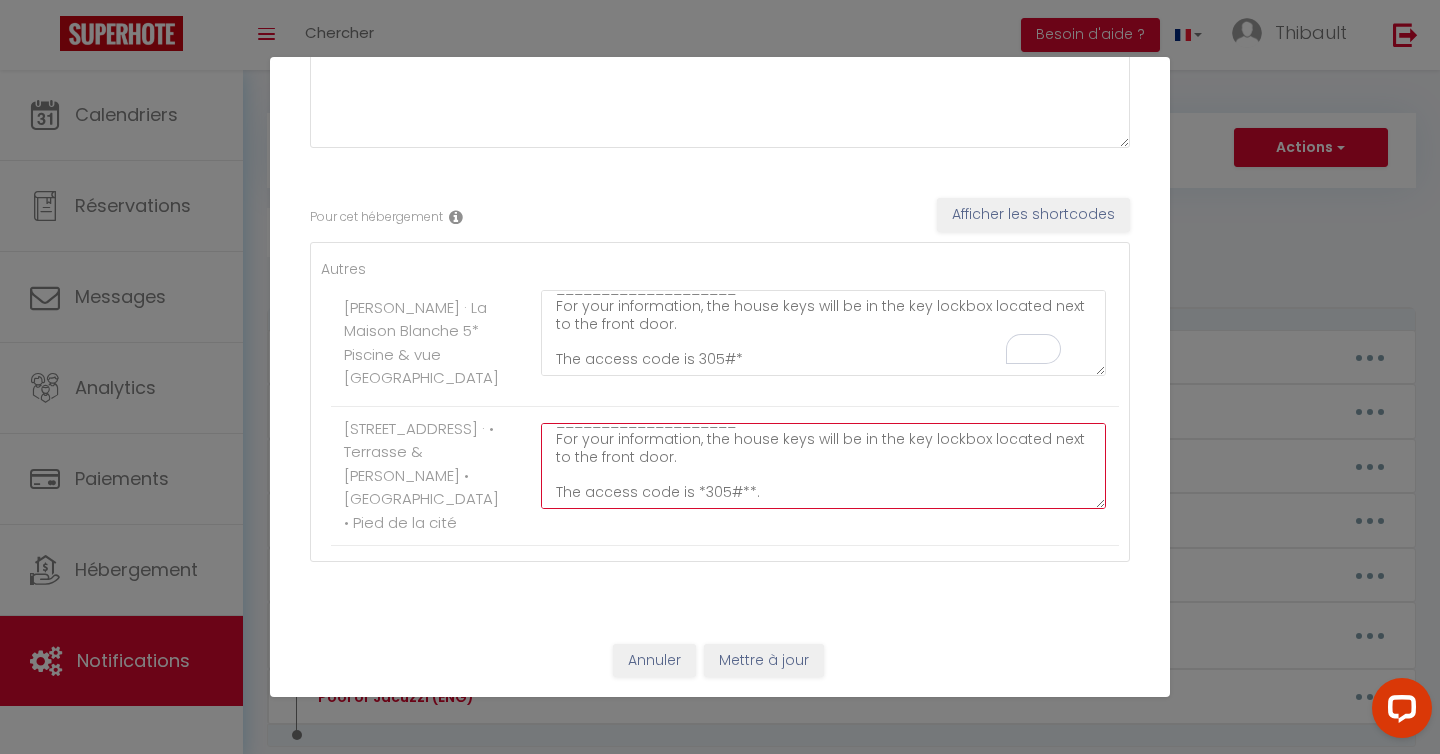 click on "Pour votre information, les clés de la maison se trouveront dans la boite à clés qui se trouve au niveau de la porte d'entrée.
Le code d'access est 305*#
____________________
For your information, the house keys will be in the key lockbox located next to the front door.
The access code is *305#**." at bounding box center (823, 466) 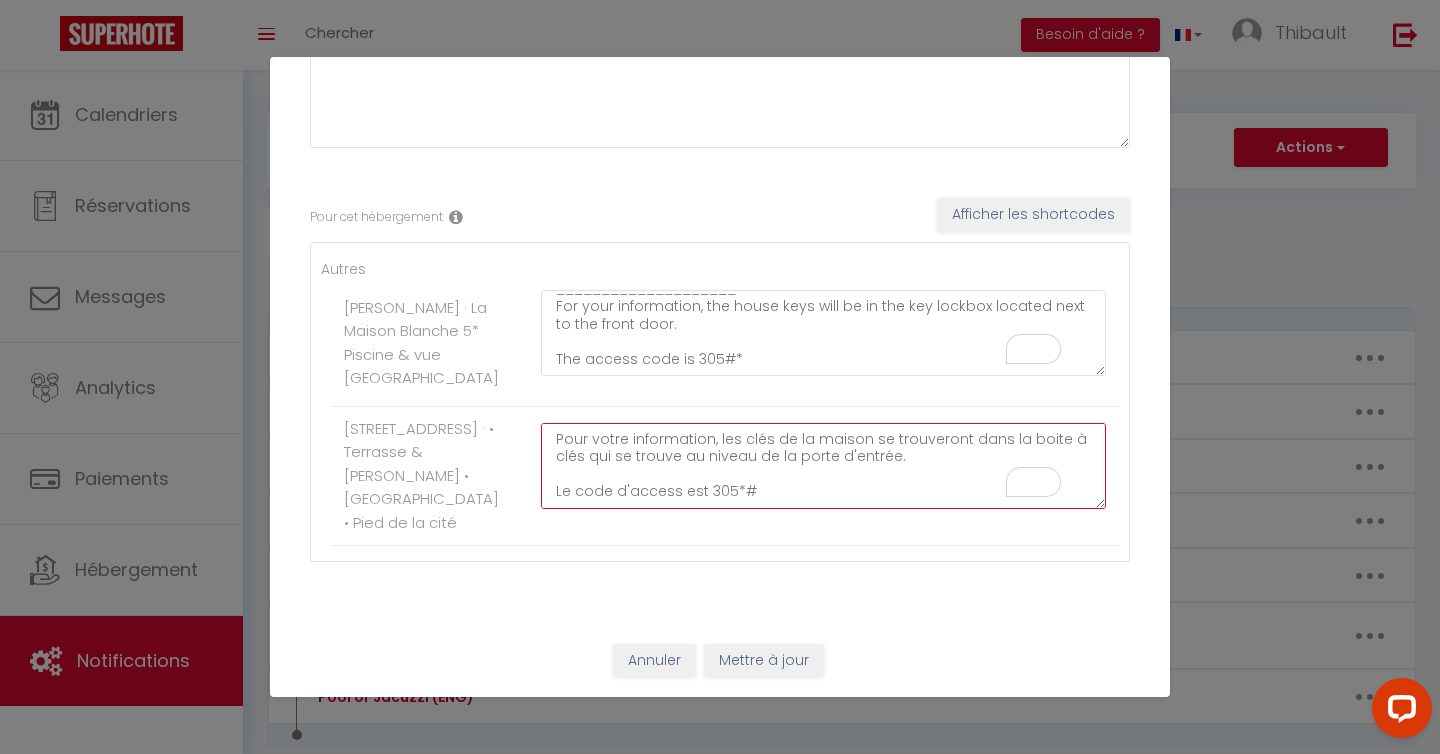 click on "Pour votre information, les clés de la maison se trouveront dans la boite à clés qui se trouve au niveau de la porte d'entrée.
Le code d'access est 305*#
____________________
For your information, the house keys will be in the key lockbox located next to the front door.
The access code is 305#*." at bounding box center [823, 466] 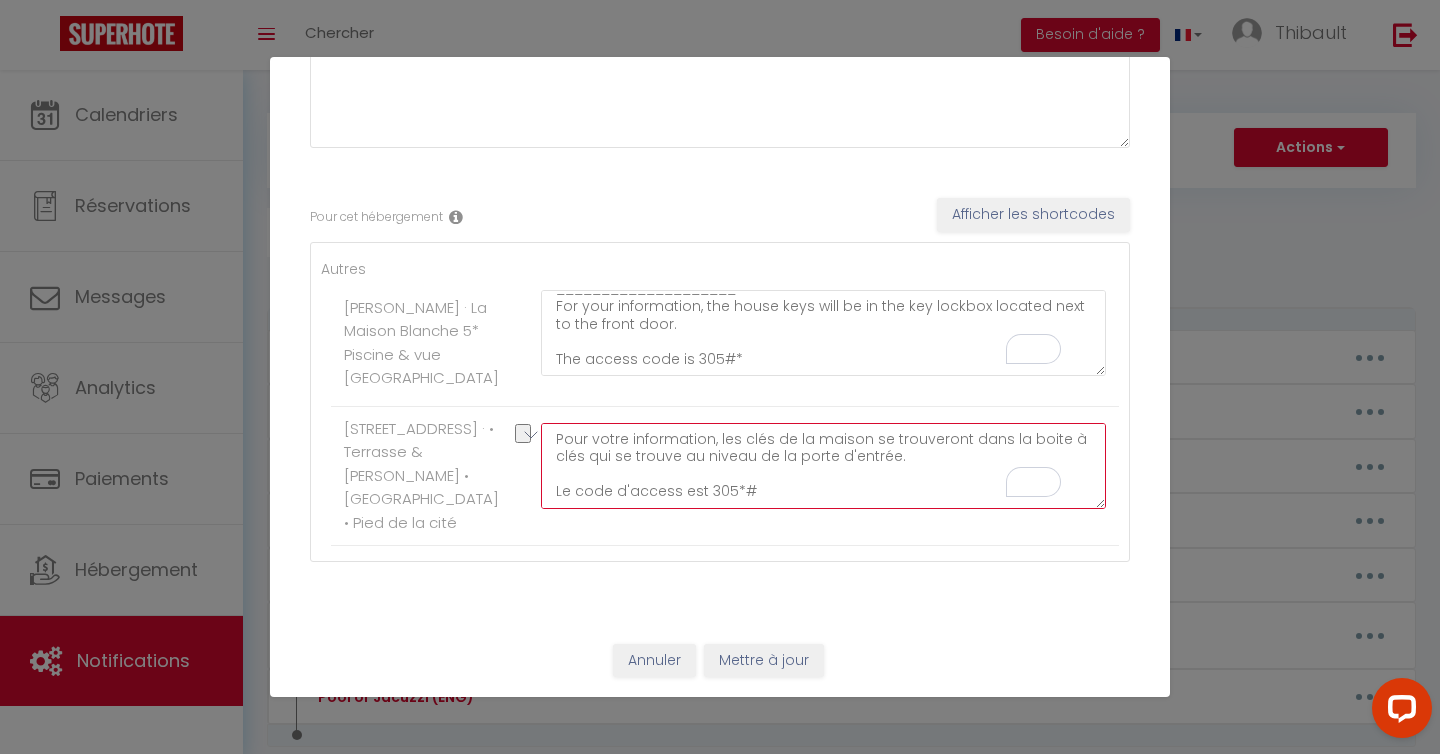 drag, startPoint x: 931, startPoint y: 447, endPoint x: 691, endPoint y: 453, distance: 240.07498 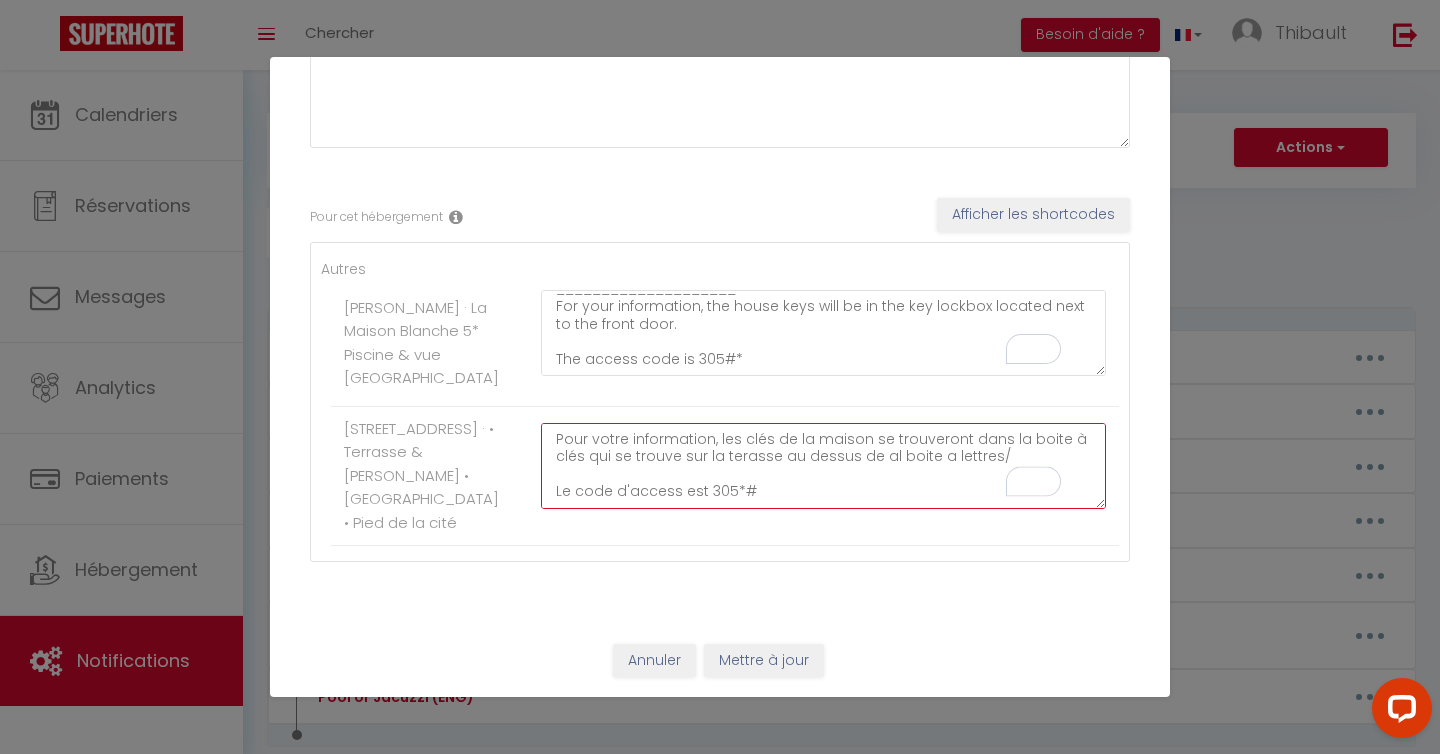 click on "Pour votre information, les clés de la maison se trouveront dans la boite à clés qui se trouve sur la terasse au dessus de al boite a lettres/
Le code d'access est 305*#
____________________
For your information, the house keys will be in the key lockbox located next to the front door.
The access code is 305#*." at bounding box center (823, 466) 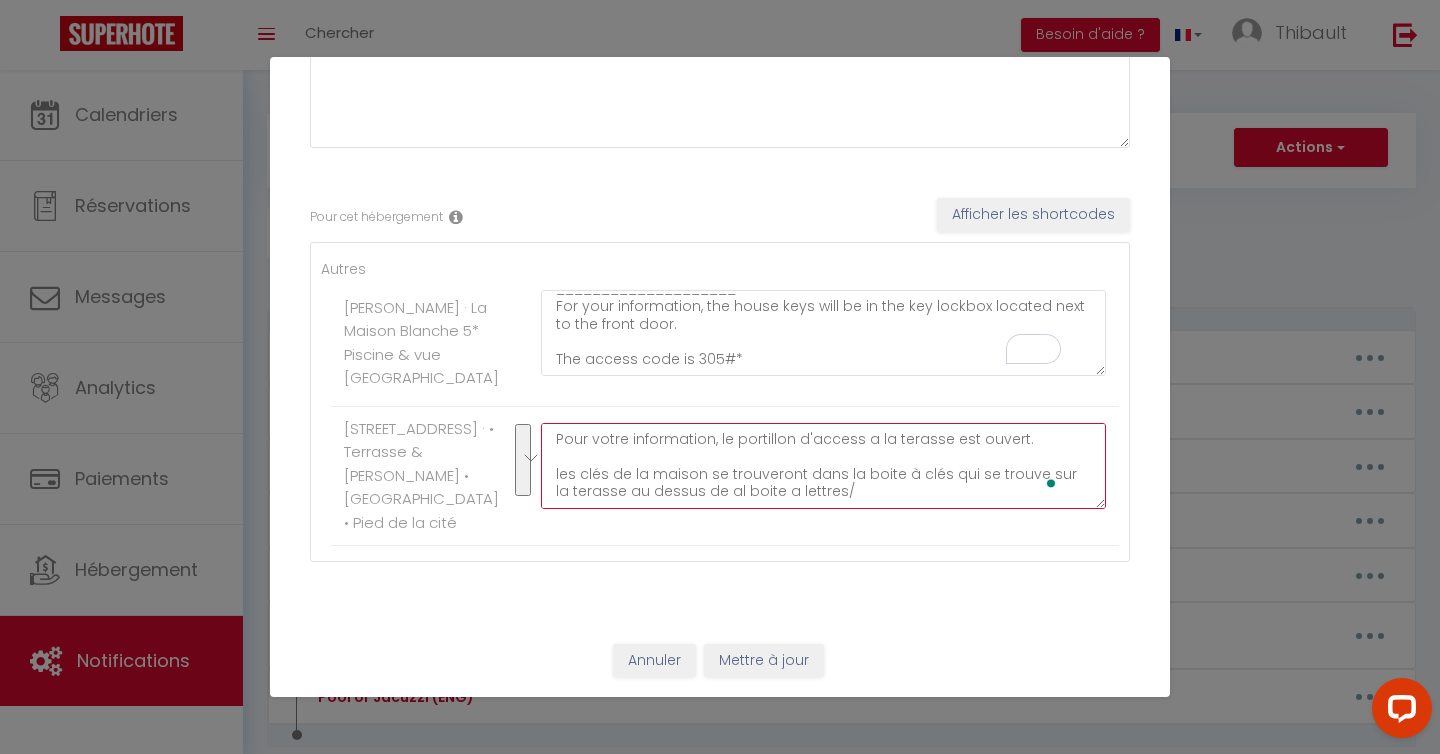 drag, startPoint x: 860, startPoint y: 459, endPoint x: 540, endPoint y: 388, distance: 327.78195 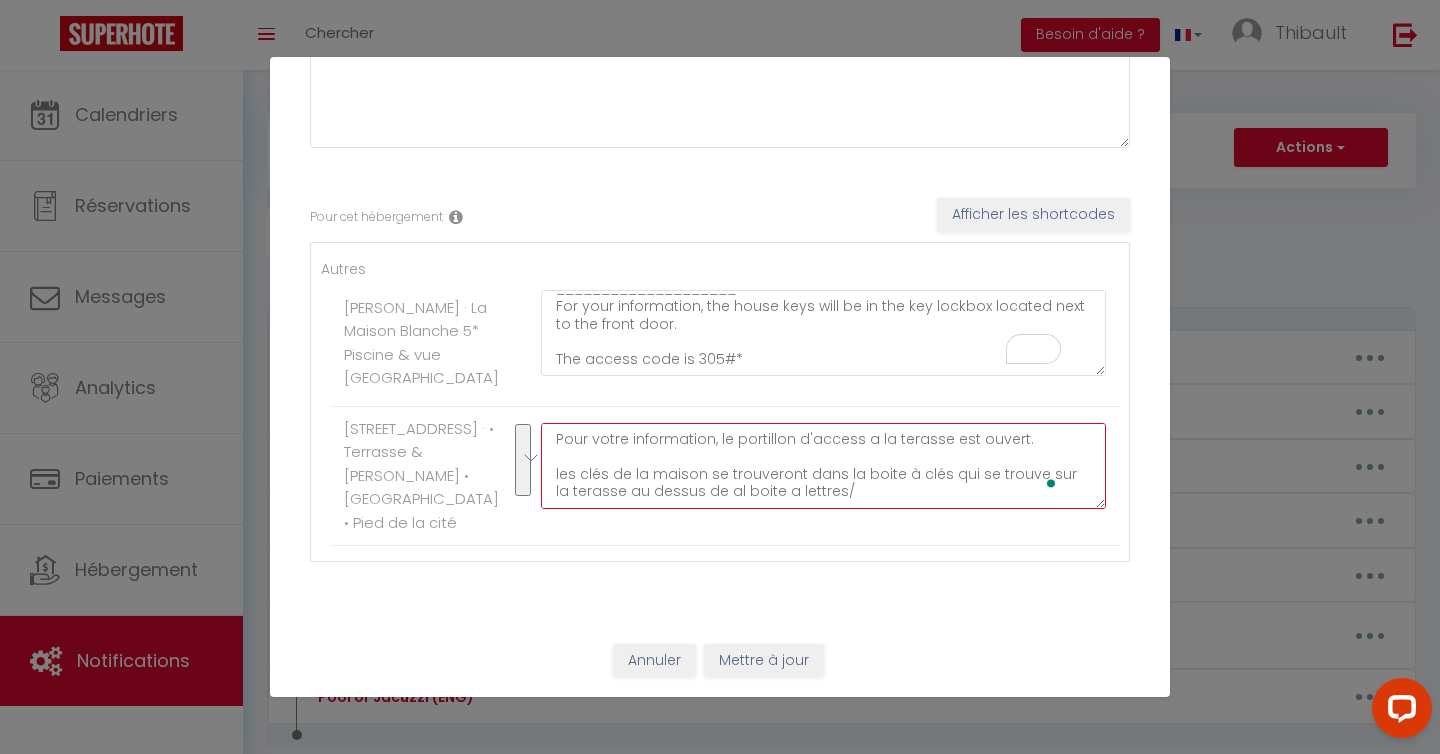 paste on "onnant accès à la terrasse est ouvert.
Les clés de la maison seront à votre disposition dans la boîte à clés, située sur la terrasse, au-dessus de la boîte aux lettres." 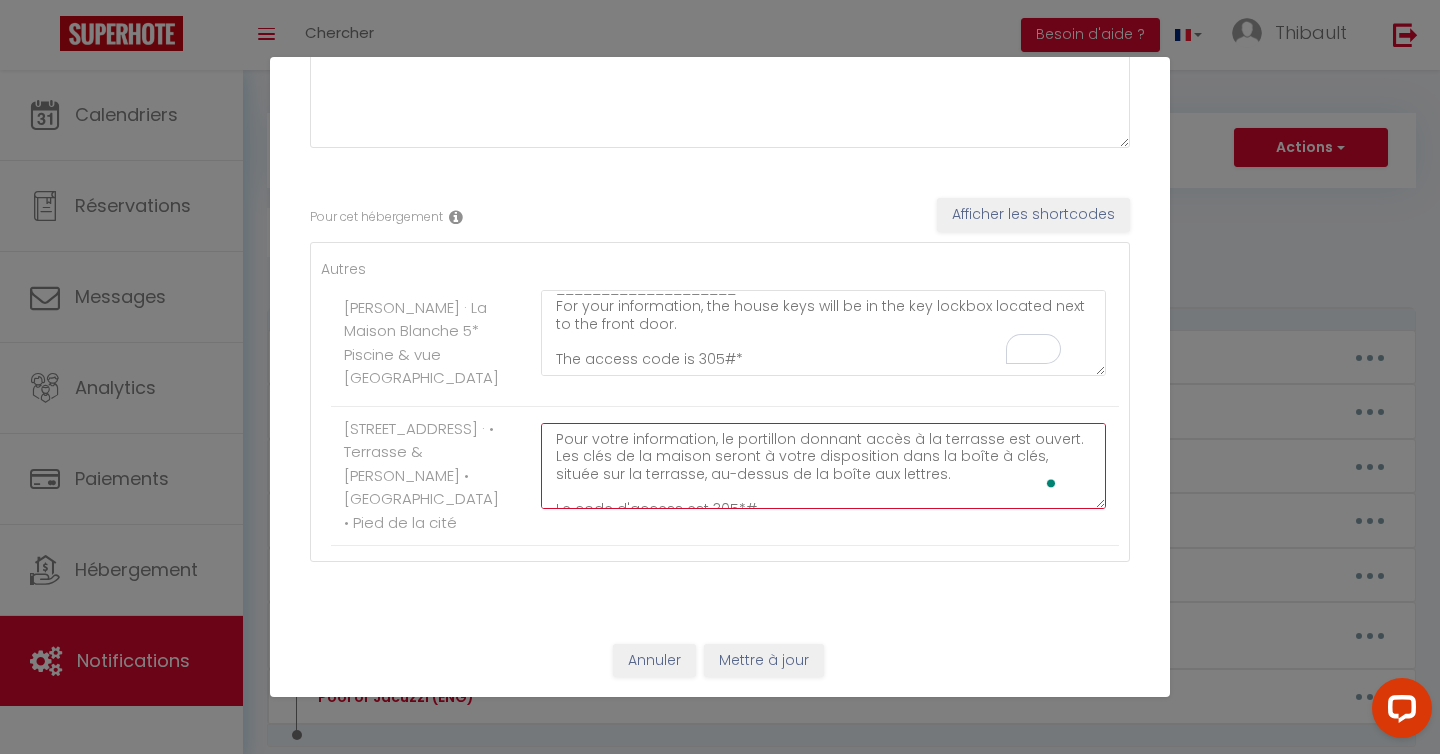 scroll, scrollTop: 47, scrollLeft: 0, axis: vertical 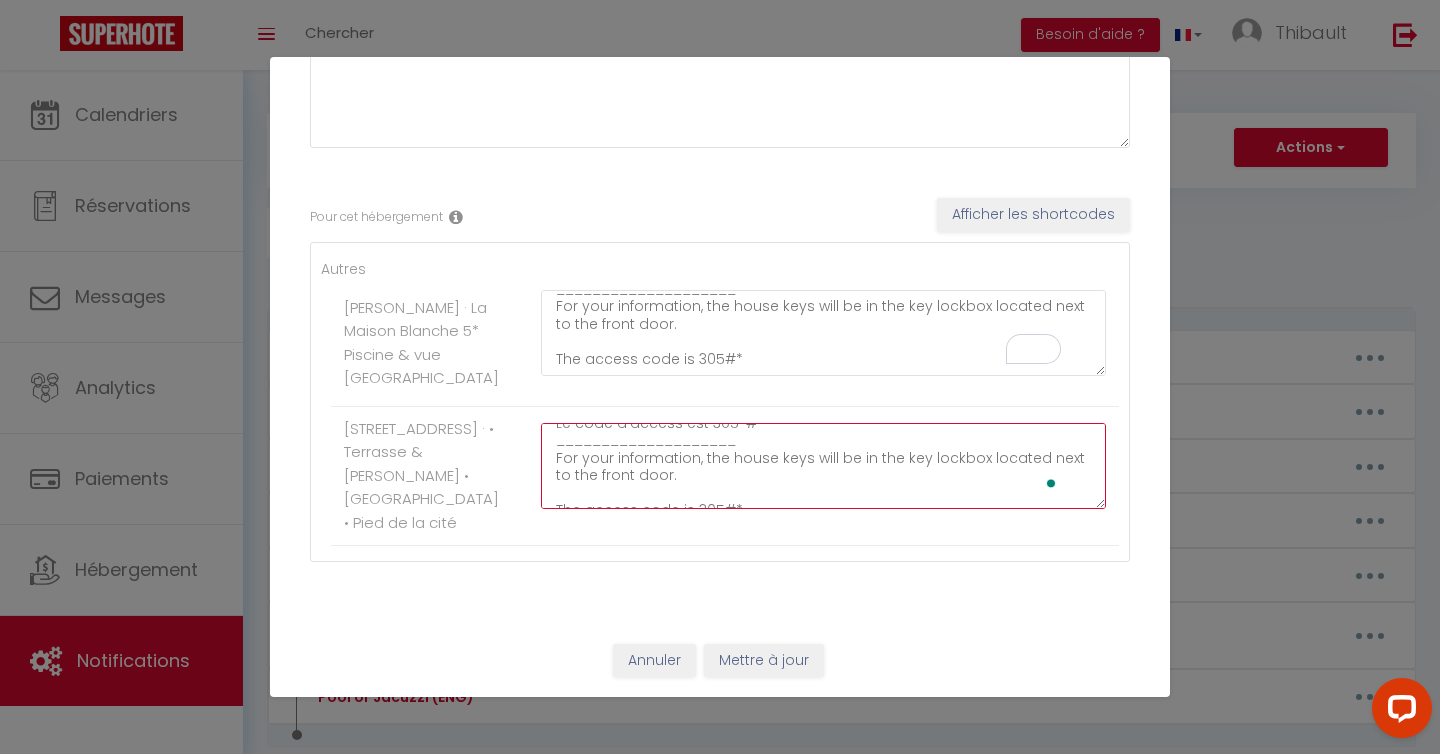 drag, startPoint x: 722, startPoint y: 460, endPoint x: 541, endPoint y: 452, distance: 181.17671 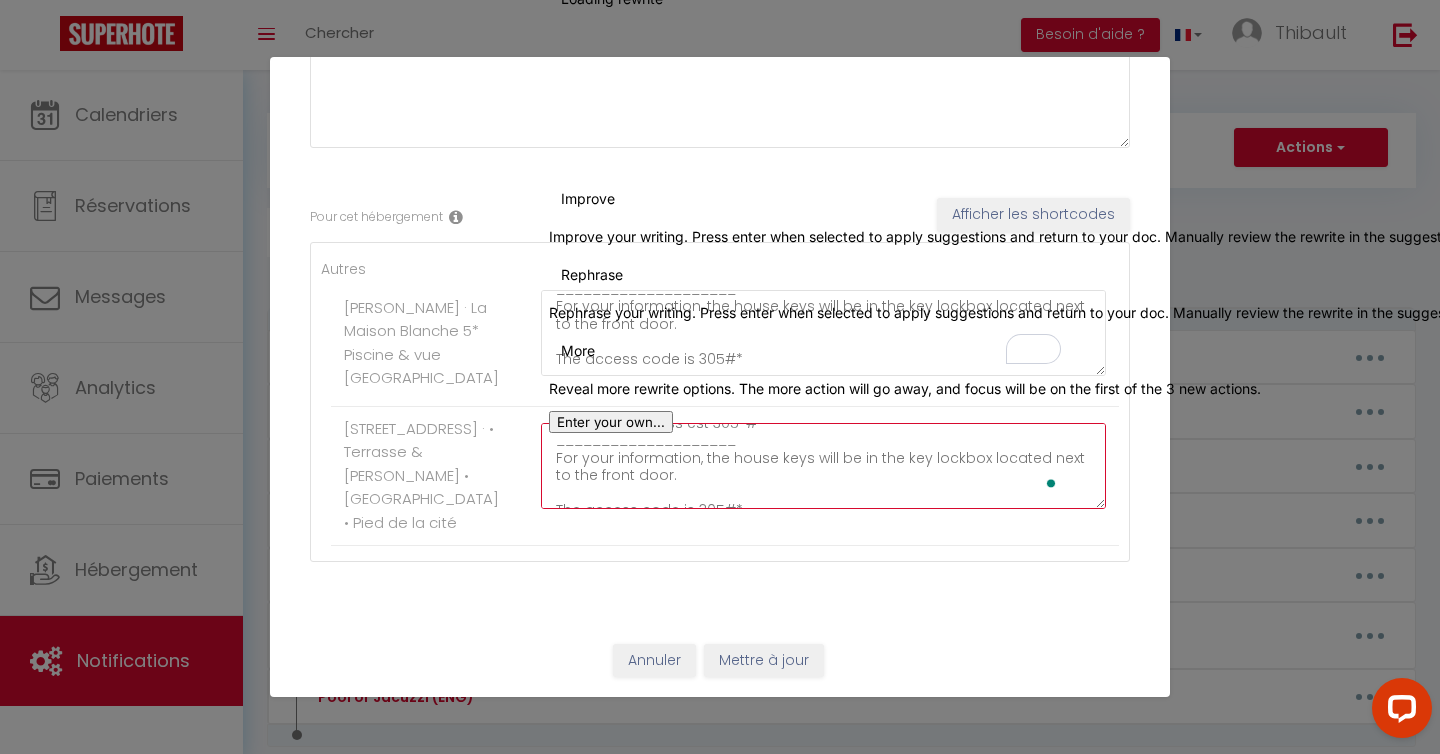 paste on "gate providing access to the terrace is open.
The house keys will be available in the key box located on the terrace, above the mailbox" 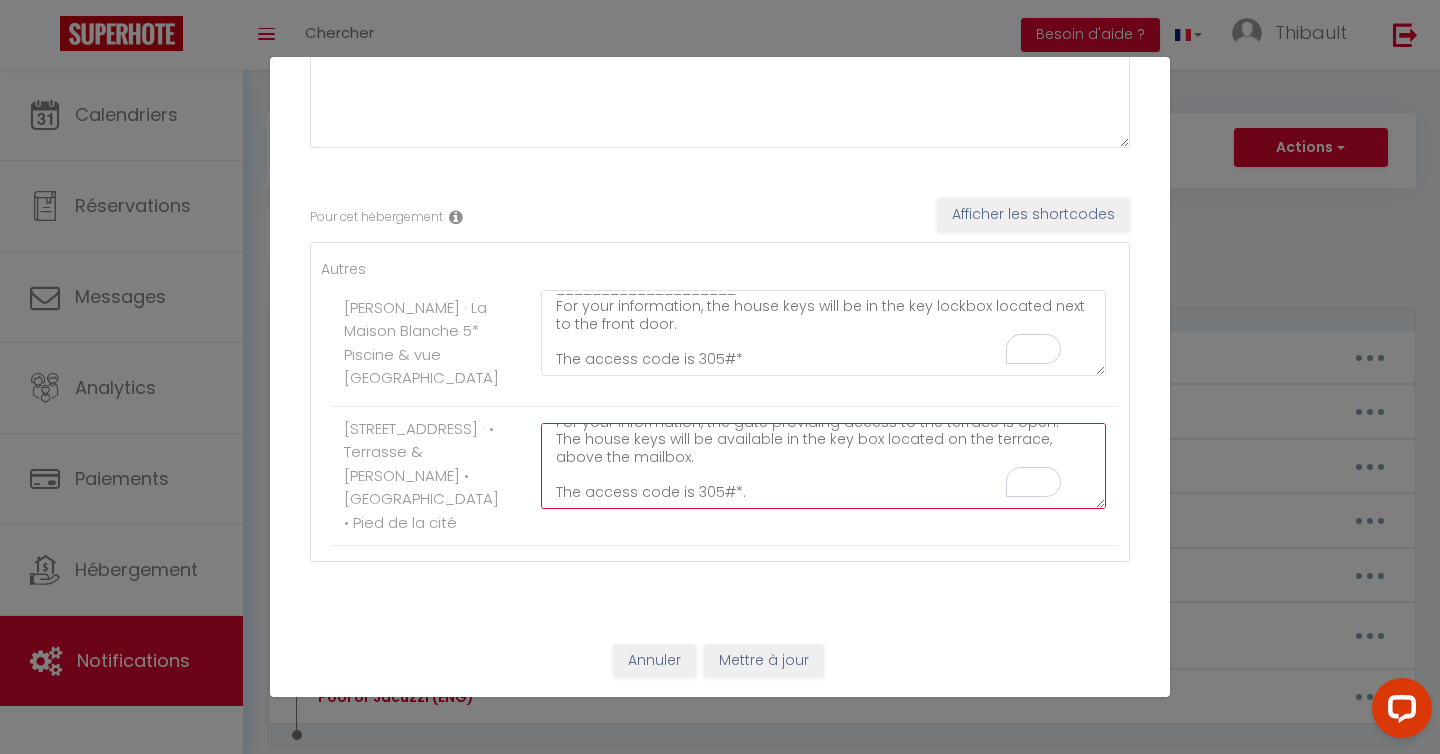 type on "Pour votre information, le portillon donnant accès à la terrasse est ouvert.
Les clés de la maison seront à votre disposition dans la boîte à clés, située sur la terrasse, au-dessus de la boîte aux lettres.
Le code d'access est 305*#
____________________
For your information, the gate providing access to the terrace is open.
The house keys will be available in the key box located on the terrace, above the mailbox.
The access code is 305#*." 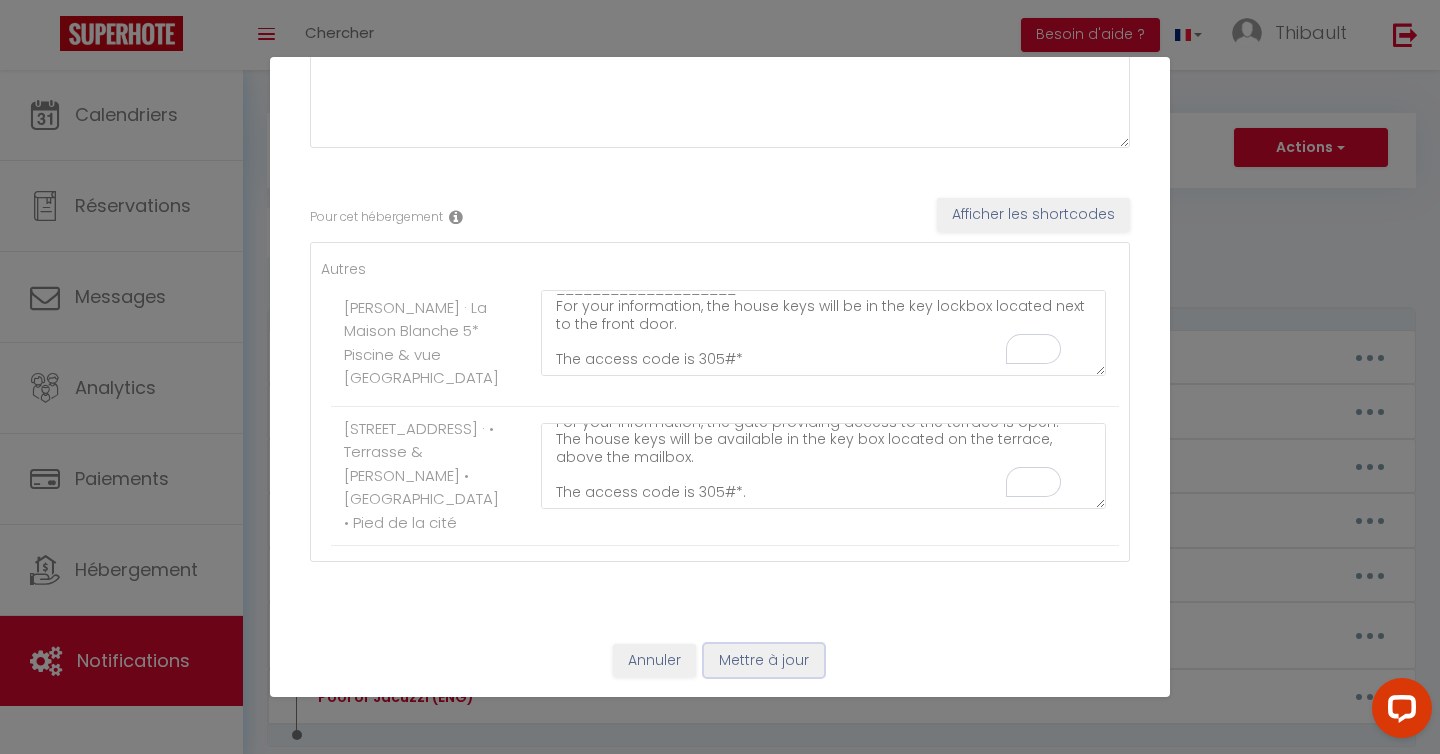 click on "Mettre à jour" at bounding box center (764, 661) 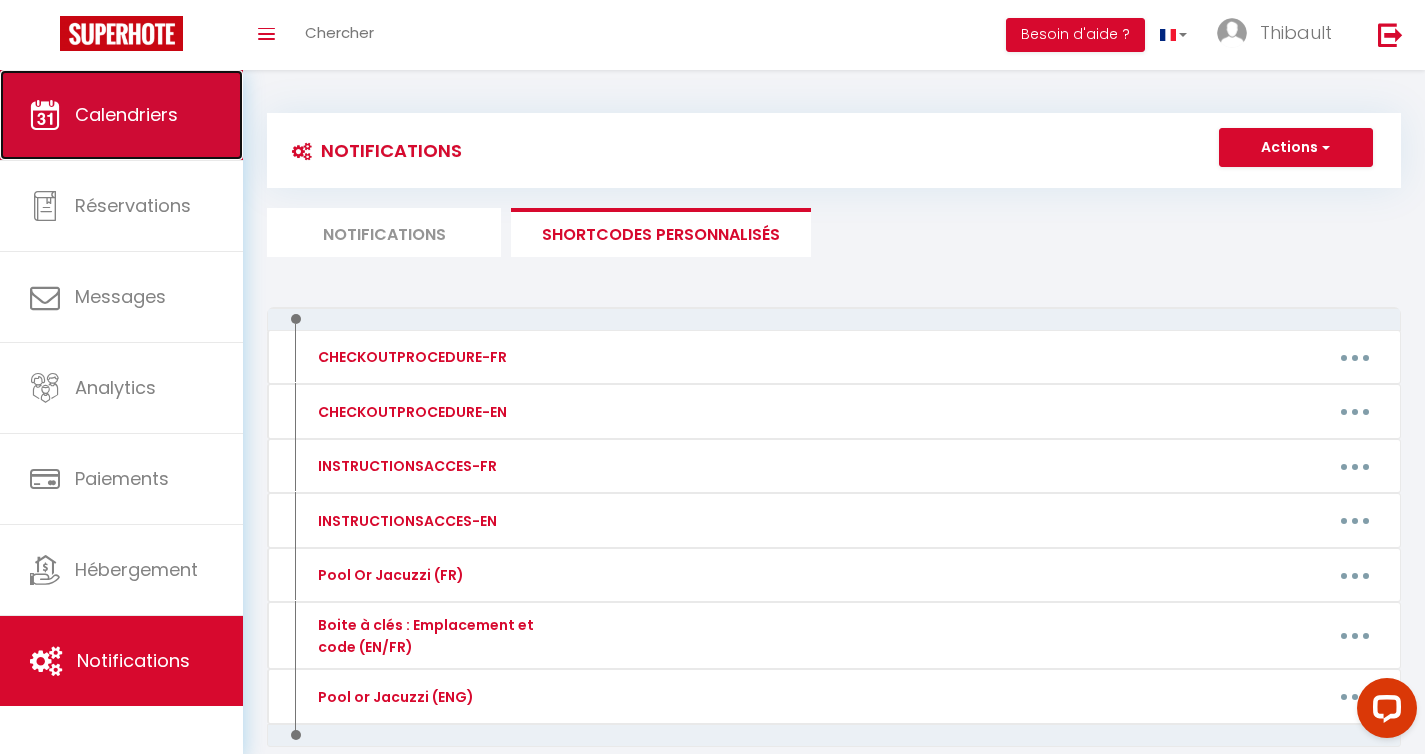 click on "Calendriers" at bounding box center [121, 115] 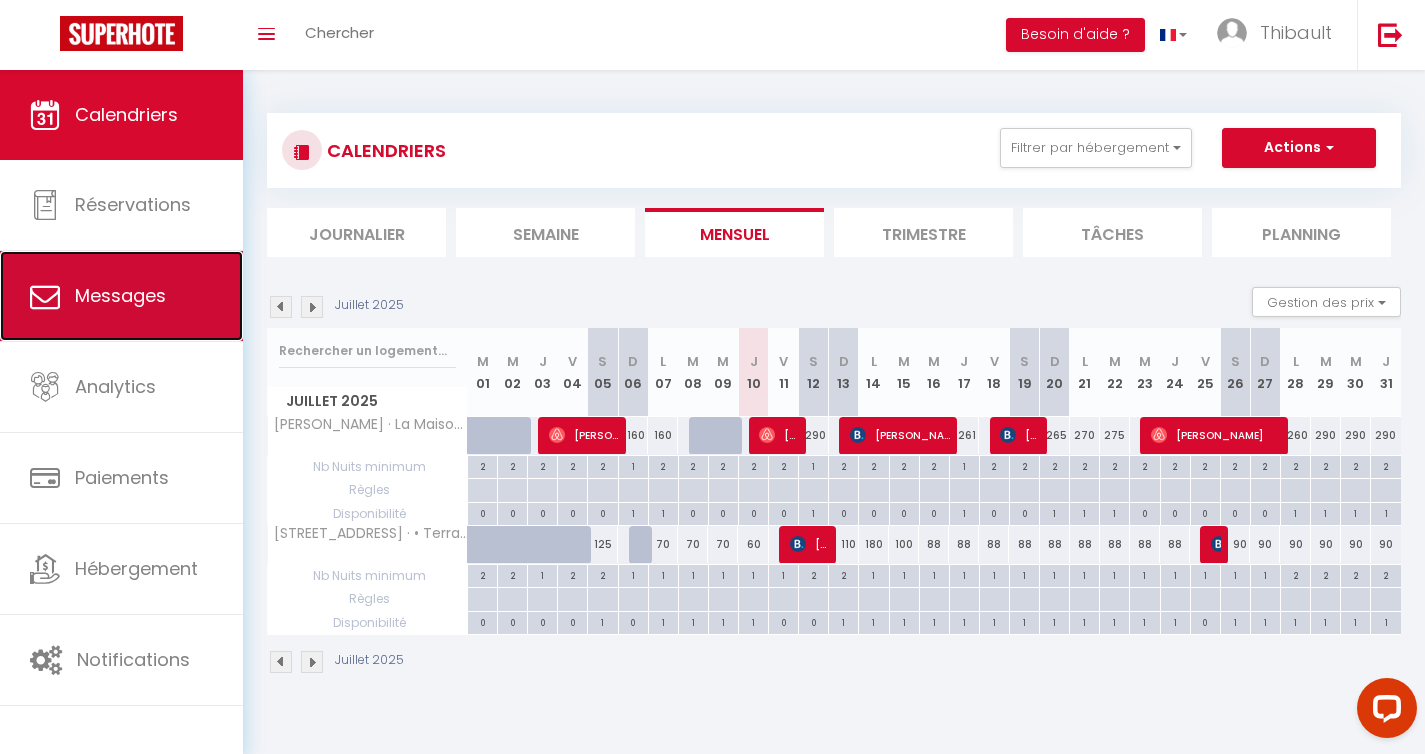 click on "Messages" at bounding box center (121, 296) 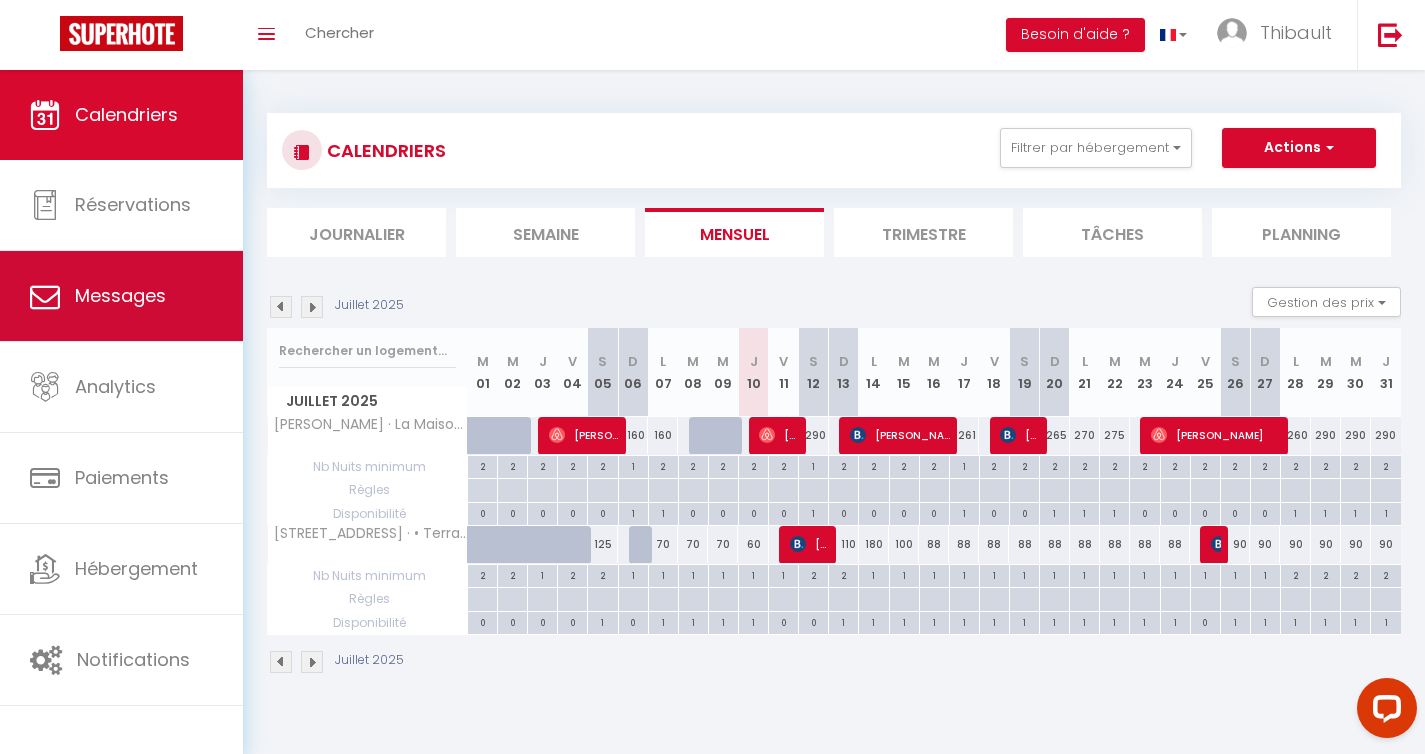 select on "message" 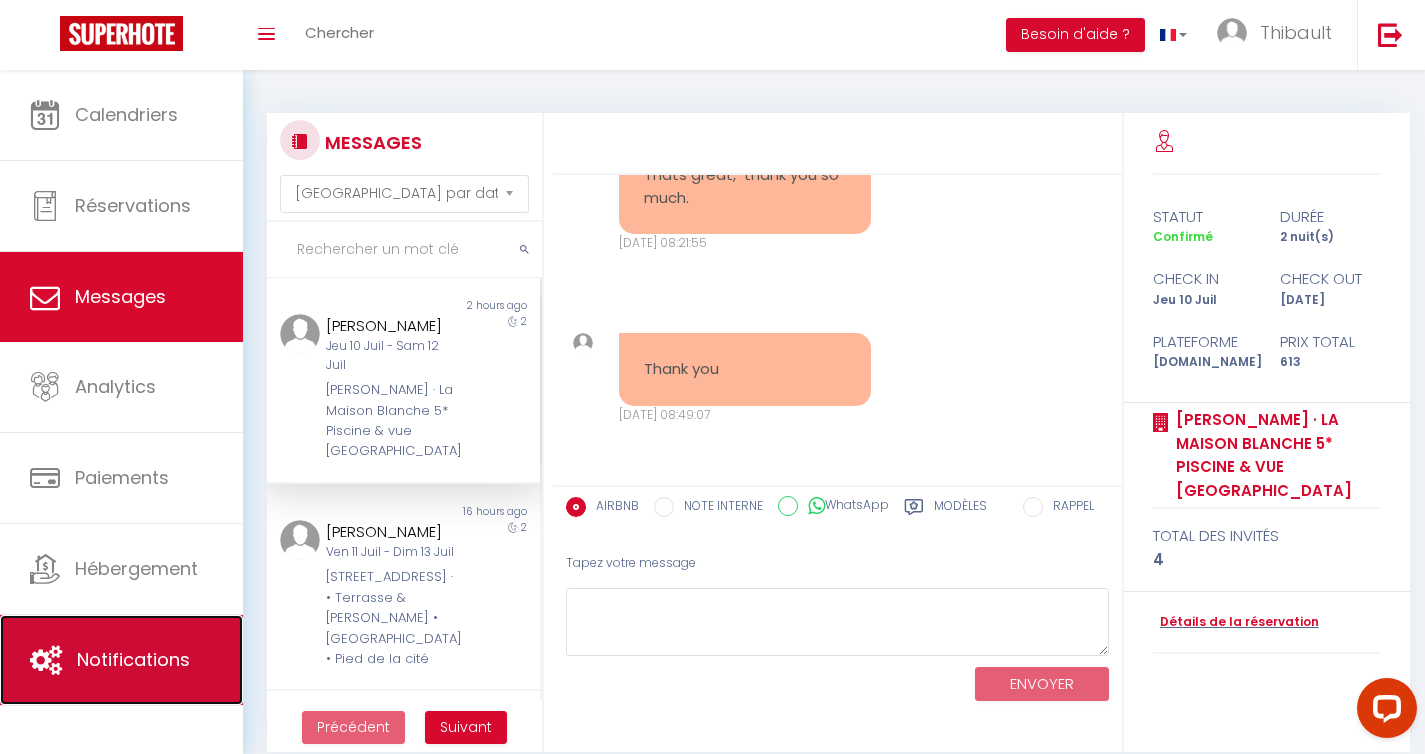 click on "Notifications" at bounding box center [133, 659] 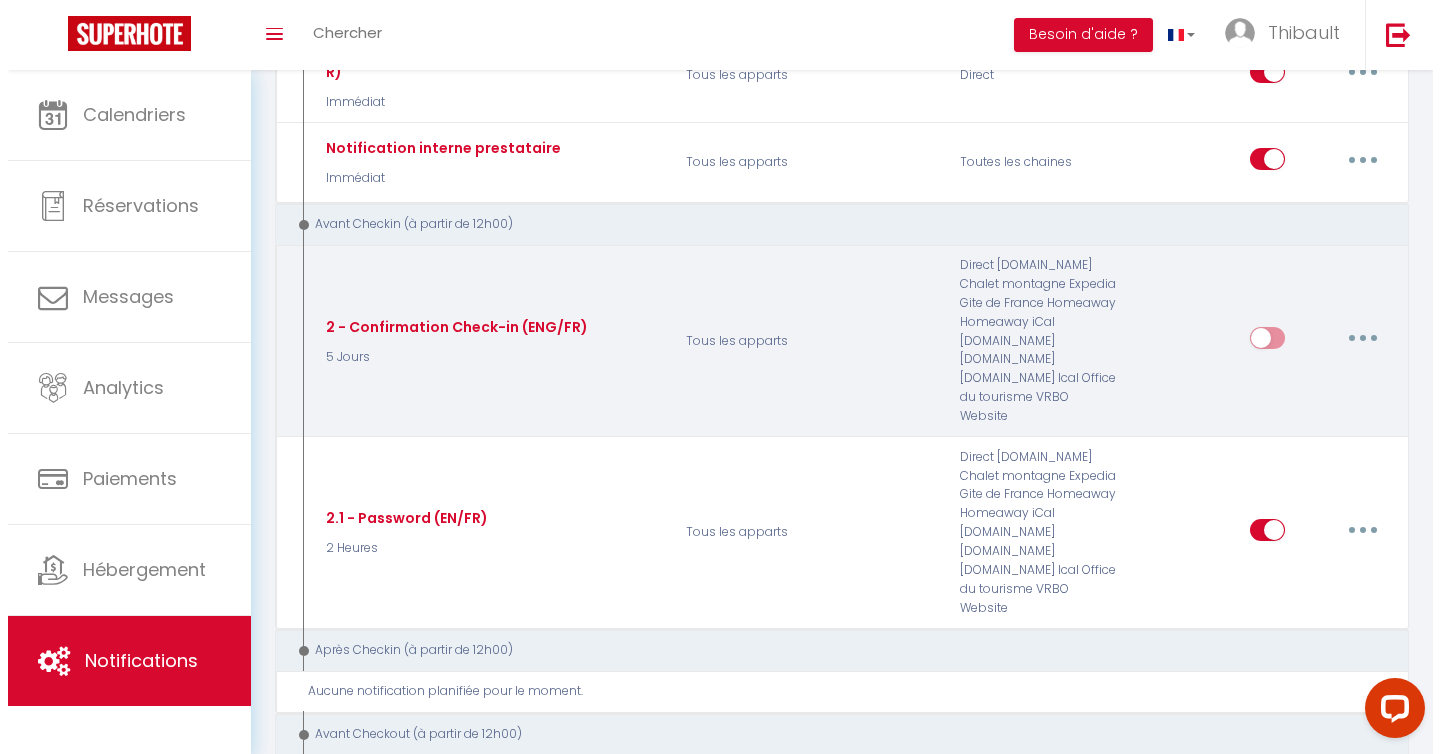 scroll, scrollTop: 0, scrollLeft: 0, axis: both 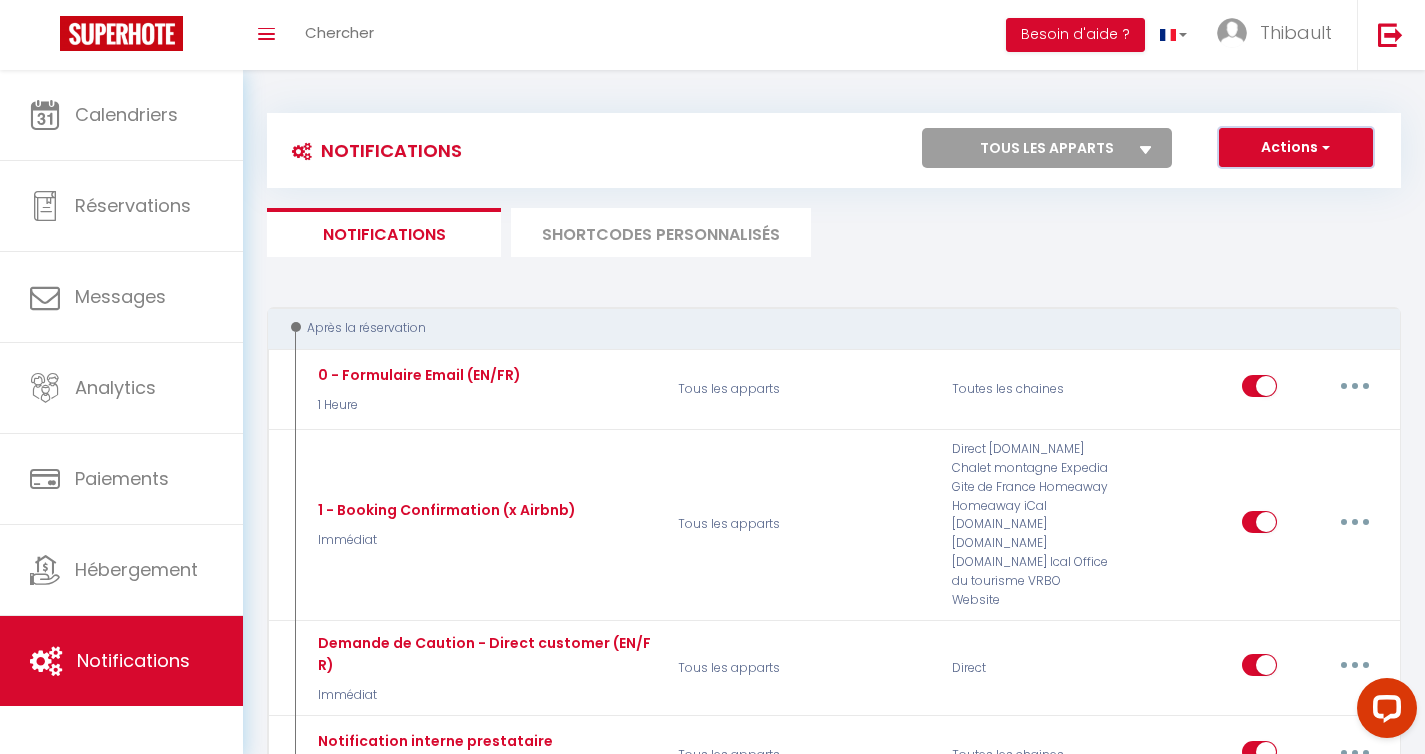 click on "Actions" at bounding box center [1296, 148] 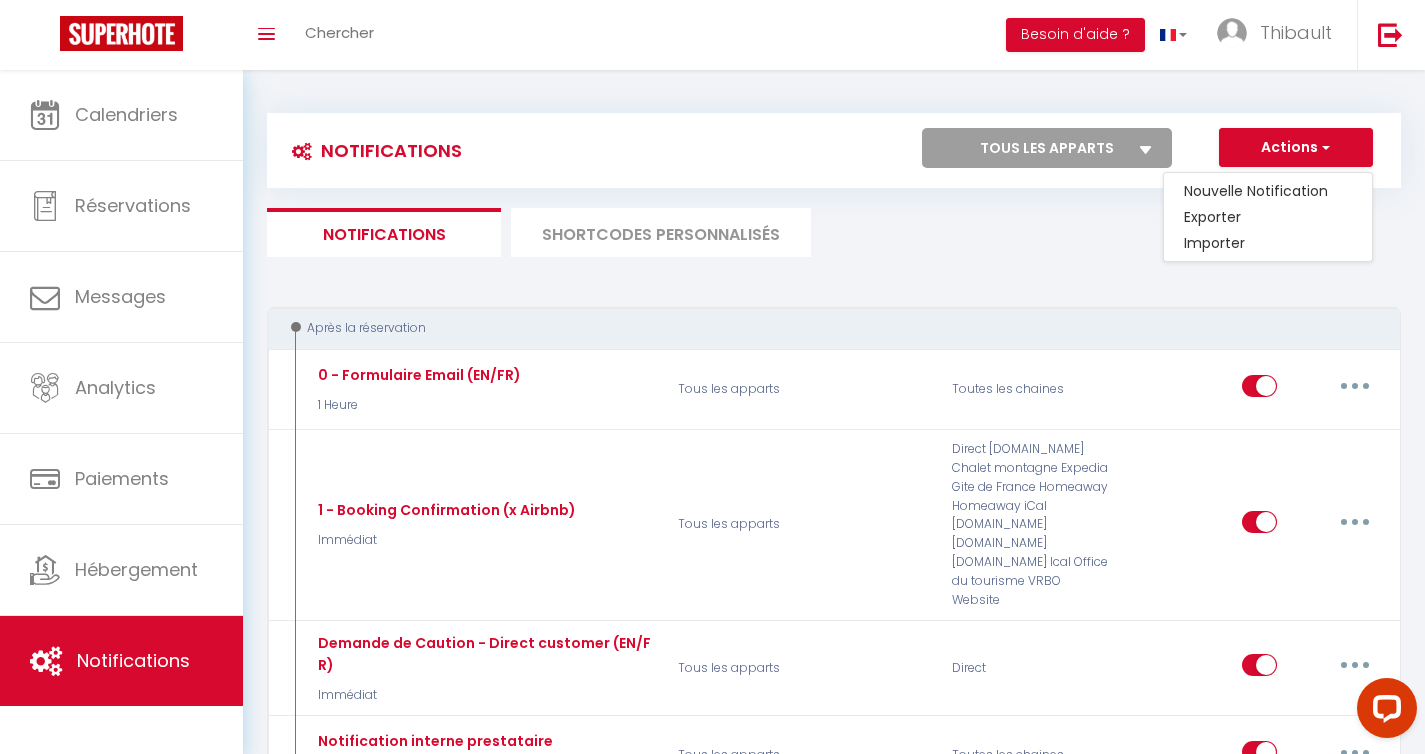 click on "SHORTCODES PERSONNALISÉS" at bounding box center (661, 232) 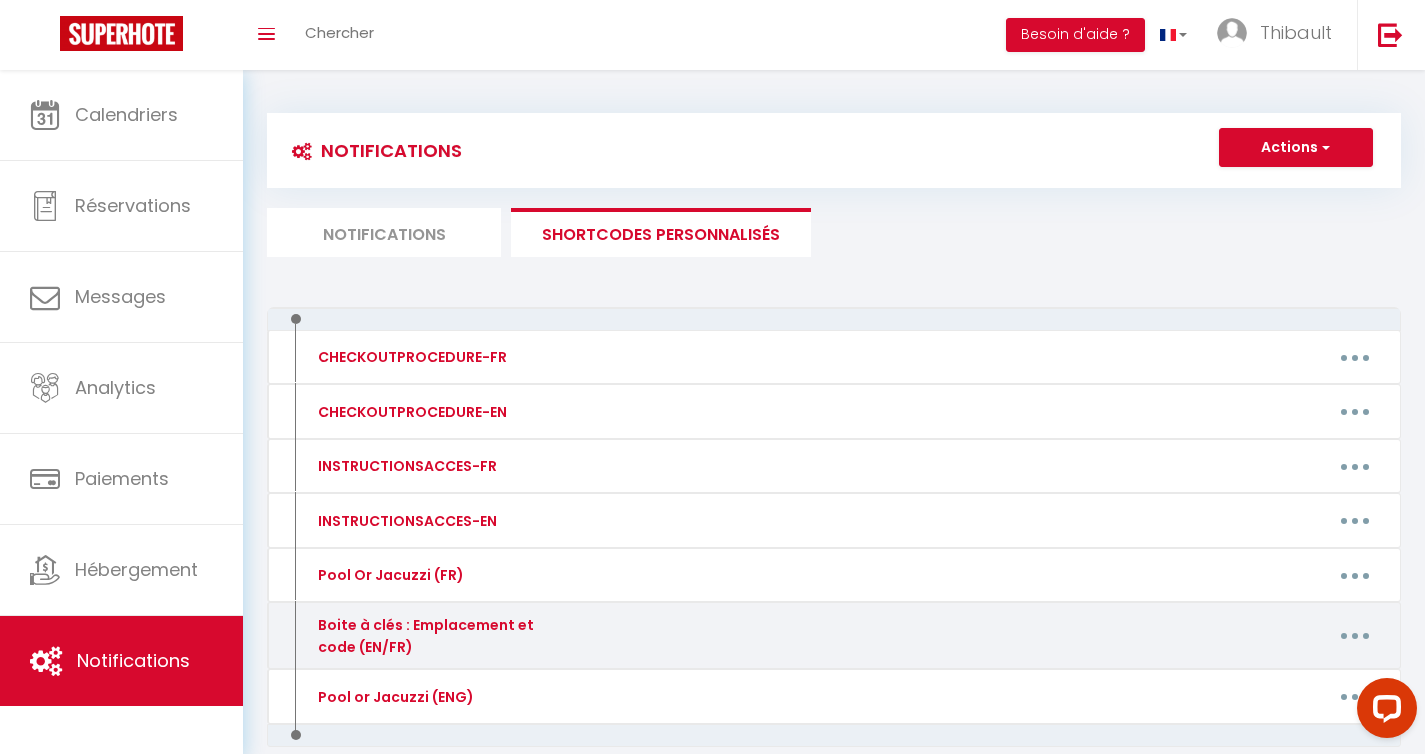 click at bounding box center [1355, 636] 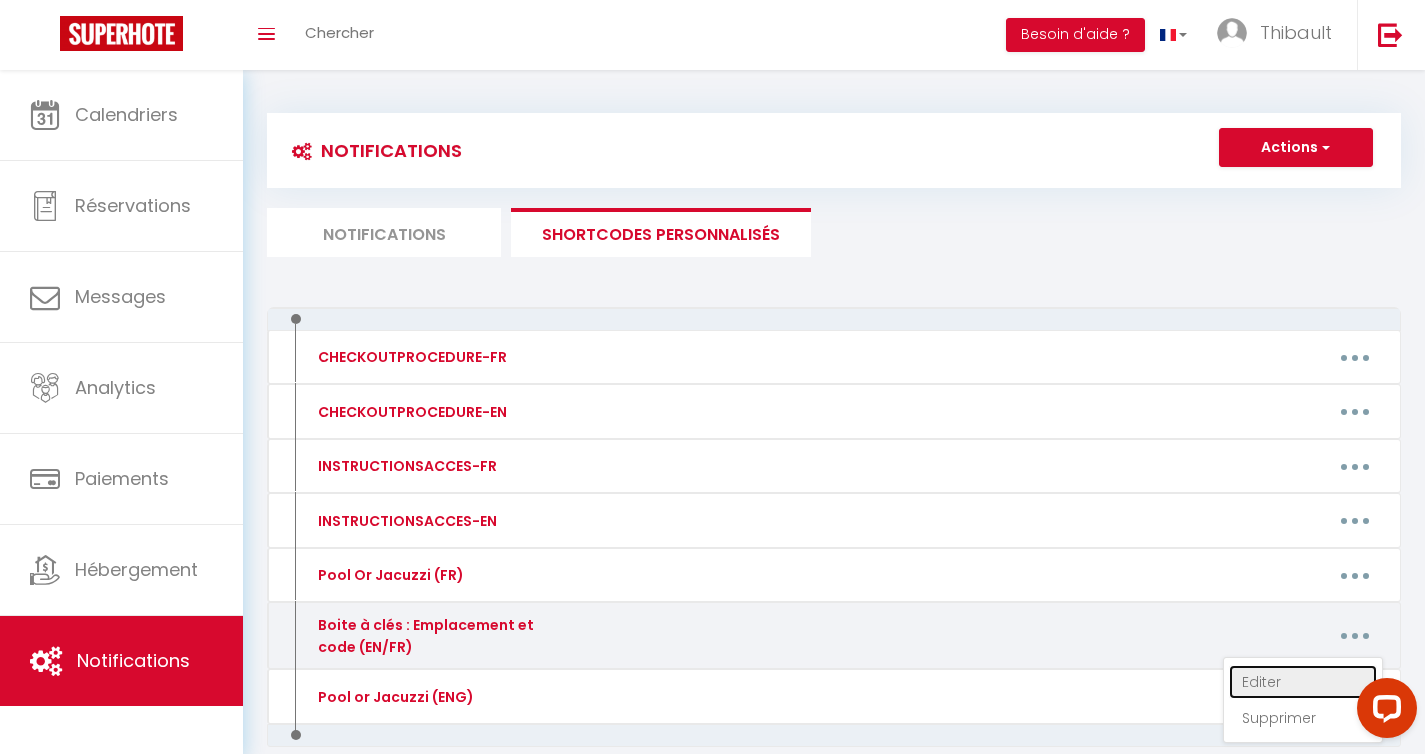 click on "Editer" at bounding box center (1303, 682) 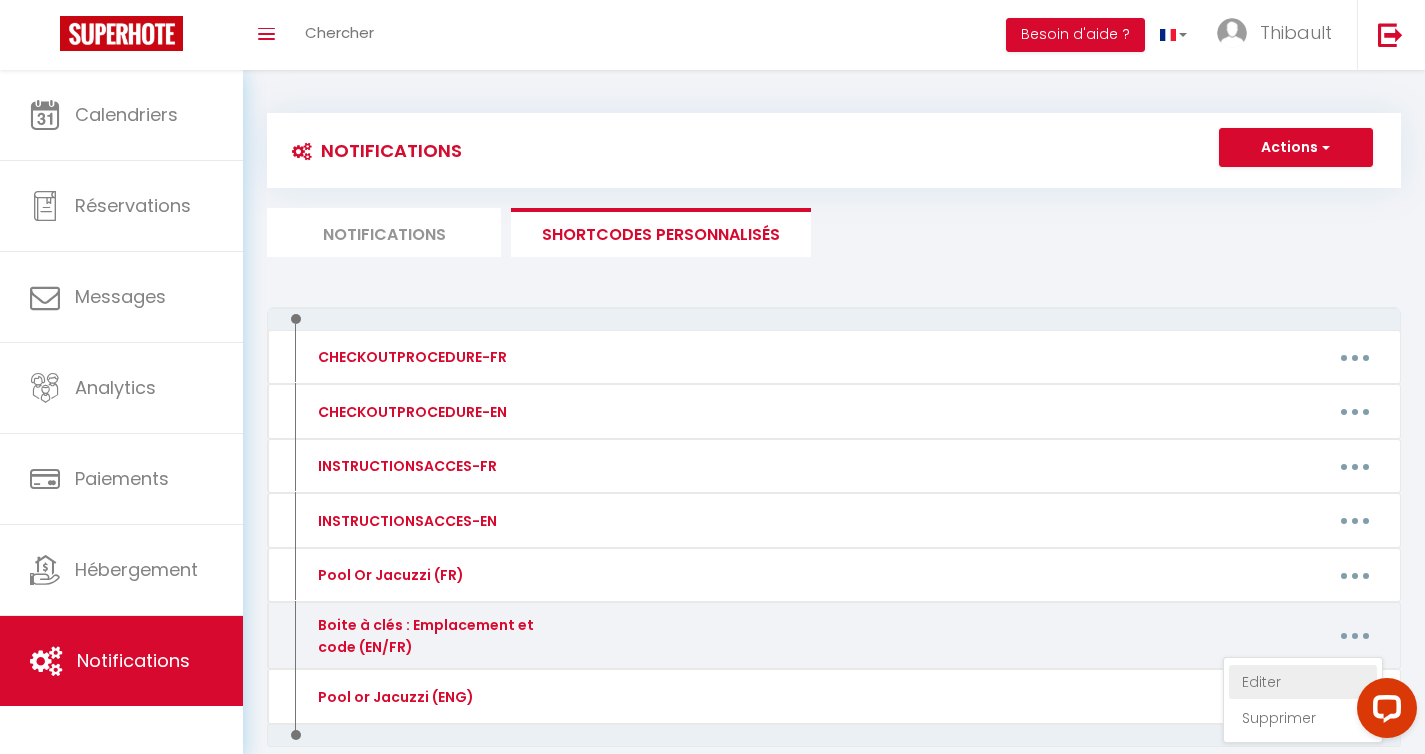 type on "Boite à clés : Emplacement et code (EN/FR)" 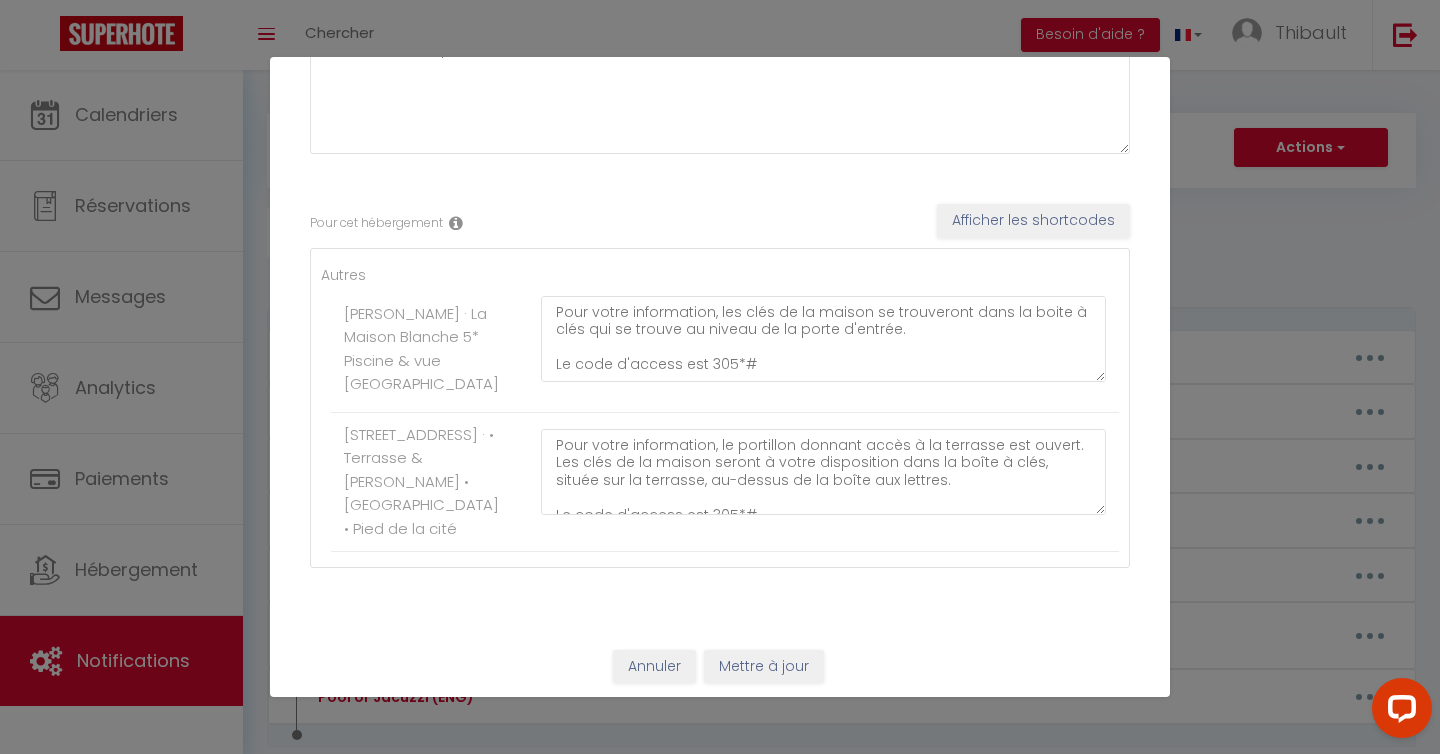 scroll, scrollTop: 223, scrollLeft: 0, axis: vertical 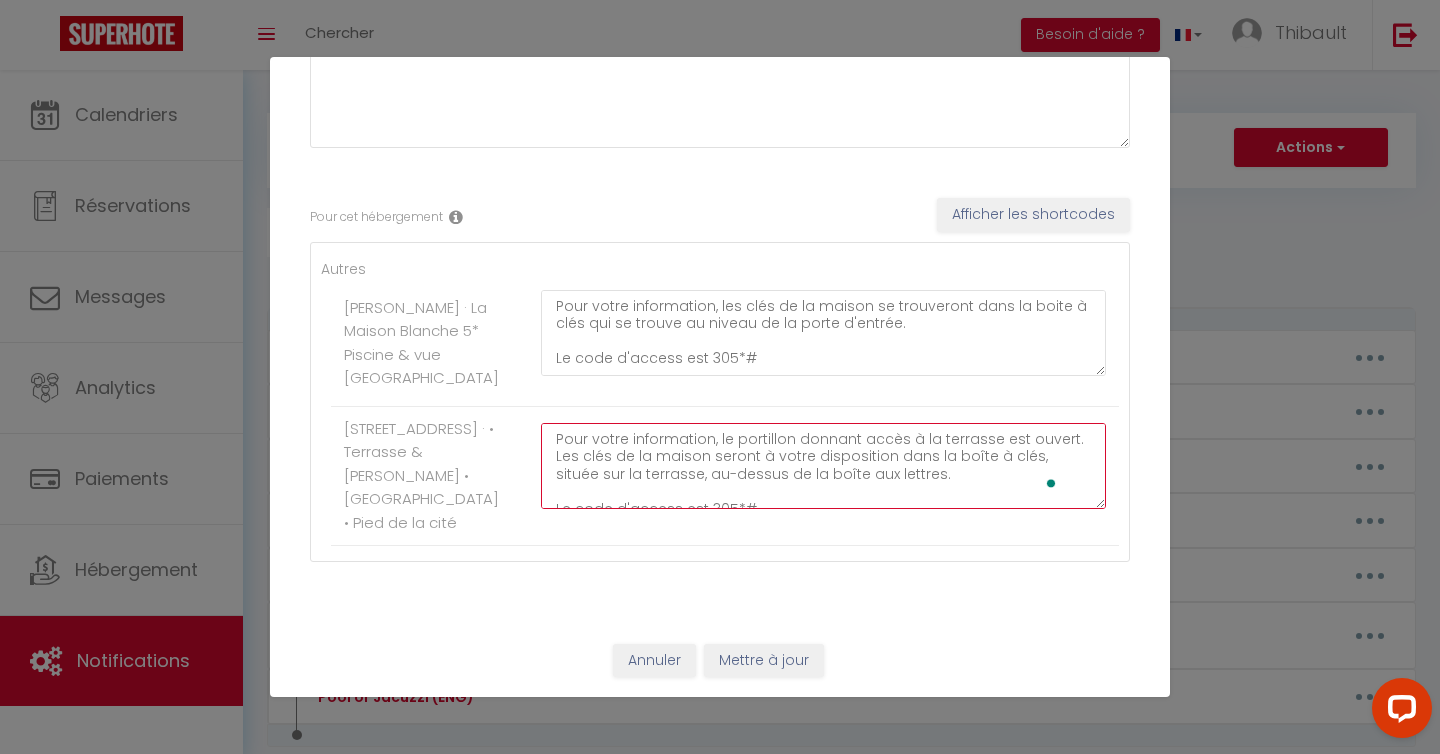 drag, startPoint x: 778, startPoint y: 508, endPoint x: 503, endPoint y: 445, distance: 282.12408 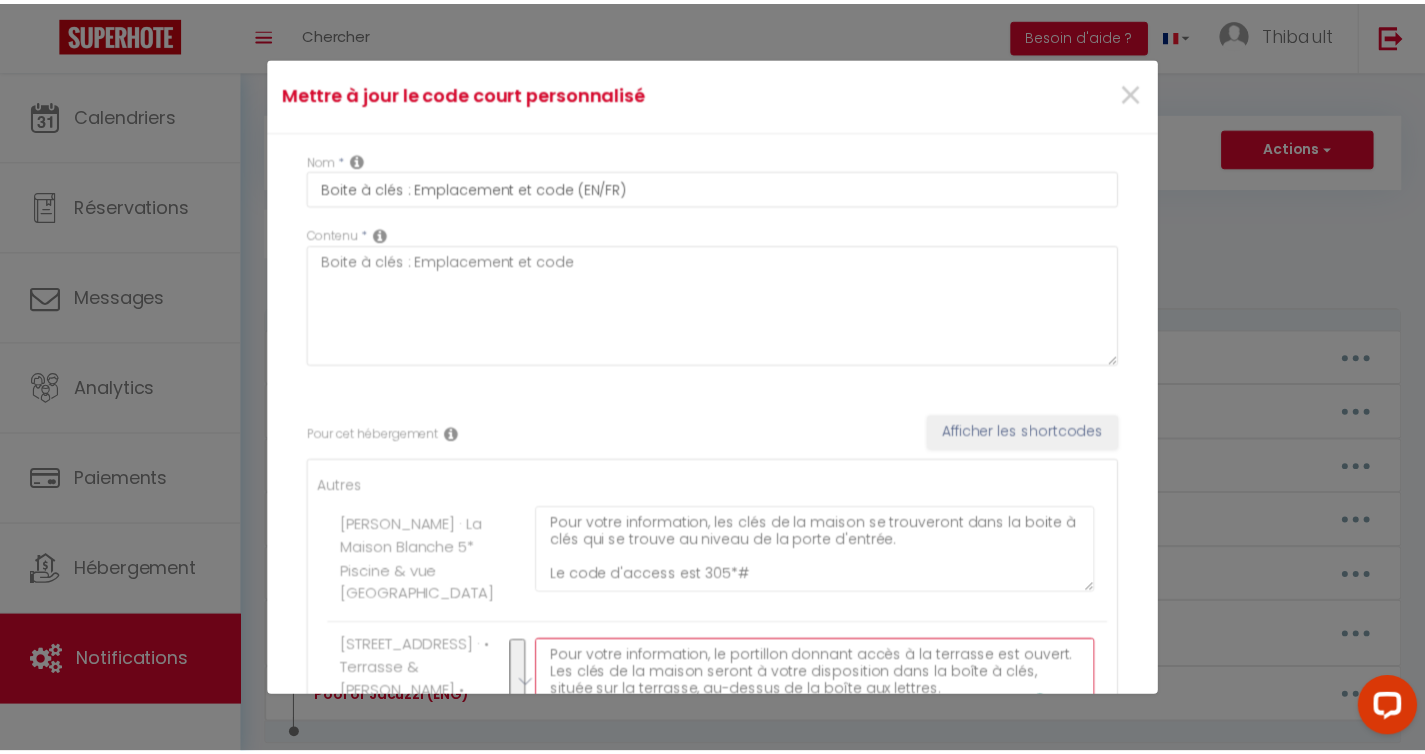 scroll, scrollTop: 277, scrollLeft: 0, axis: vertical 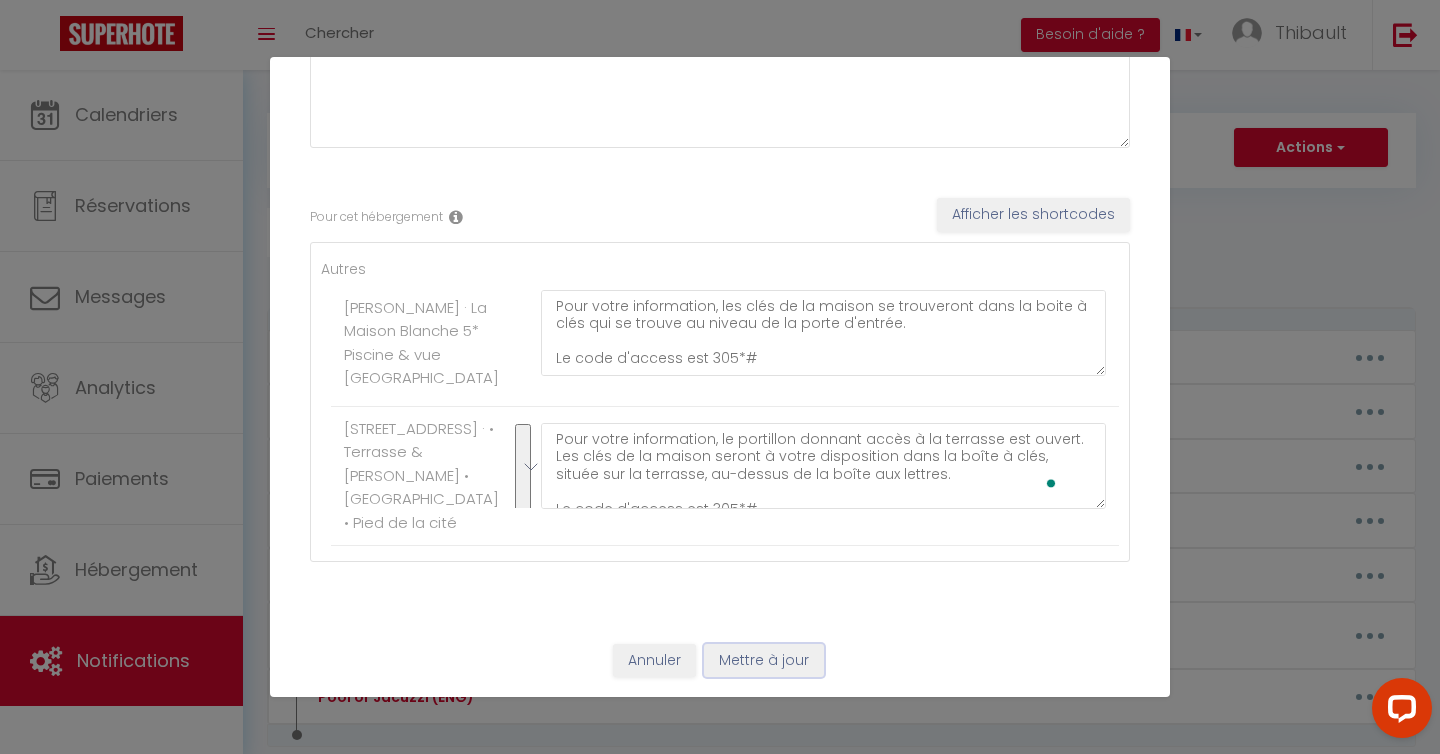 click on "Mettre à jour" at bounding box center [764, 661] 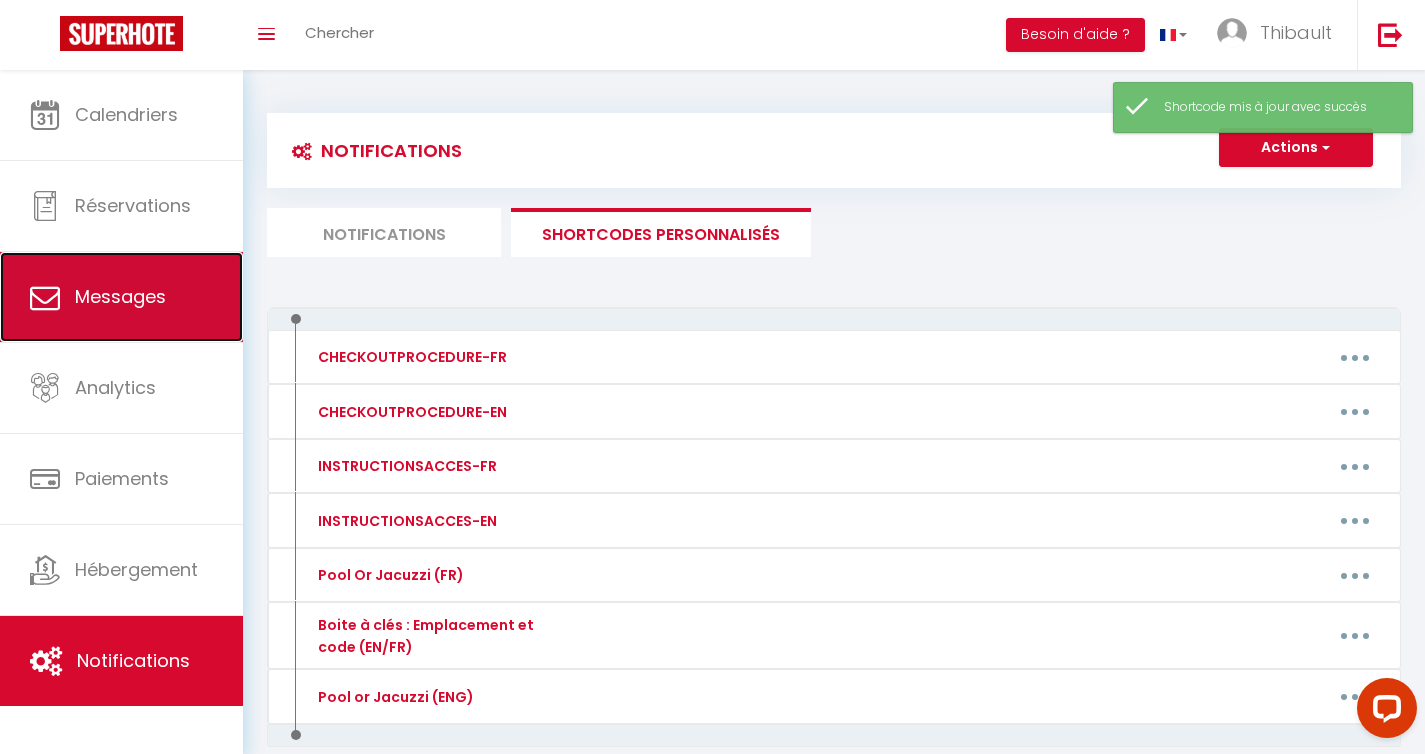 click on "Messages" at bounding box center [120, 296] 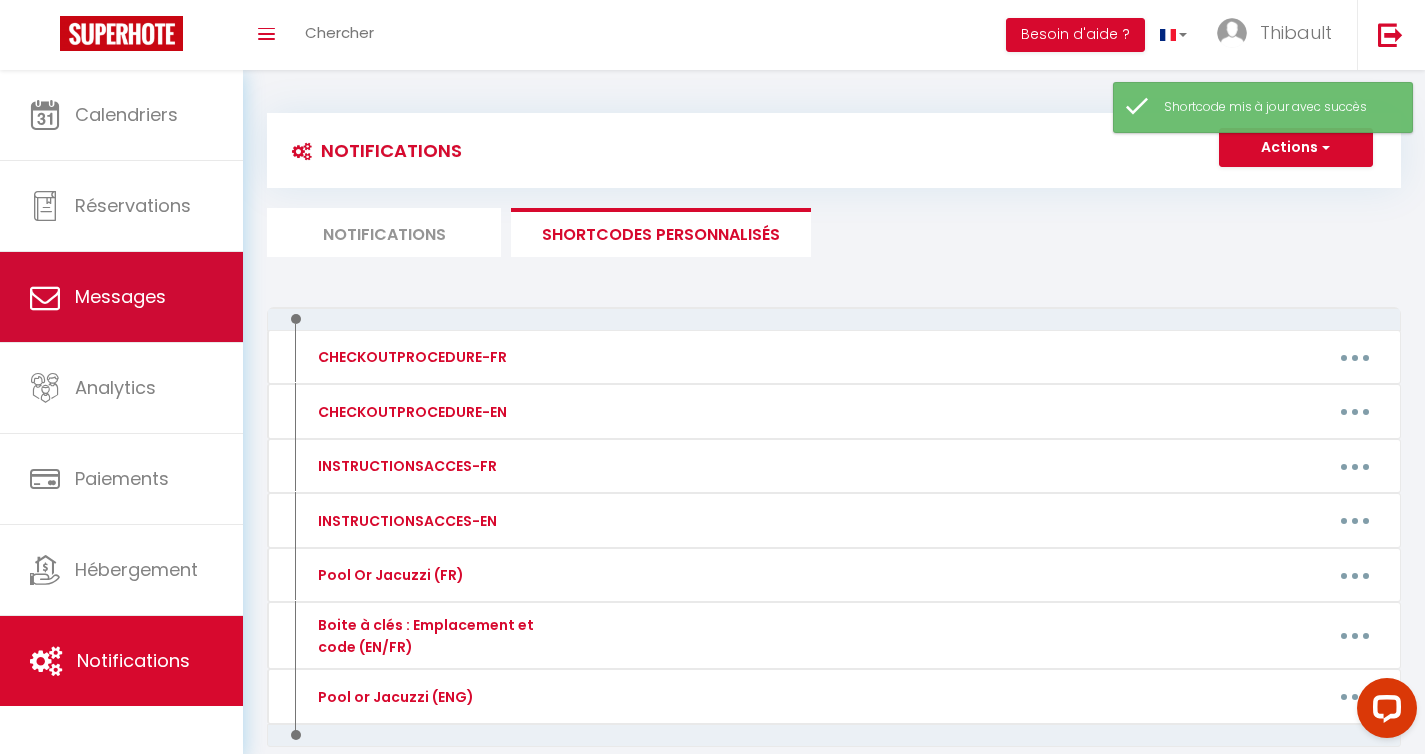 select on "message" 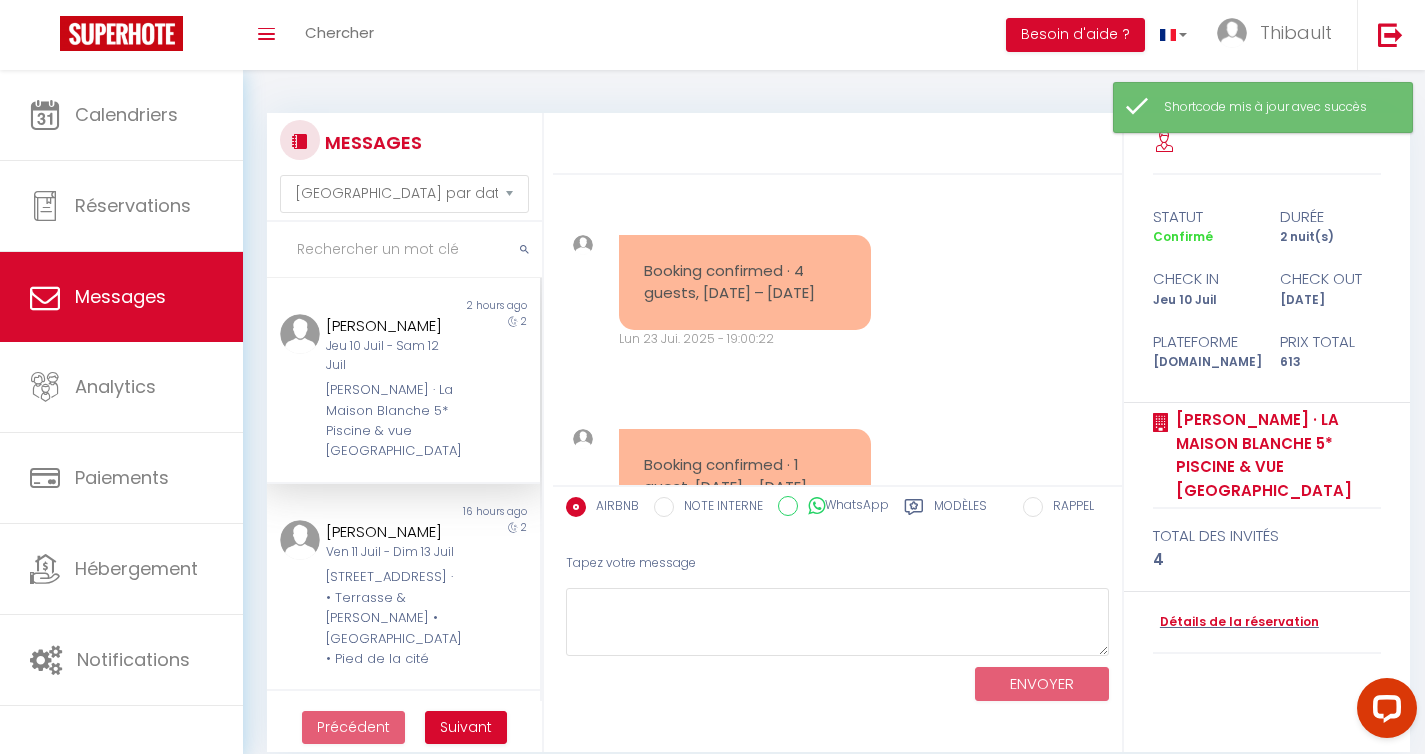 scroll, scrollTop: 11416, scrollLeft: 0, axis: vertical 